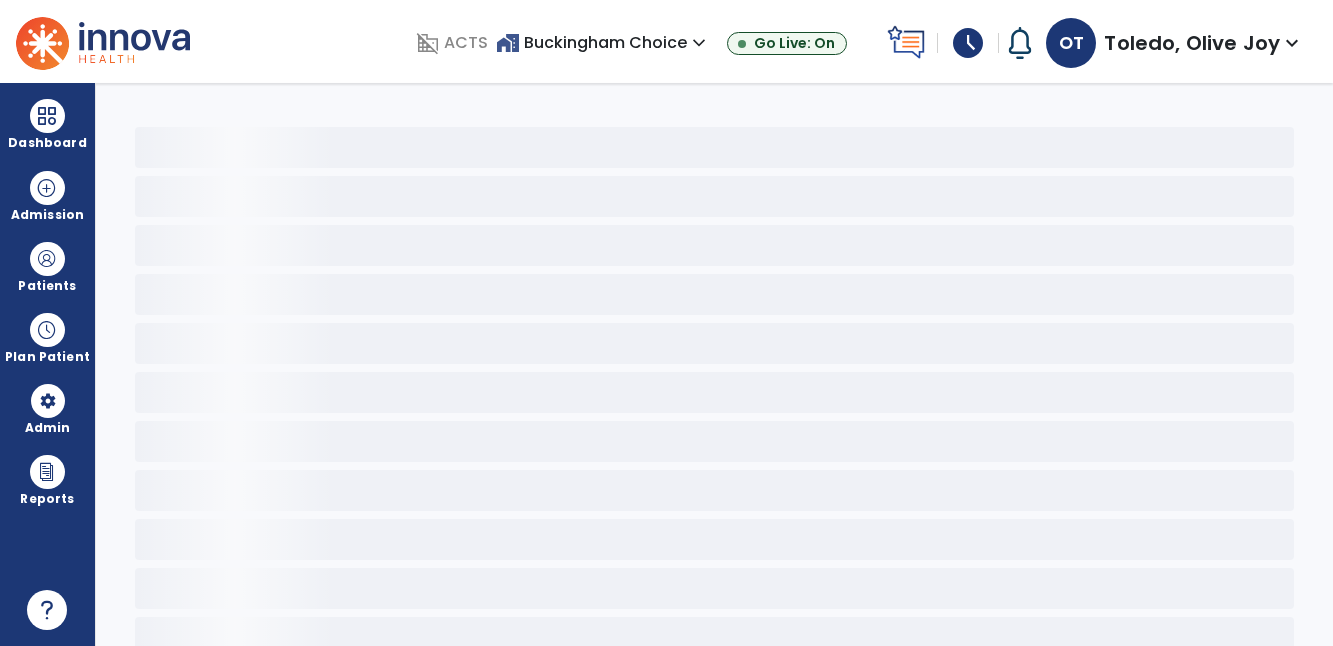 scroll, scrollTop: 0, scrollLeft: 0, axis: both 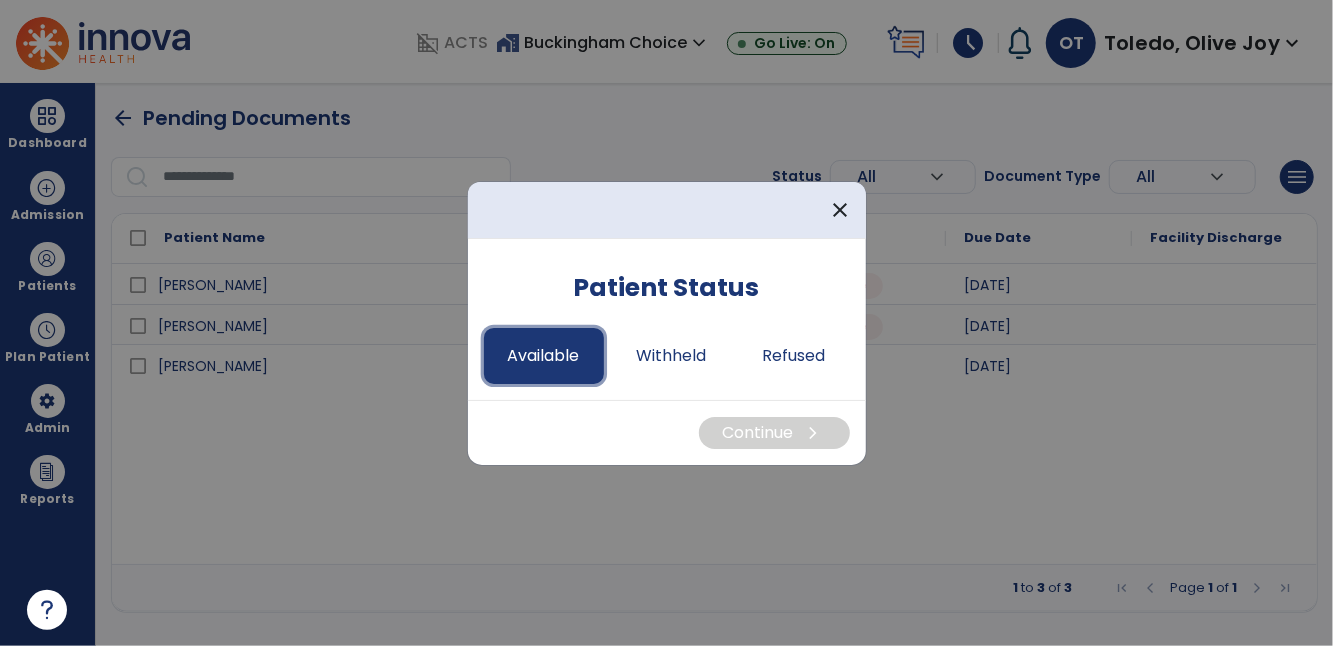 click on "Available" at bounding box center (544, 356) 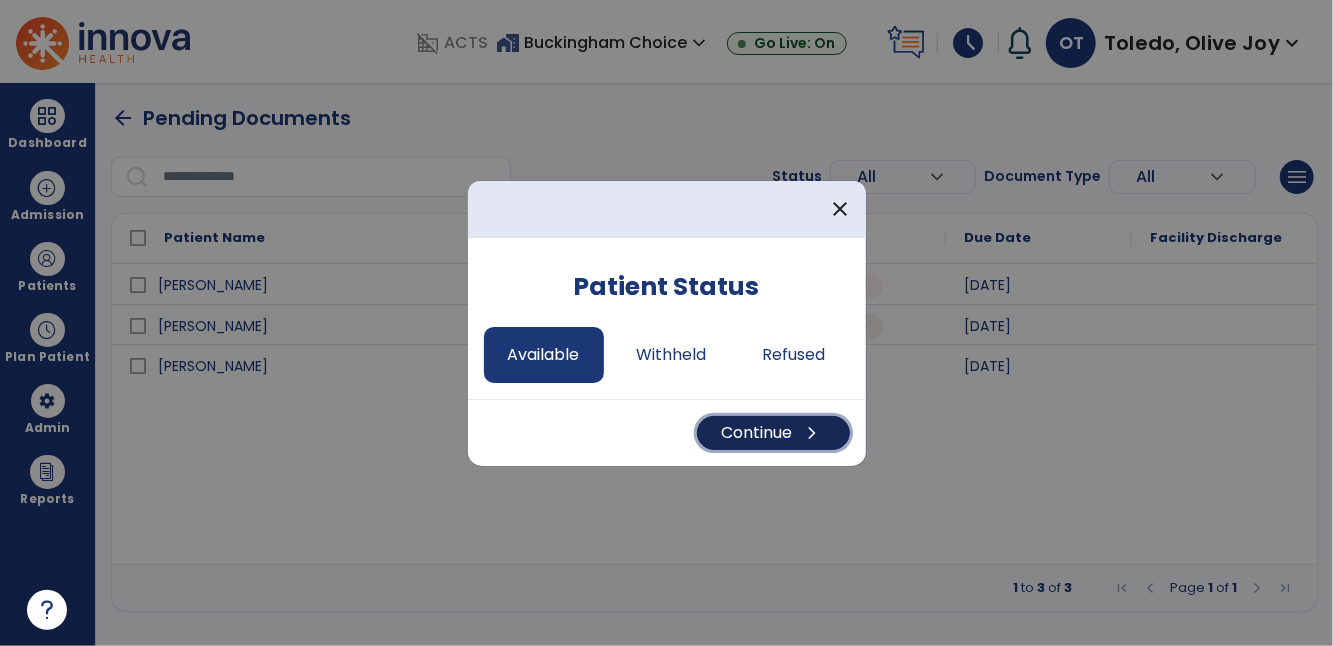 click on "Continue   chevron_right" at bounding box center (773, 433) 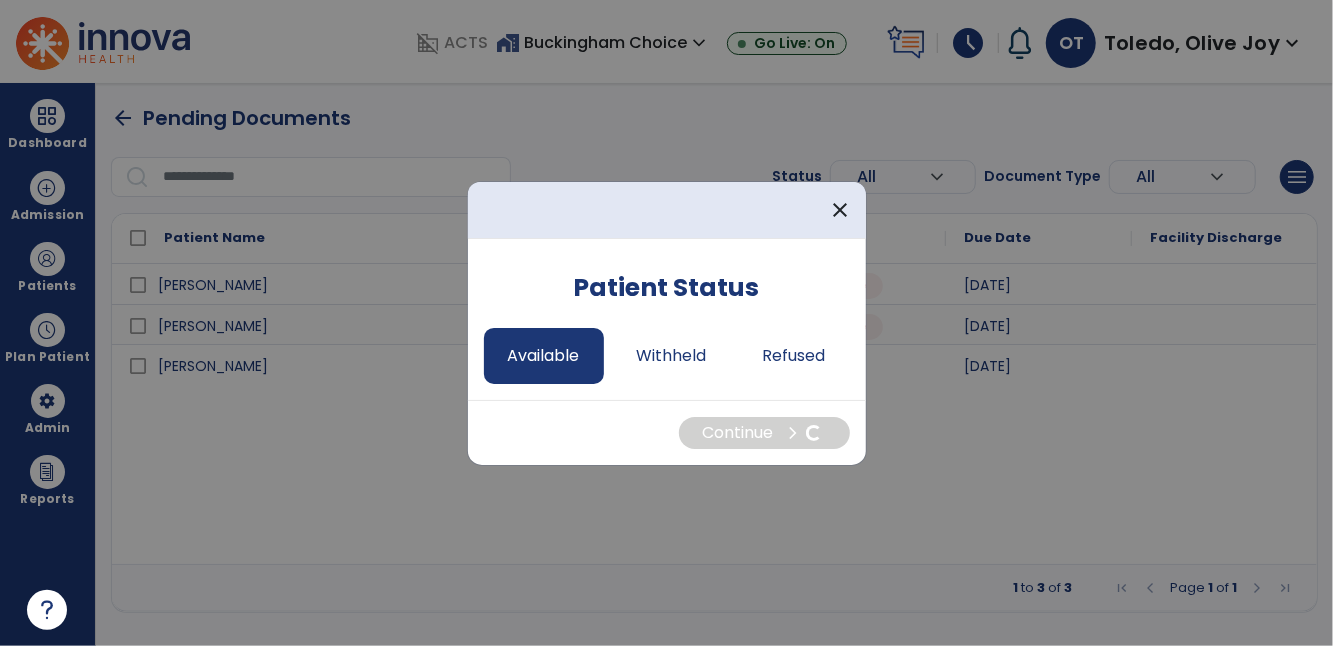 select on "*" 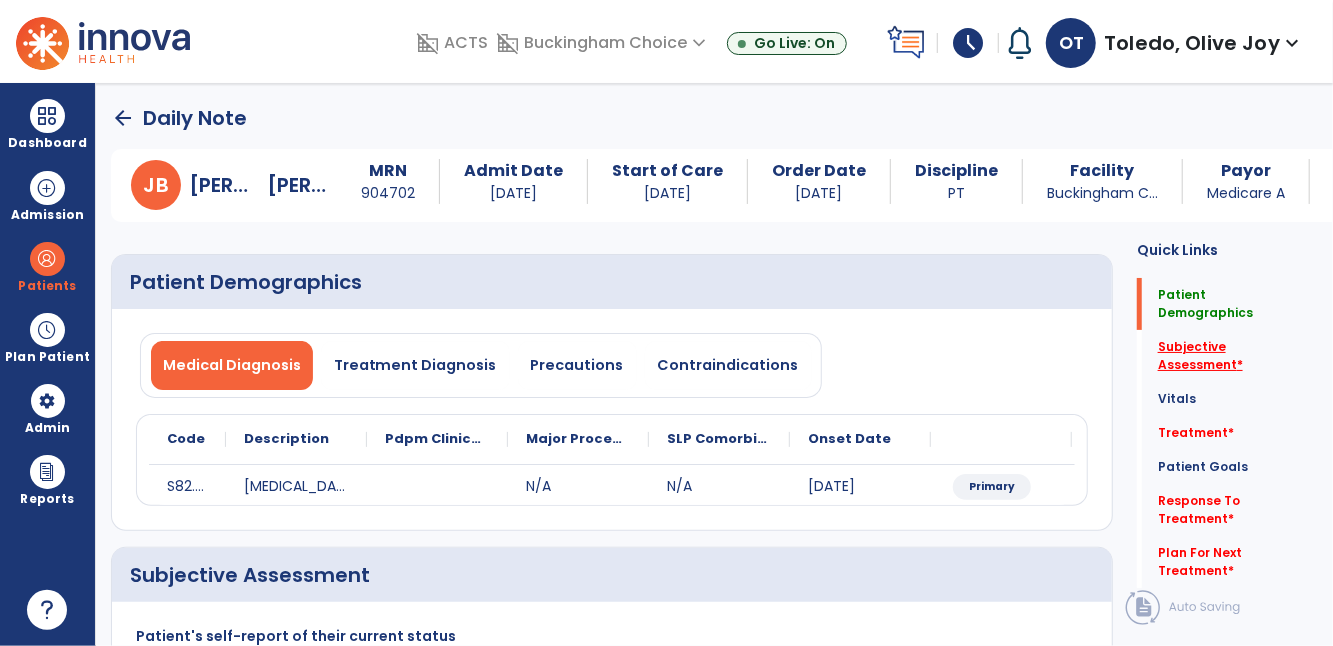 click on "Subjective Assessment   *" 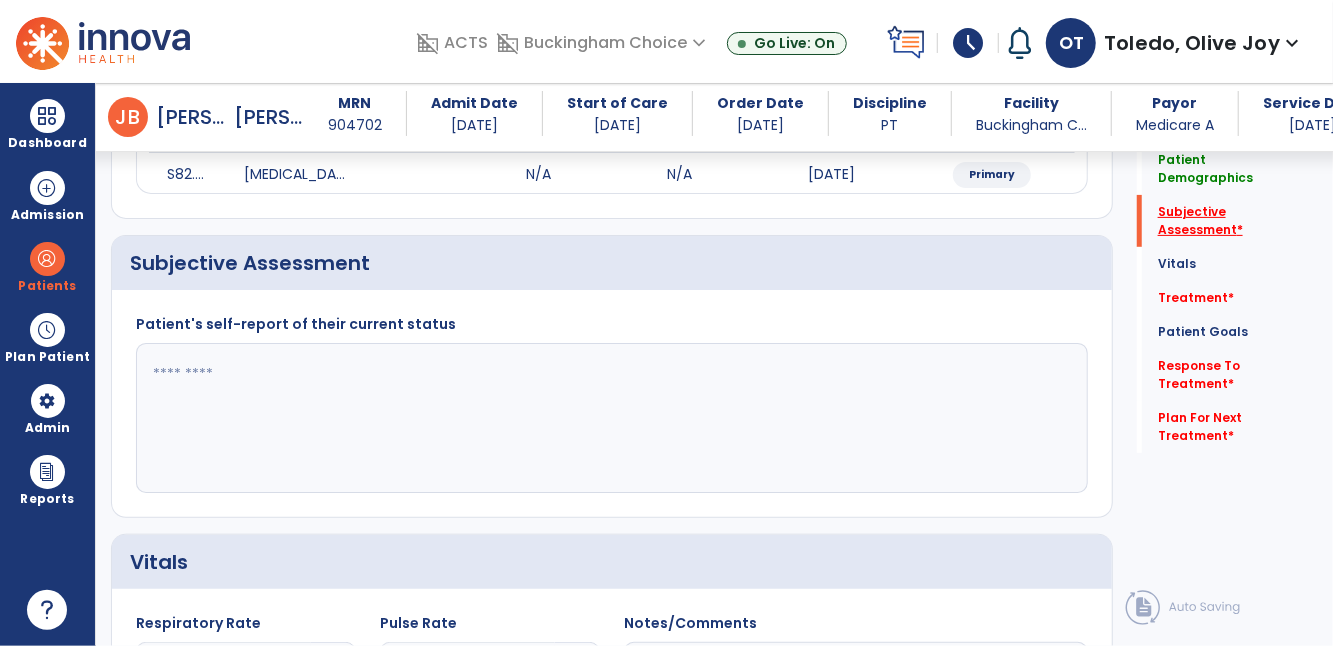 scroll, scrollTop: 322, scrollLeft: 0, axis: vertical 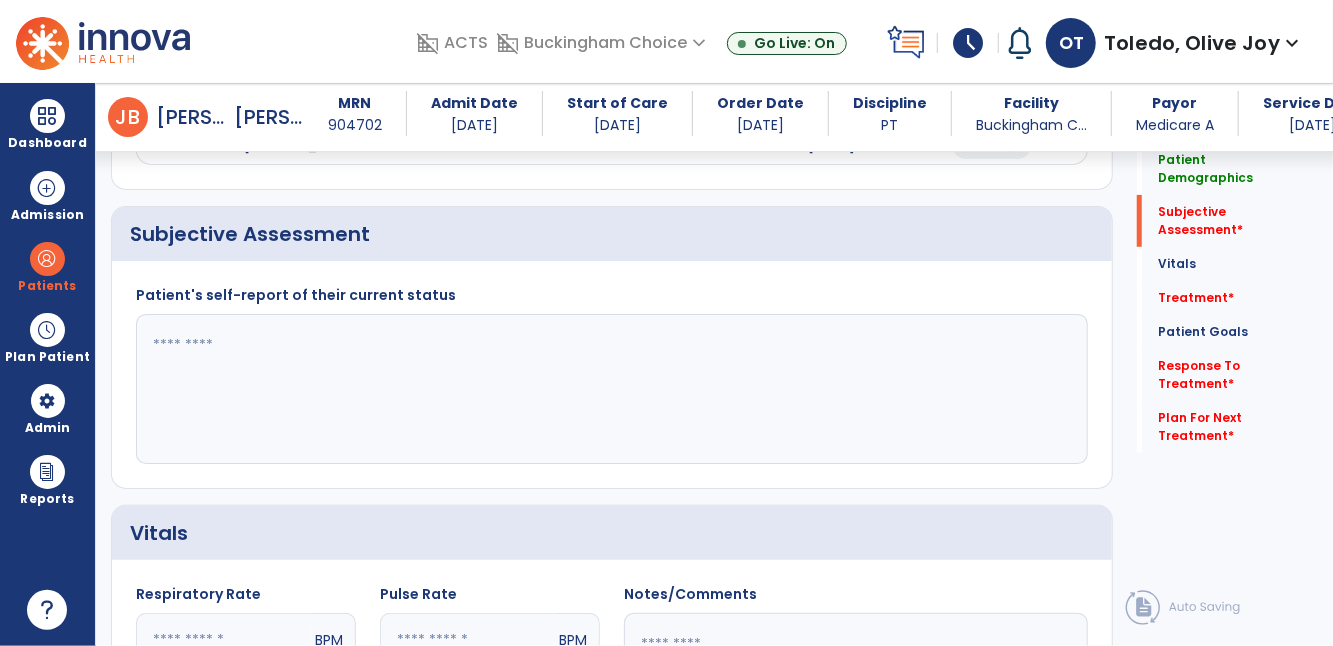 click 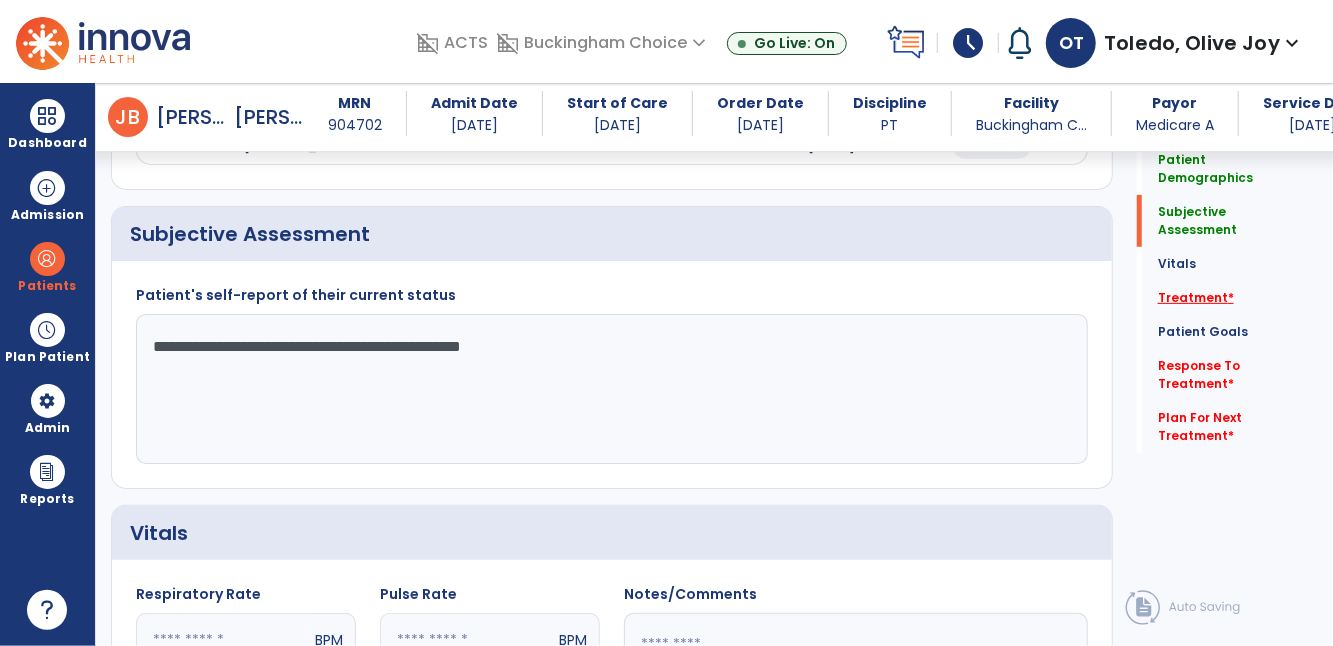 type on "**********" 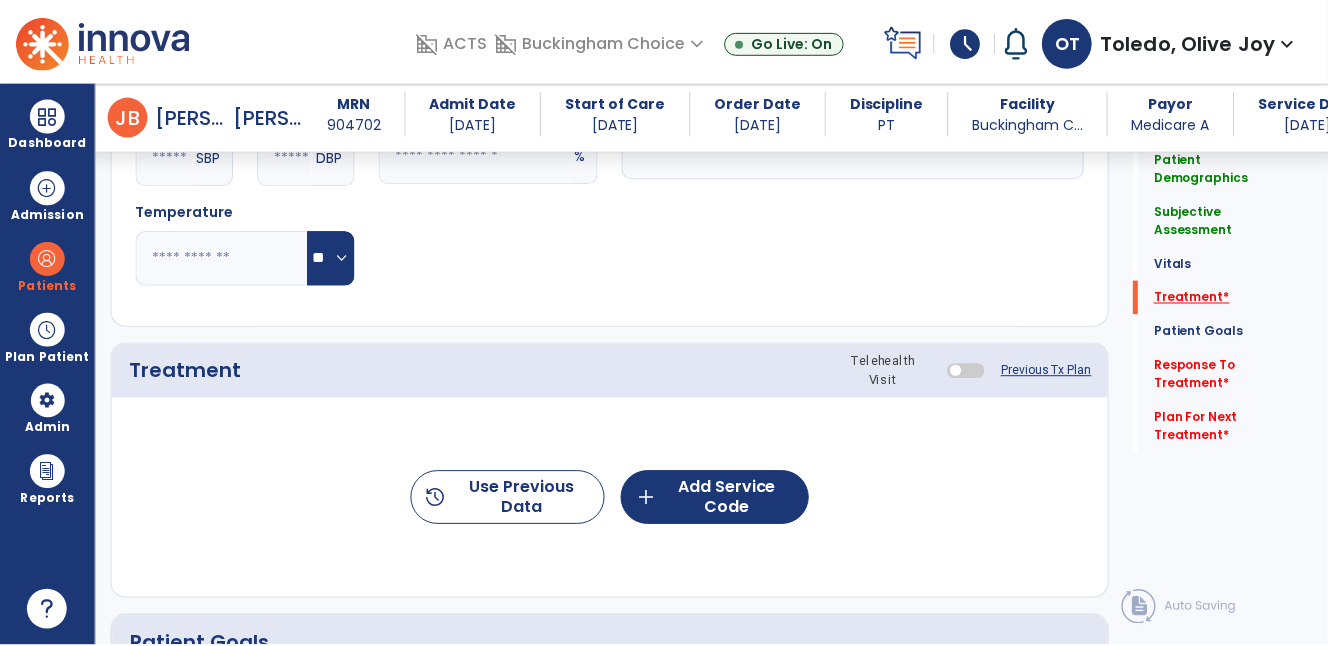 scroll, scrollTop: 1009, scrollLeft: 0, axis: vertical 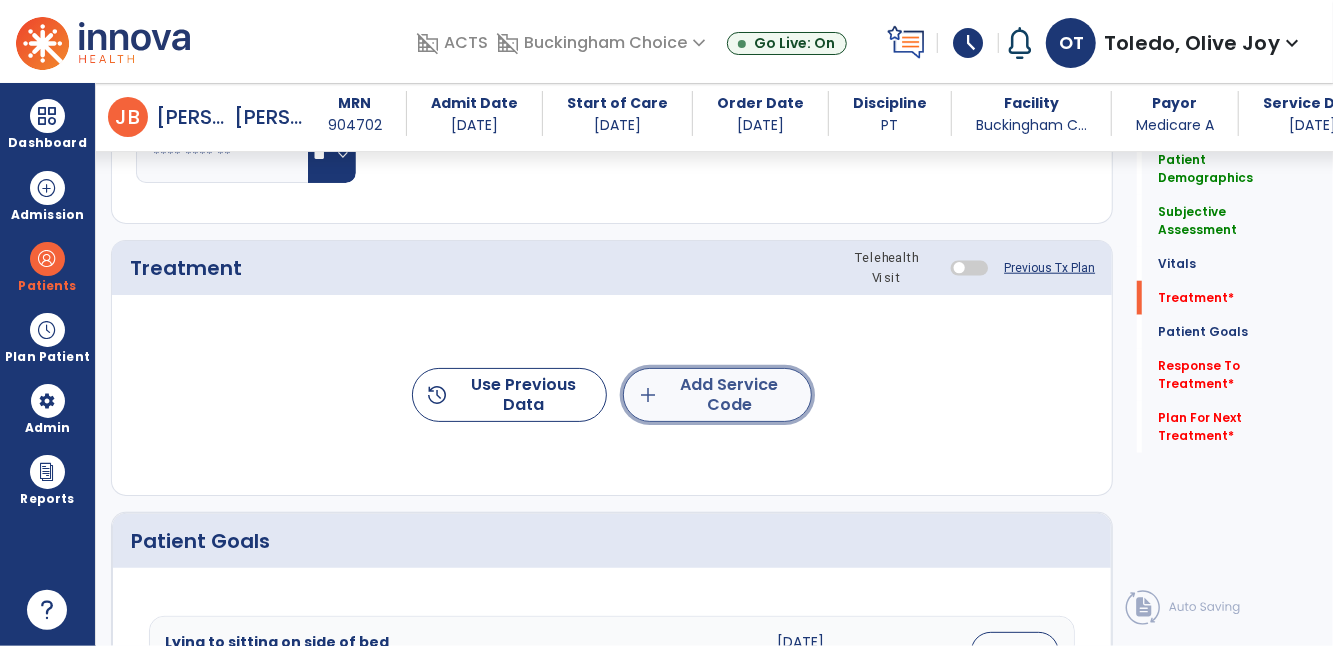 click on "add  Add Service Code" 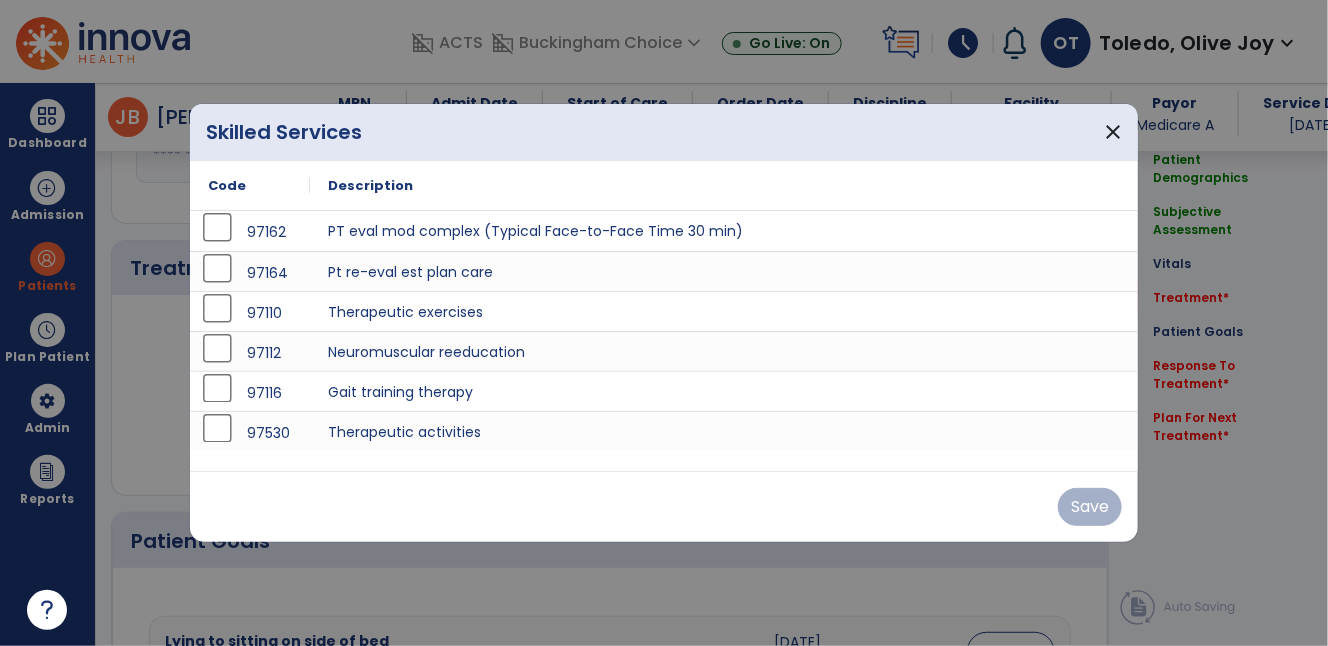 scroll, scrollTop: 1009, scrollLeft: 0, axis: vertical 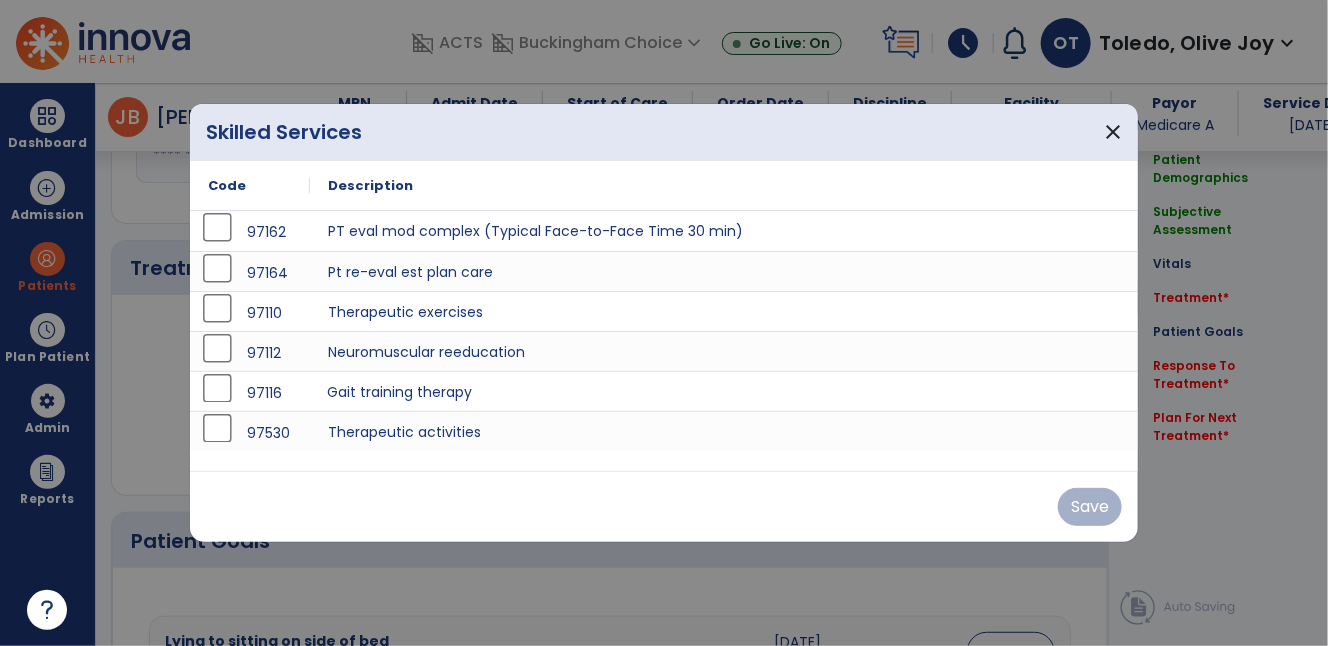 click on "Gait training therapy" at bounding box center (724, 391) 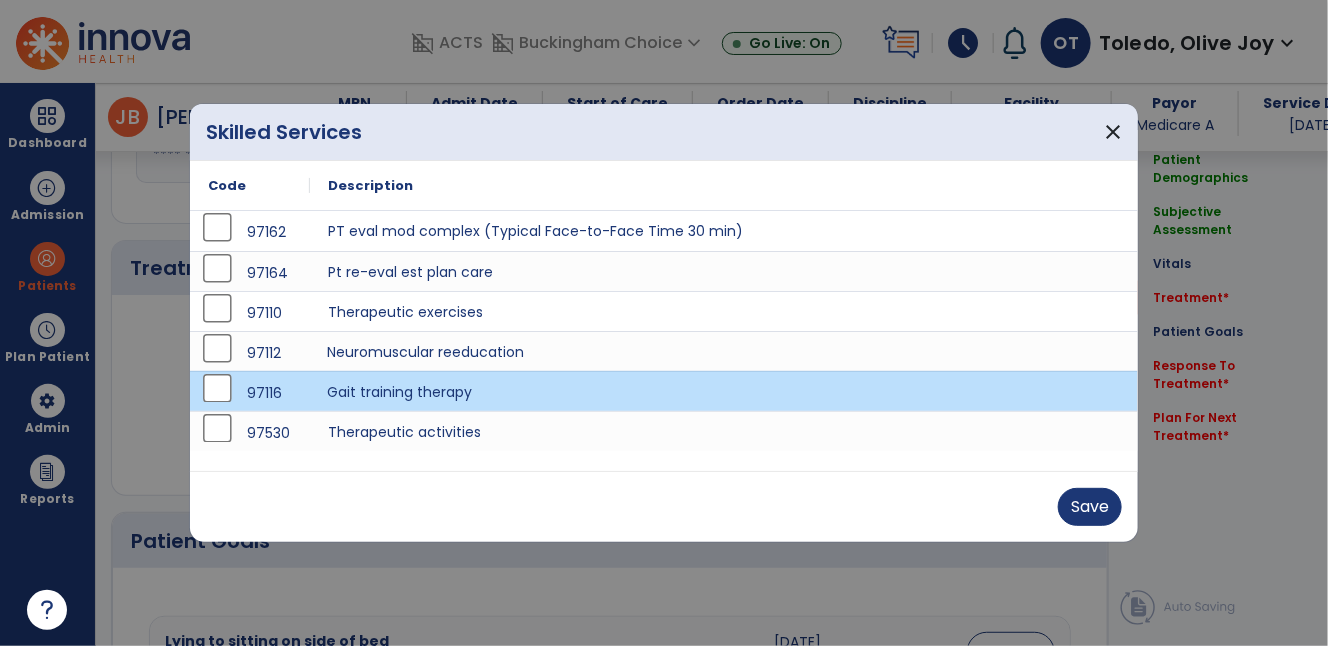 click on "Neuromuscular reeducation" at bounding box center (724, 351) 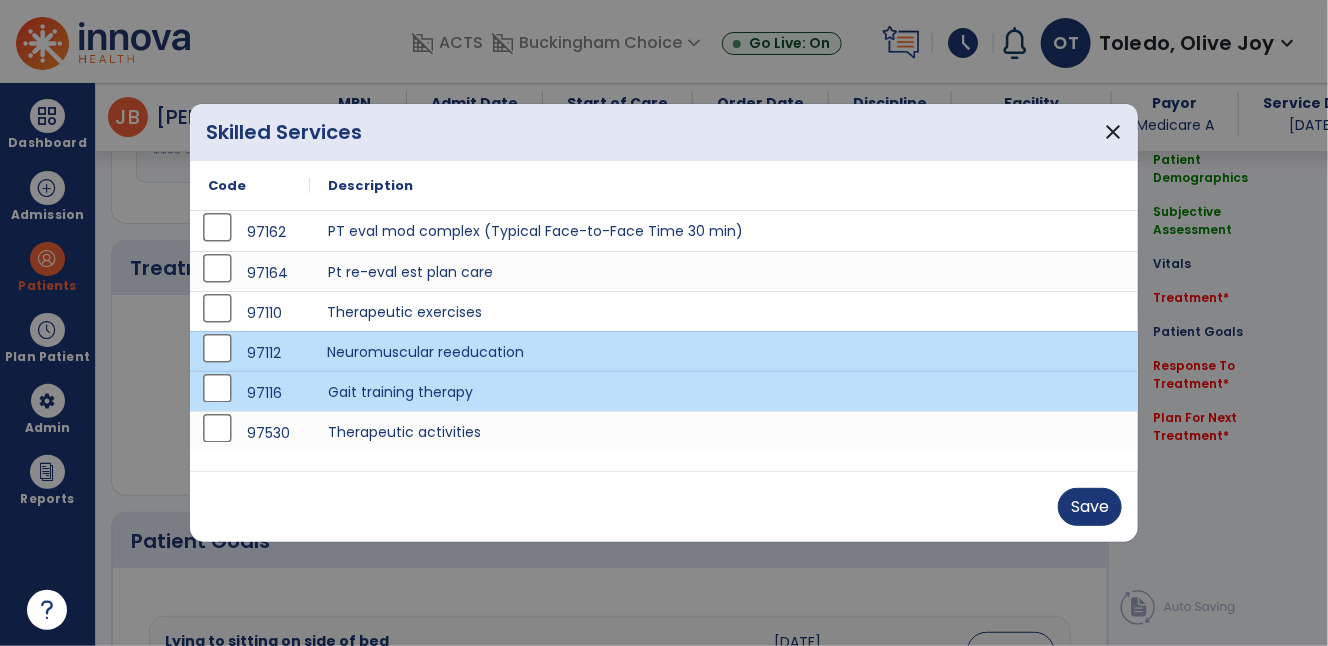 click on "Therapeutic exercises" at bounding box center (724, 311) 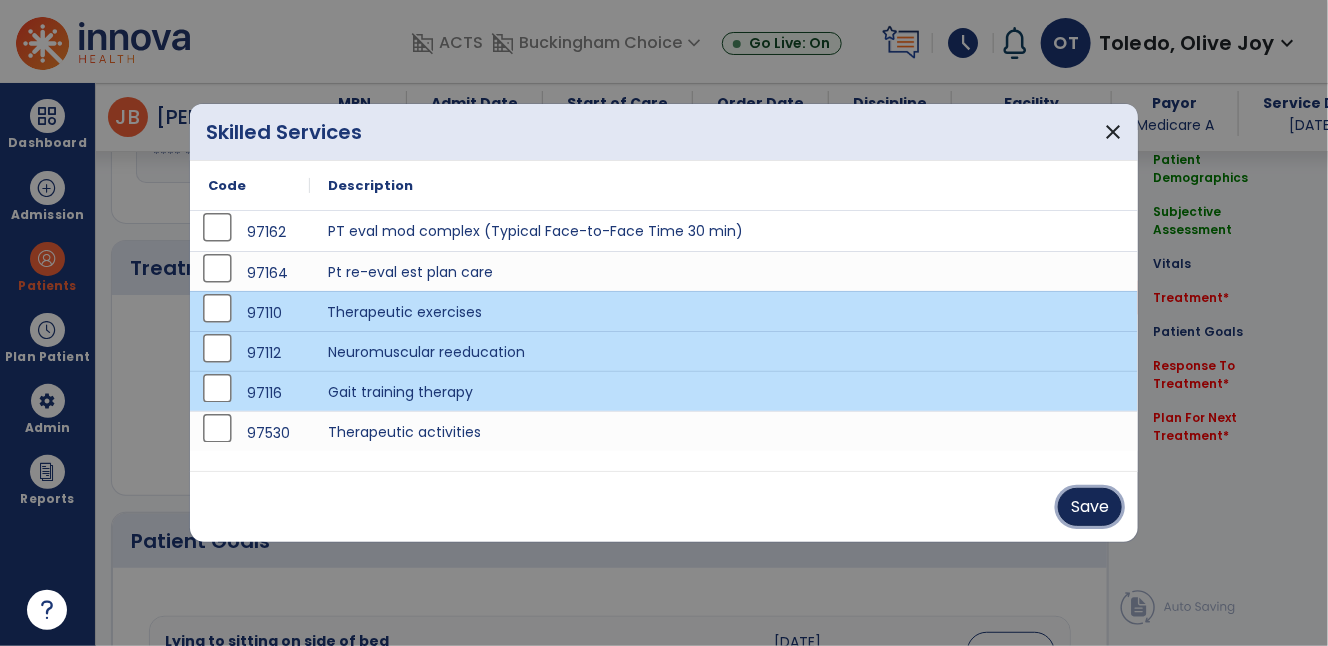 click on "Save" at bounding box center [1090, 507] 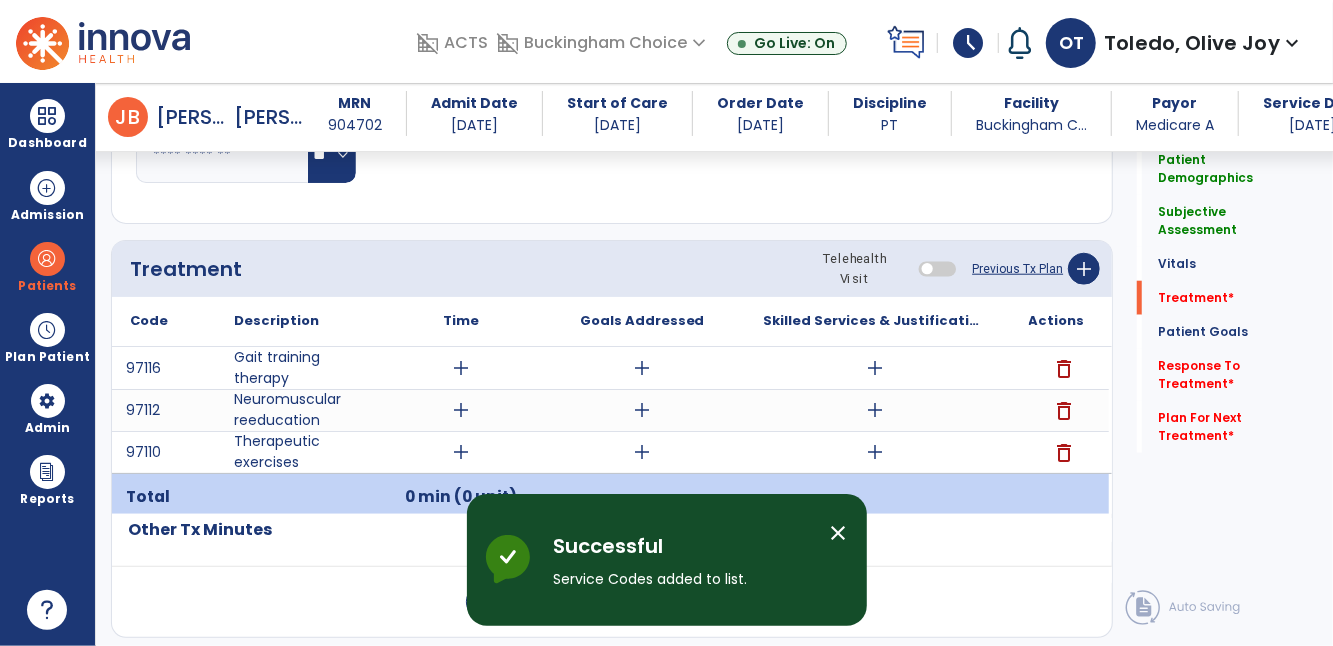 click on "add" at bounding box center (875, 368) 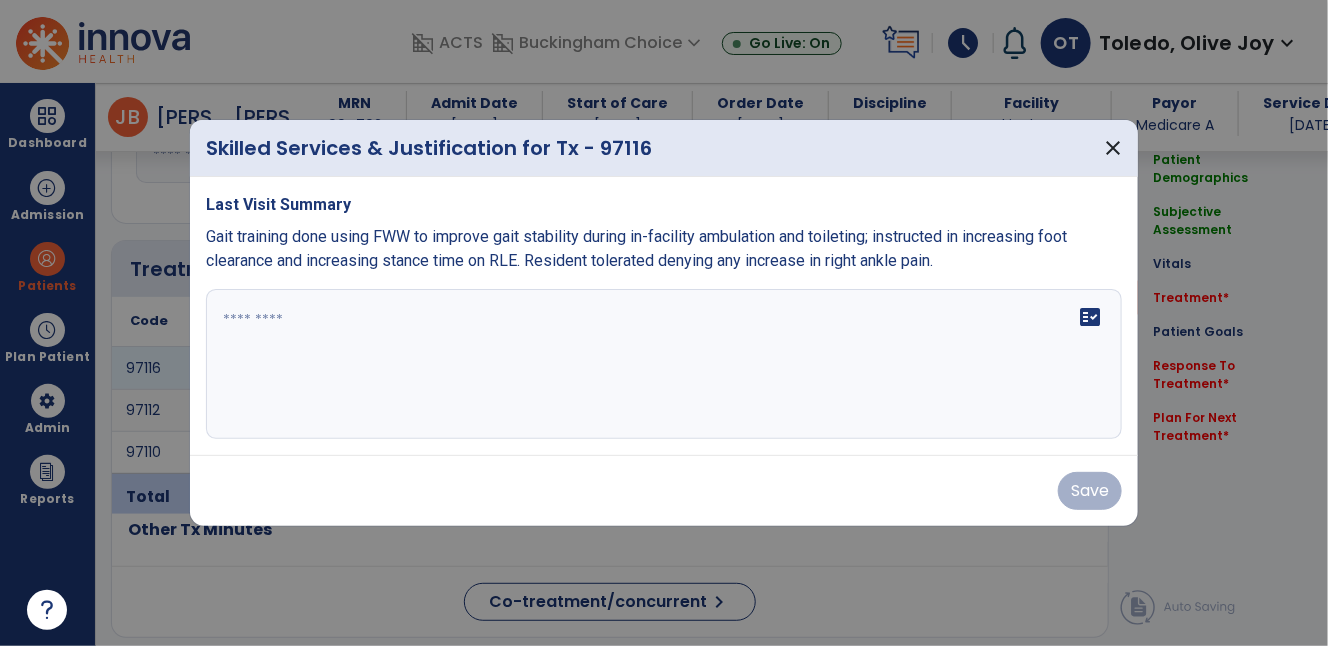 scroll, scrollTop: 1009, scrollLeft: 0, axis: vertical 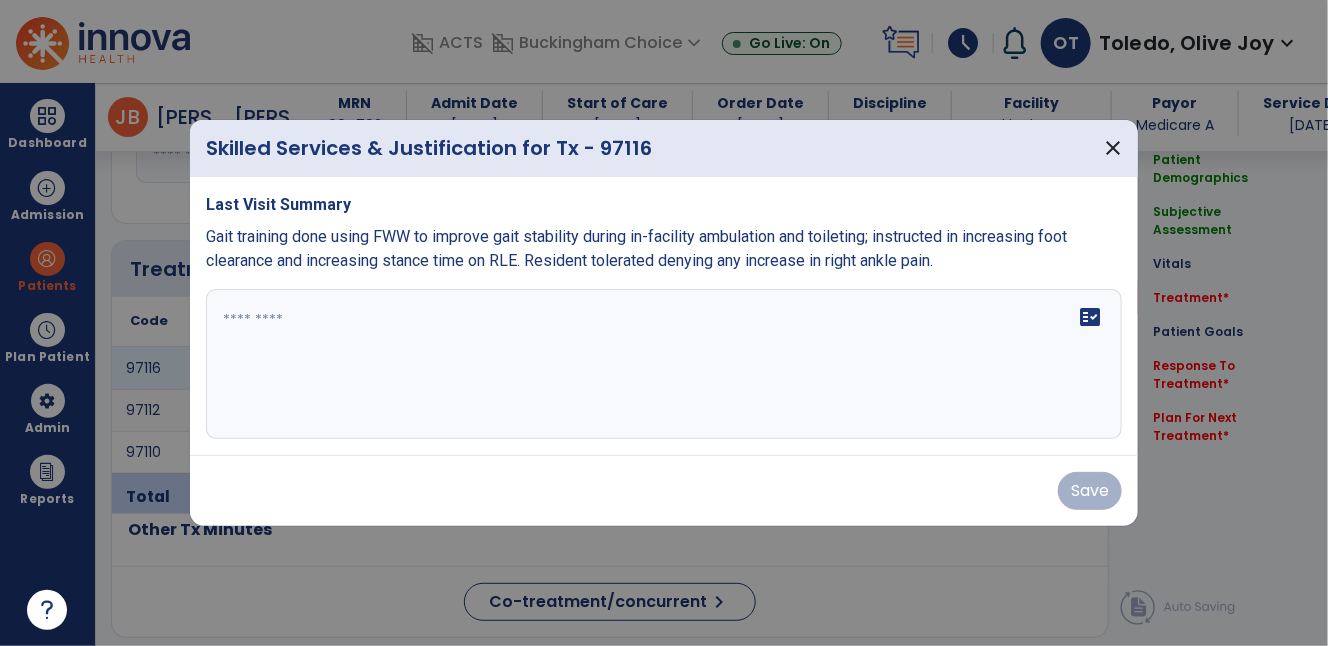 click on "fact_check" at bounding box center [664, 364] 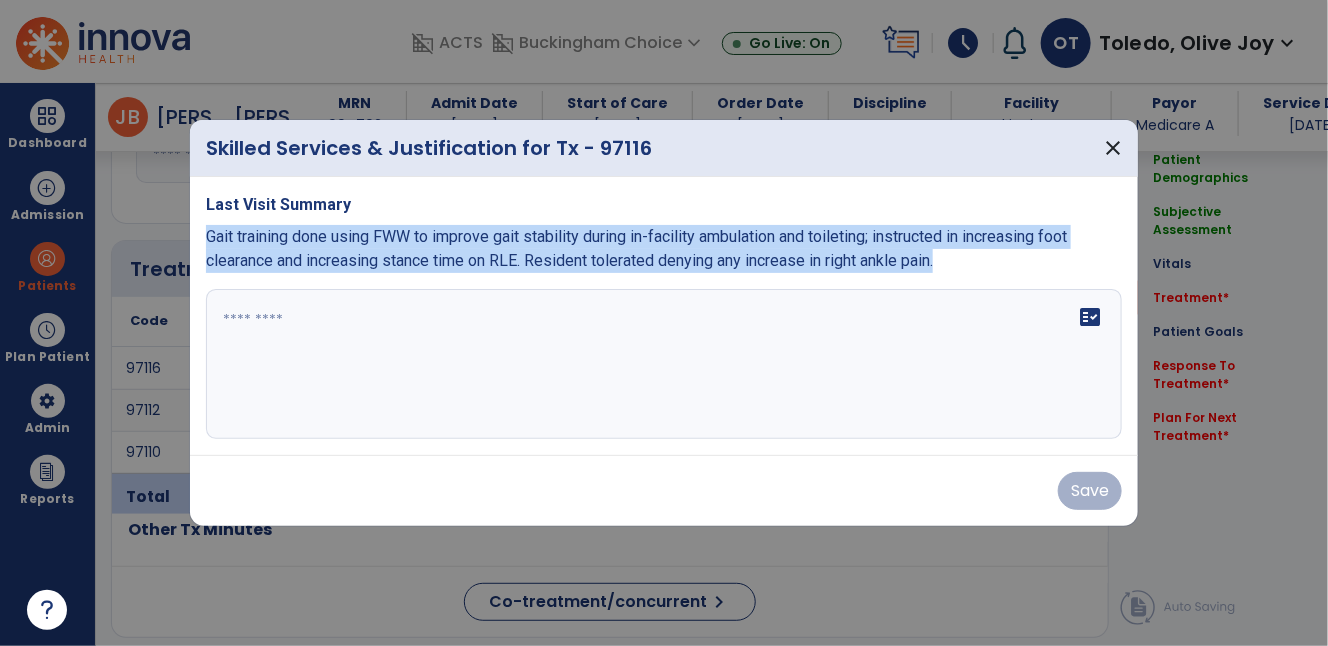 drag, startPoint x: 208, startPoint y: 238, endPoint x: 974, endPoint y: 267, distance: 766.54877 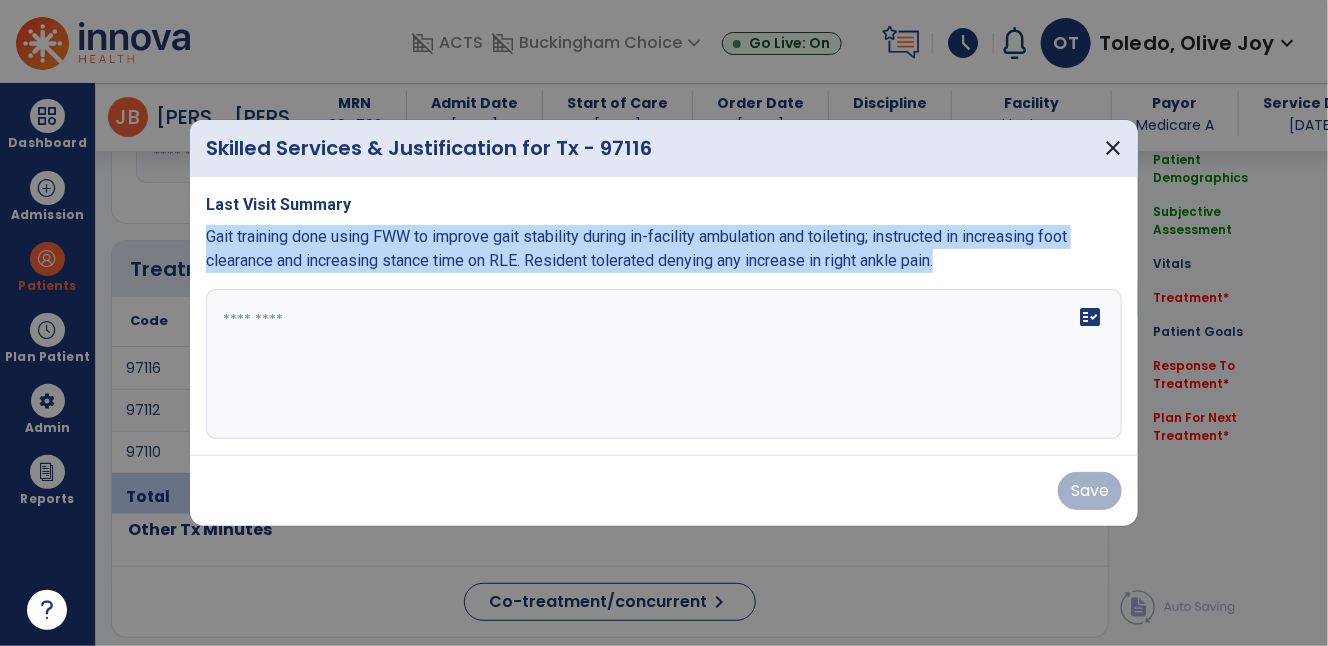 click on "Gait training done using FWW to improve gait stability during in-facility ambulation and toileting; instructed in increasing foot clearance and increasing stance time on RLE. Resident tolerated denying any increase in right ankle pain." at bounding box center [664, 249] 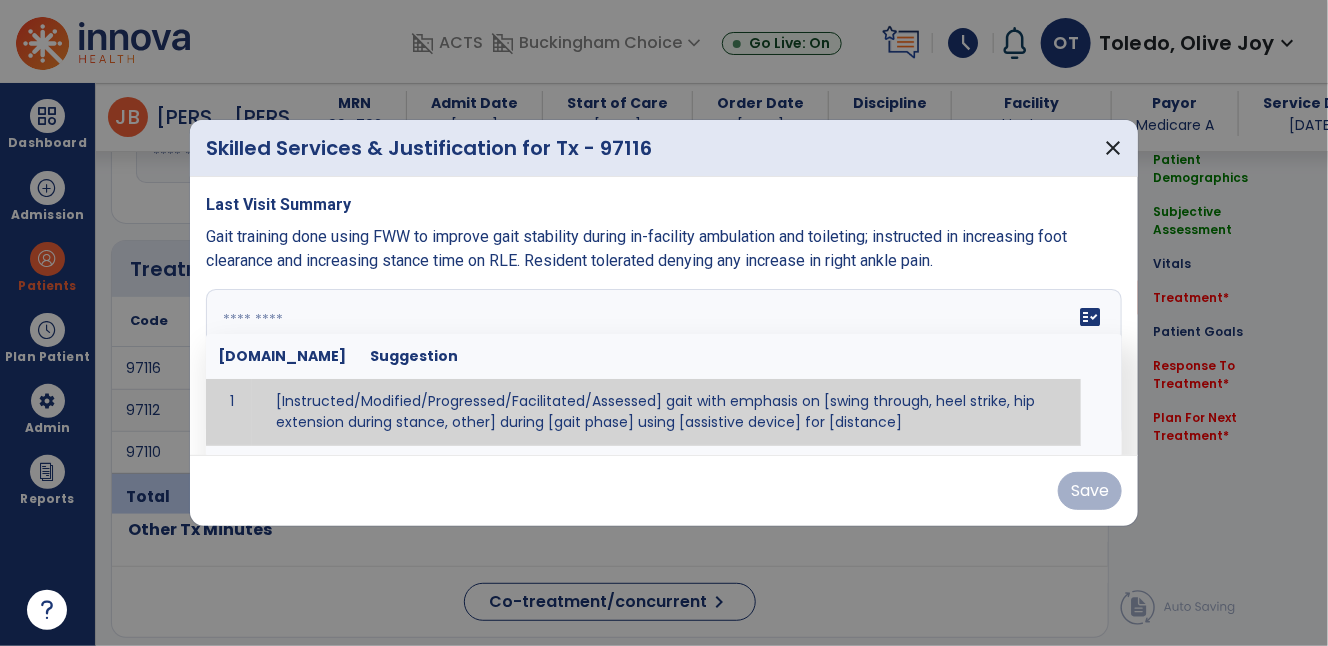 paste on "**********" 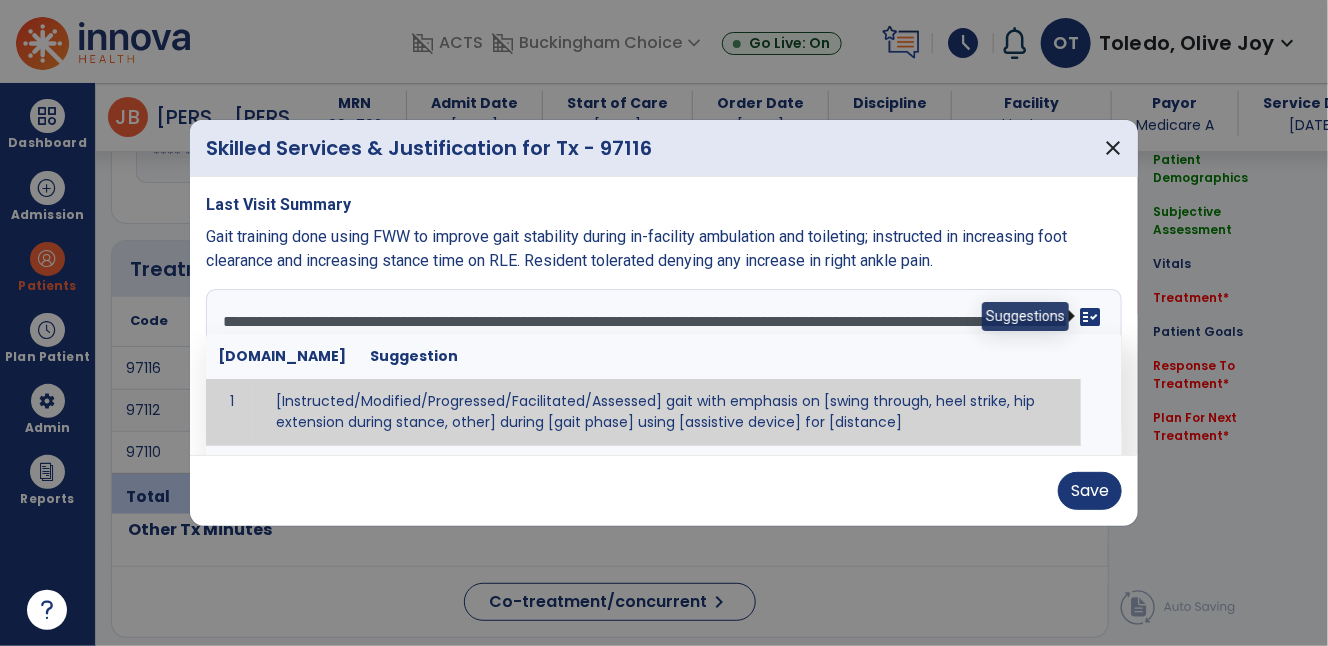 click on "fact_check" at bounding box center (1090, 317) 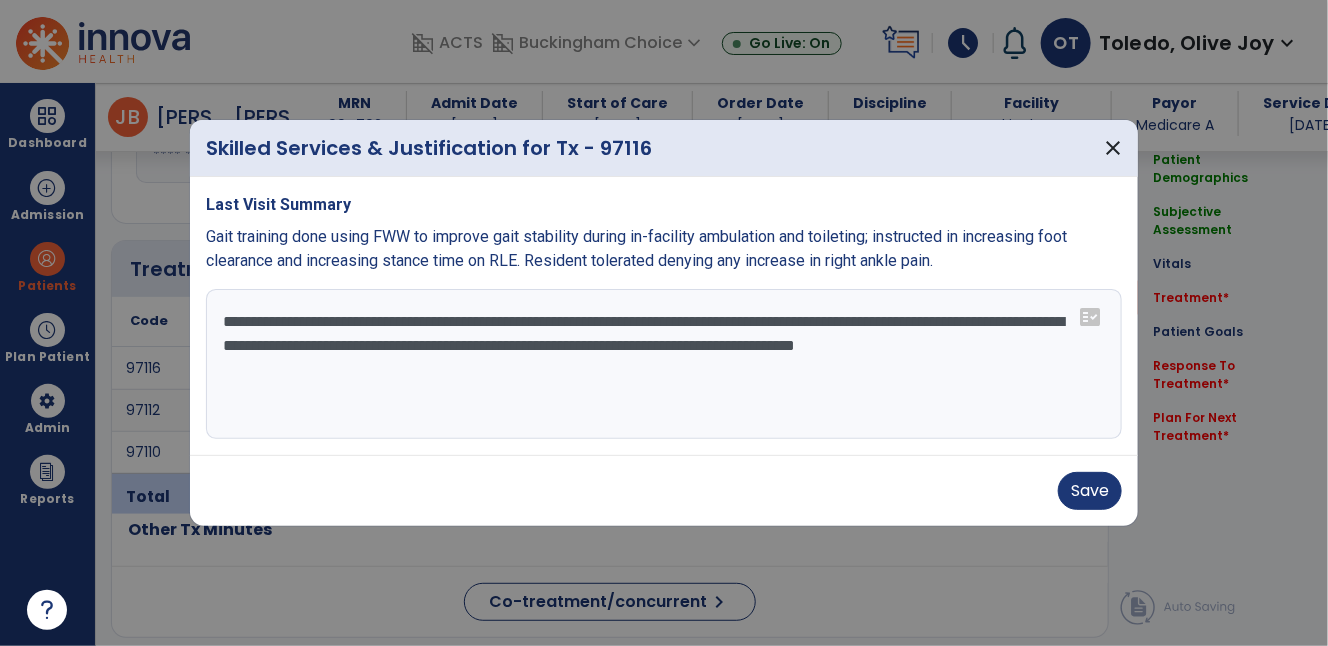 click on "**********" at bounding box center [664, 364] 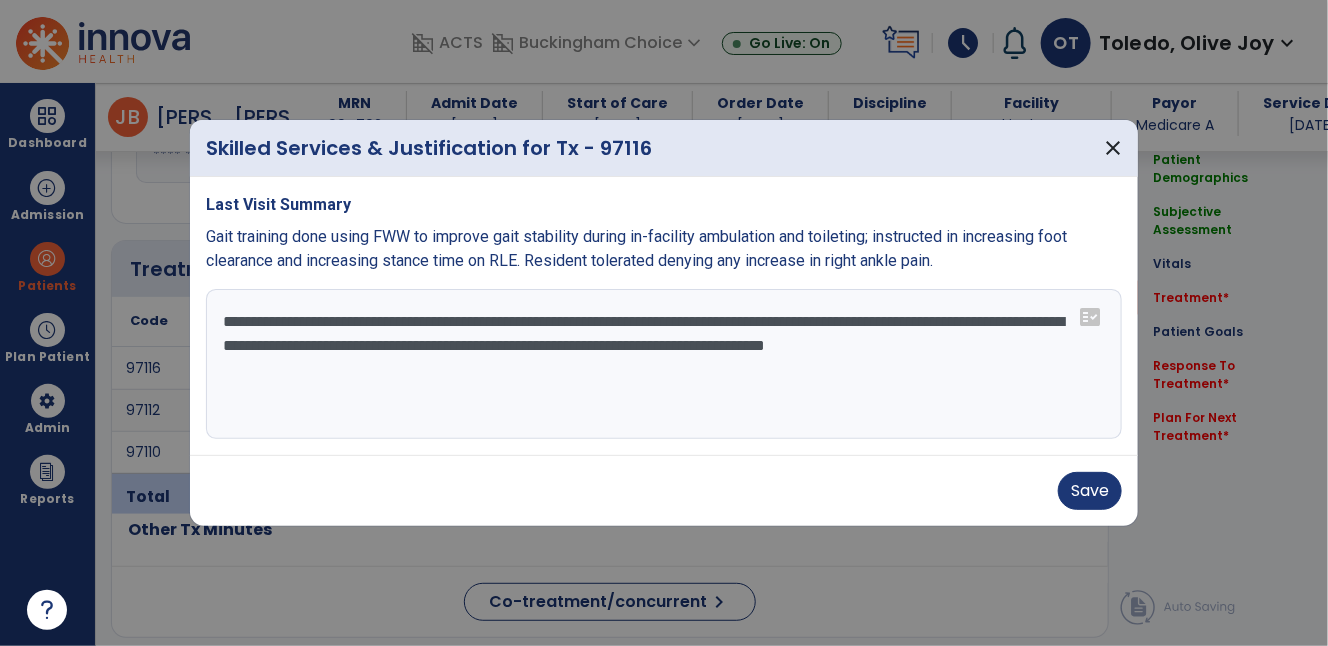 click on "**********" at bounding box center (664, 364) 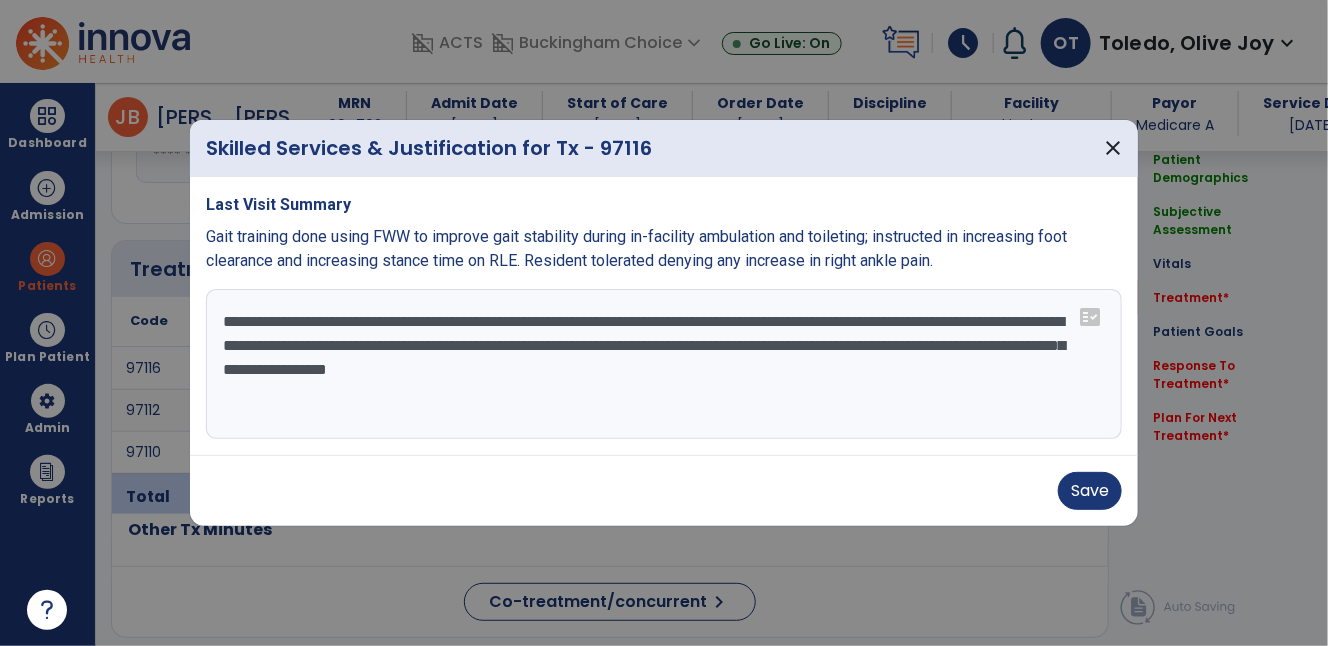 click on "**********" at bounding box center [664, 364] 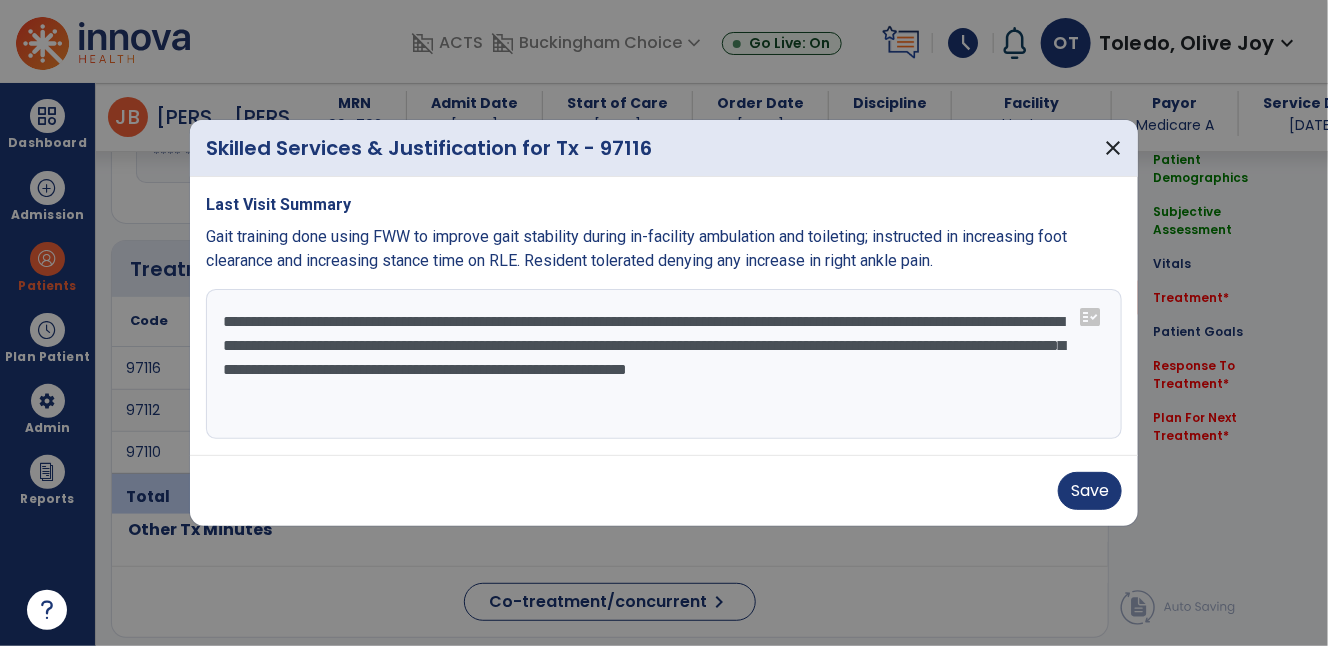 click on "**********" at bounding box center (664, 364) 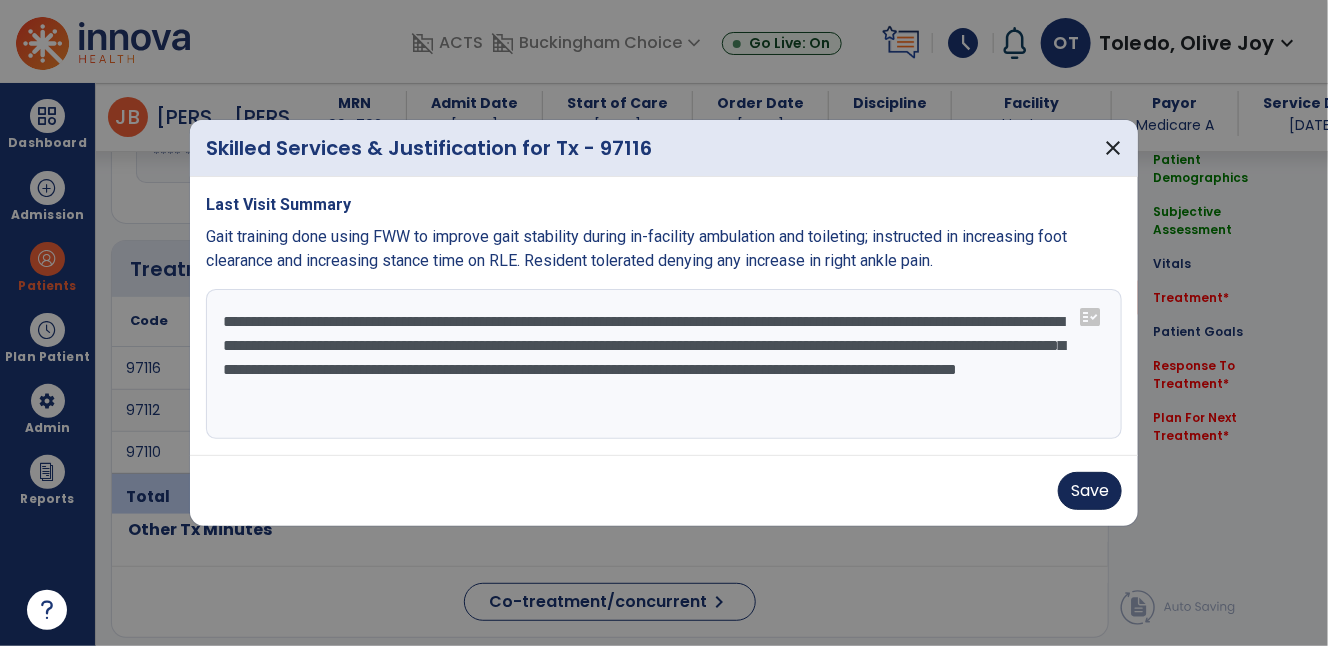 type on "**********" 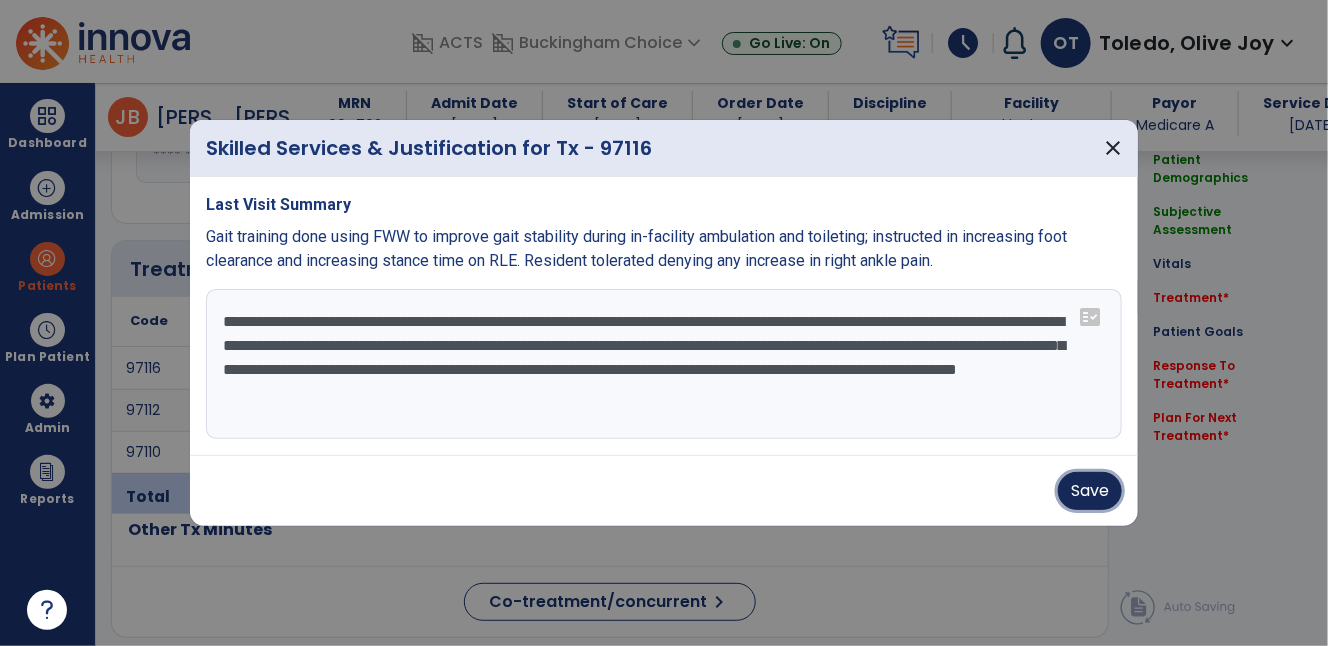 click on "Save" at bounding box center [1090, 491] 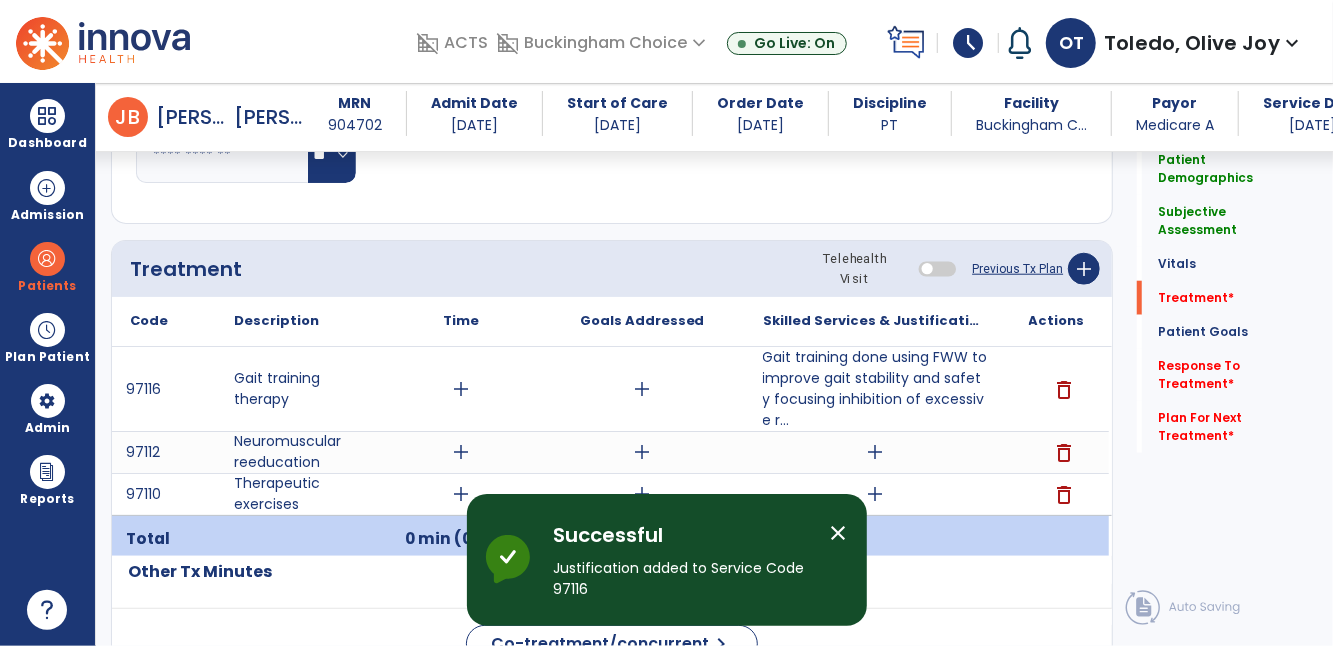 click on "add" at bounding box center [875, 452] 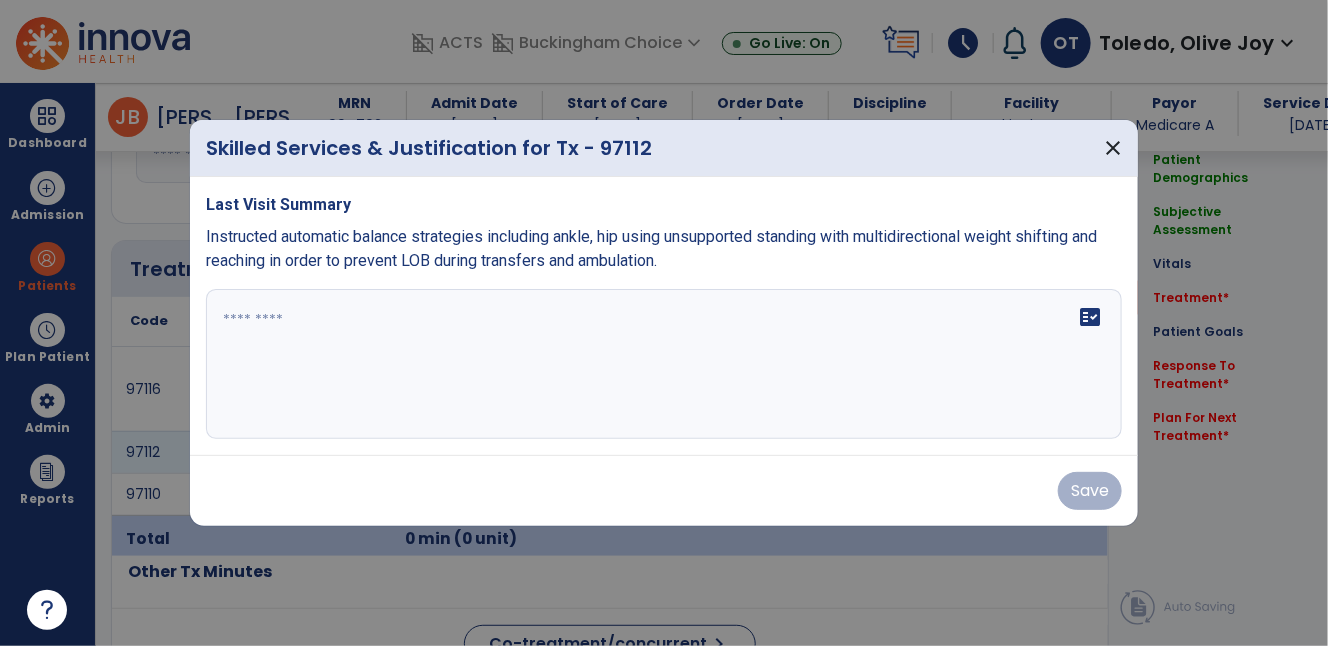 scroll, scrollTop: 1009, scrollLeft: 0, axis: vertical 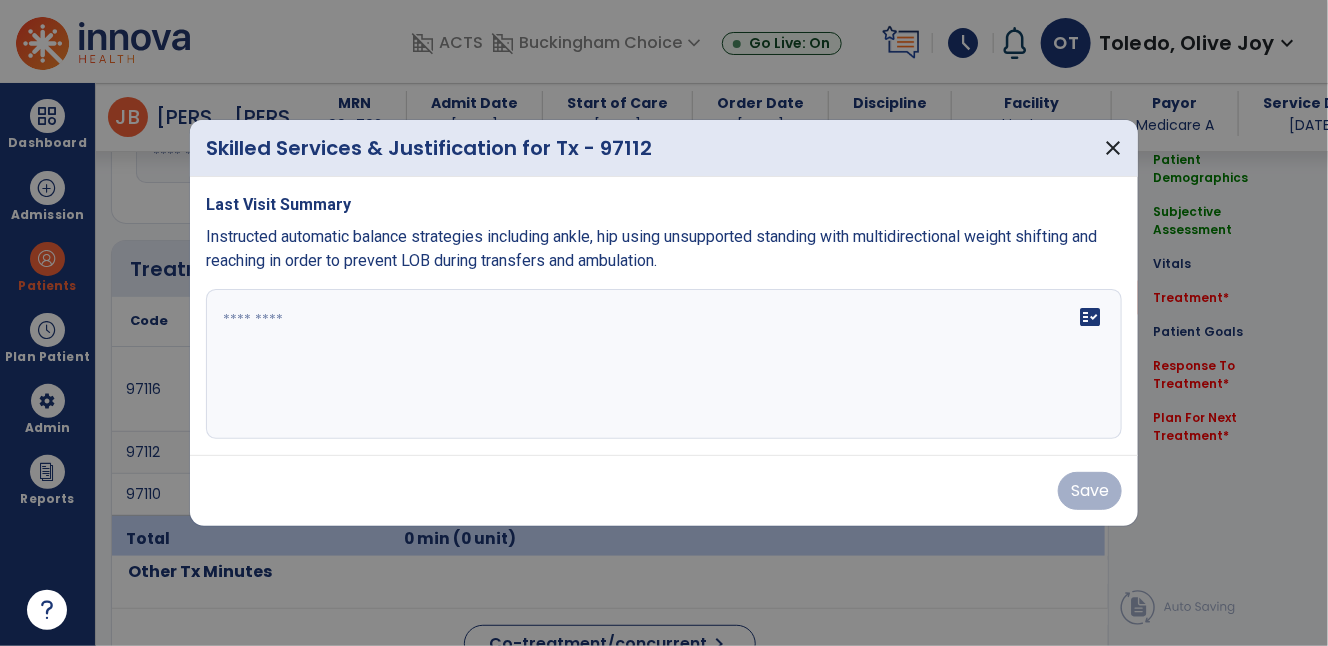 click at bounding box center [664, 364] 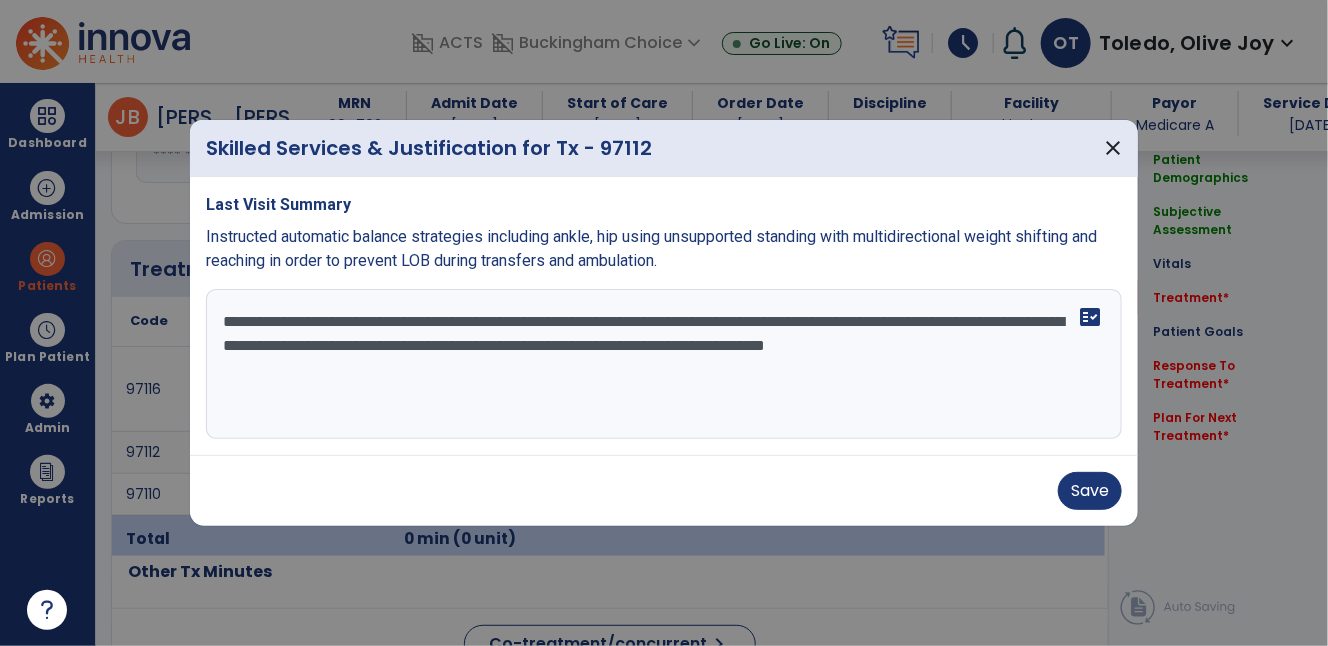 click on "**********" at bounding box center (664, 364) 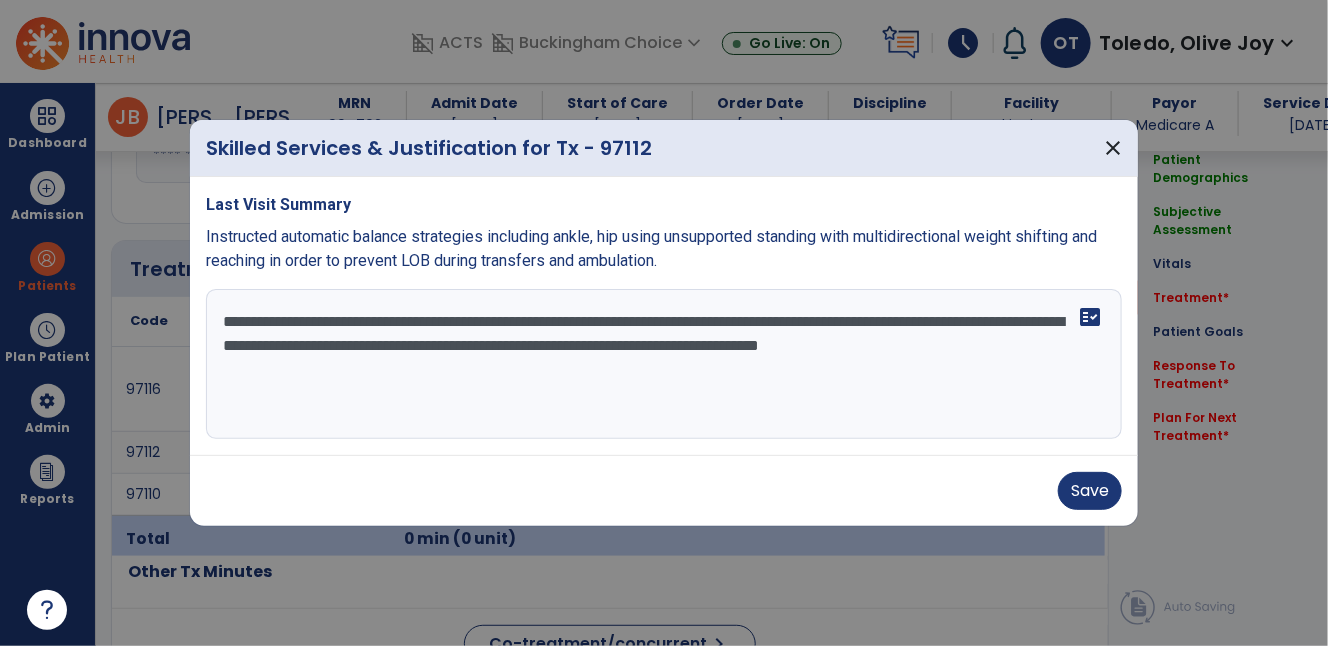 click on "**********" at bounding box center (664, 364) 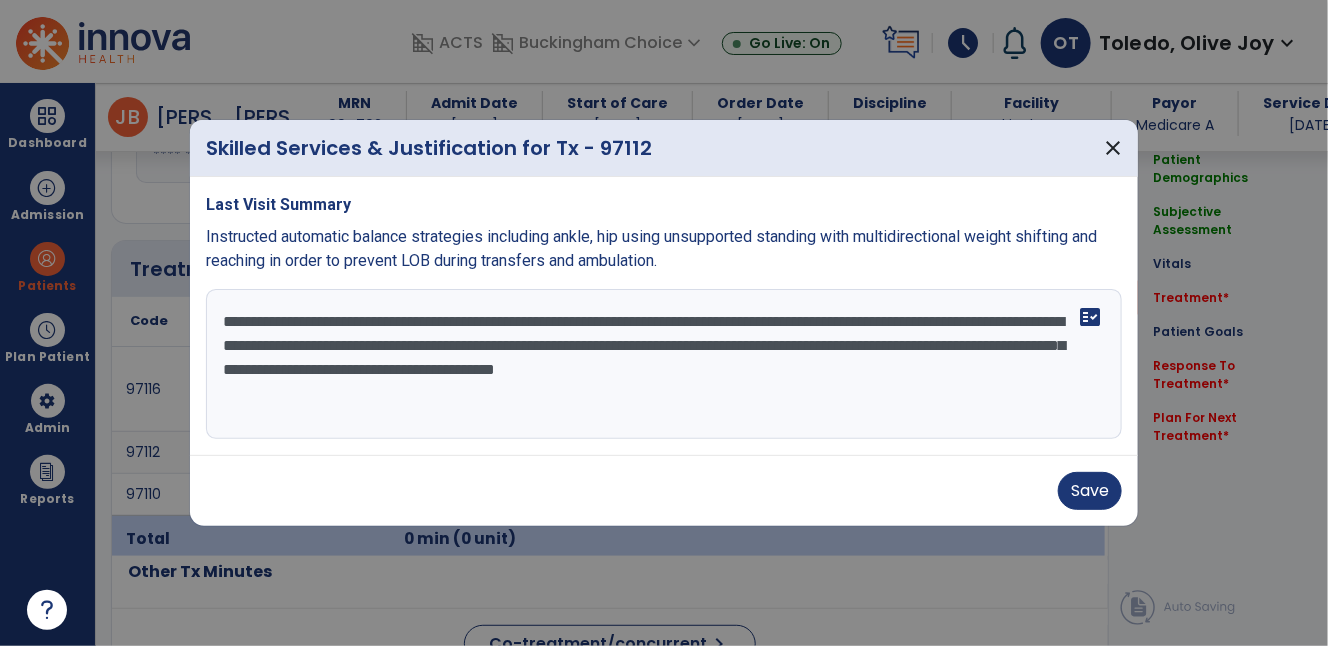 type on "**********" 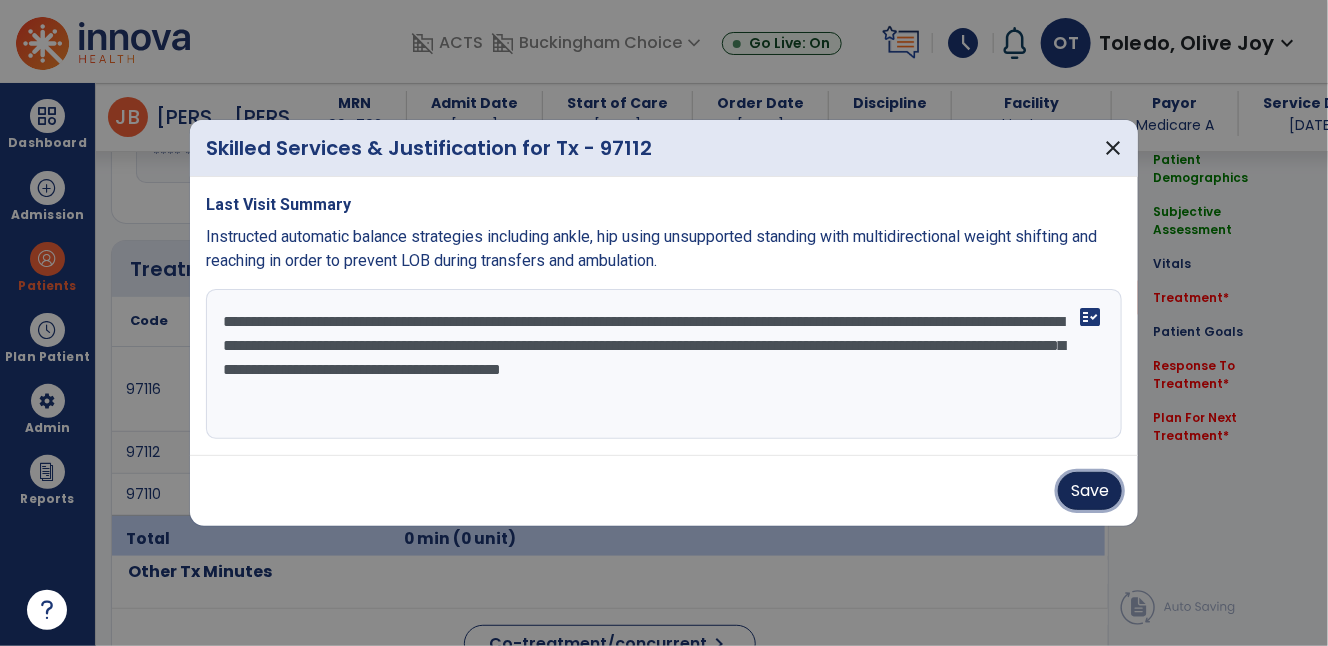 click on "Save" at bounding box center (1090, 491) 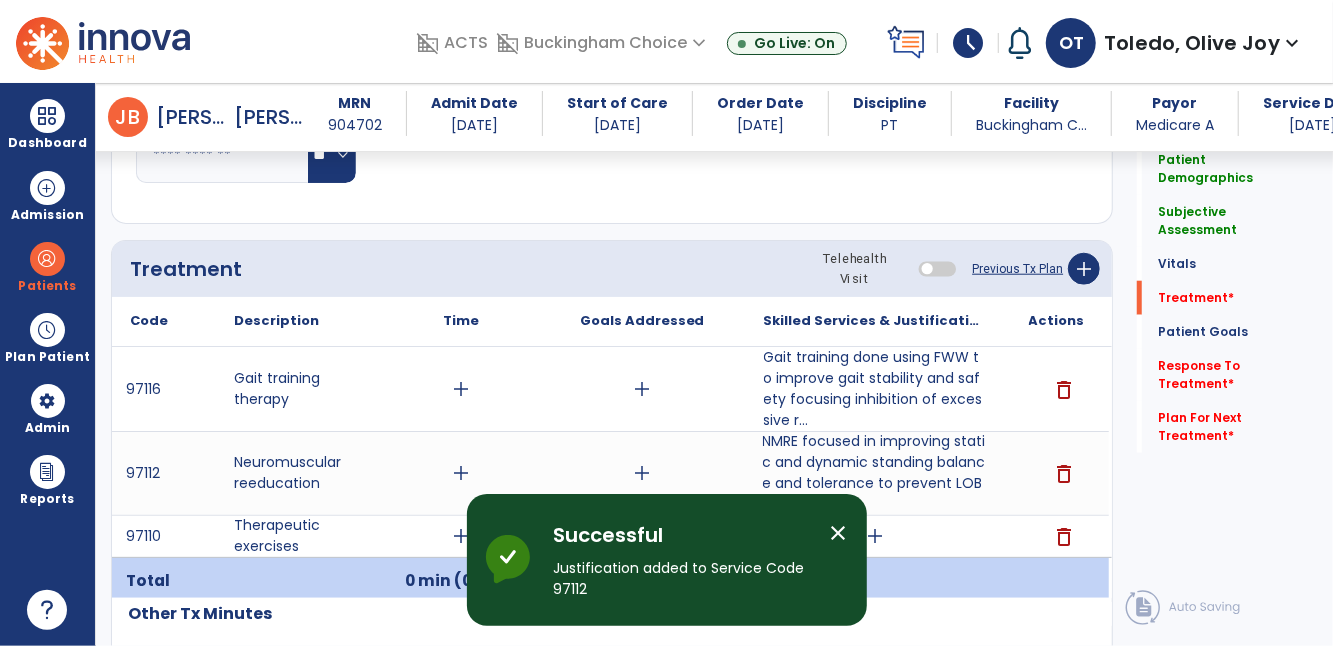 click on "add" at bounding box center (875, 536) 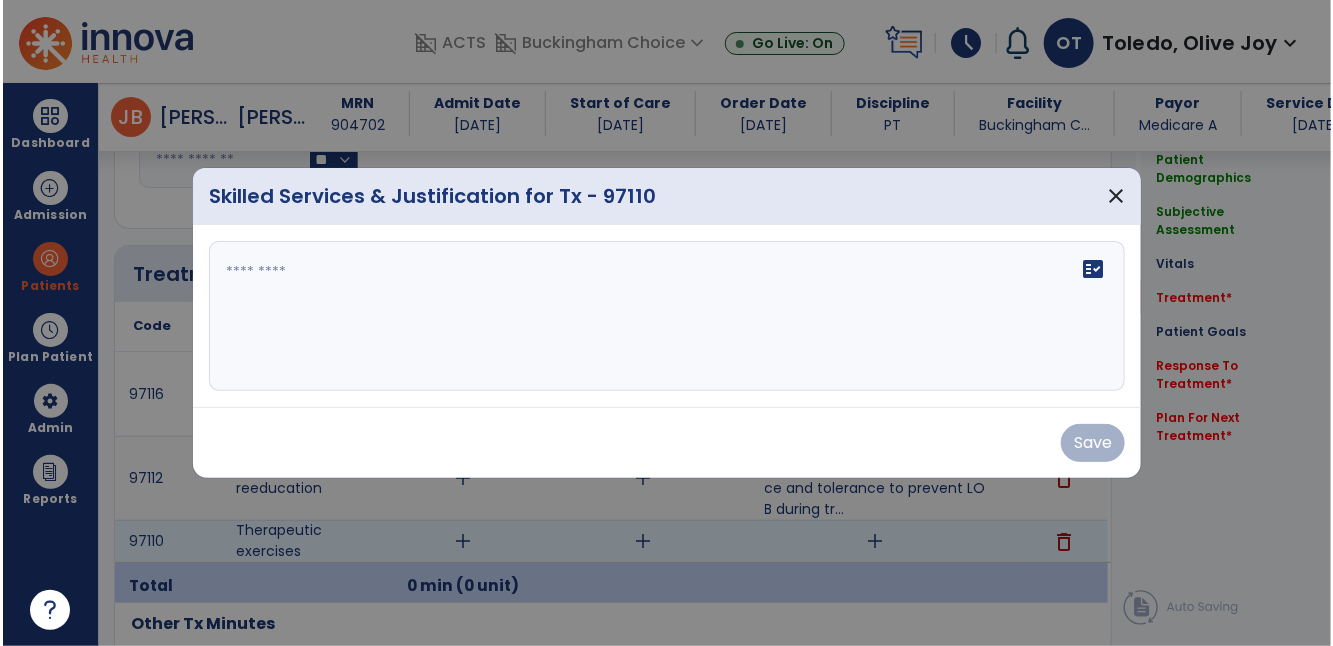 scroll, scrollTop: 1009, scrollLeft: 0, axis: vertical 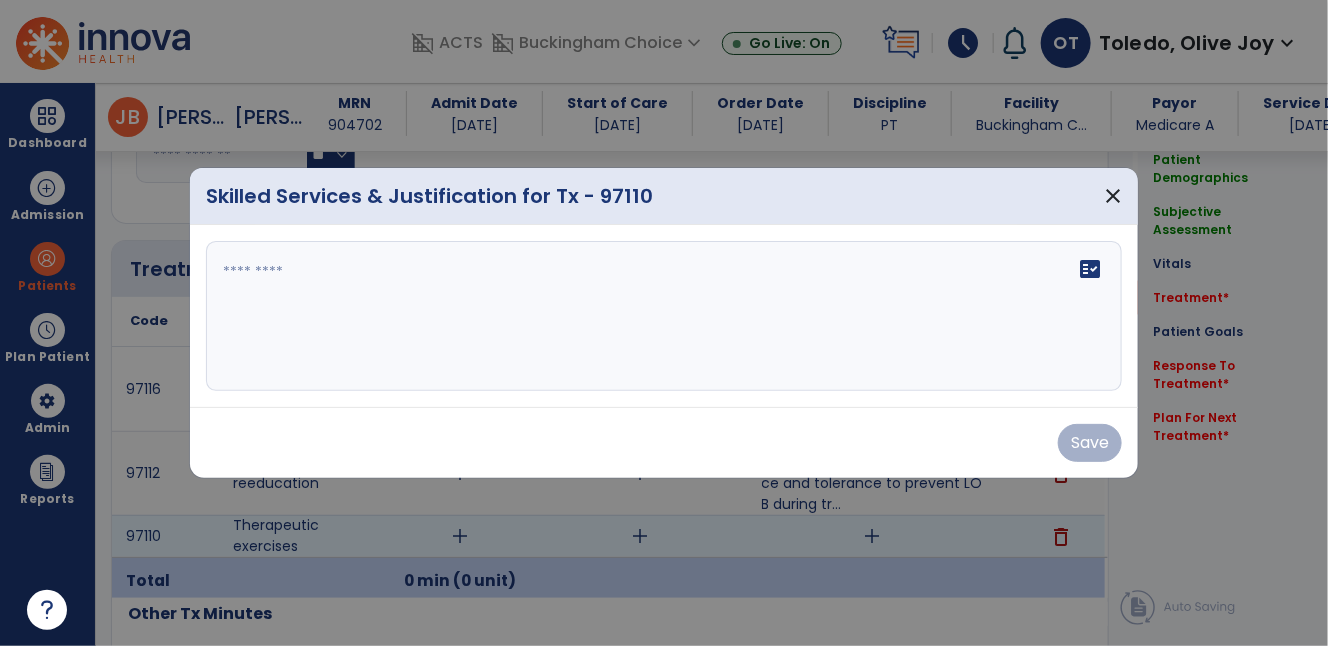 click on "fact_check" at bounding box center (664, 316) 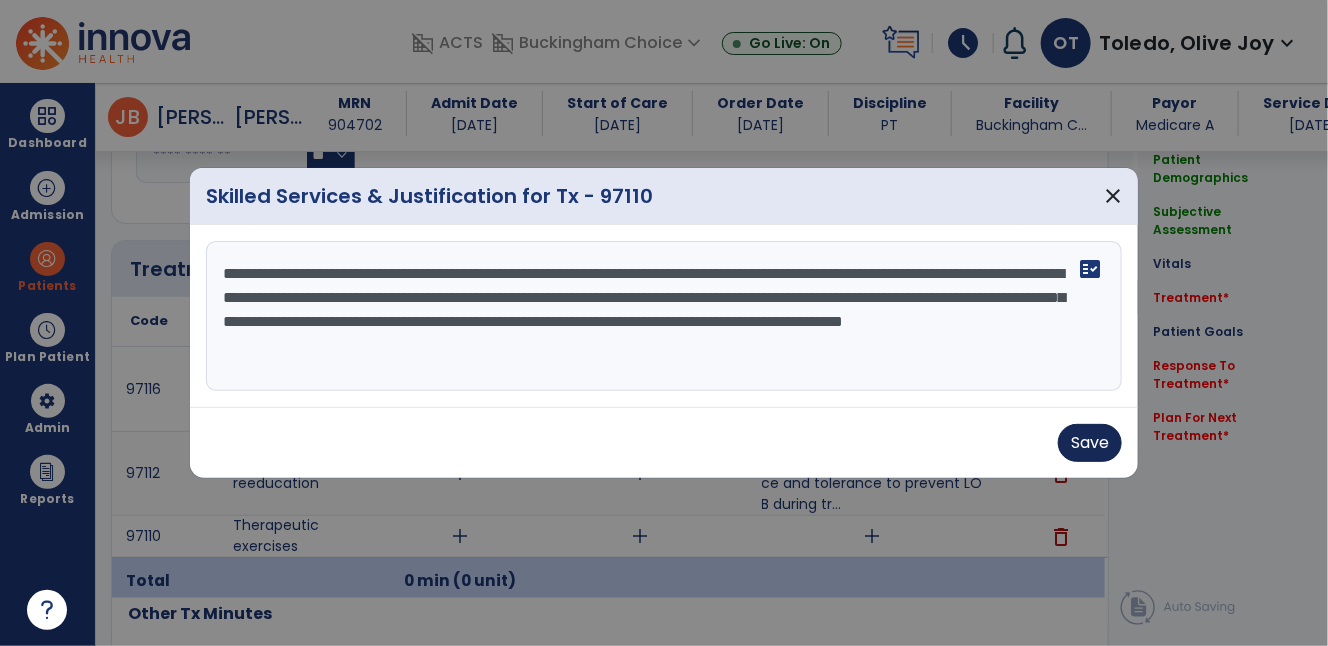 type on "**********" 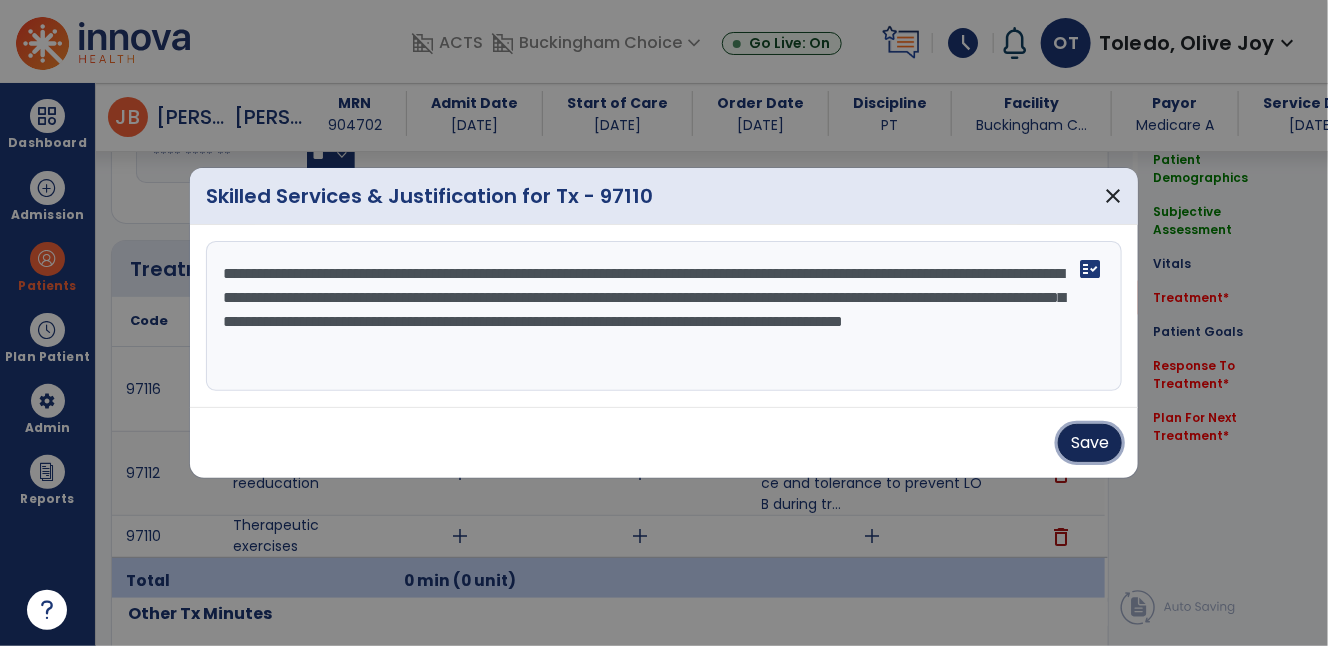 click on "Save" at bounding box center [1090, 443] 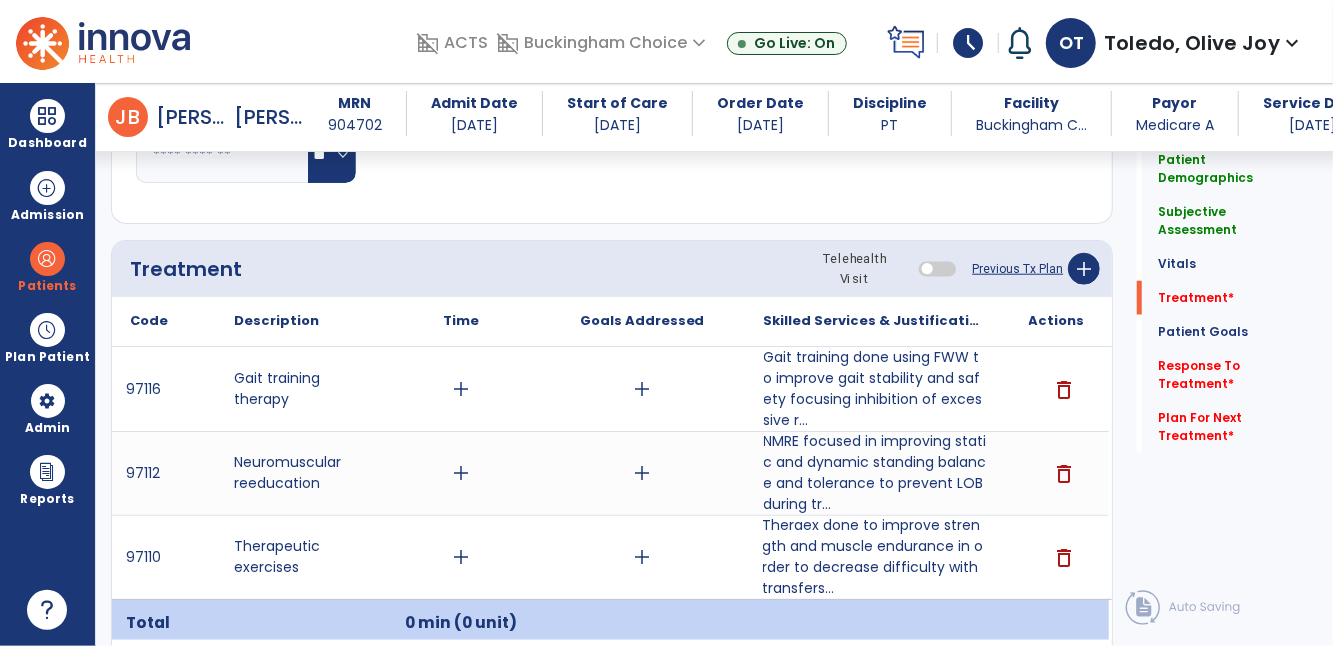 click on "add" at bounding box center [461, 473] 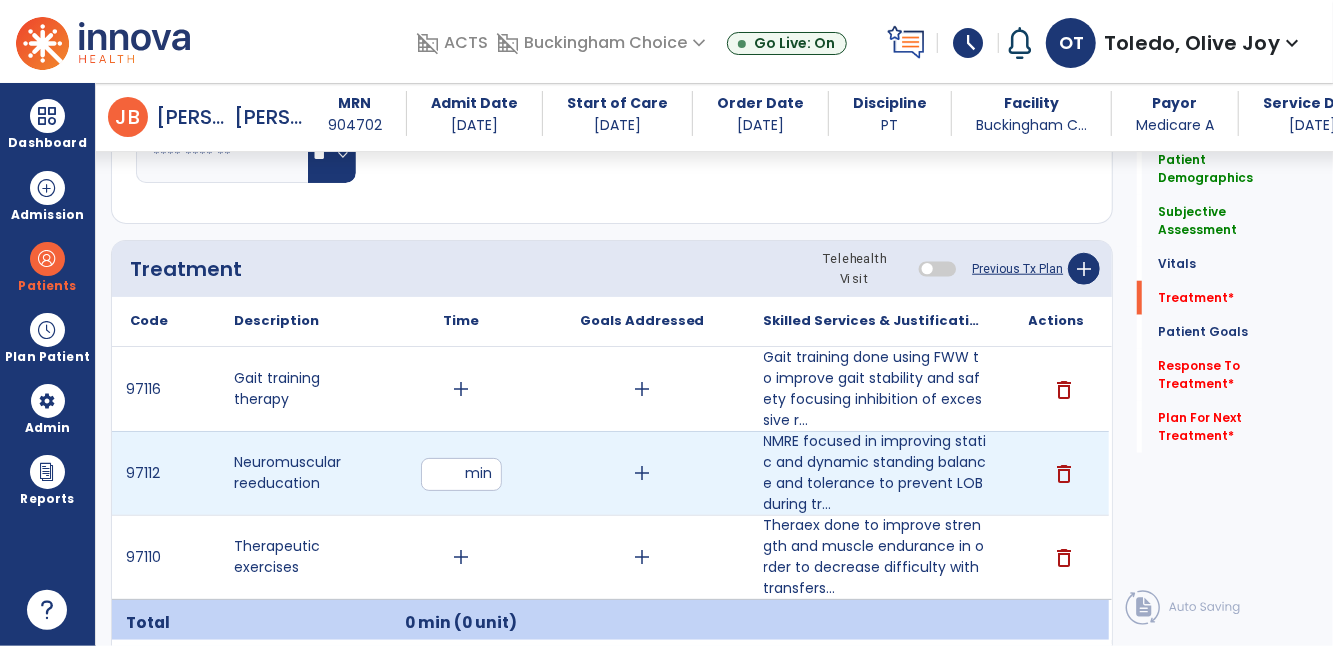 type on "**" 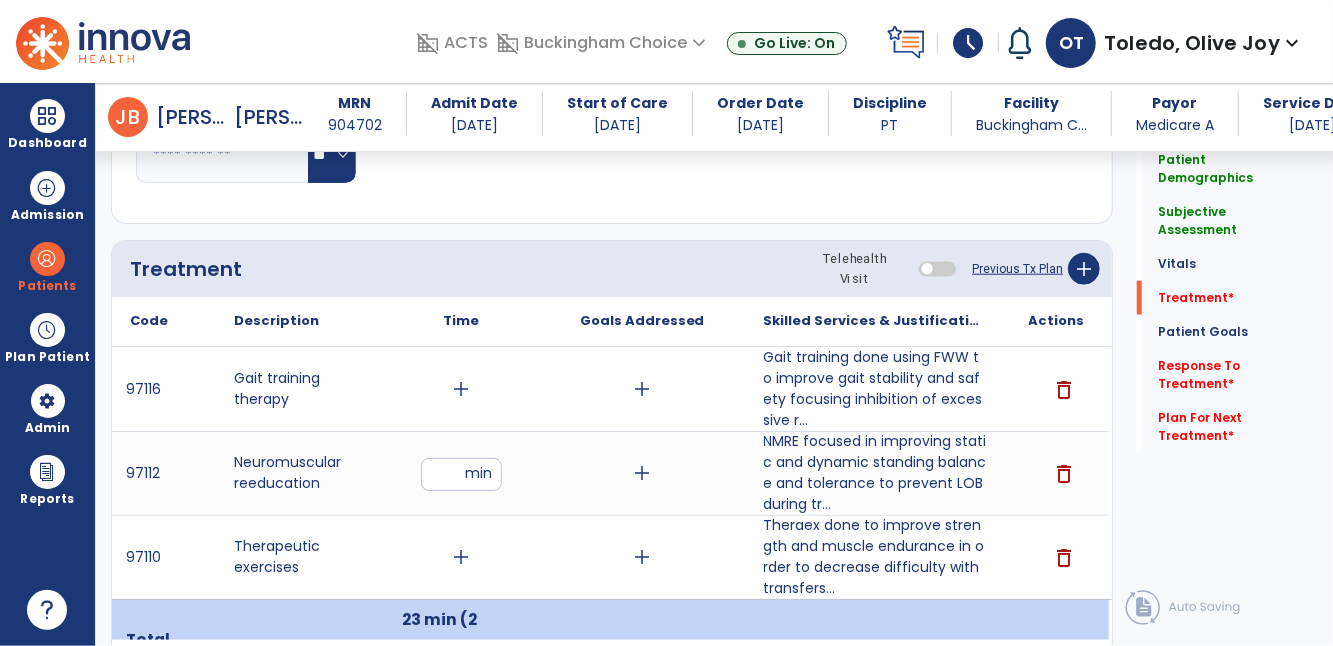click on "add" at bounding box center [461, 557] 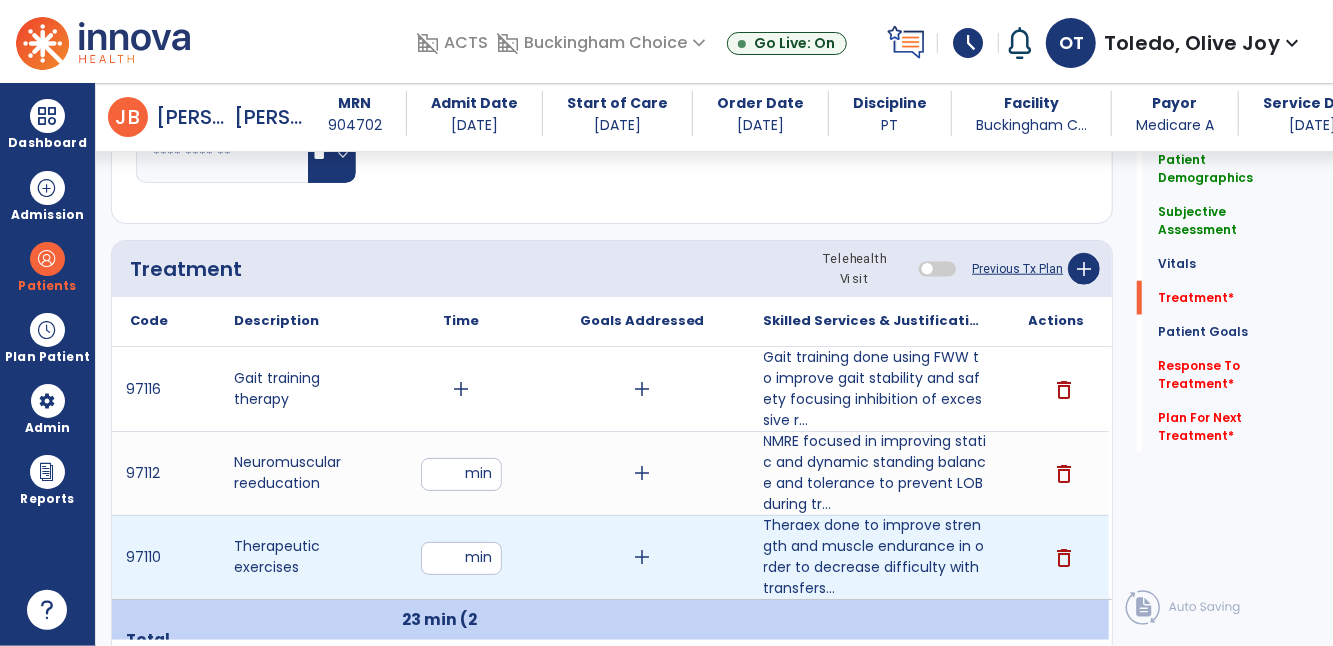 type on "**" 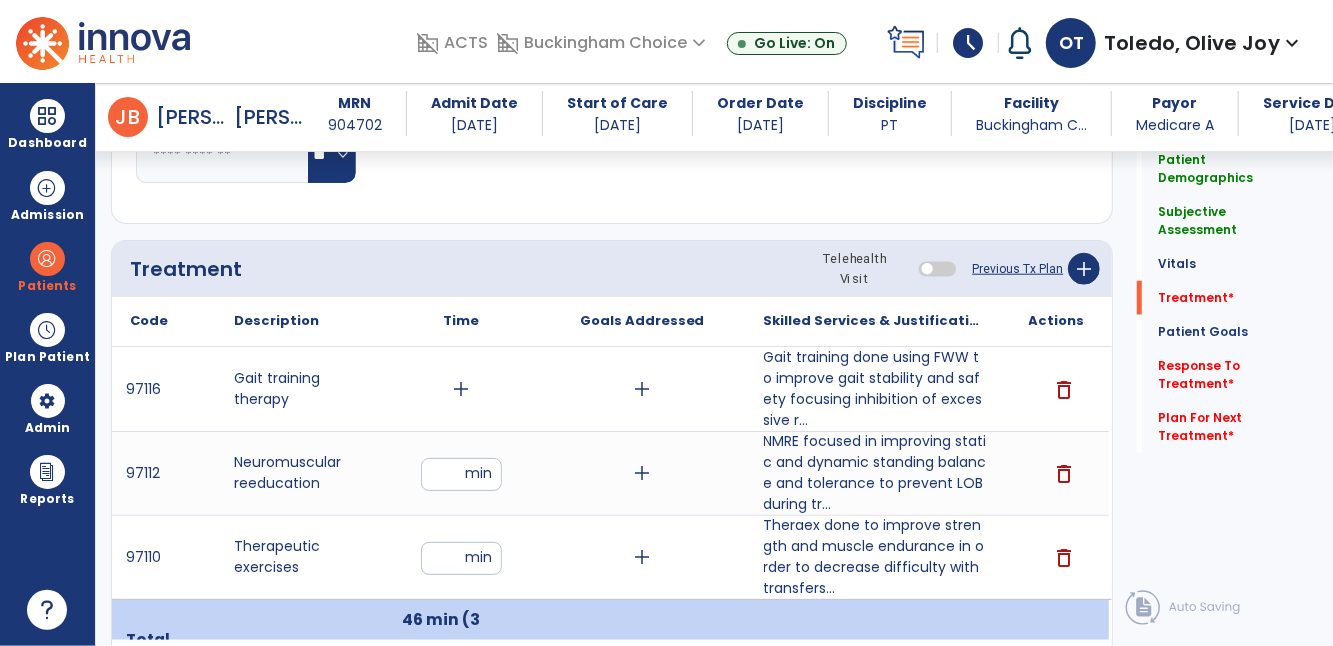 click on "add" at bounding box center (461, 389) 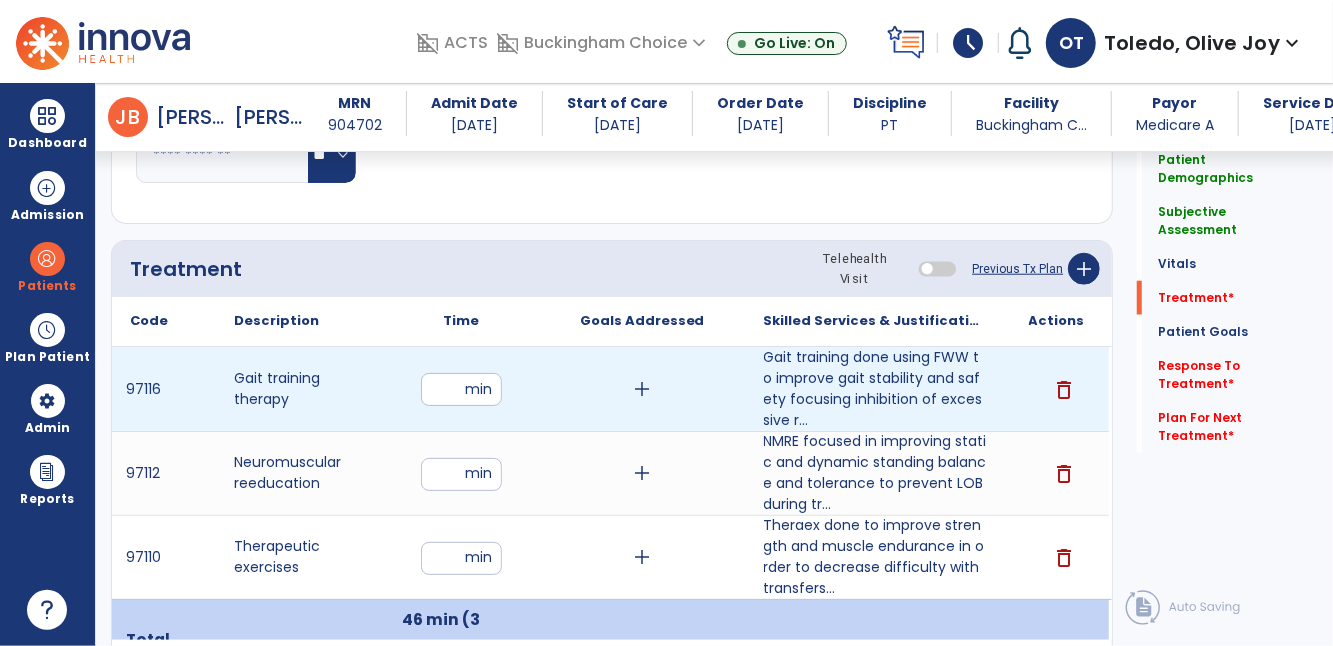 type on "**" 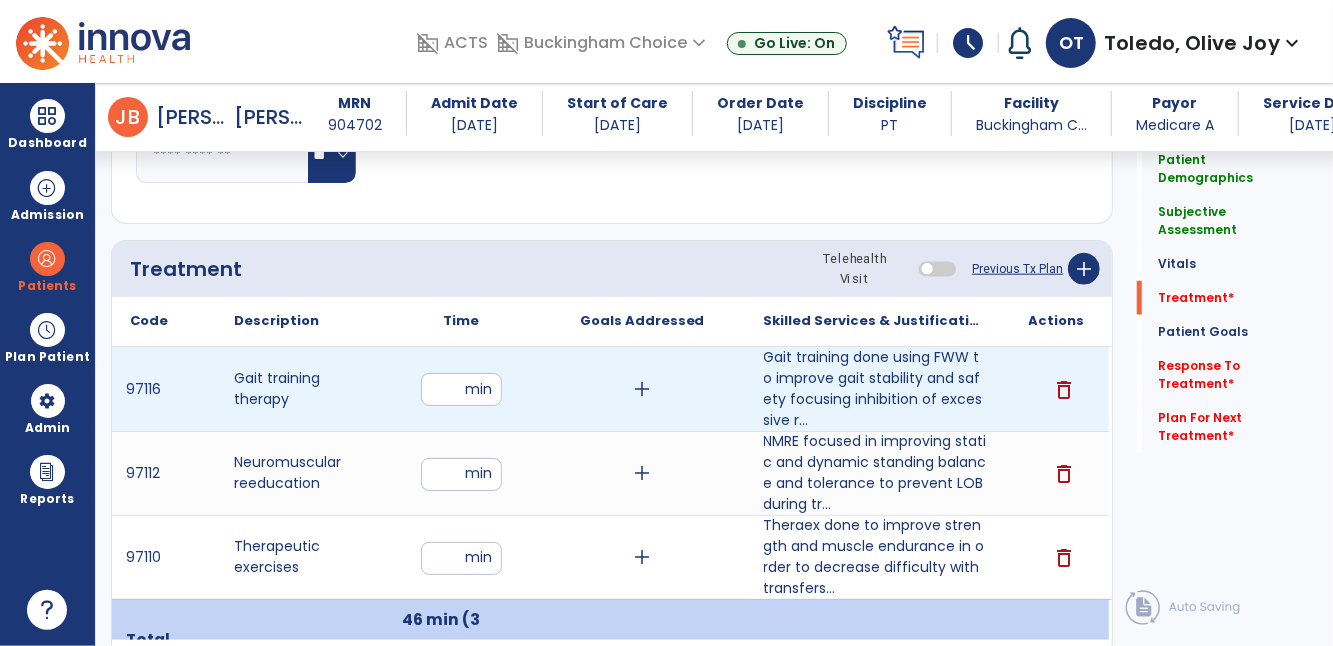 click on "Quick Links  Patient Demographics   Patient Demographics   Subjective Assessment   Subjective Assessment   Vitals   Vitals   Treatment   *  Treatment   *  Patient Goals   Patient Goals   Response To Treatment   *  Response To Treatment   *  Plan For Next Treatment   *  Plan For Next Treatment   *" 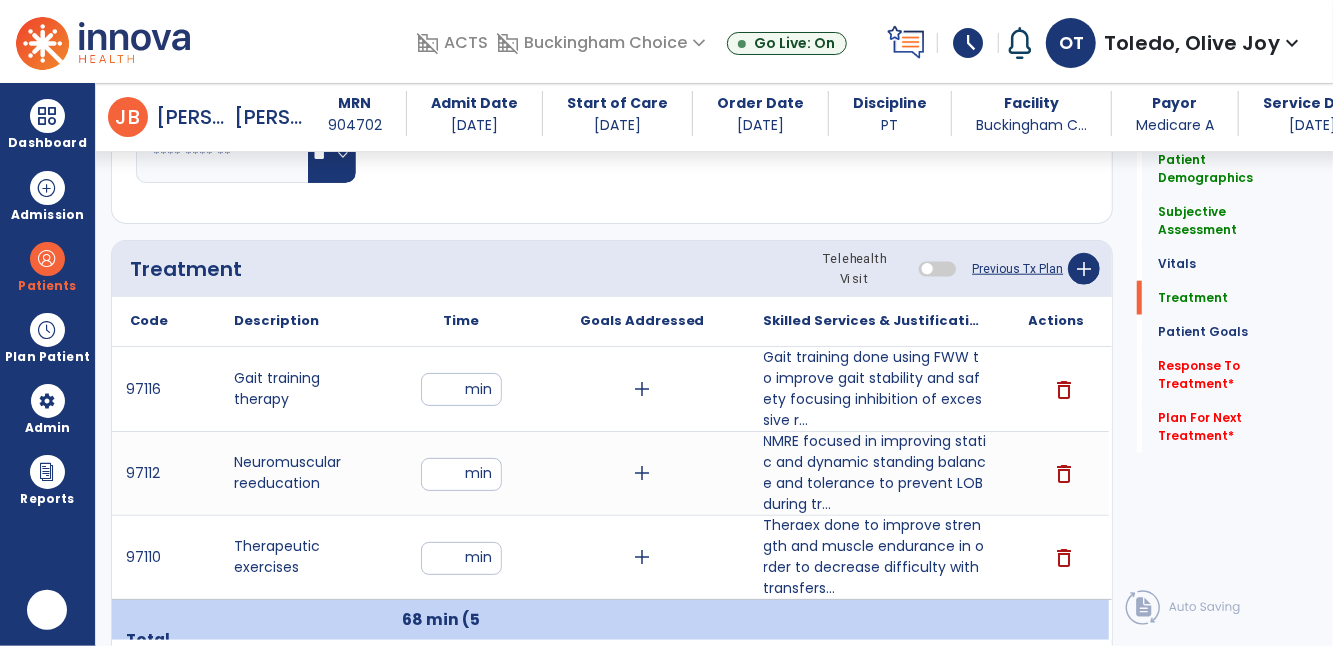 scroll, scrollTop: 0, scrollLeft: 0, axis: both 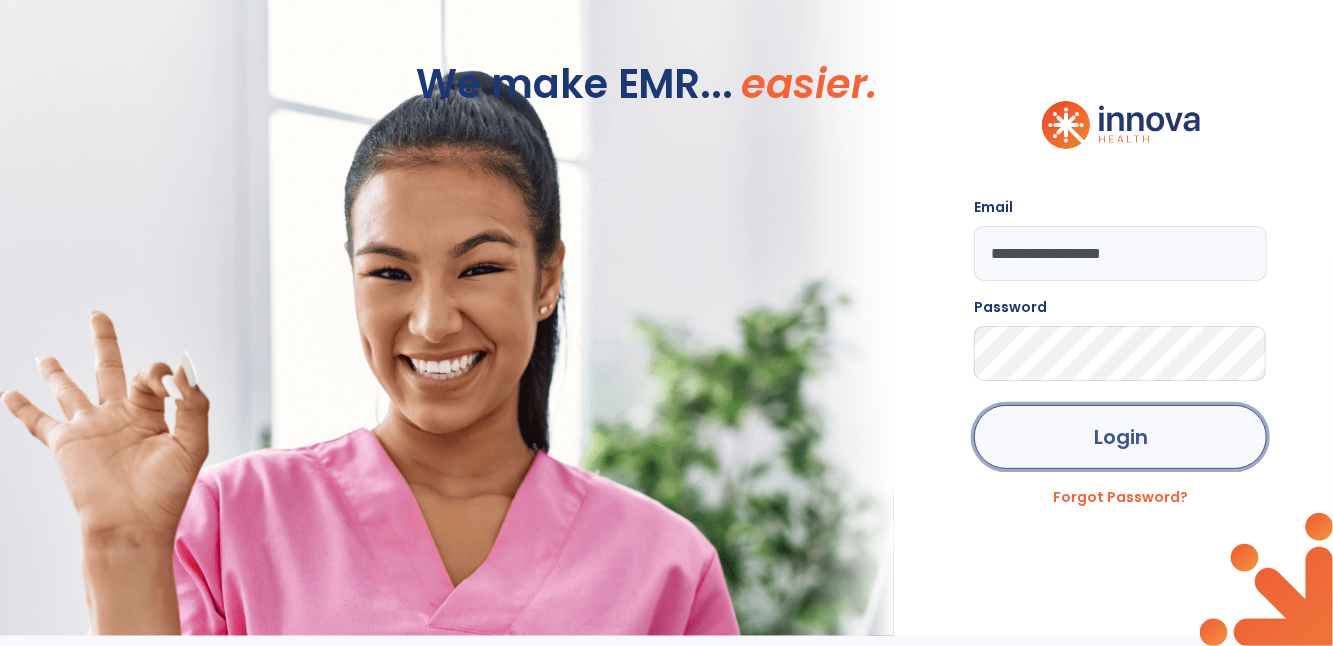 click on "Login" 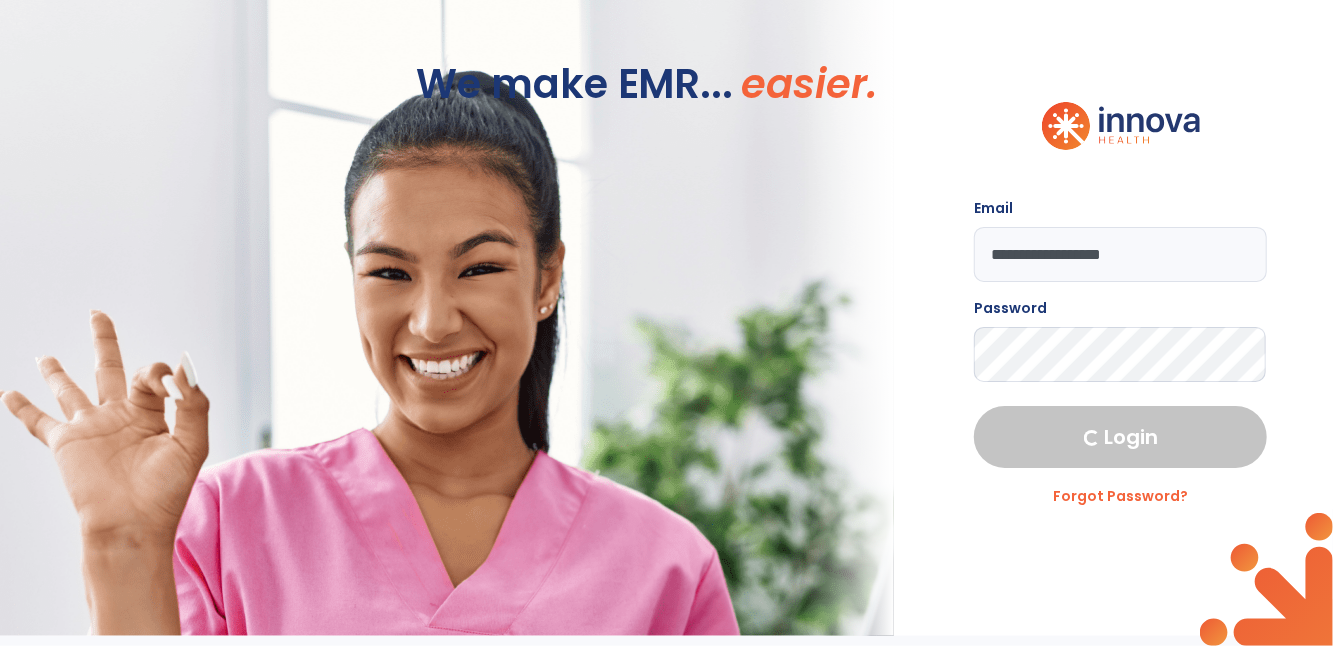 select on "****" 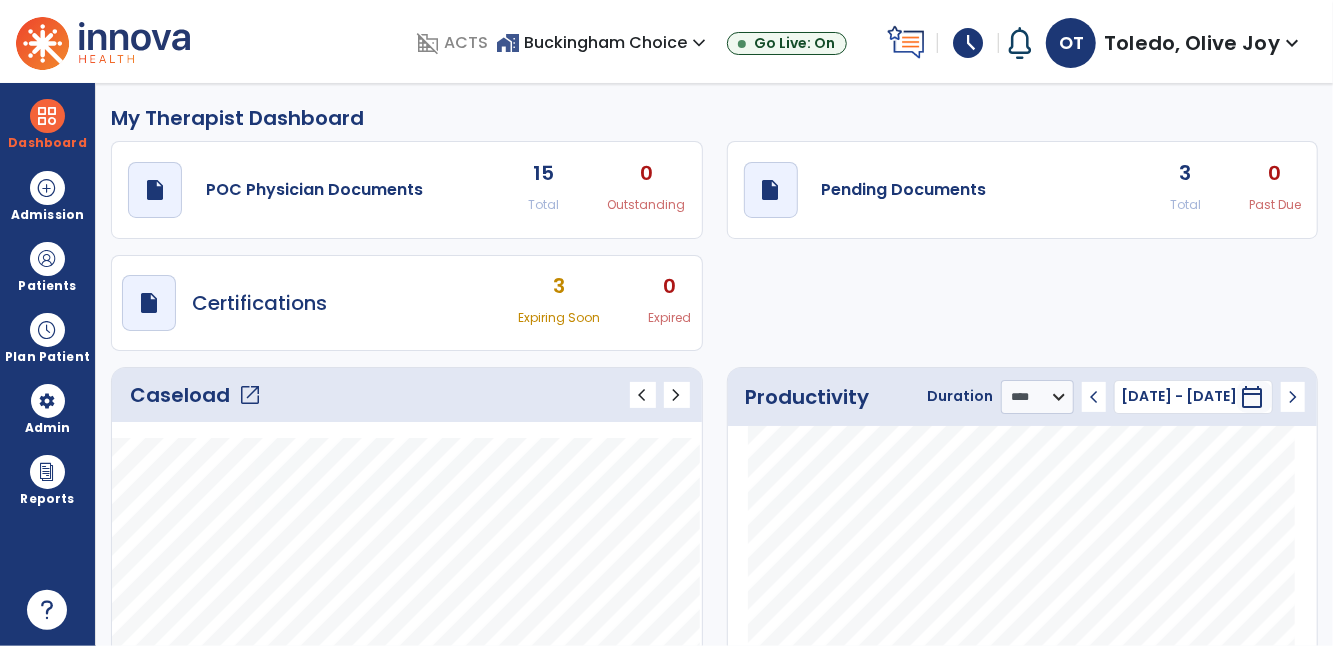 click on "3 Total" 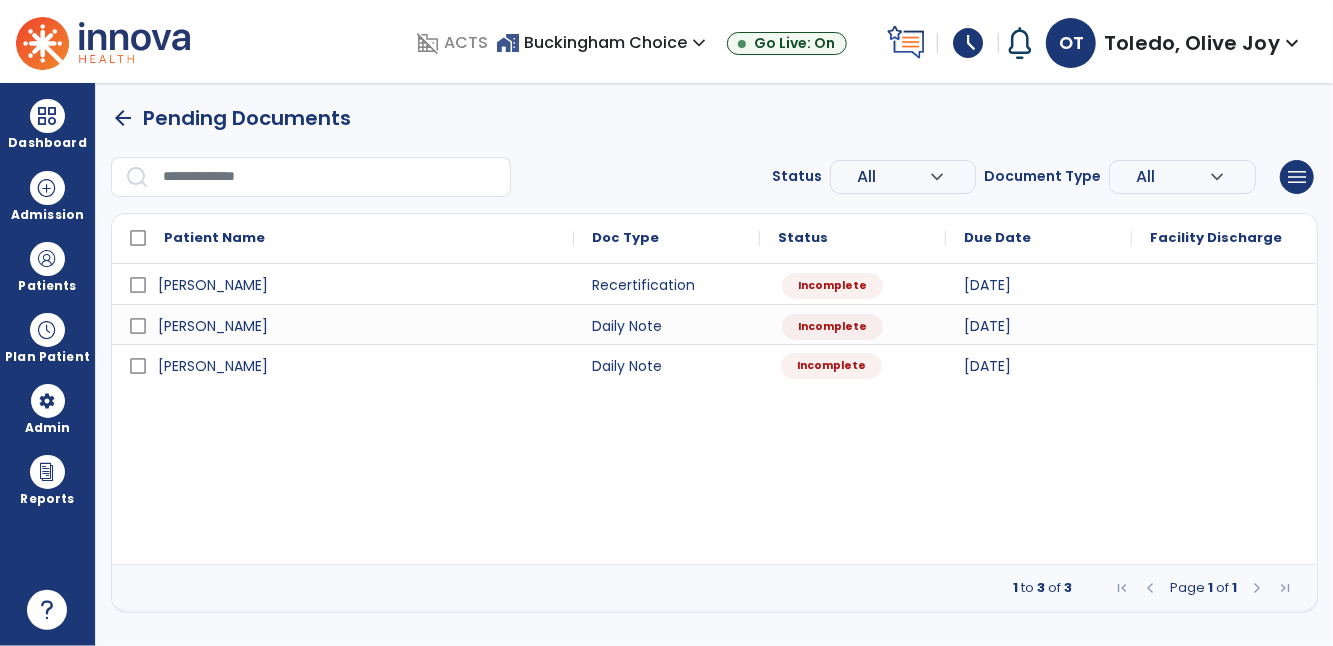 click on "Incomplete" at bounding box center [831, 366] 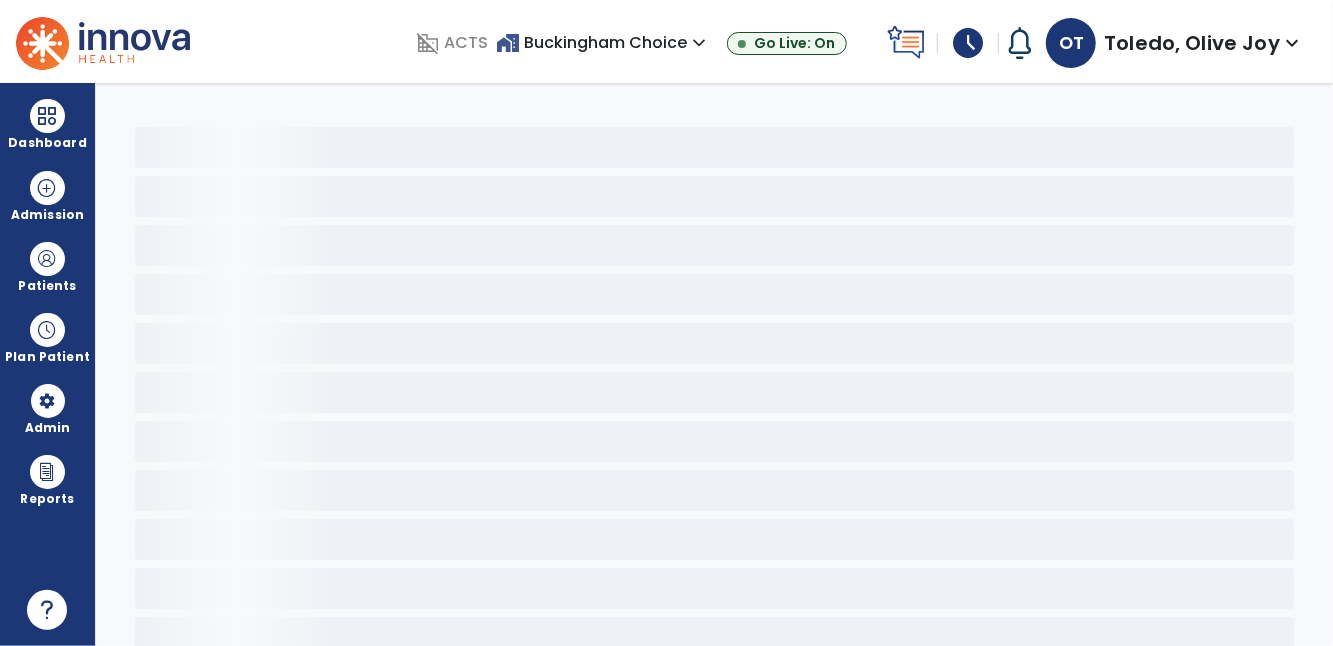 select on "*" 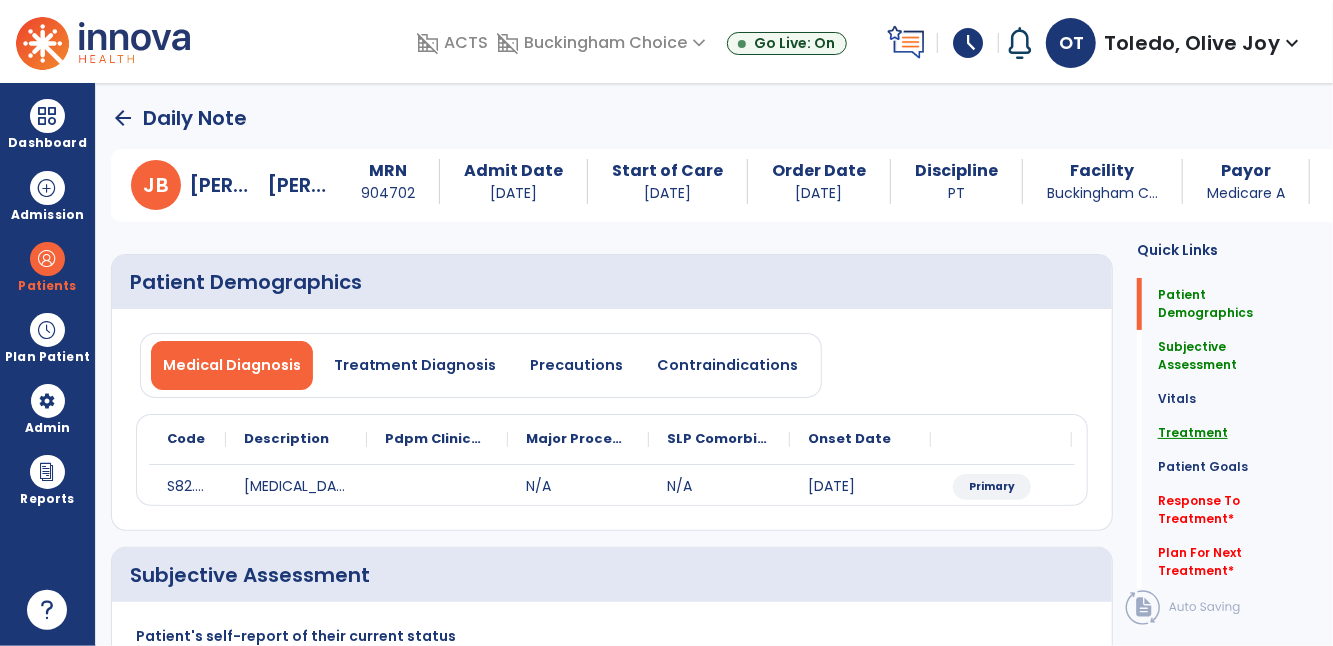 click on "Treatment" 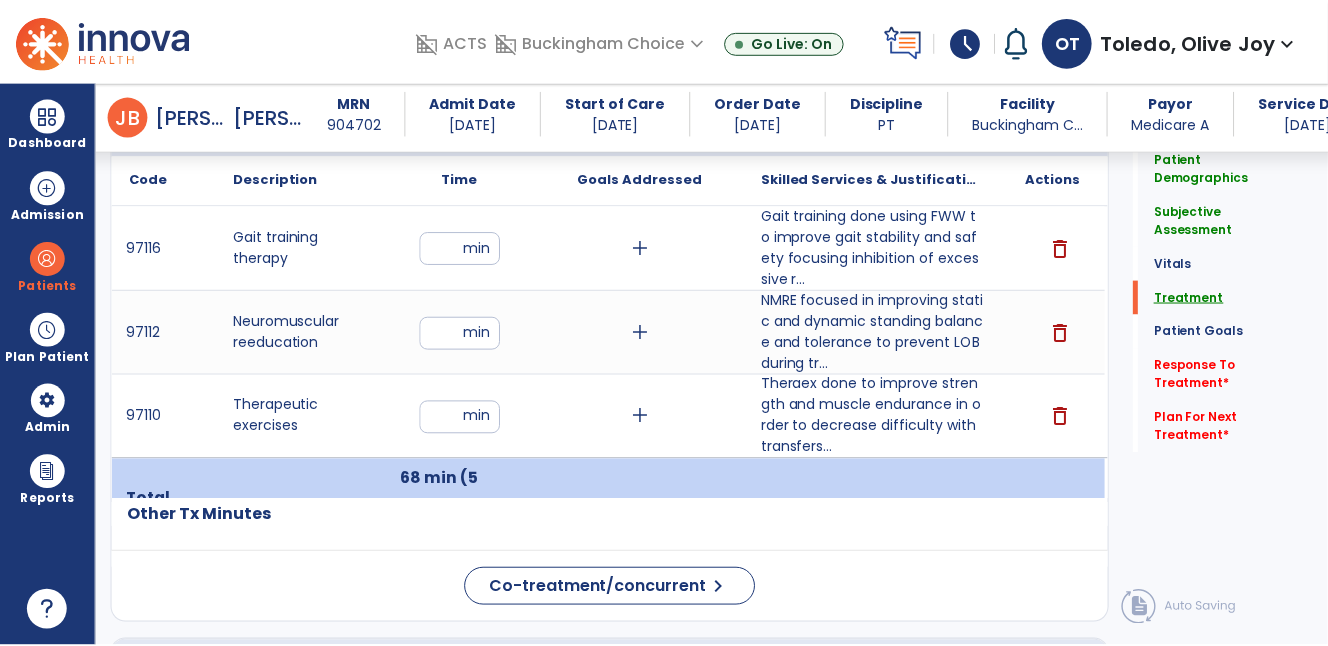 scroll, scrollTop: 1161, scrollLeft: 0, axis: vertical 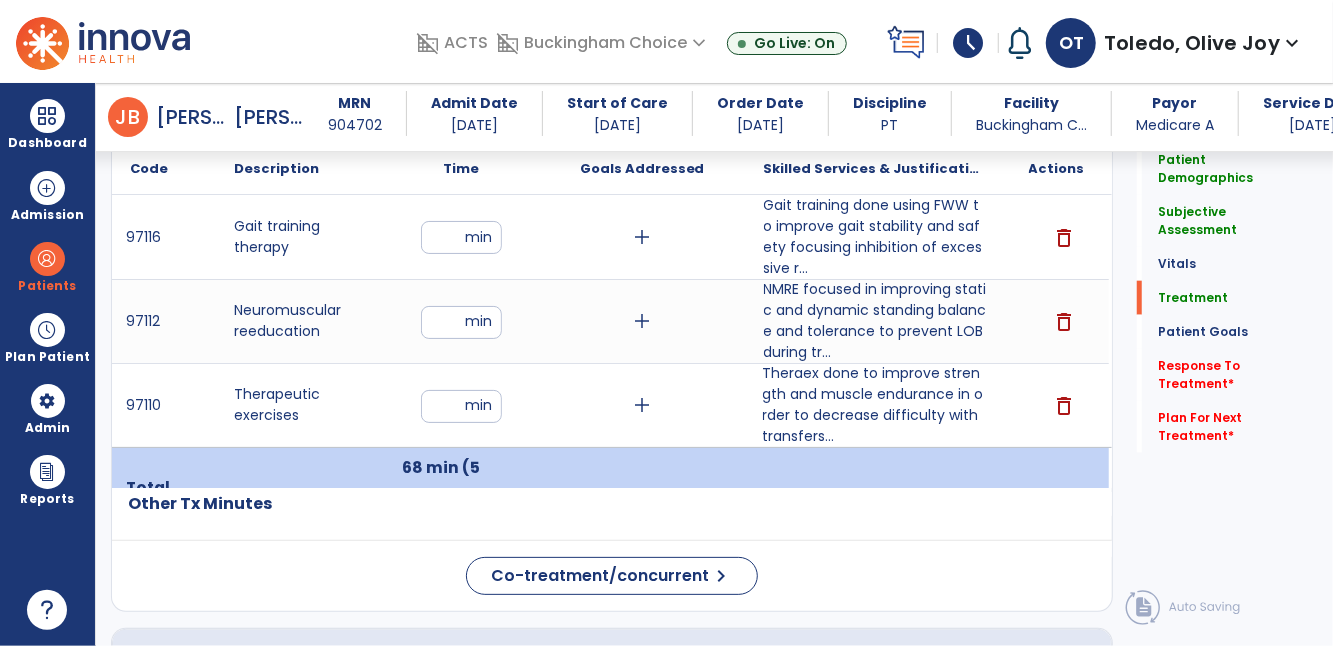 click on "Theraex done to improve strength and muscle endurance in order to decrease difficulty with transfers..." at bounding box center [875, 405] 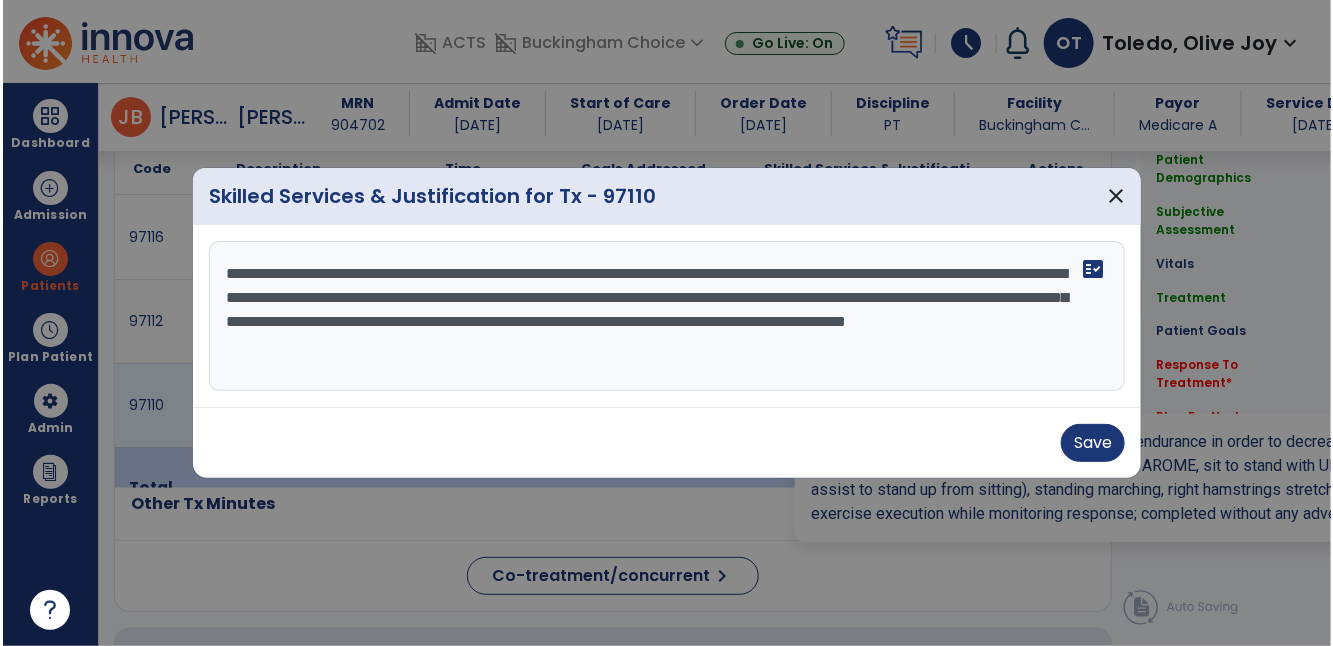 scroll, scrollTop: 1161, scrollLeft: 0, axis: vertical 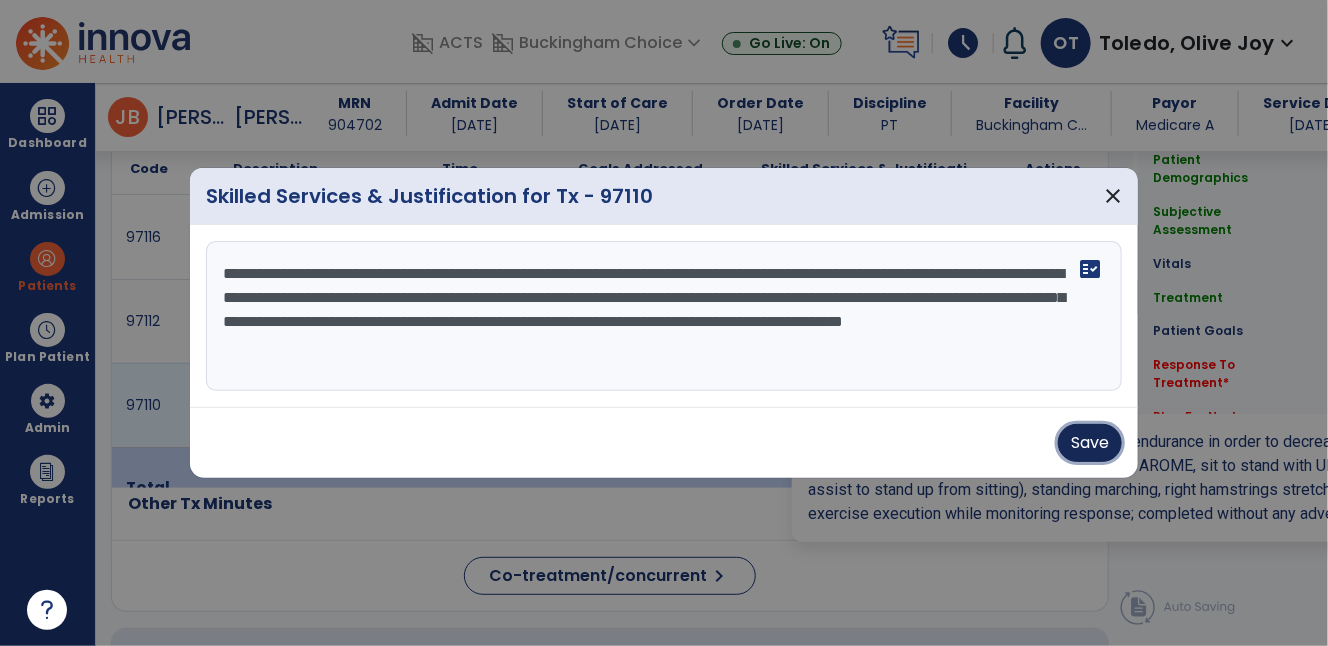 click on "Save" at bounding box center (1090, 443) 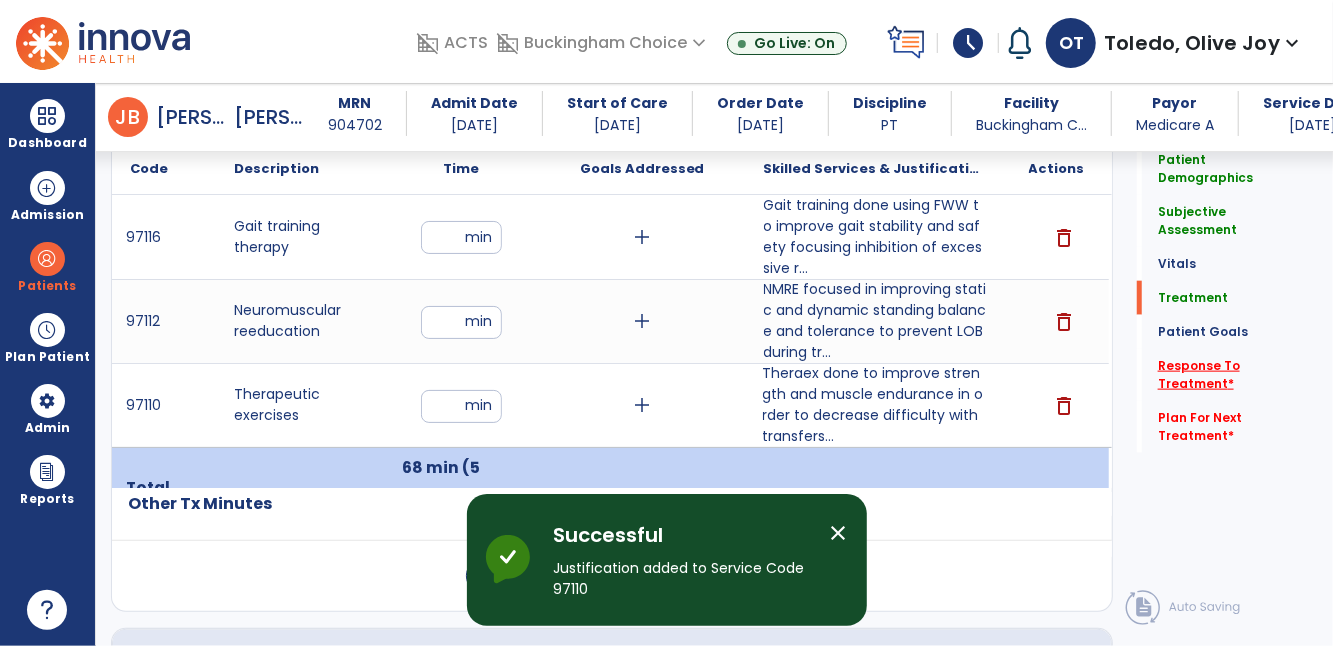 click on "Response To Treatment   *" 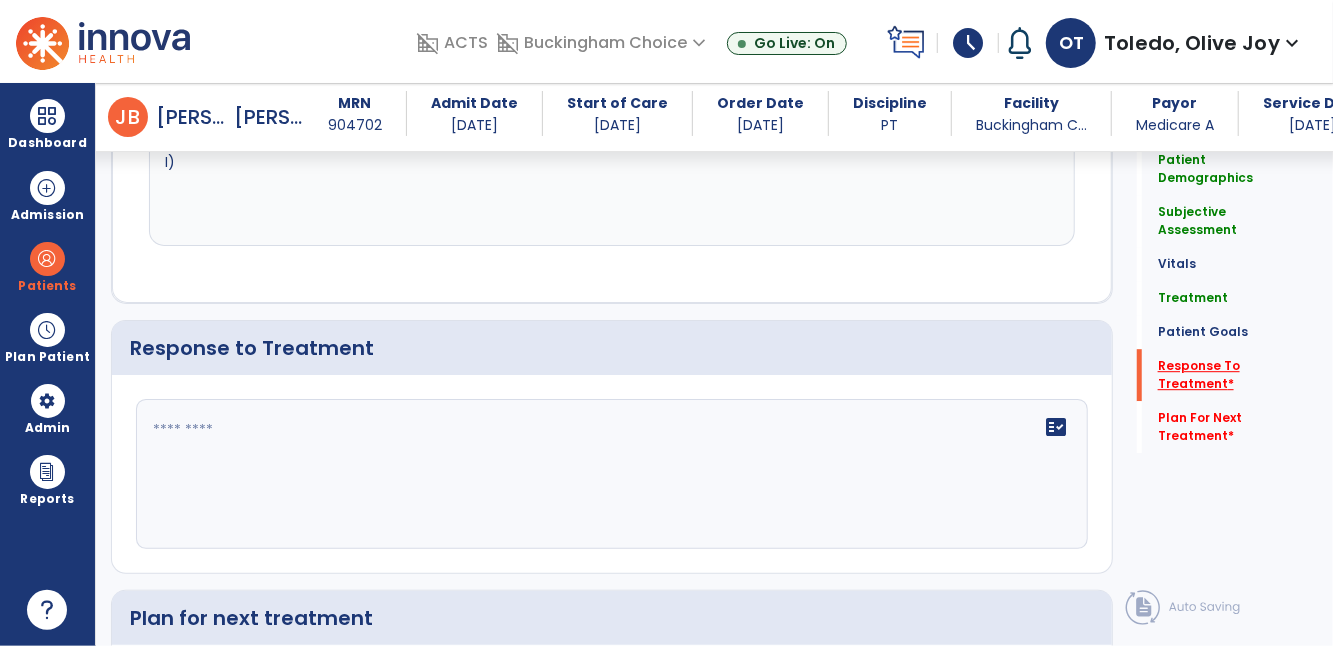 scroll, scrollTop: 2996, scrollLeft: 0, axis: vertical 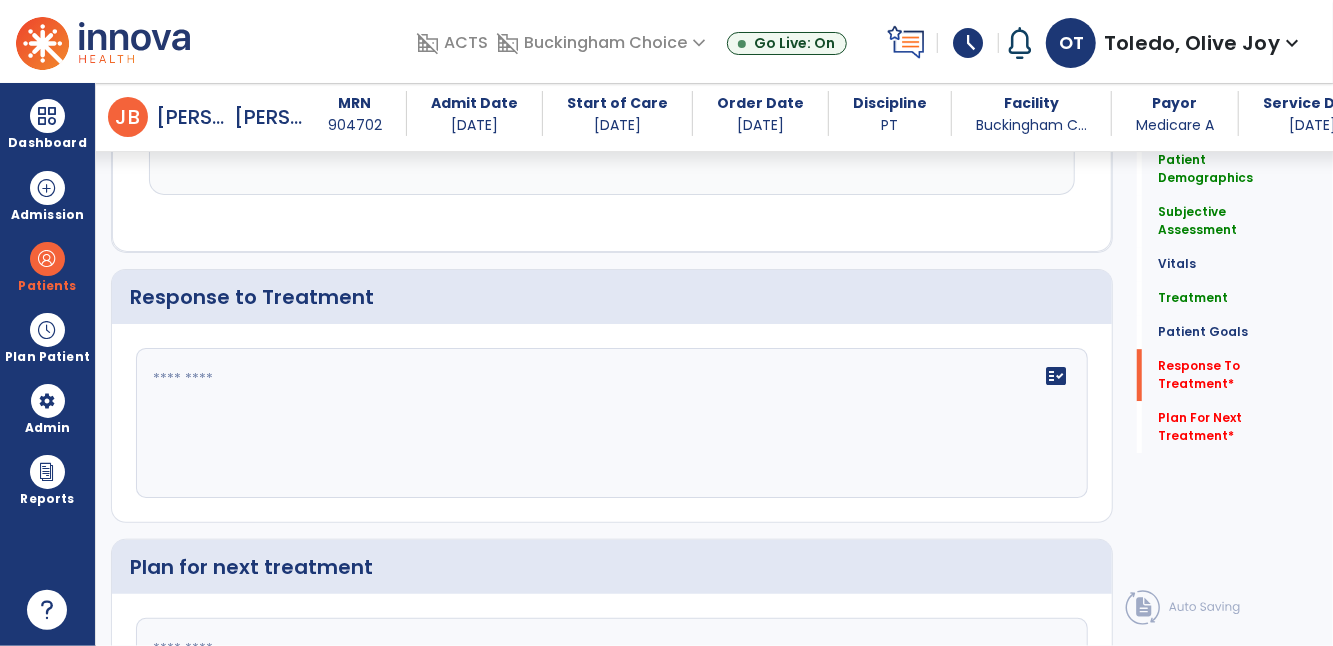 click on "fact_check" 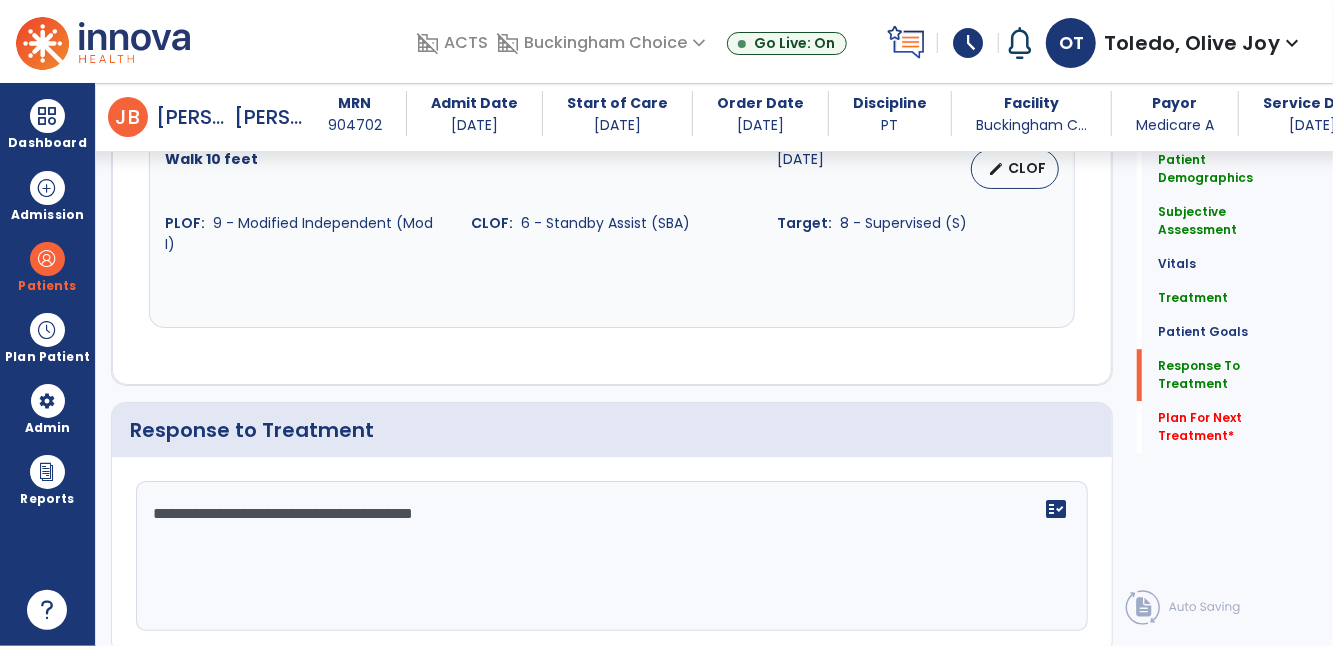scroll, scrollTop: 2995, scrollLeft: 0, axis: vertical 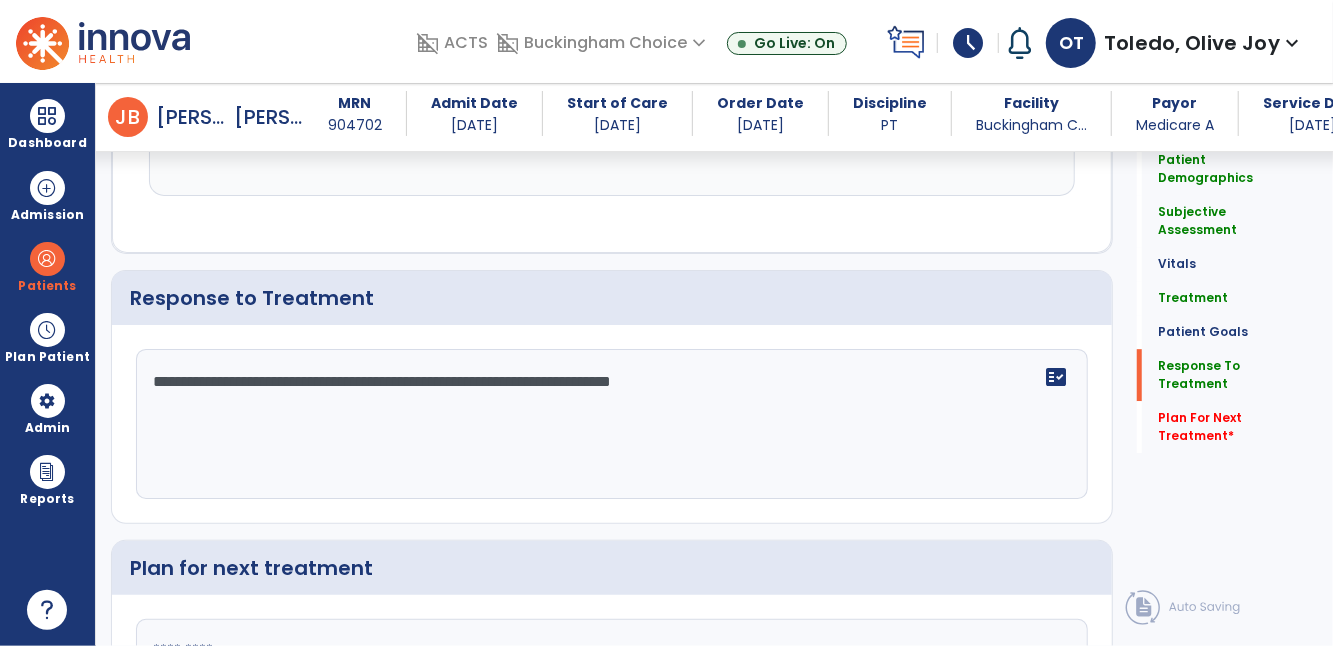 type on "**********" 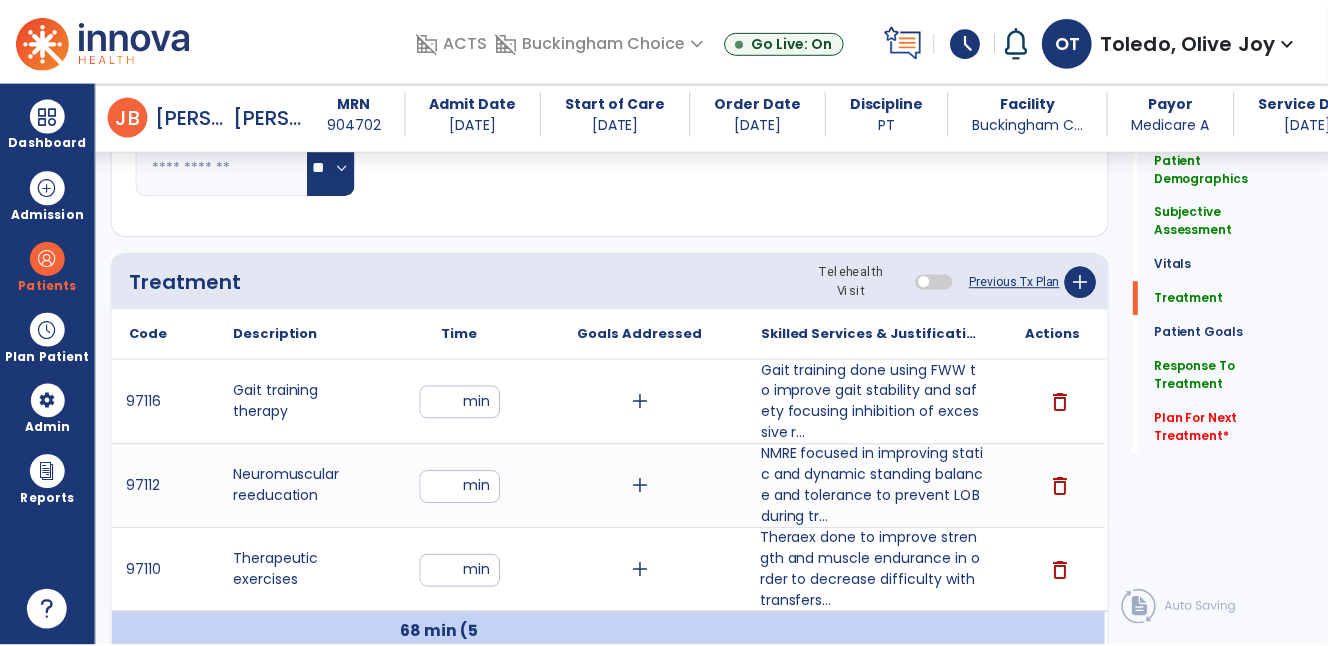 scroll, scrollTop: 993, scrollLeft: 0, axis: vertical 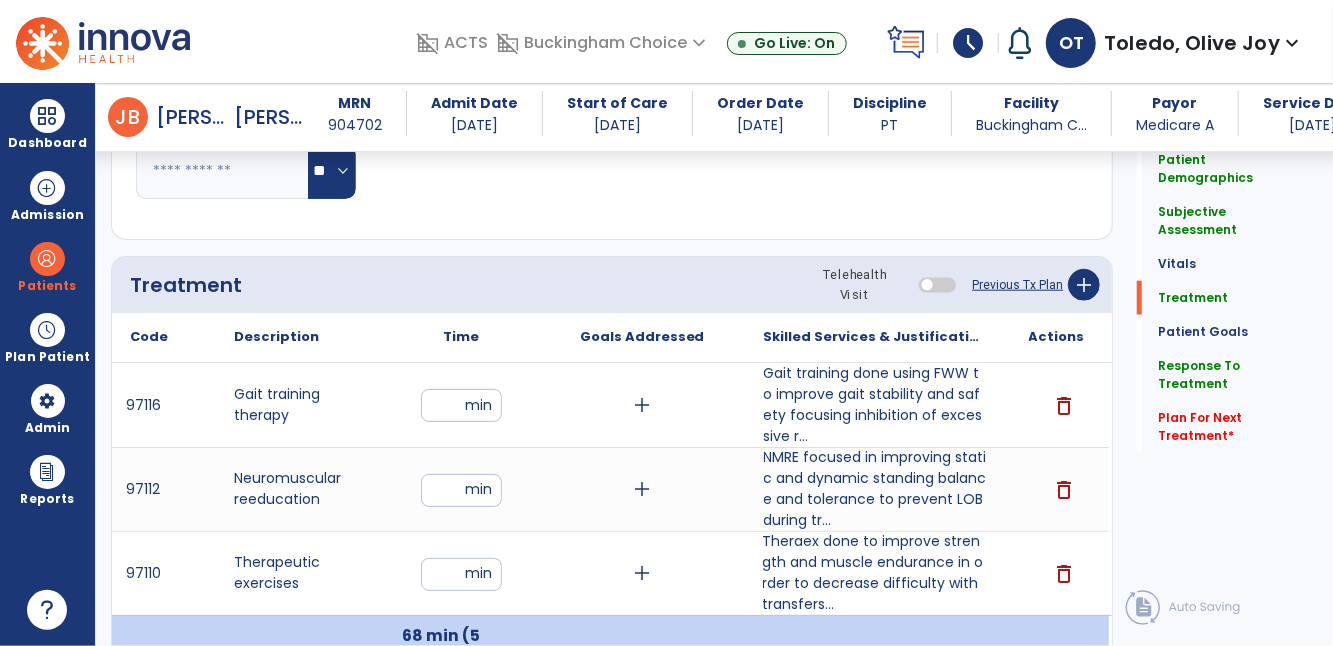 click on "Theraex done to improve strength and muscle endurance in order to decrease difficulty with transfers..." at bounding box center (875, 573) 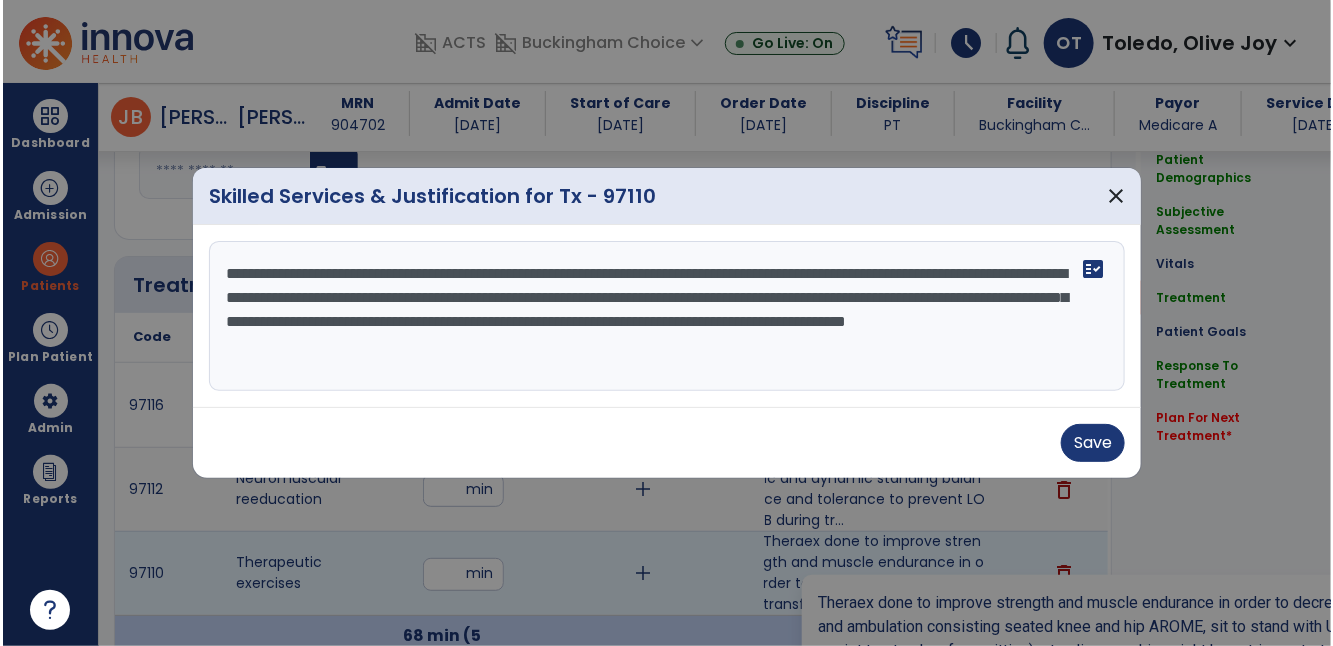scroll, scrollTop: 993, scrollLeft: 0, axis: vertical 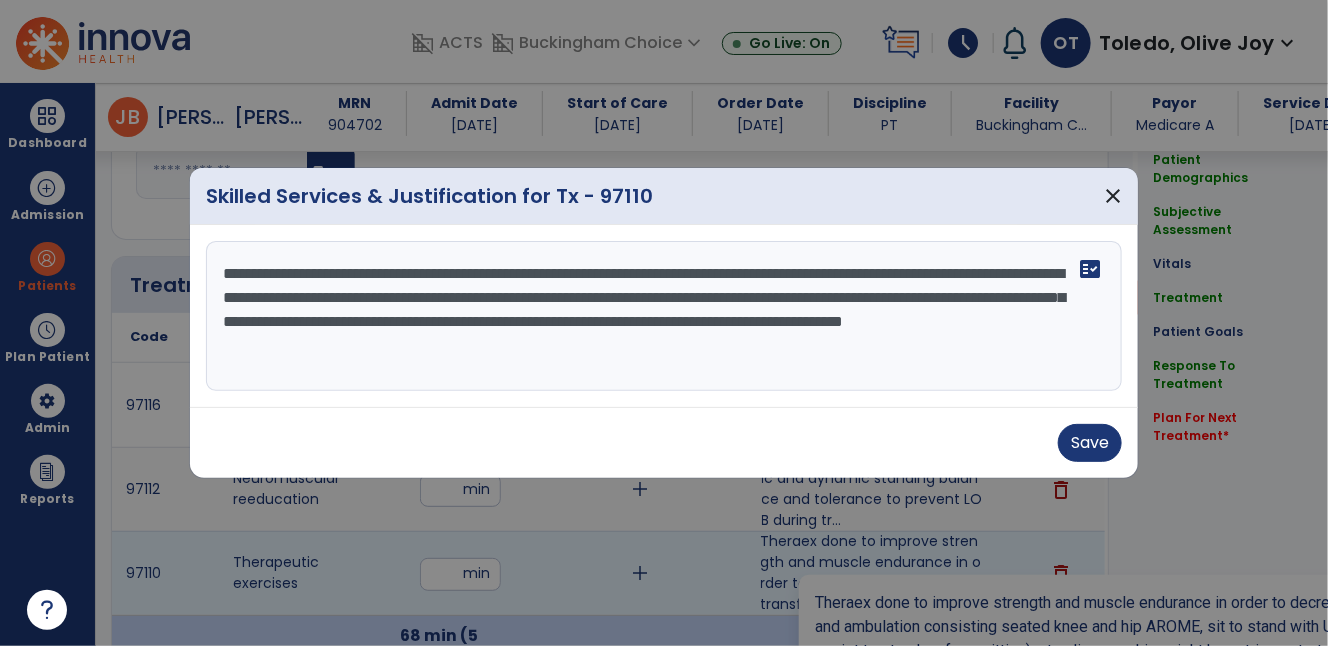 click on "**********" at bounding box center (664, 316) 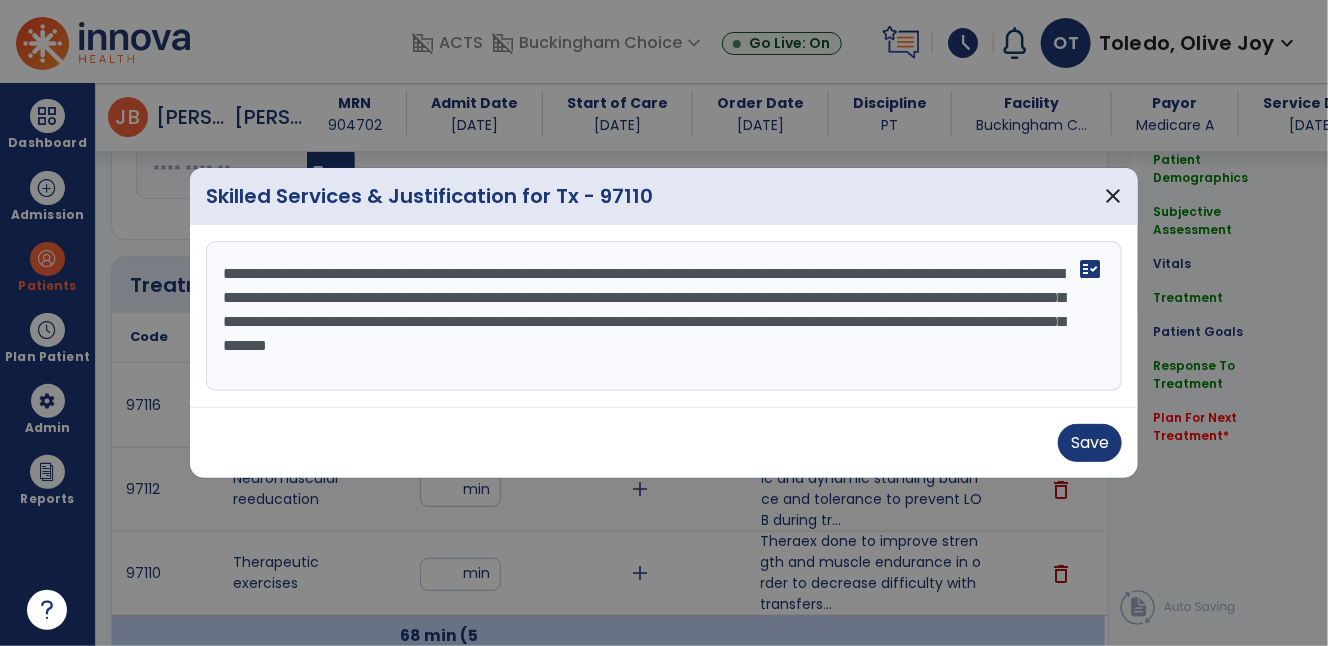 type on "**********" 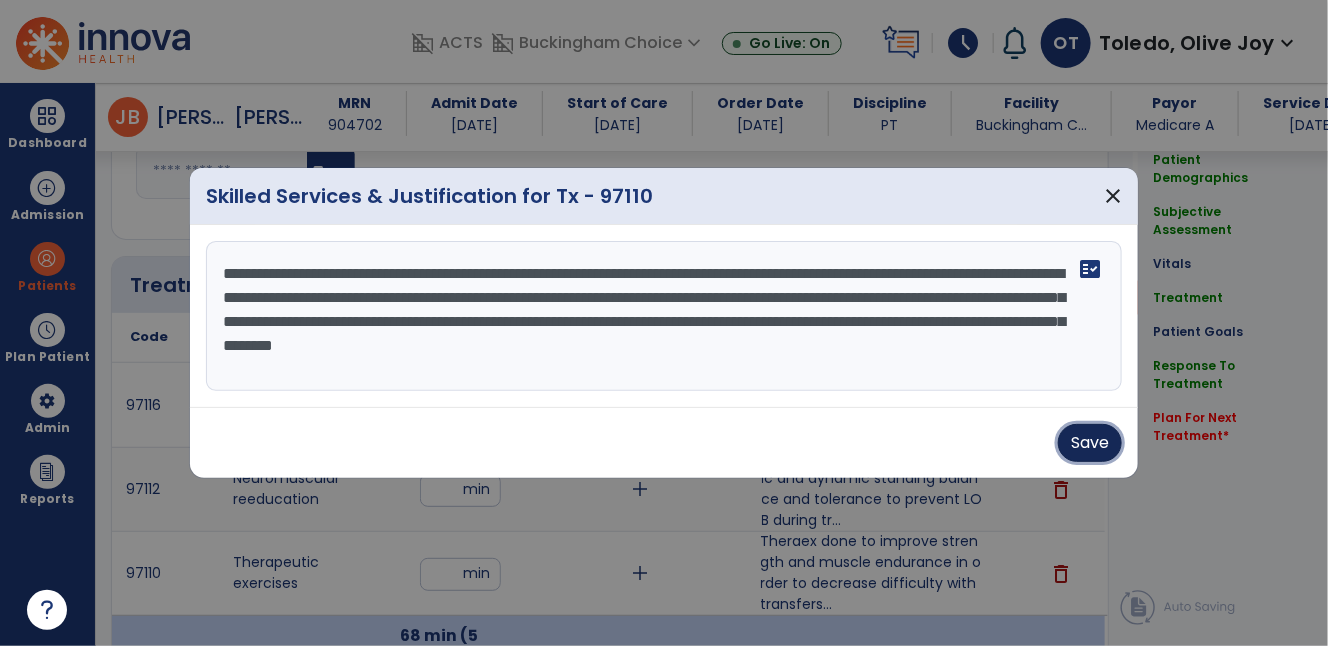 click on "Save" at bounding box center (1090, 443) 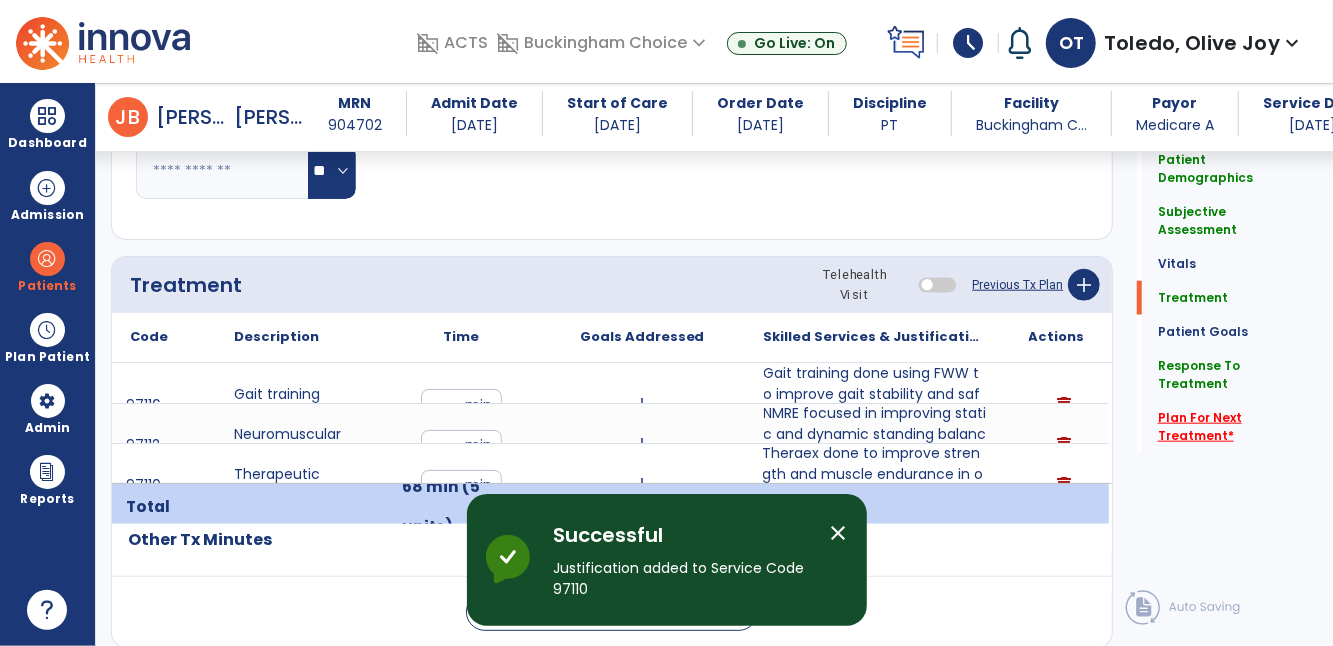 click on "Plan For Next Treatment   *" 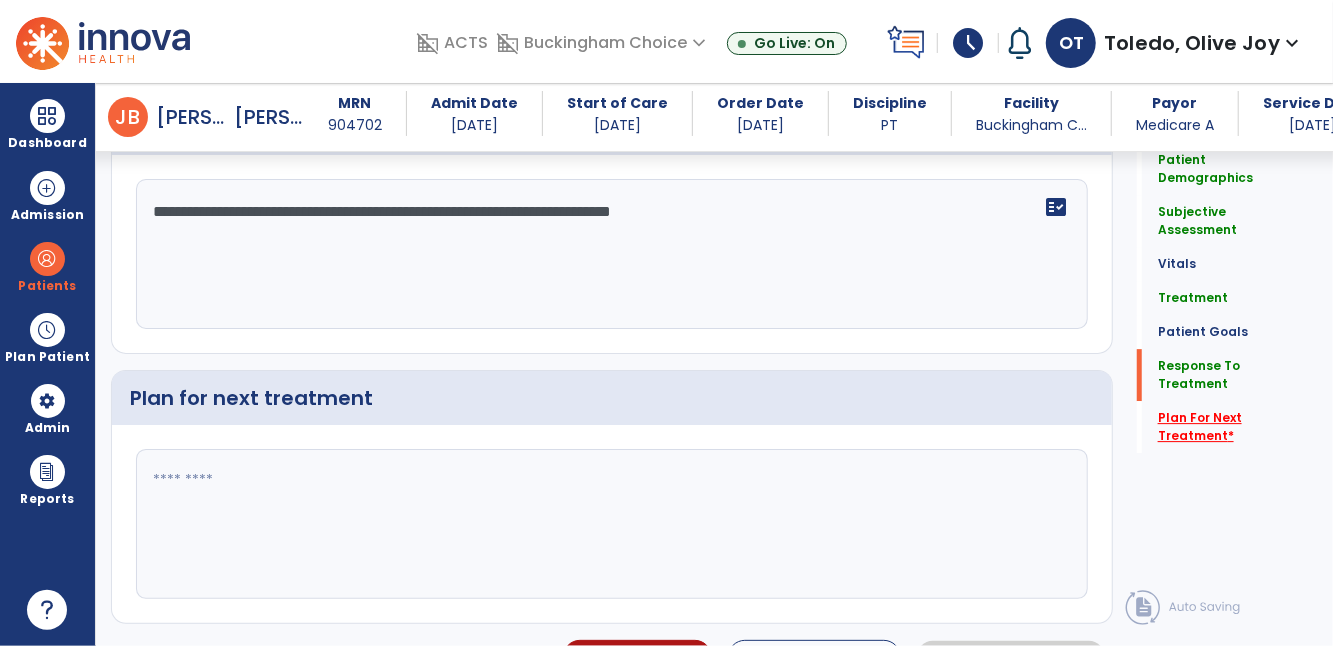 scroll, scrollTop: 3175, scrollLeft: 0, axis: vertical 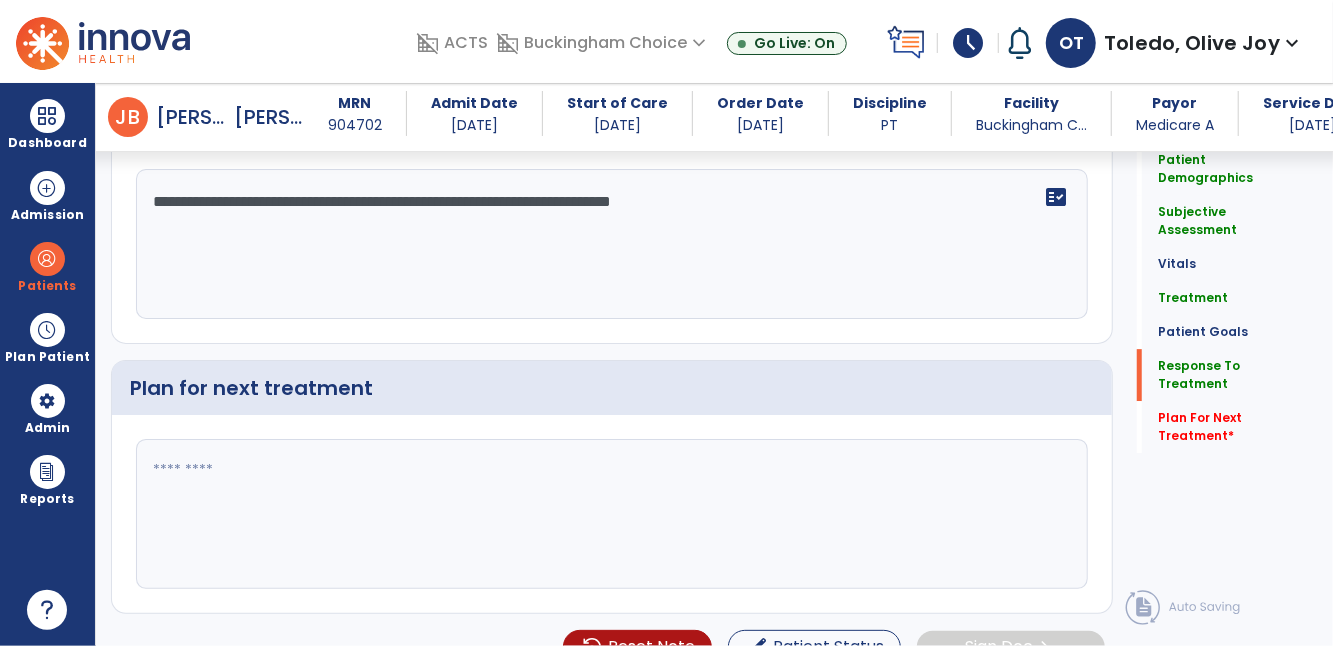 click 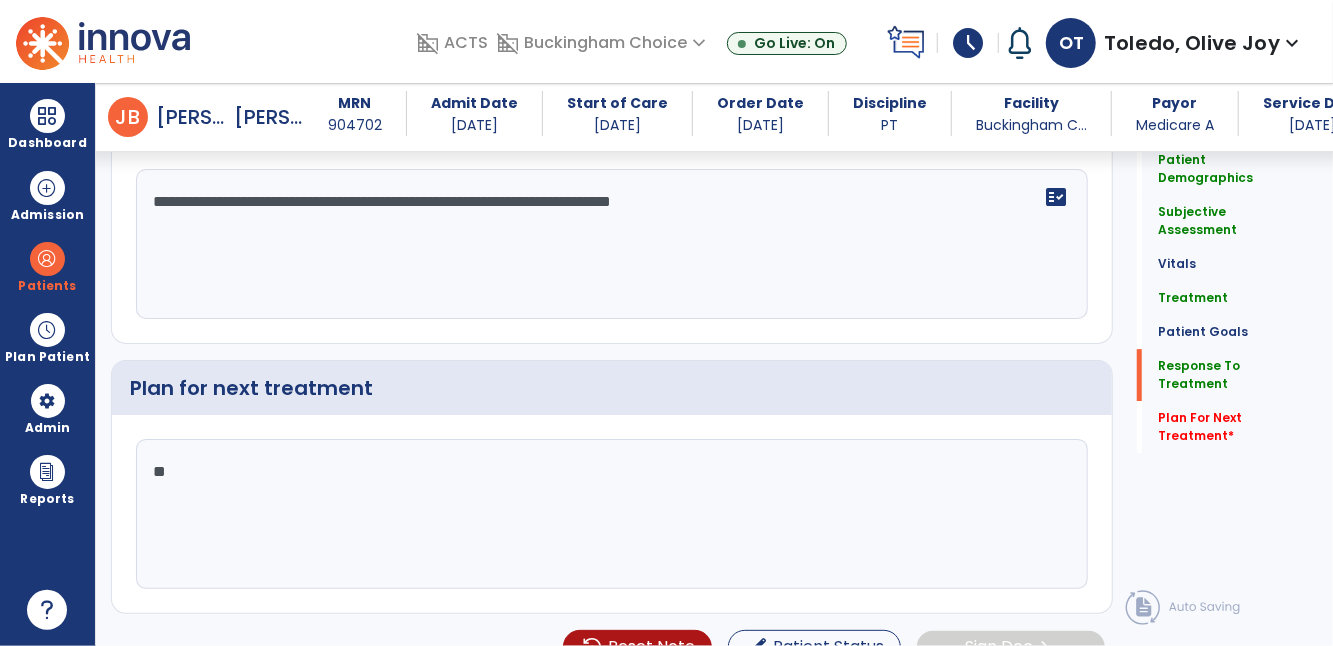 type on "*" 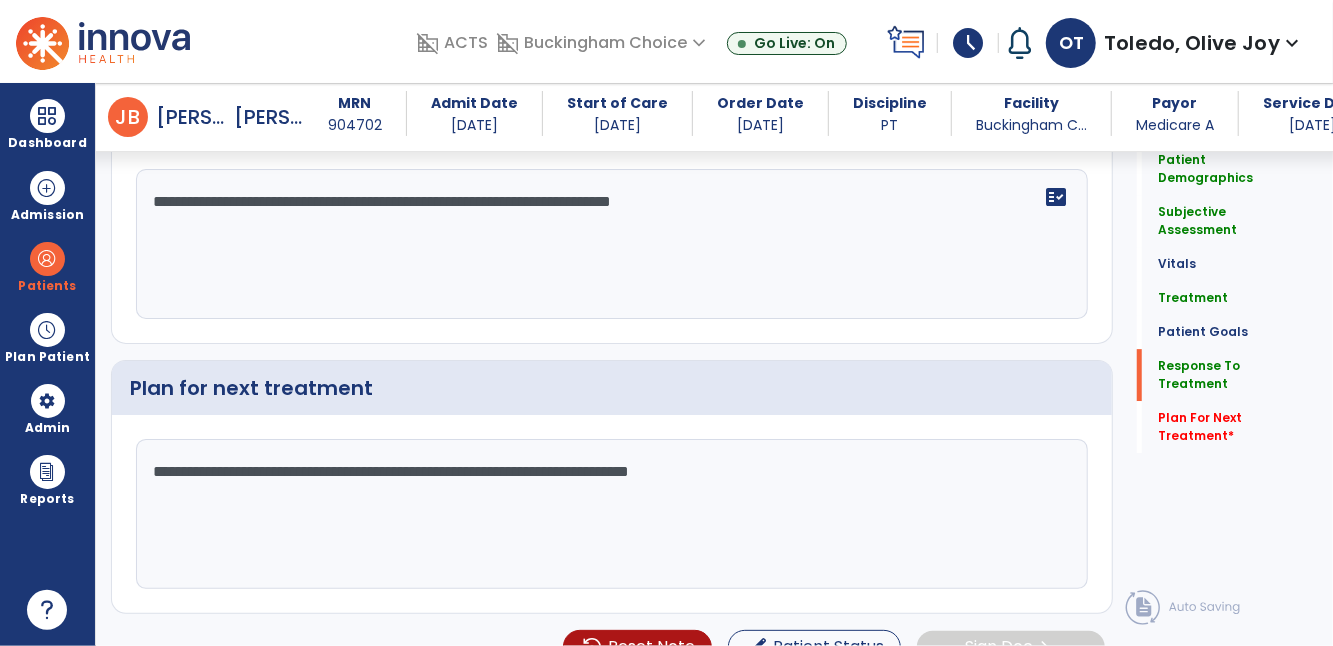 click on "**********" 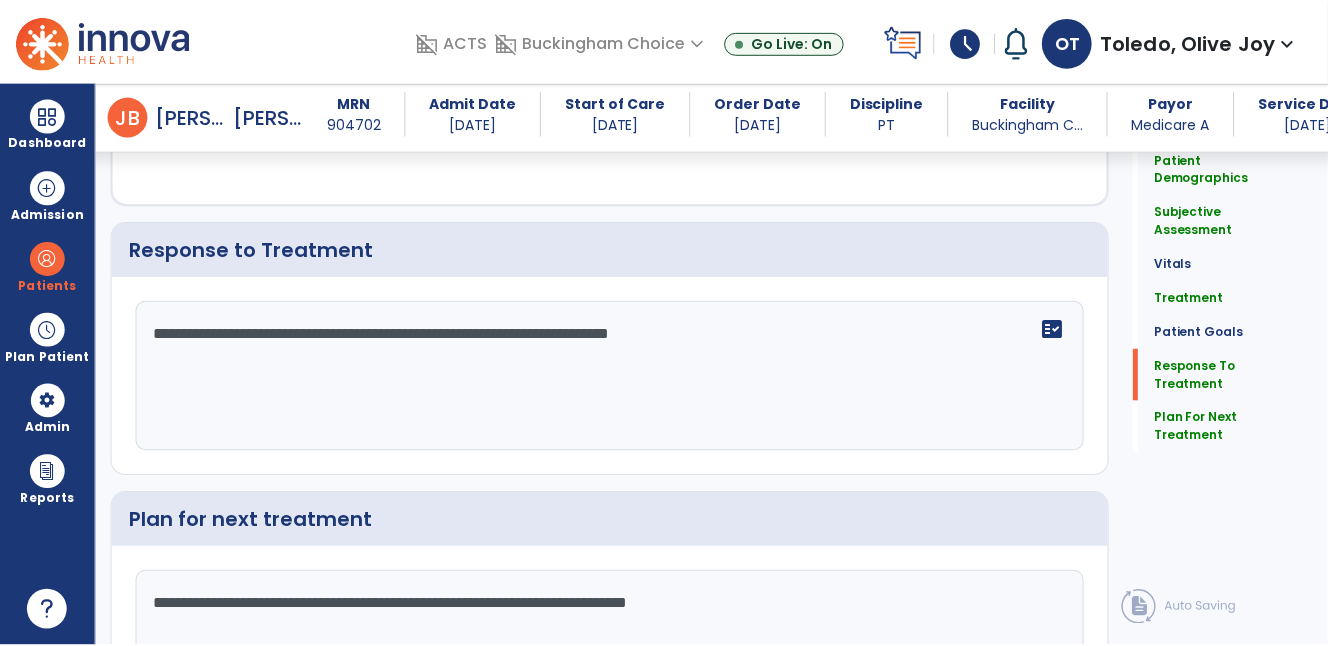 scroll, scrollTop: 3175, scrollLeft: 0, axis: vertical 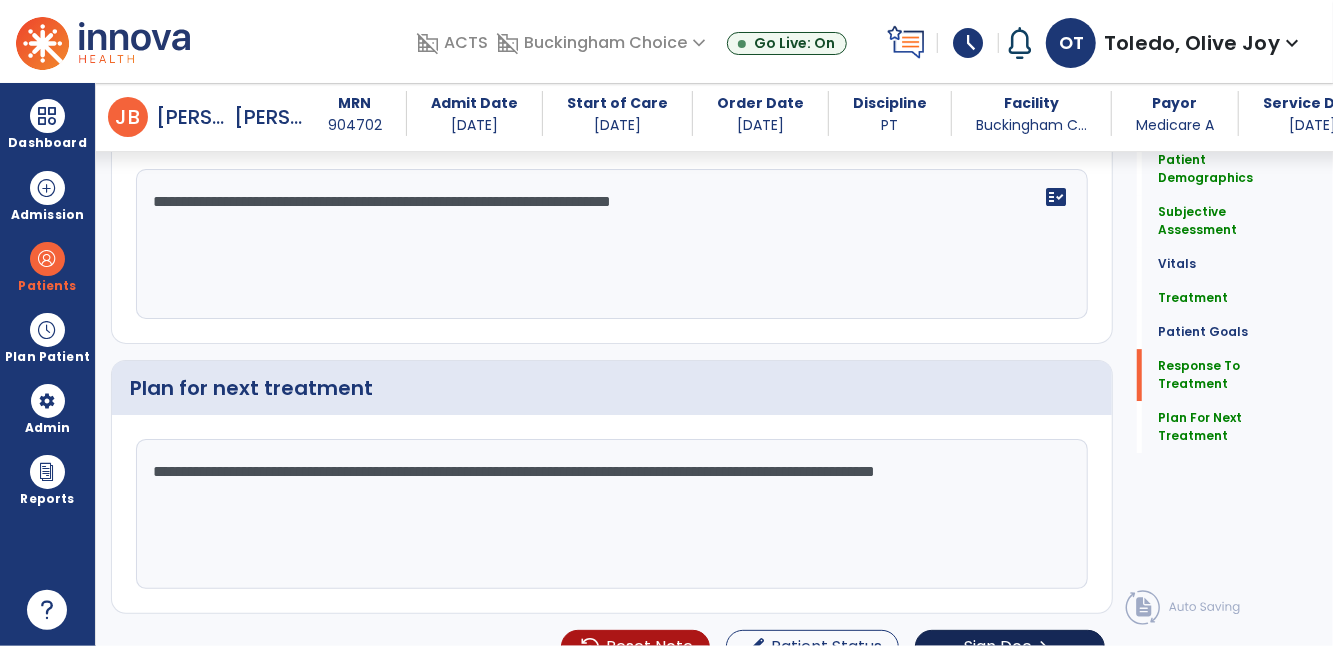 type on "**********" 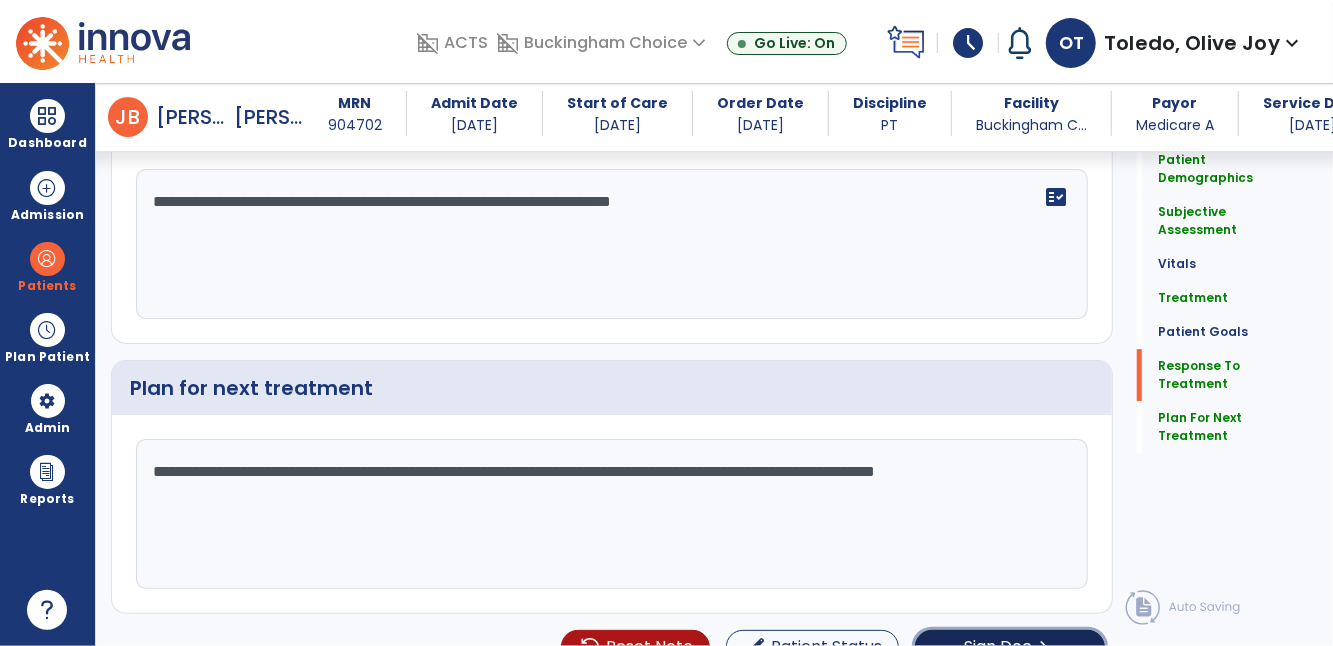 click on "Sign Doc  chevron_right" 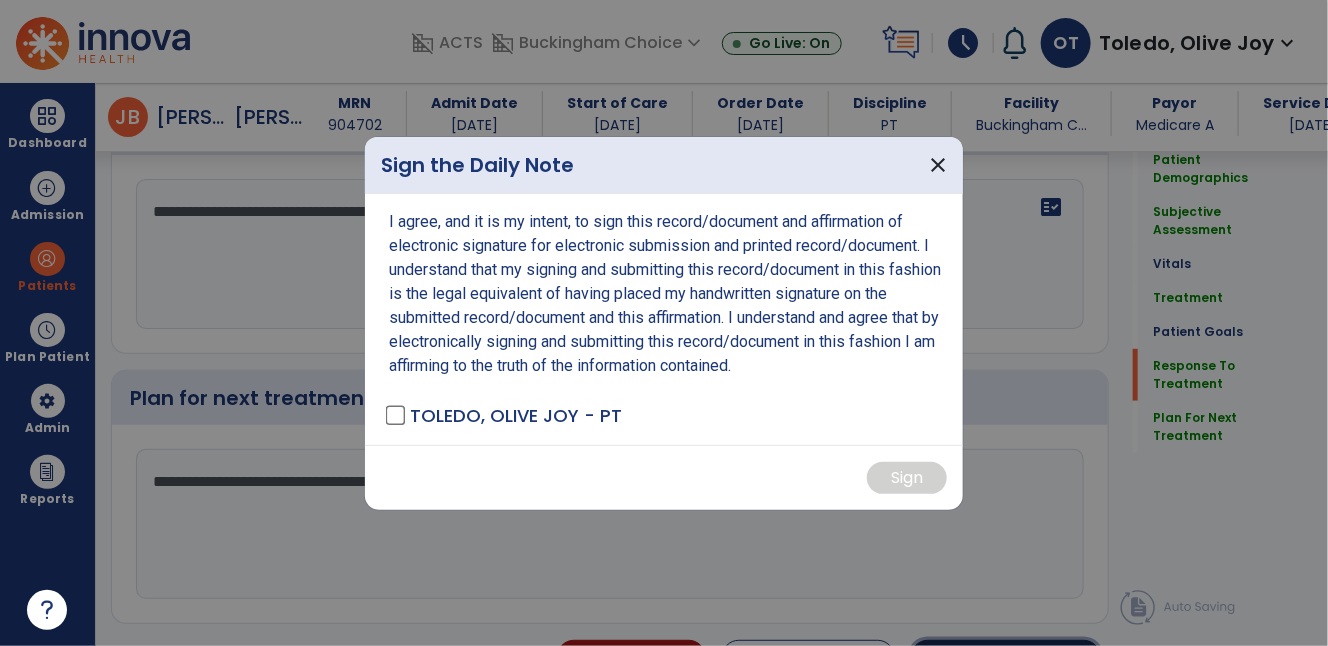 scroll, scrollTop: 3175, scrollLeft: 0, axis: vertical 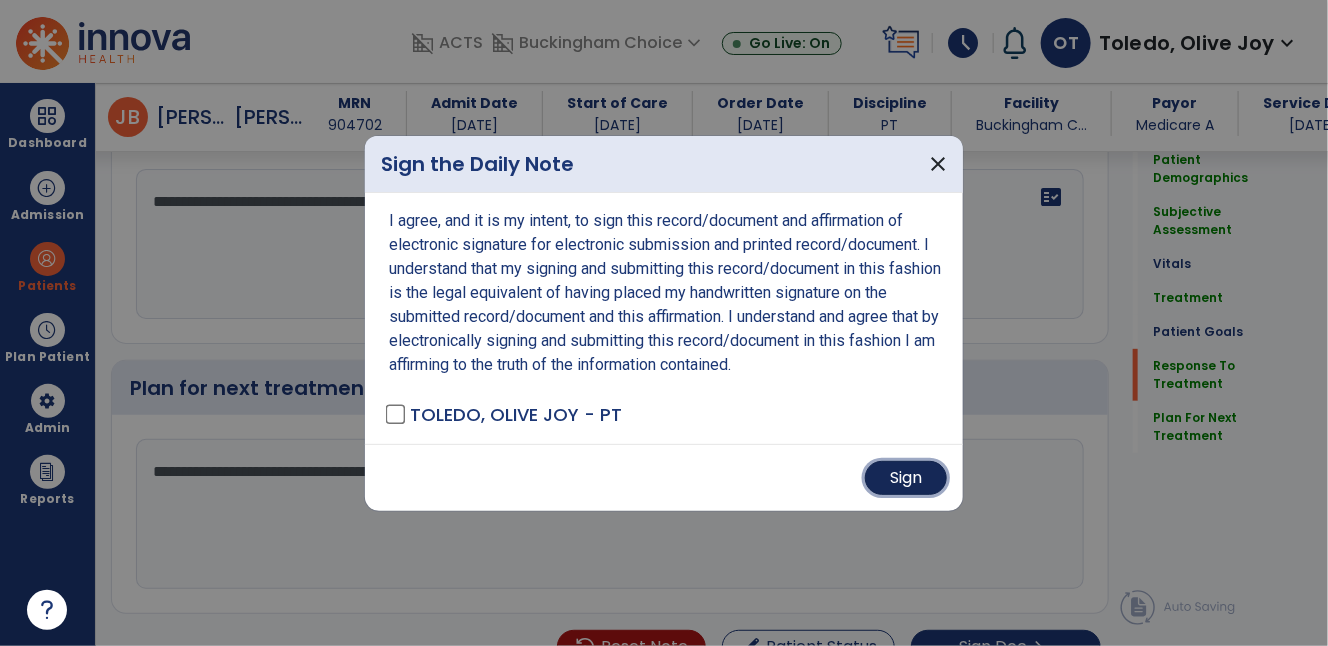 click on "Sign" at bounding box center (906, 478) 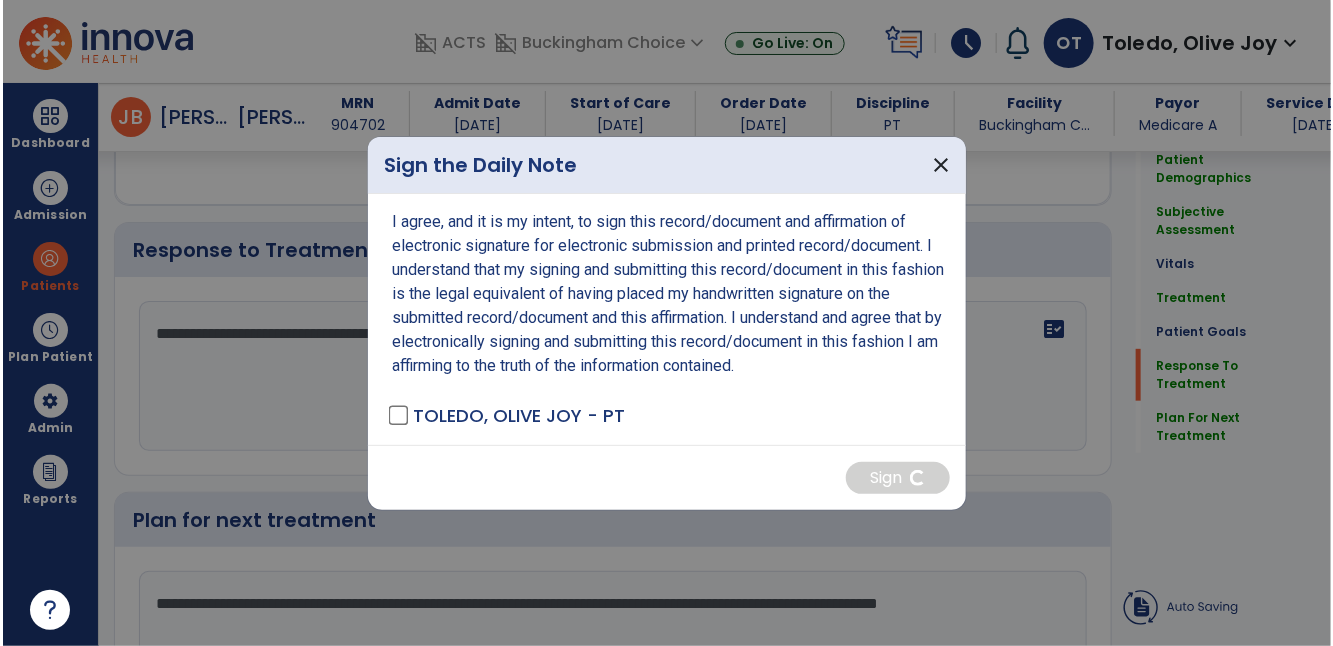 scroll, scrollTop: 3175, scrollLeft: 0, axis: vertical 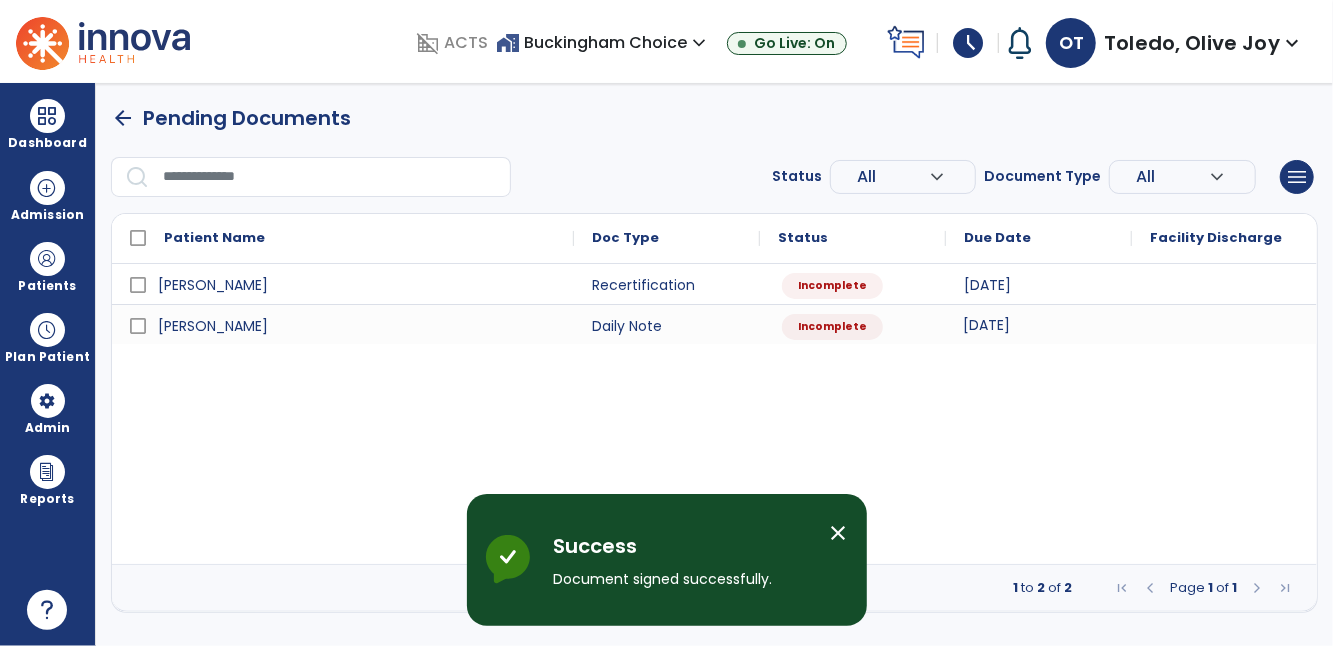click on "[DATE]" at bounding box center [1039, 324] 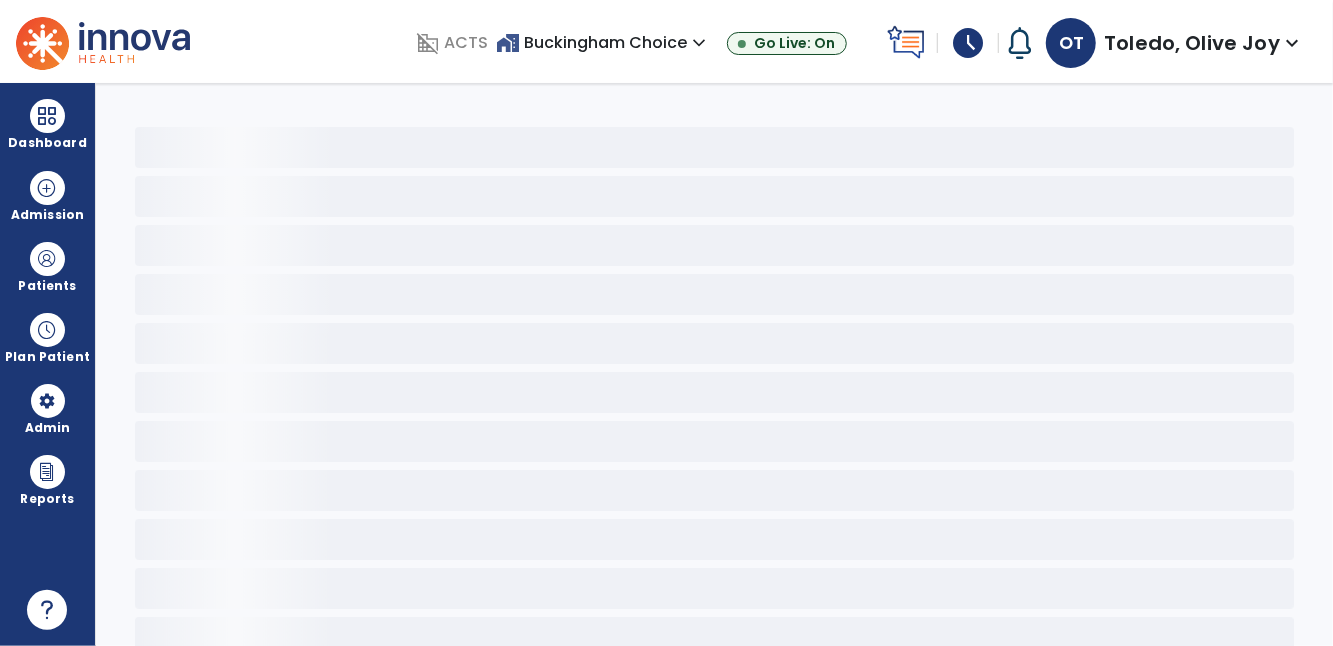 select on "*" 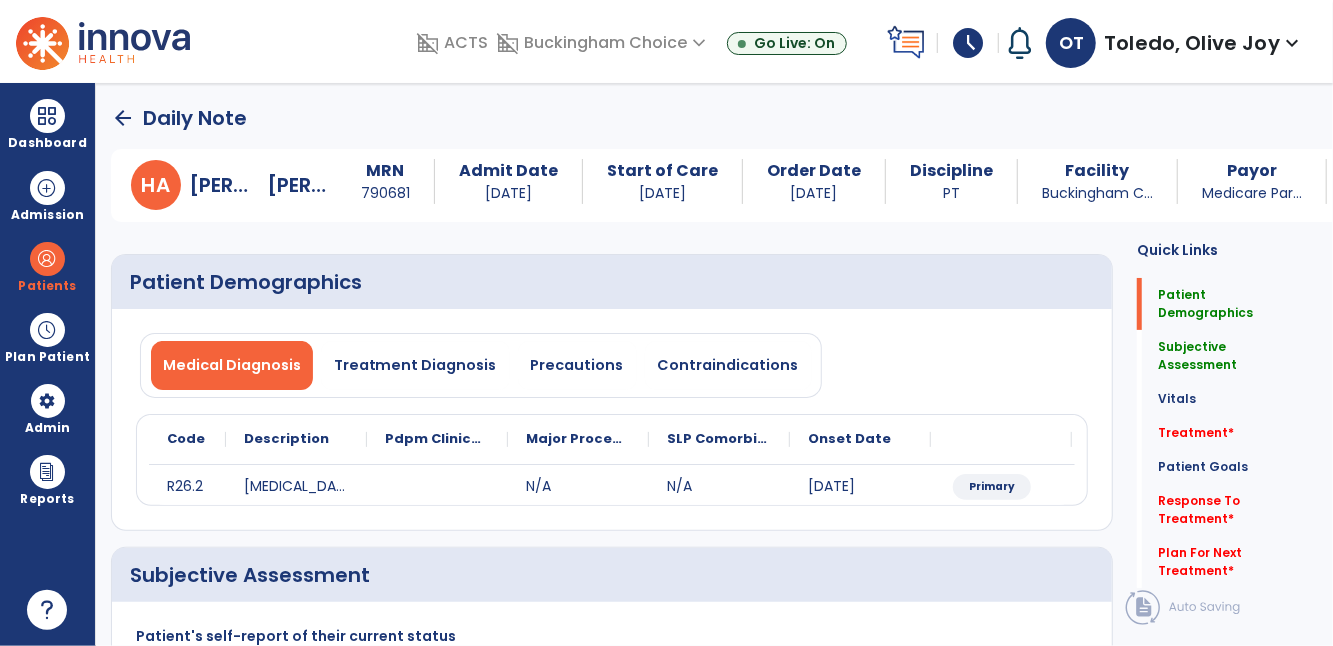 click on "arrow_back" 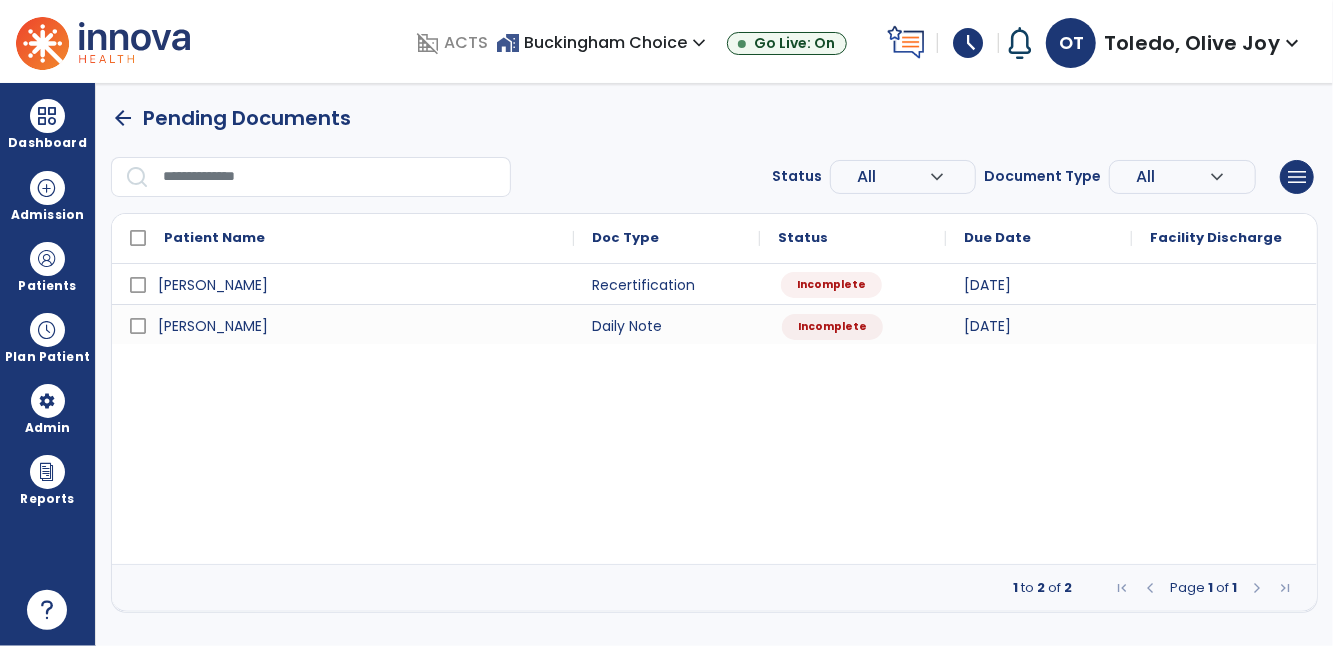 click on "Incomplete" at bounding box center [831, 285] 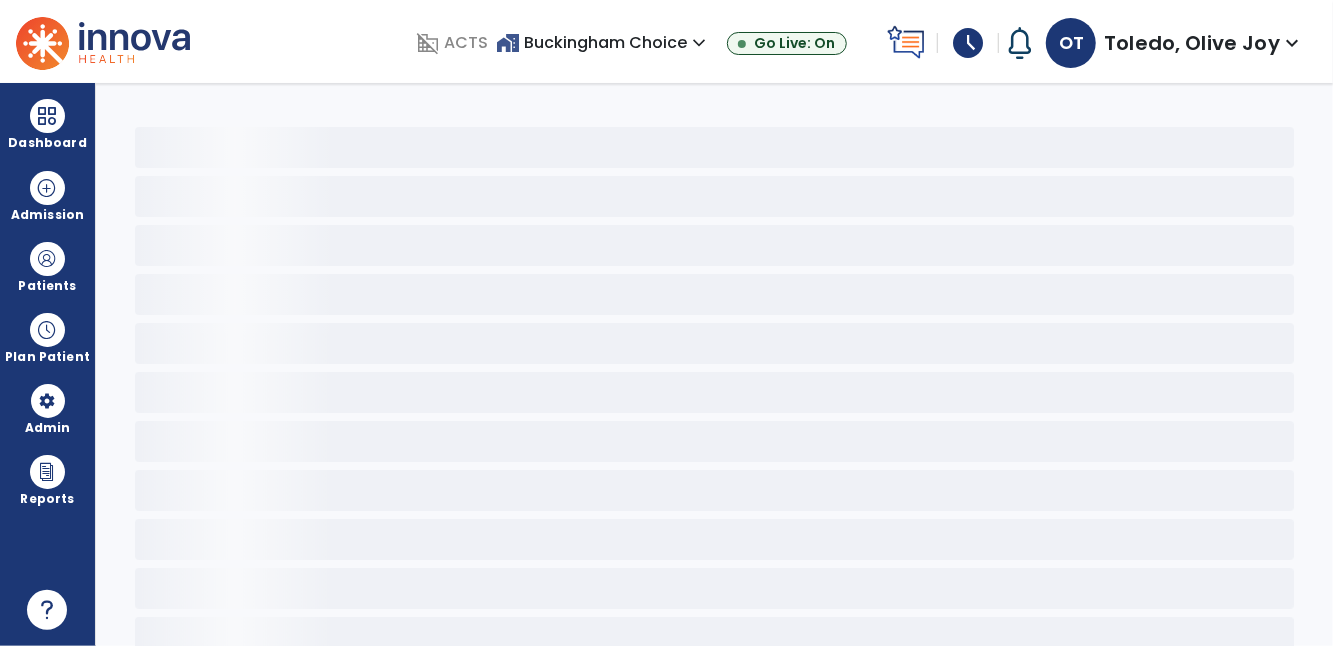 select on "**" 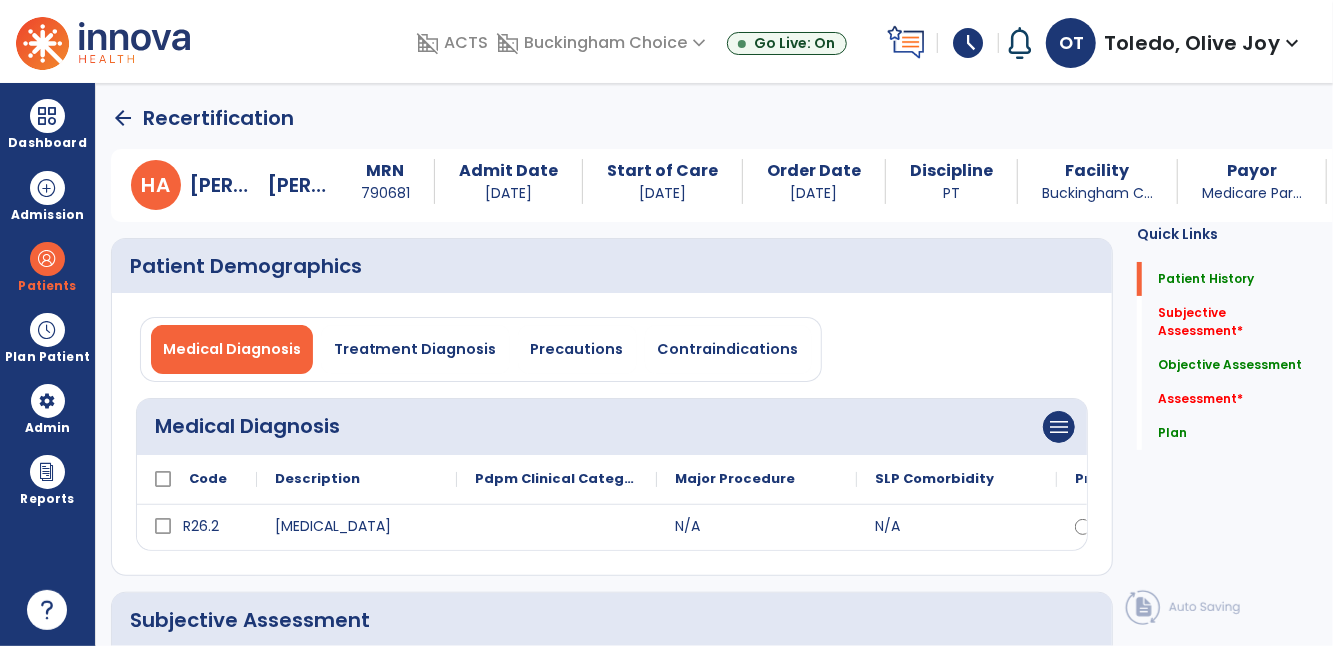 click 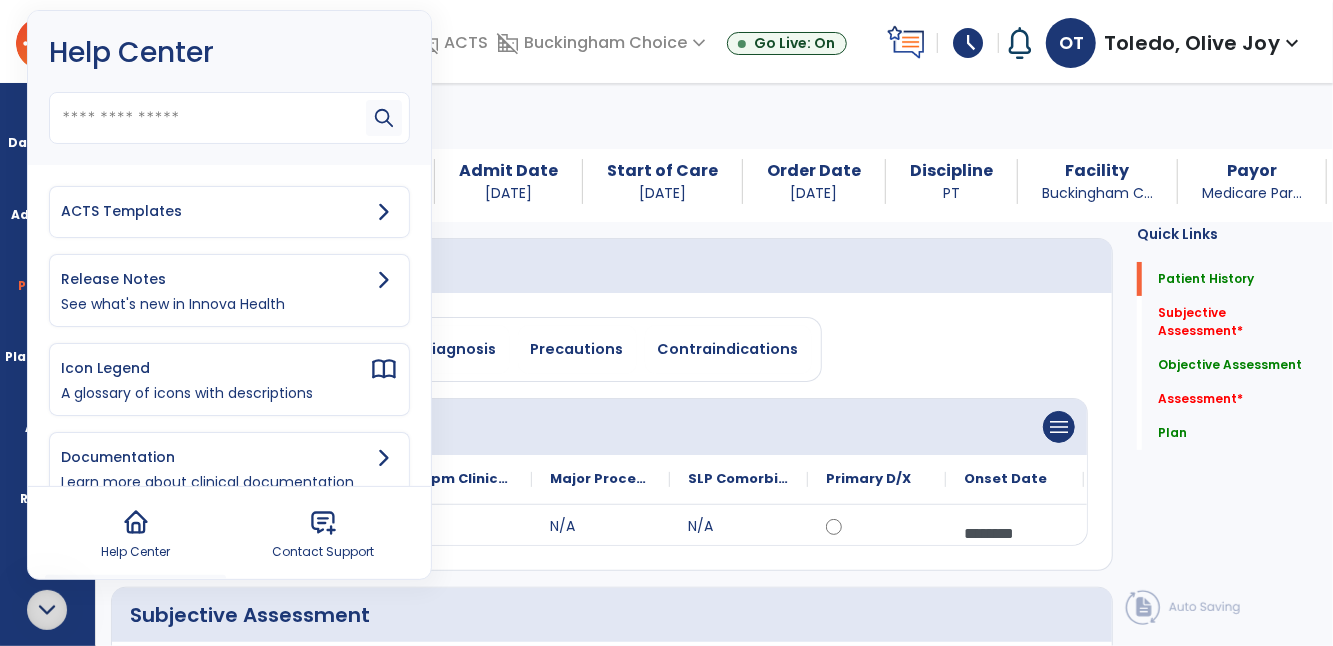 click on "ACTS Templates" at bounding box center [215, 211] 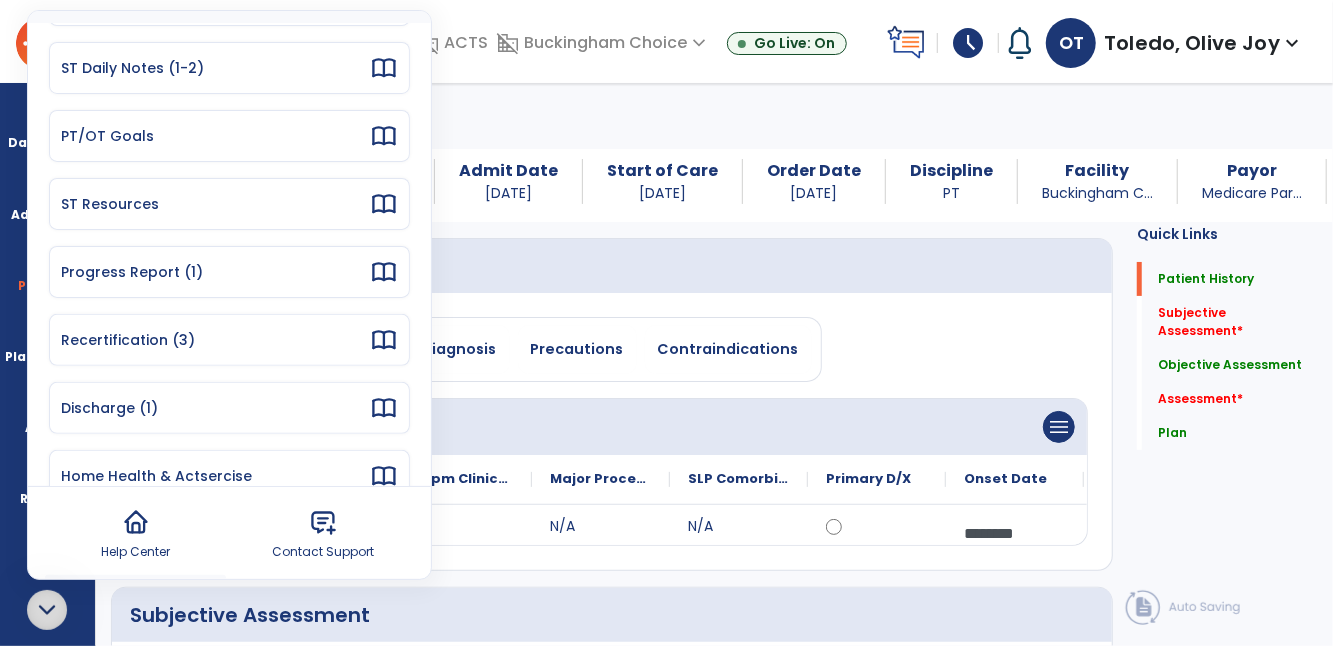 scroll, scrollTop: 214, scrollLeft: 0, axis: vertical 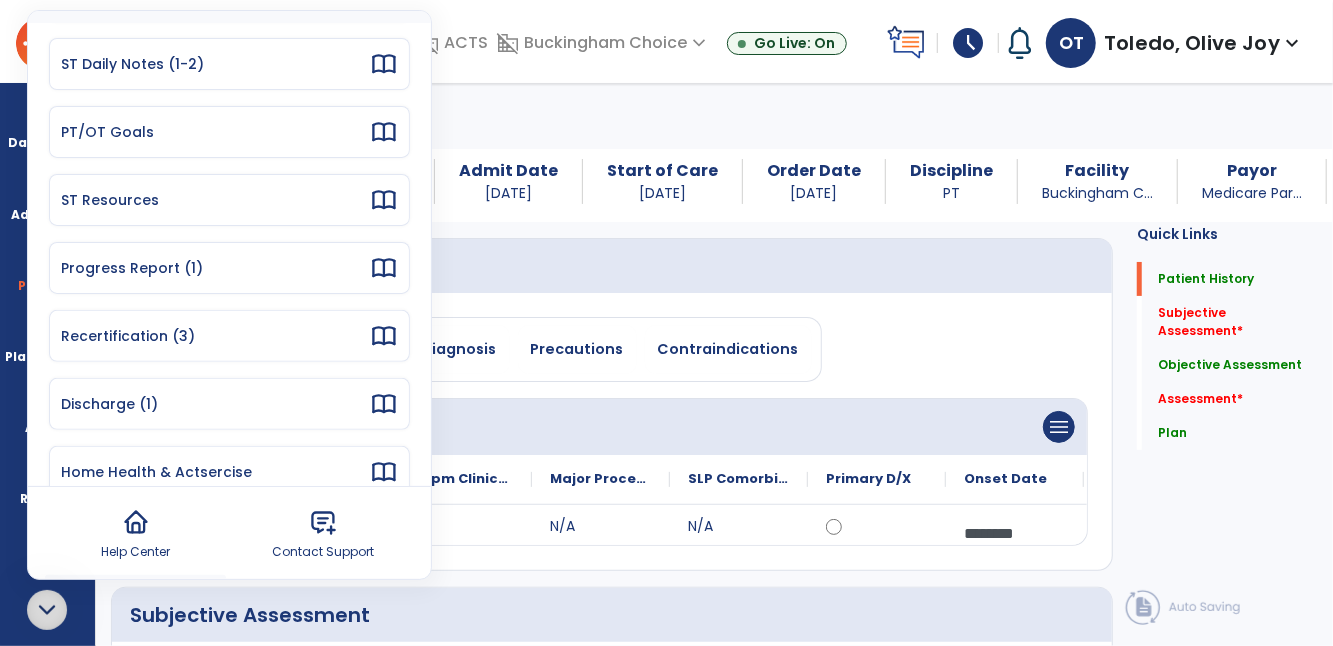 click on "Recertification (3)" at bounding box center [229, 336] 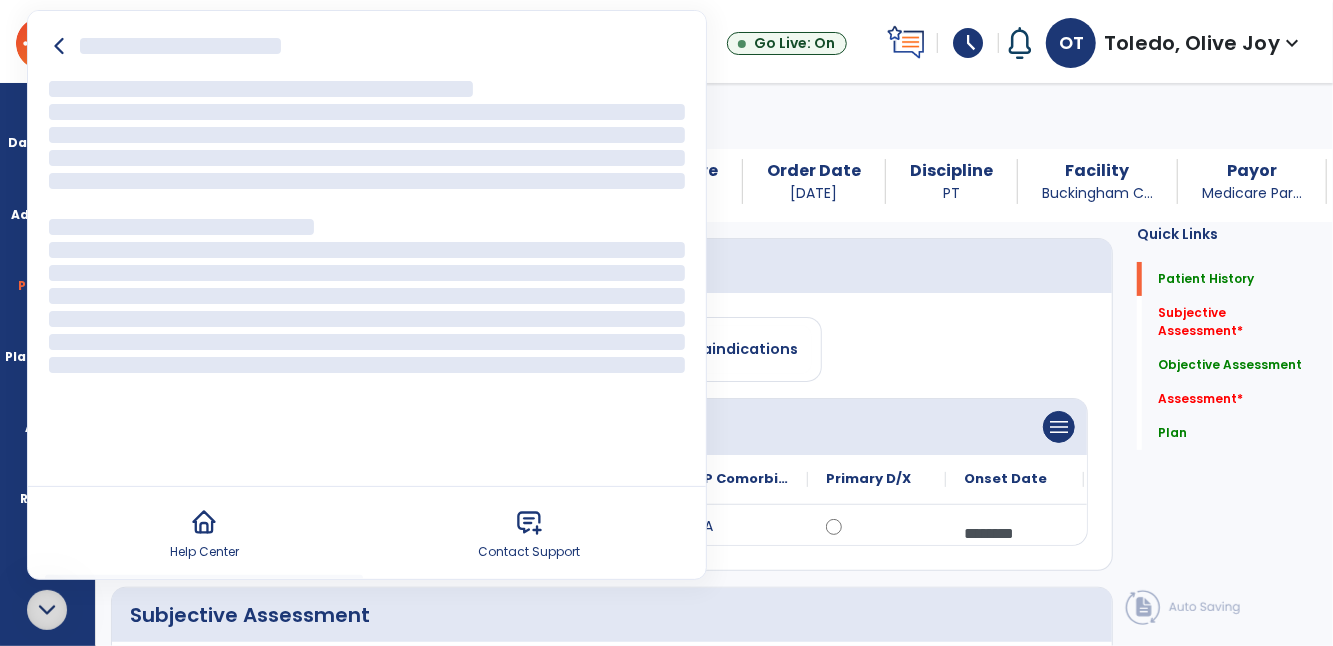scroll, scrollTop: 0, scrollLeft: 0, axis: both 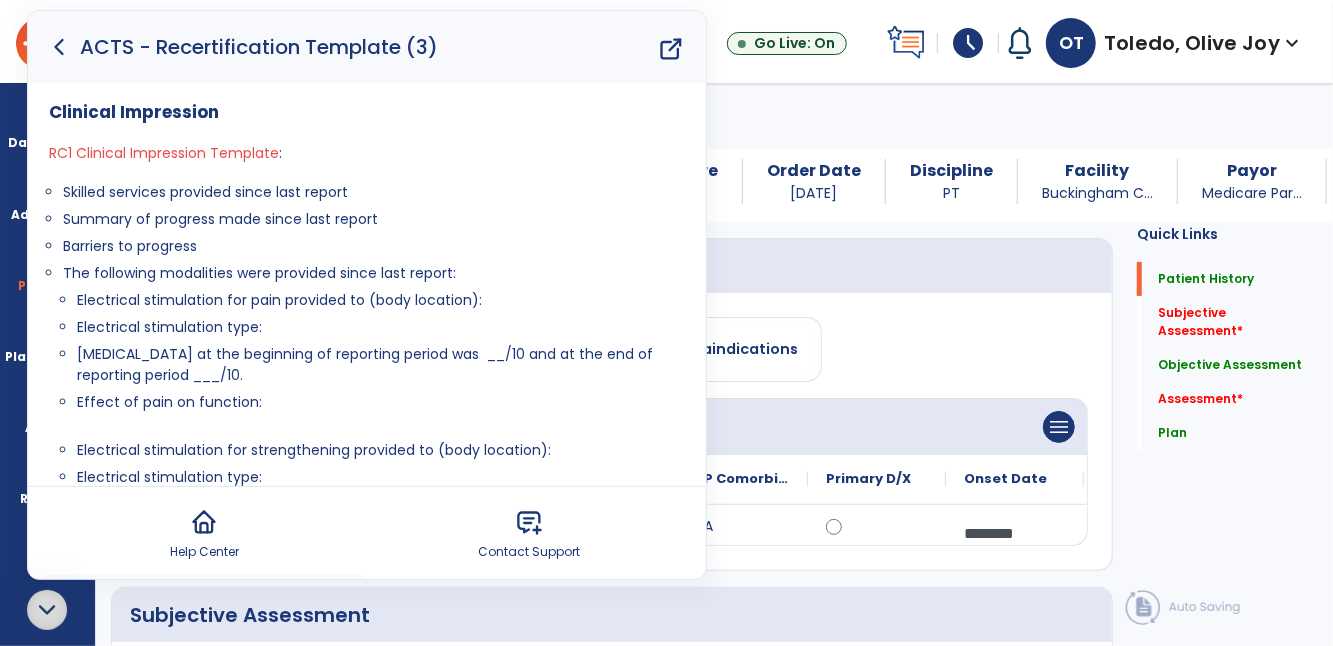 click 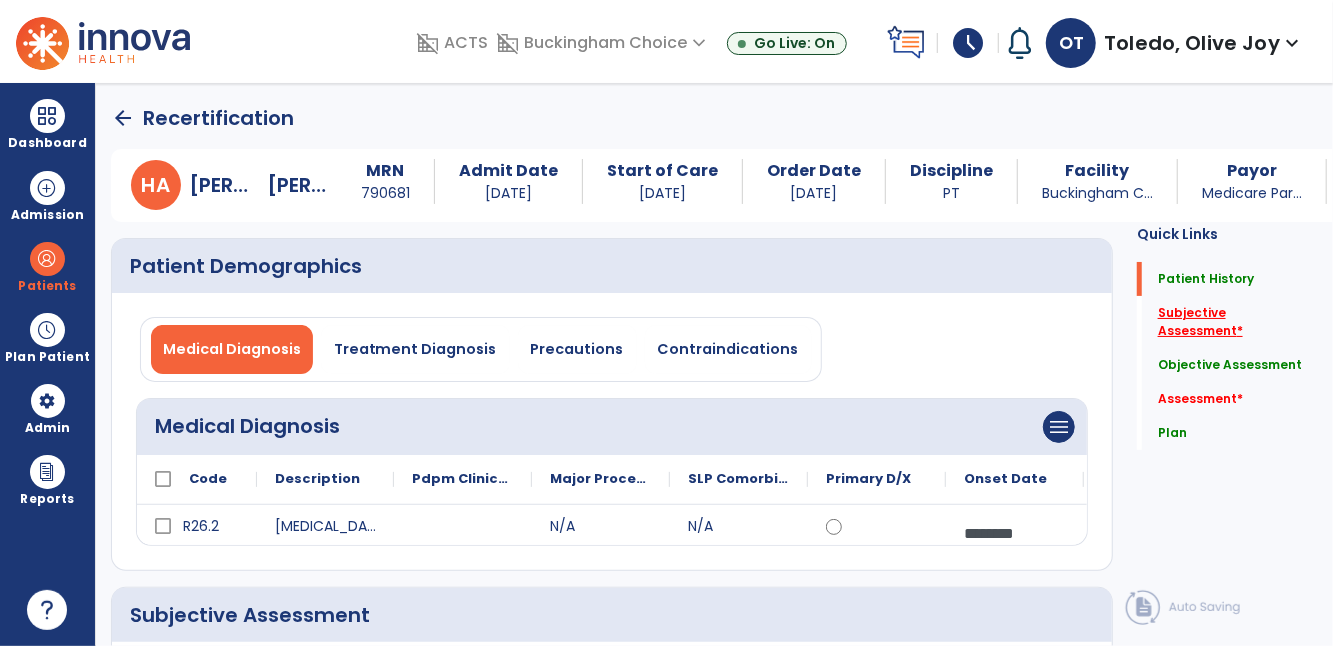 click on "Subjective Assessment   *" 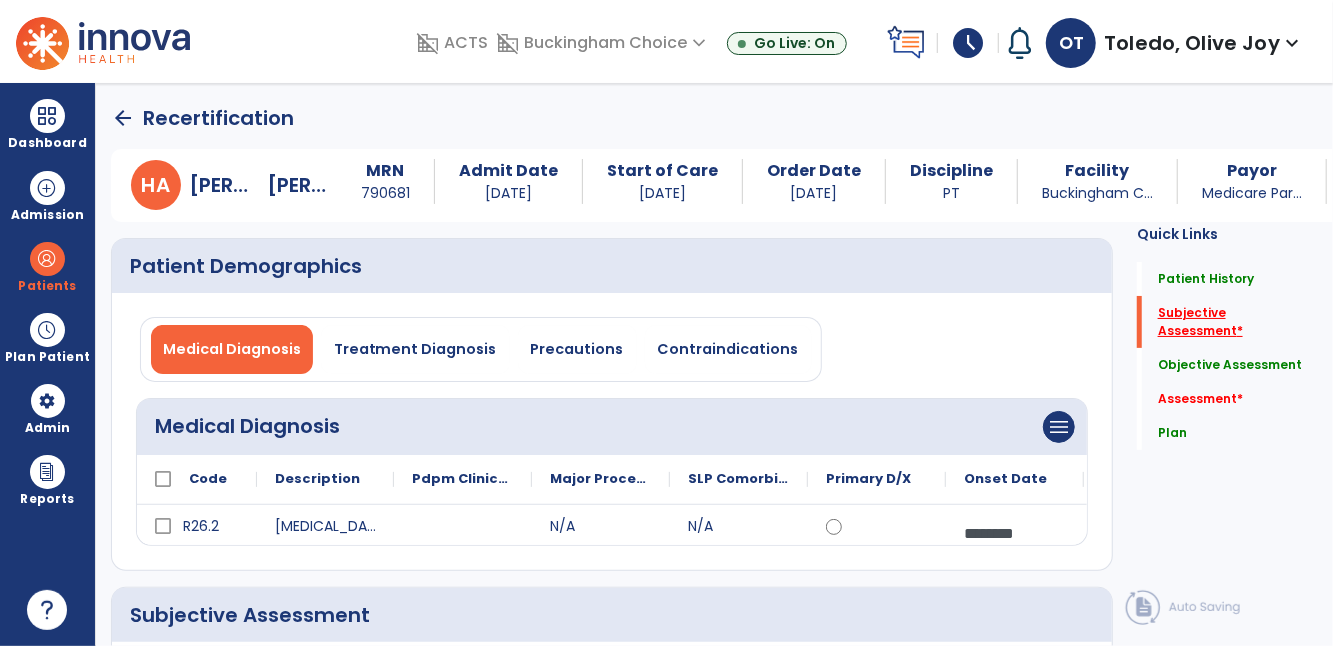 scroll, scrollTop: 294, scrollLeft: 0, axis: vertical 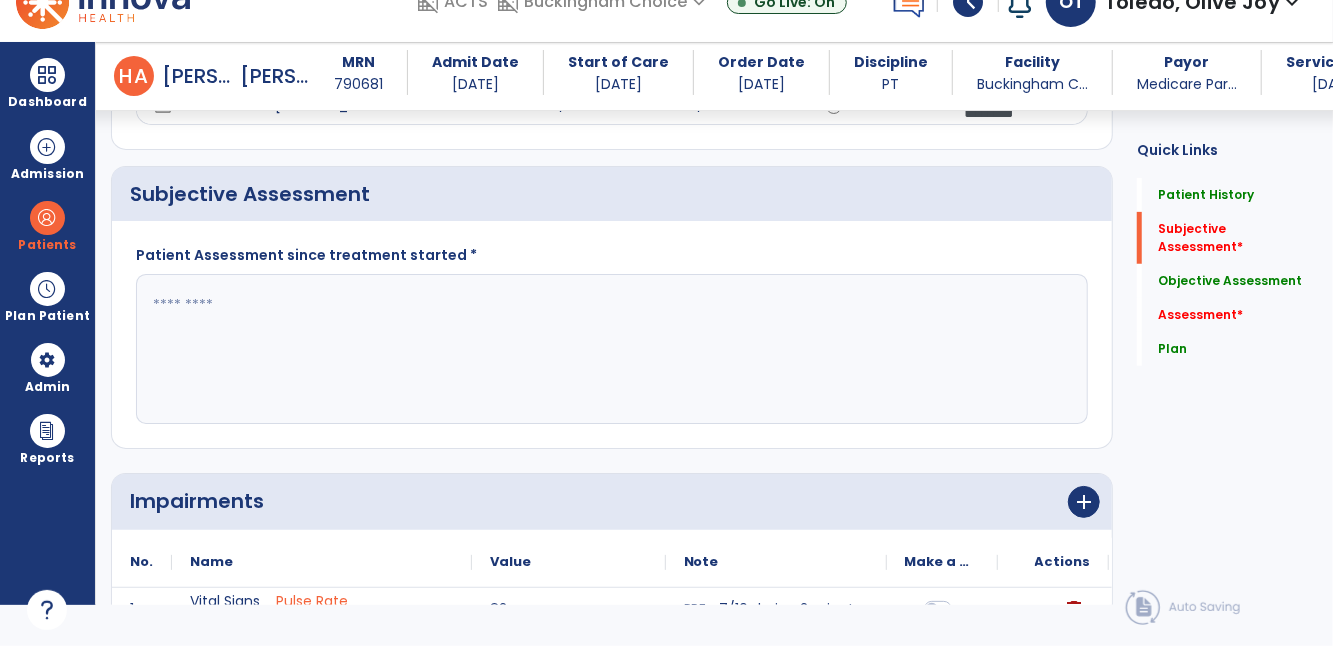 click 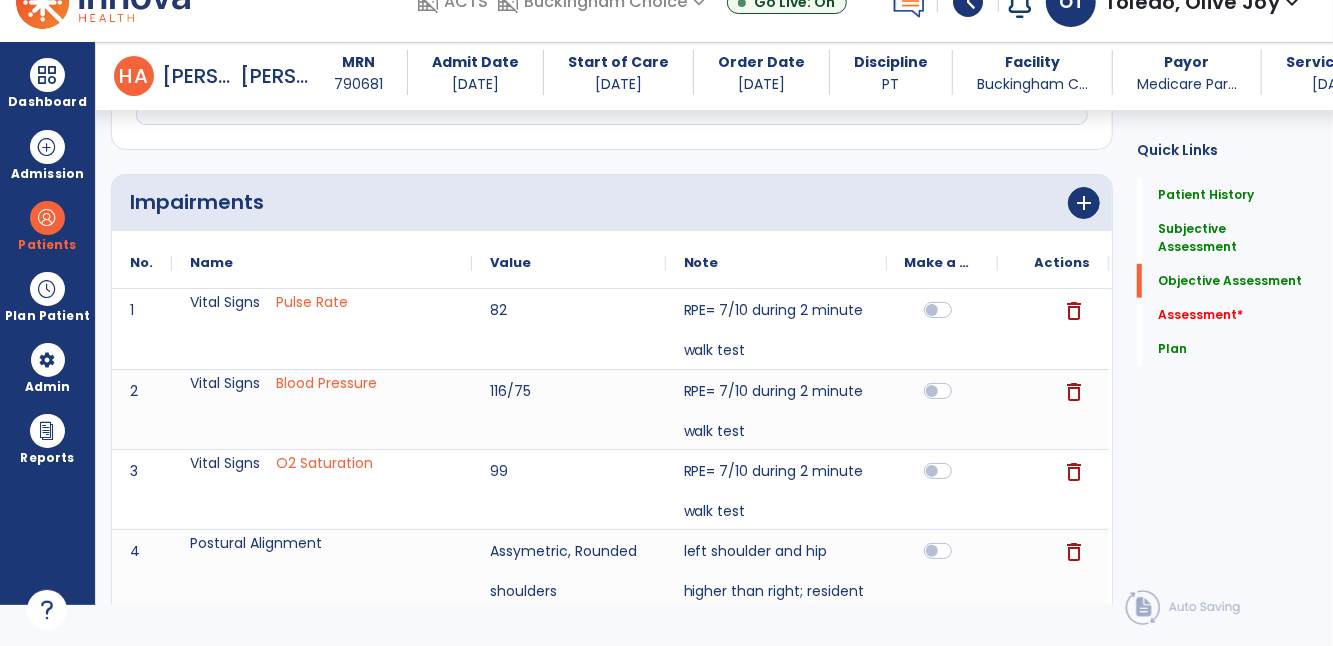 scroll, scrollTop: 614, scrollLeft: 0, axis: vertical 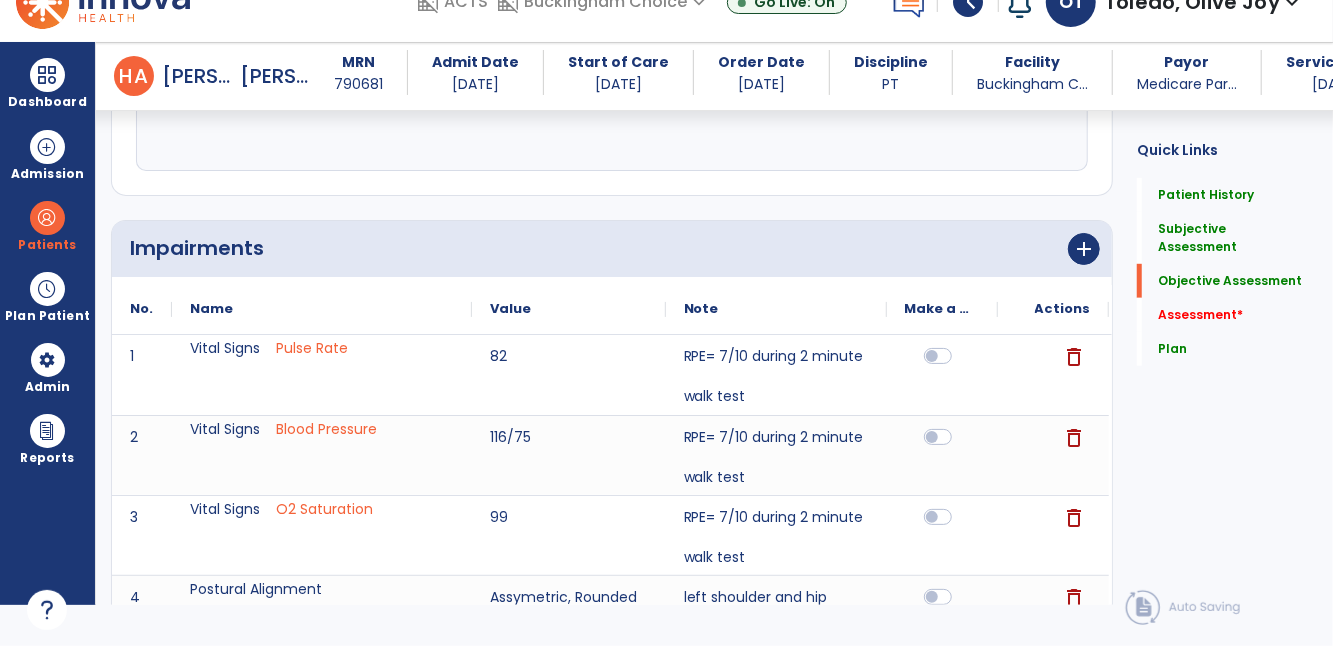 type on "**********" 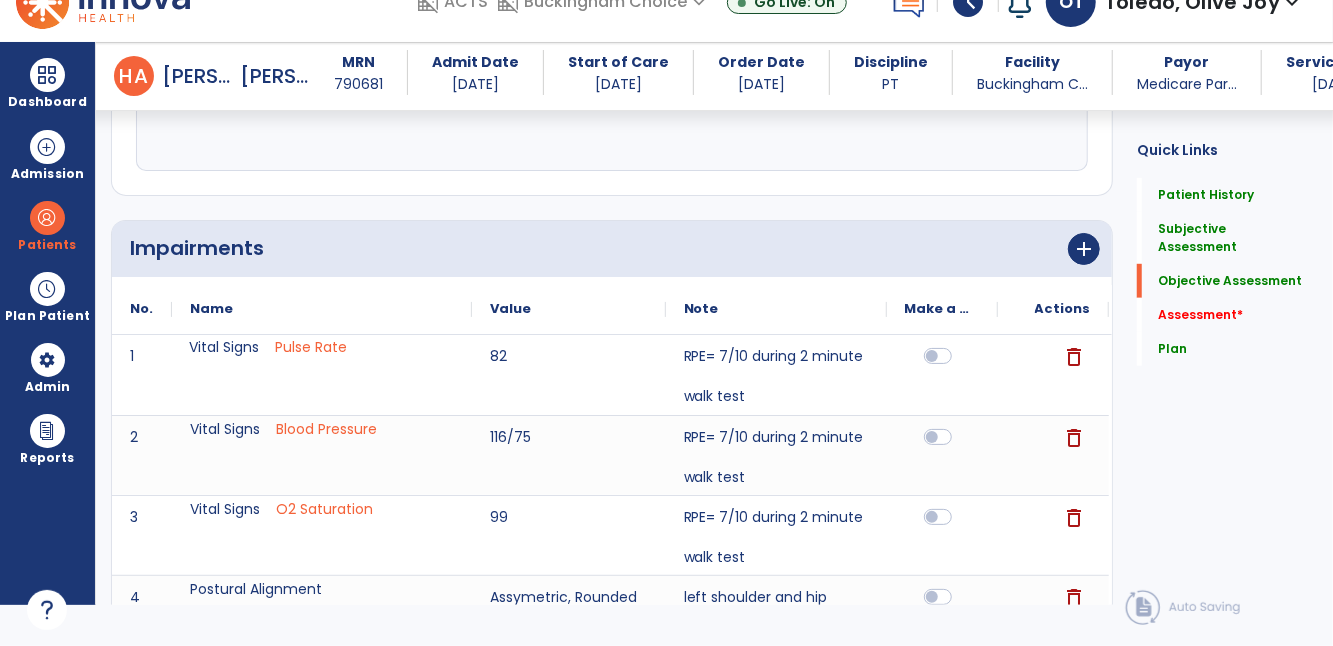 click on "Vital Signs       Pulse Rate" 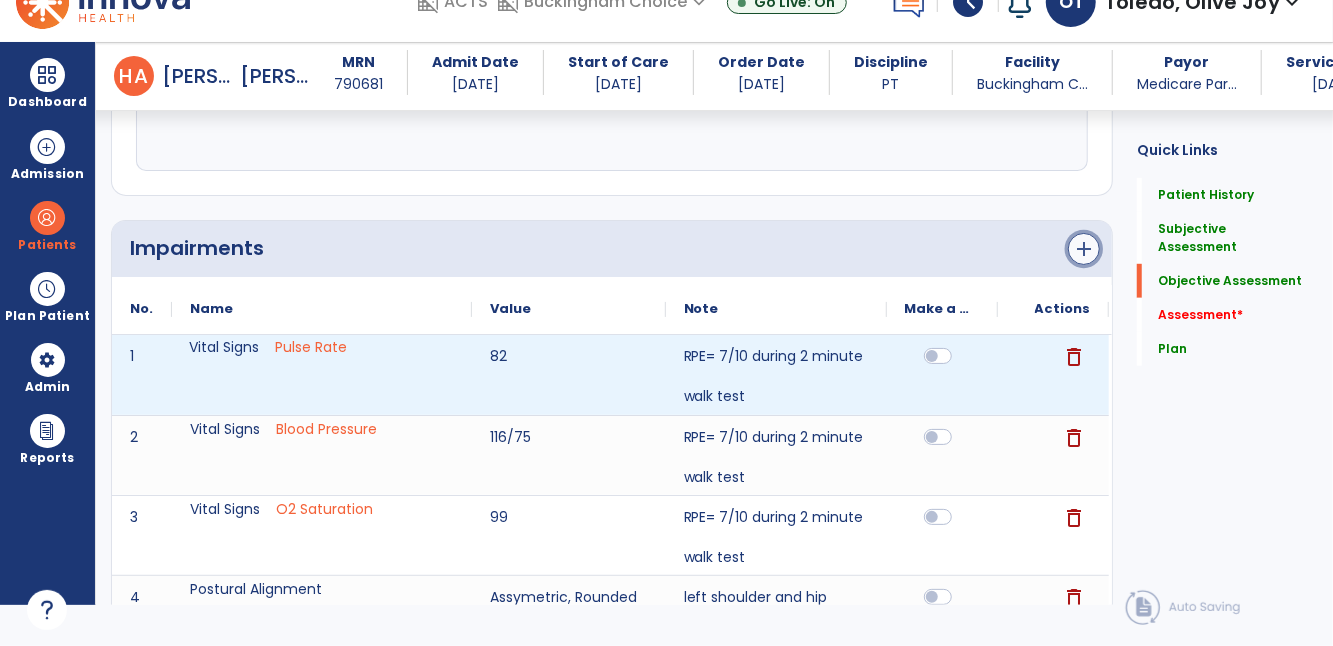 click on "add" 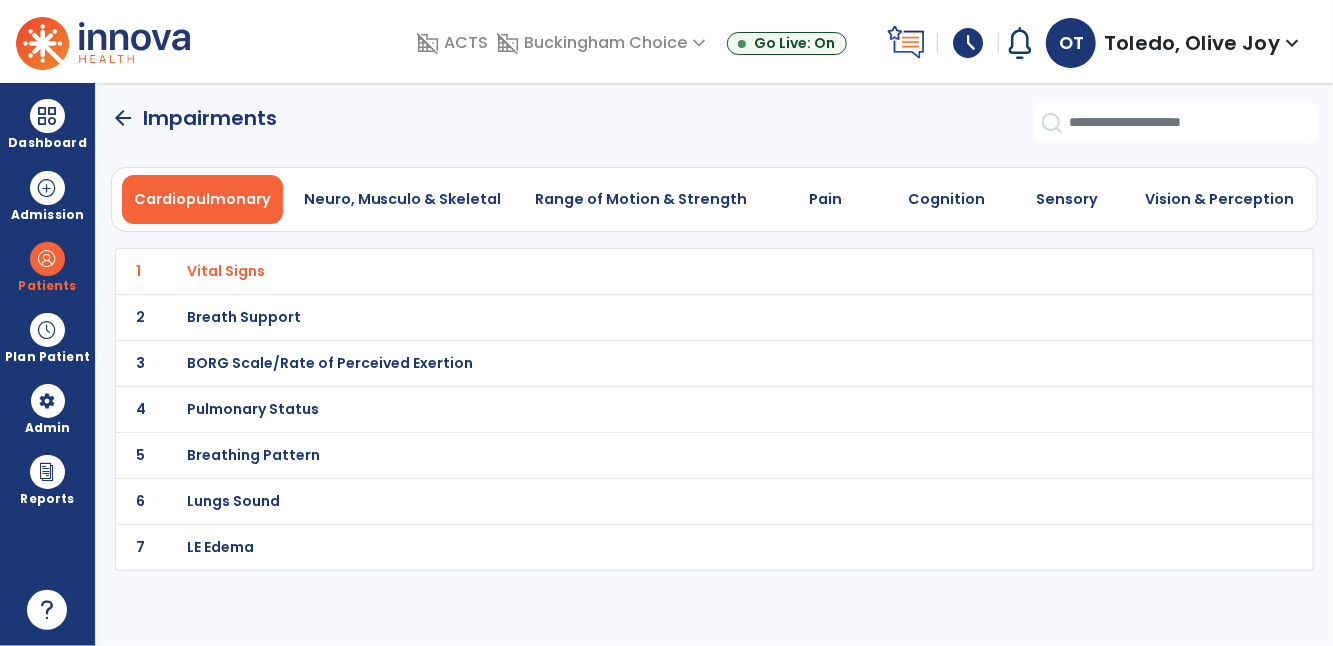 scroll, scrollTop: 0, scrollLeft: 0, axis: both 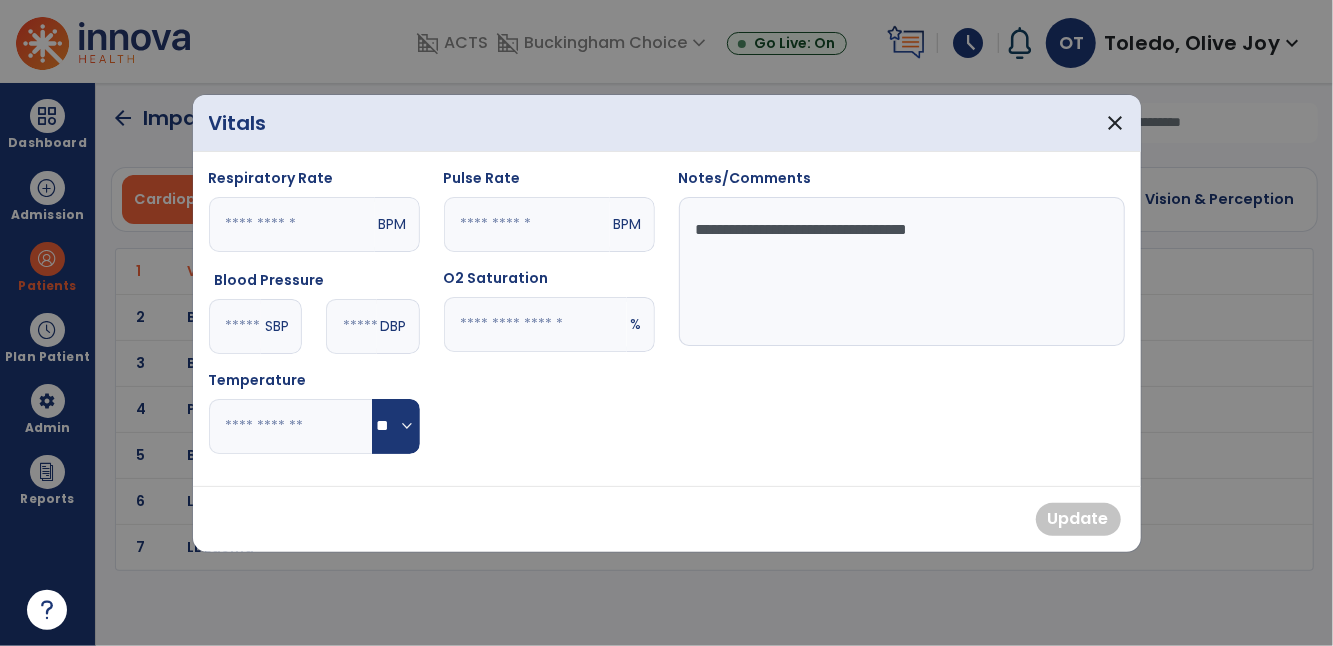 click on "**" at bounding box center [527, 224] 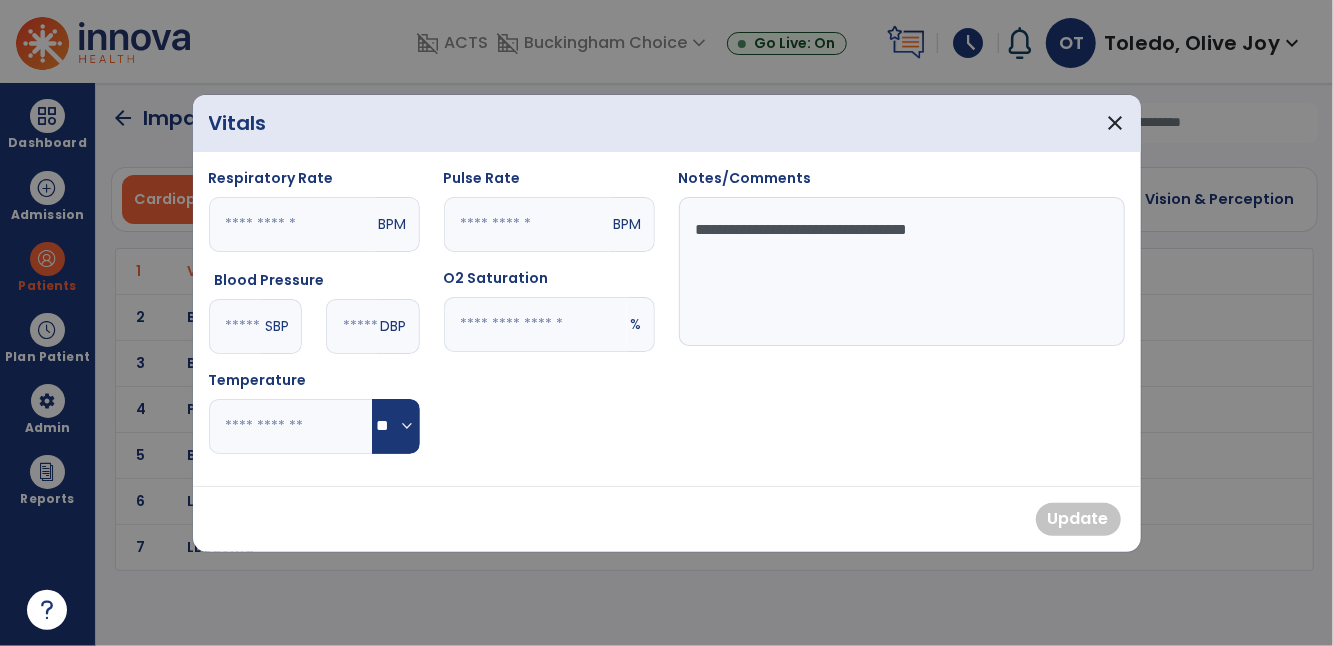 click on "***" at bounding box center [235, 326] 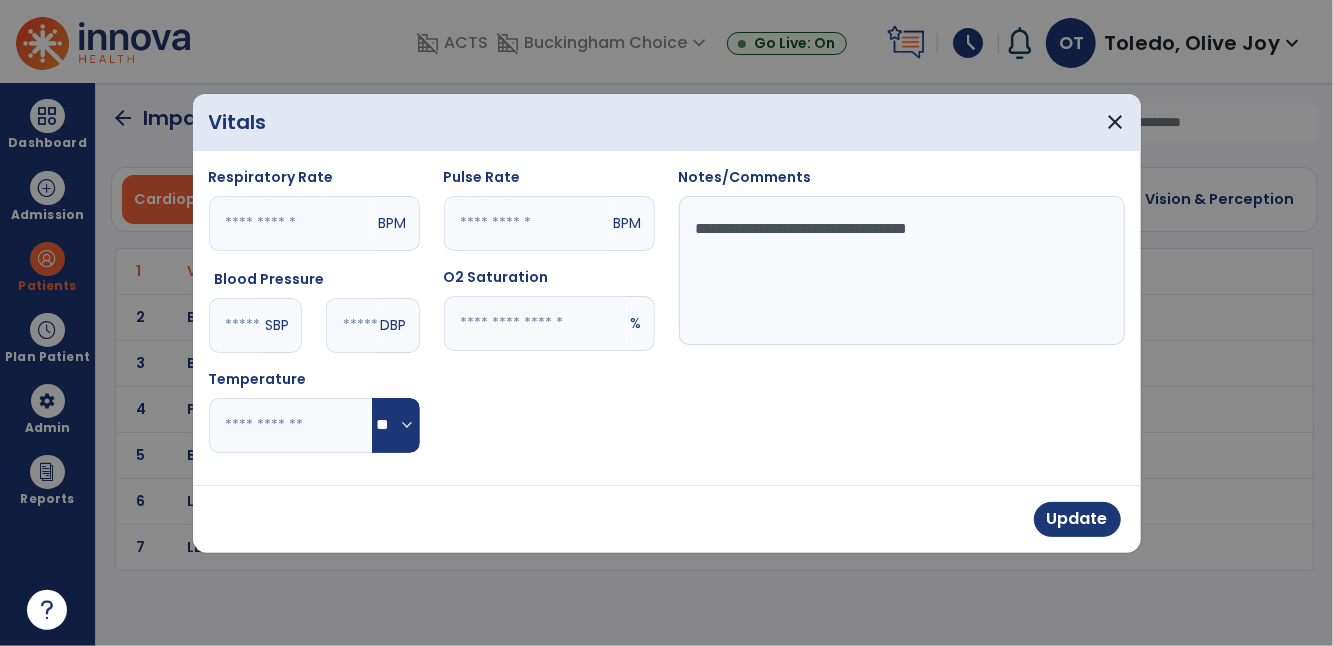 type on "***" 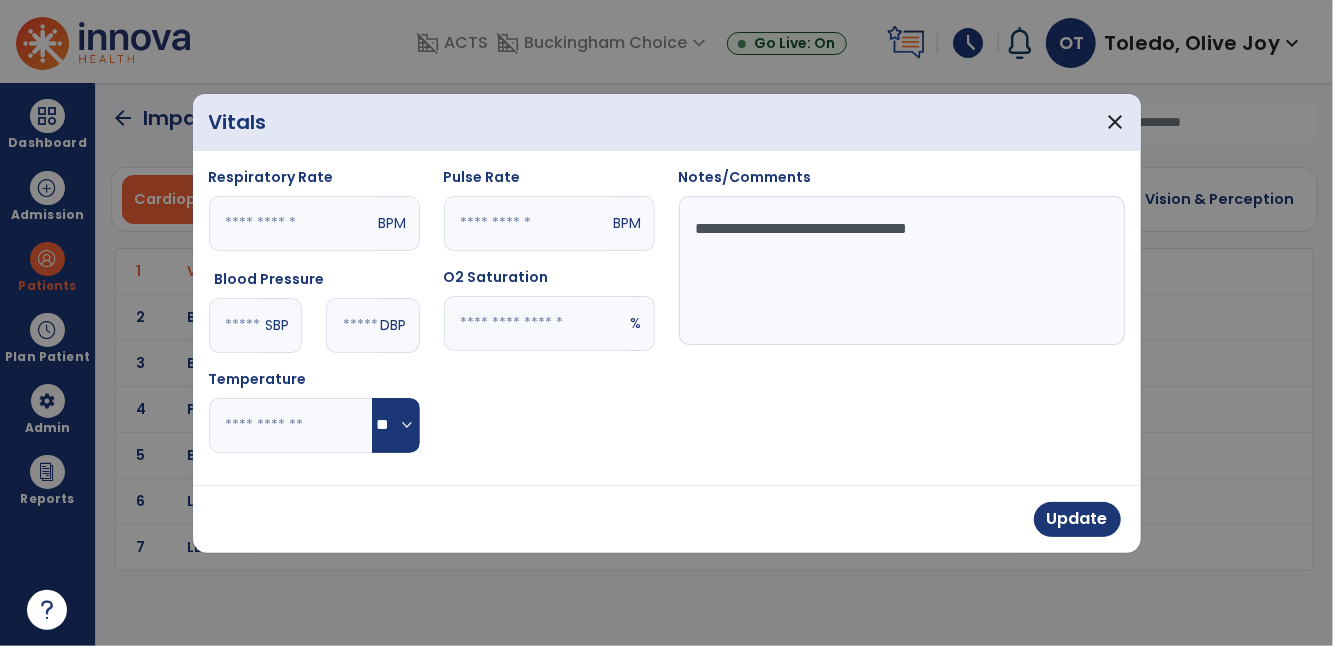 click on "**" at bounding box center (351, 325) 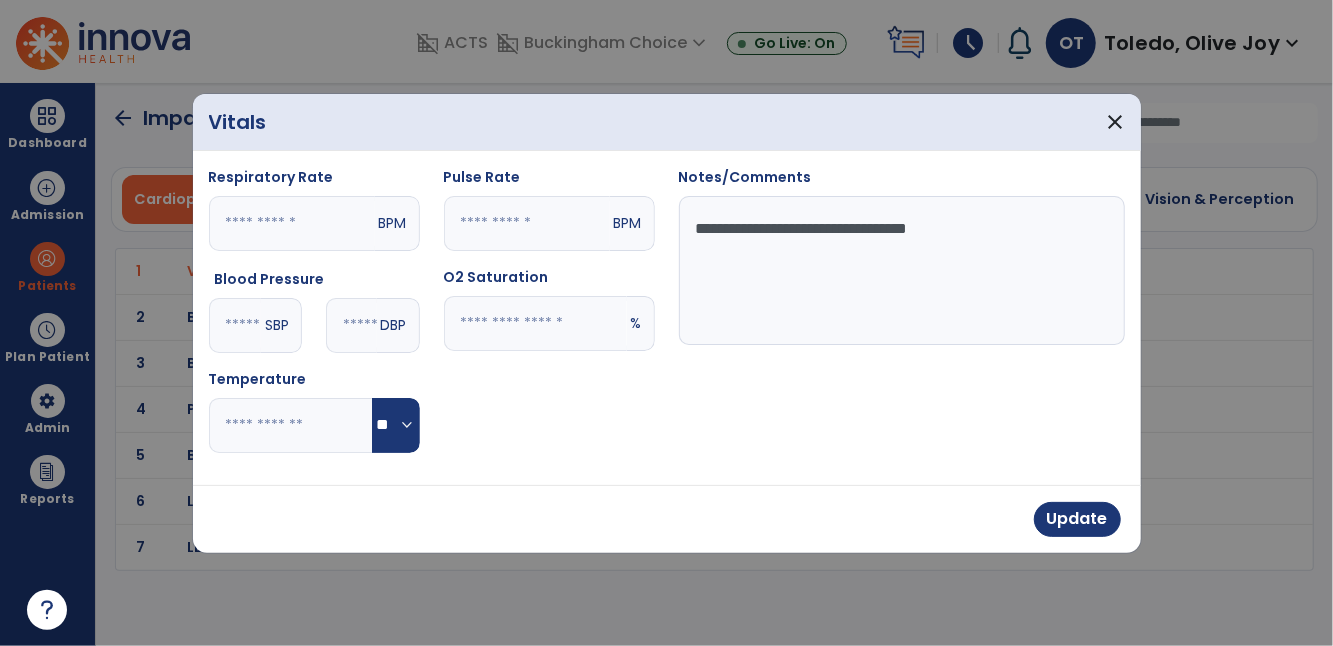type on "**" 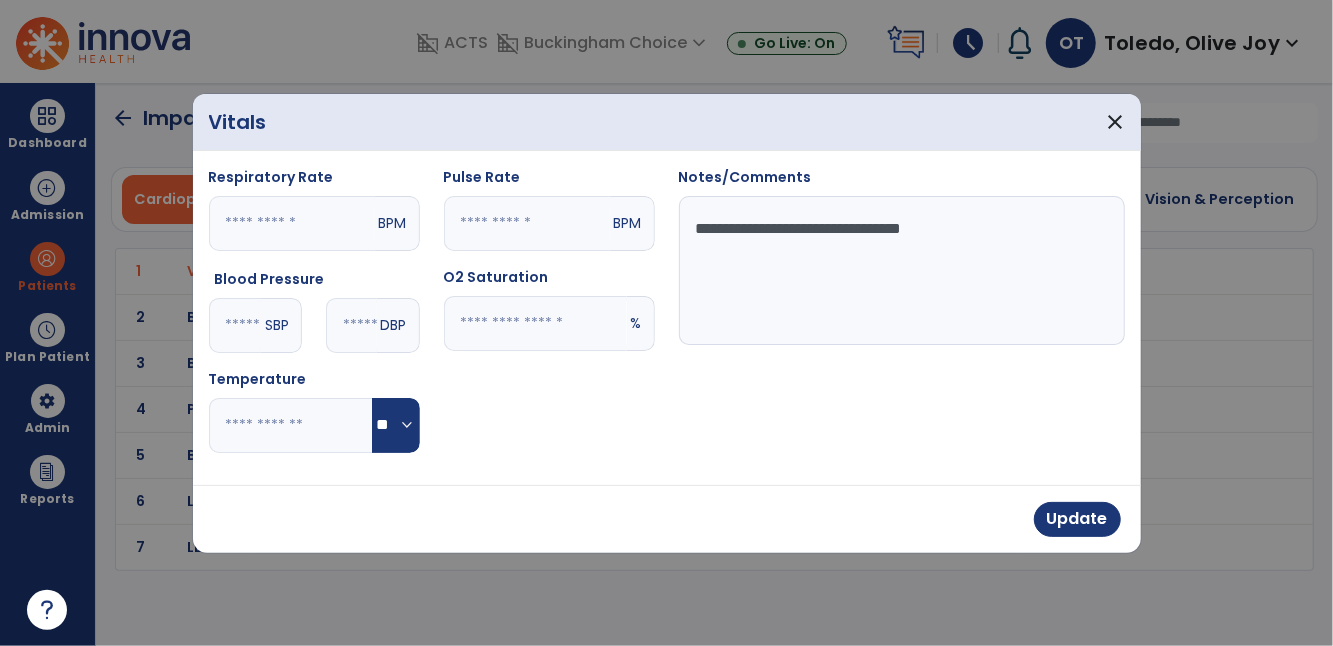 type on "**********" 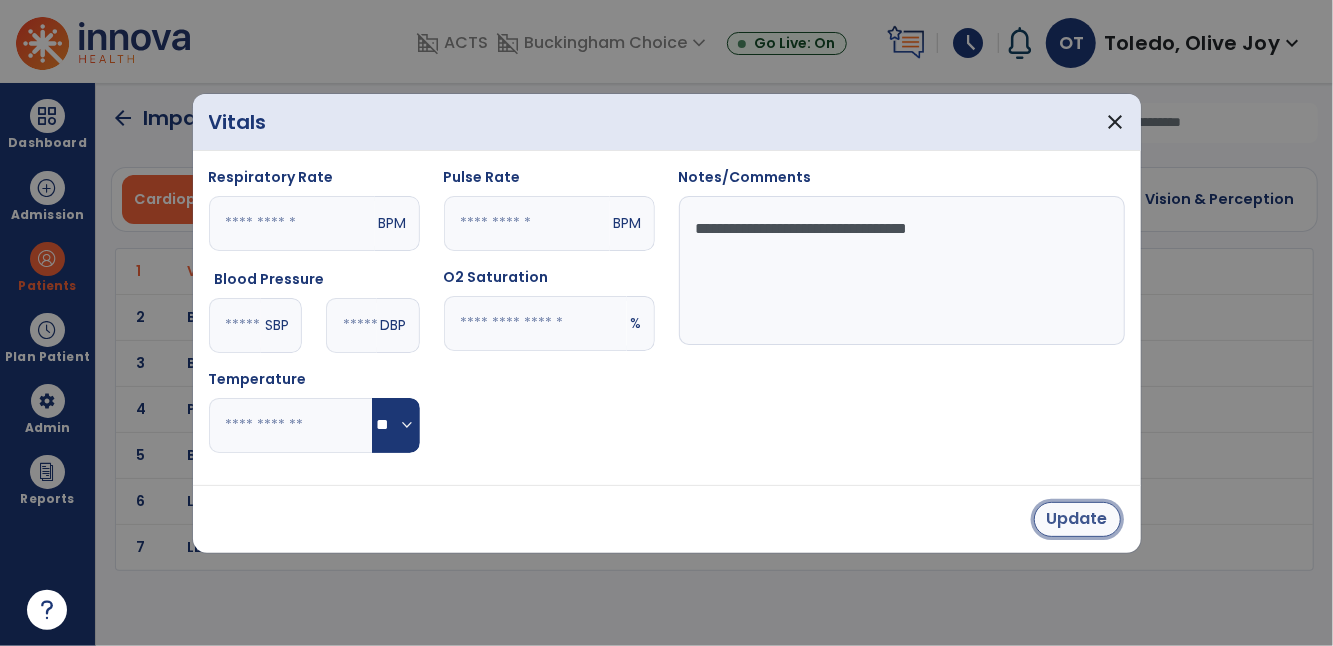 click on "Update" at bounding box center (1077, 519) 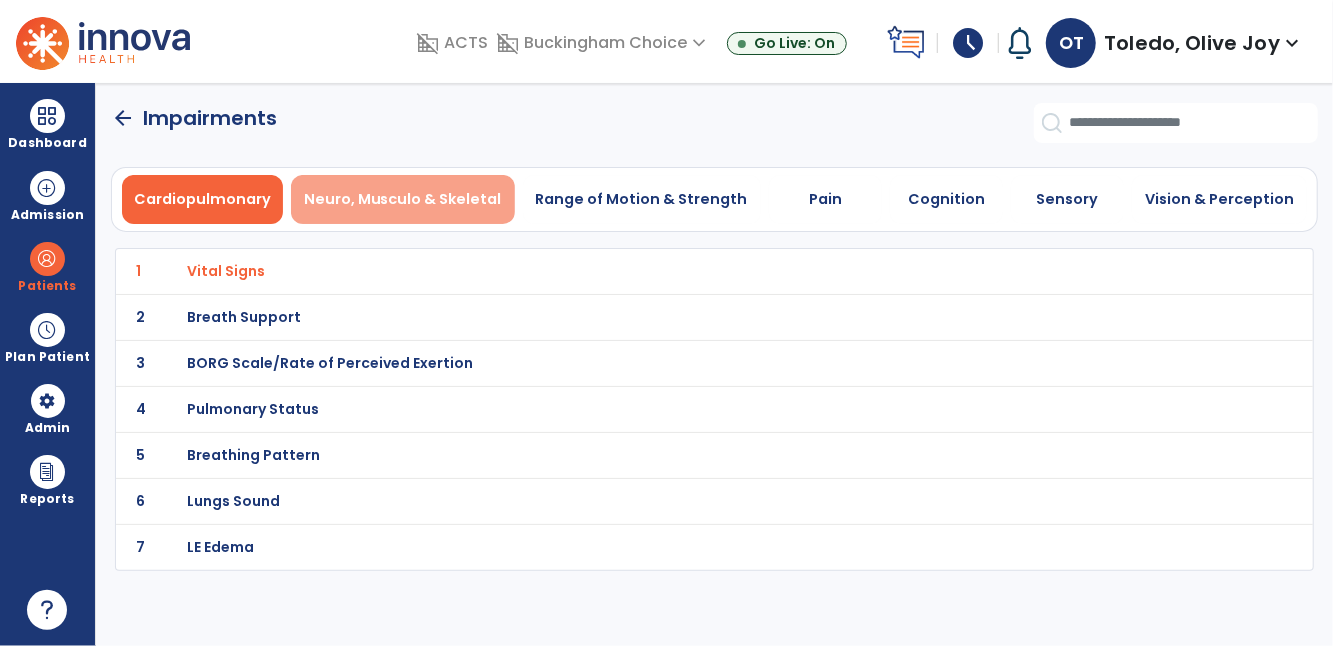 click on "Neuro, Musculo & Skeletal" at bounding box center (403, 199) 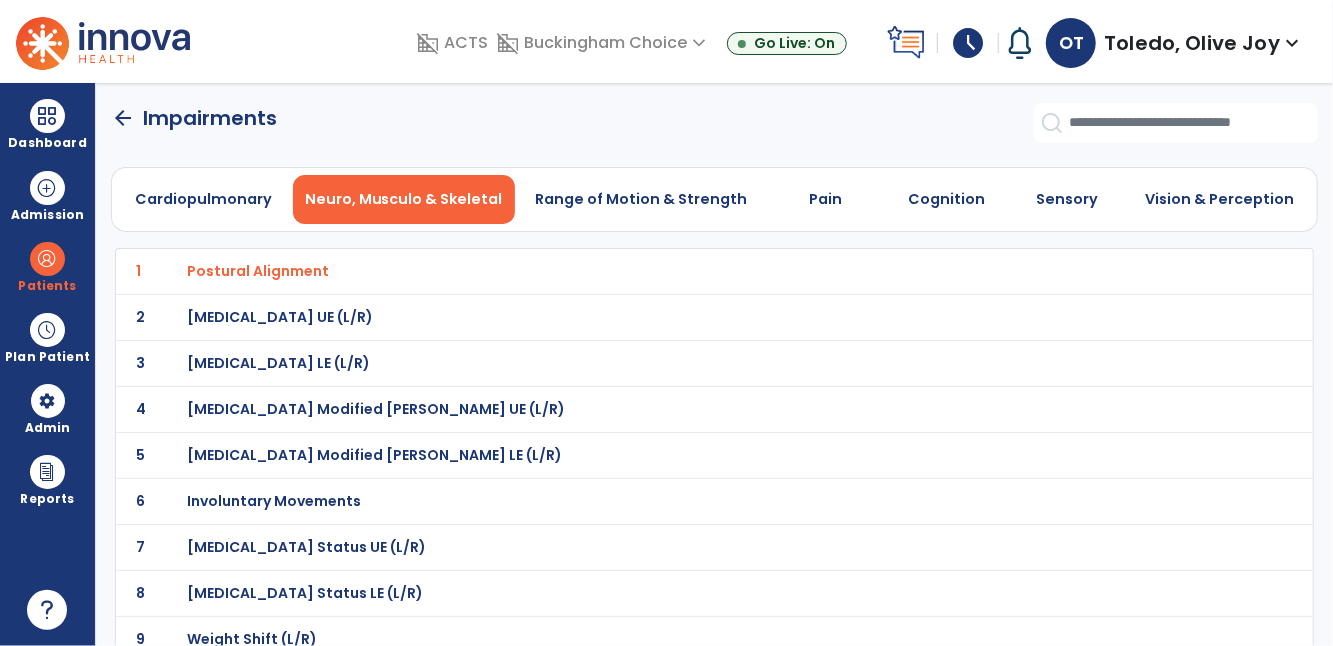 click on "1 Postural Alignment" 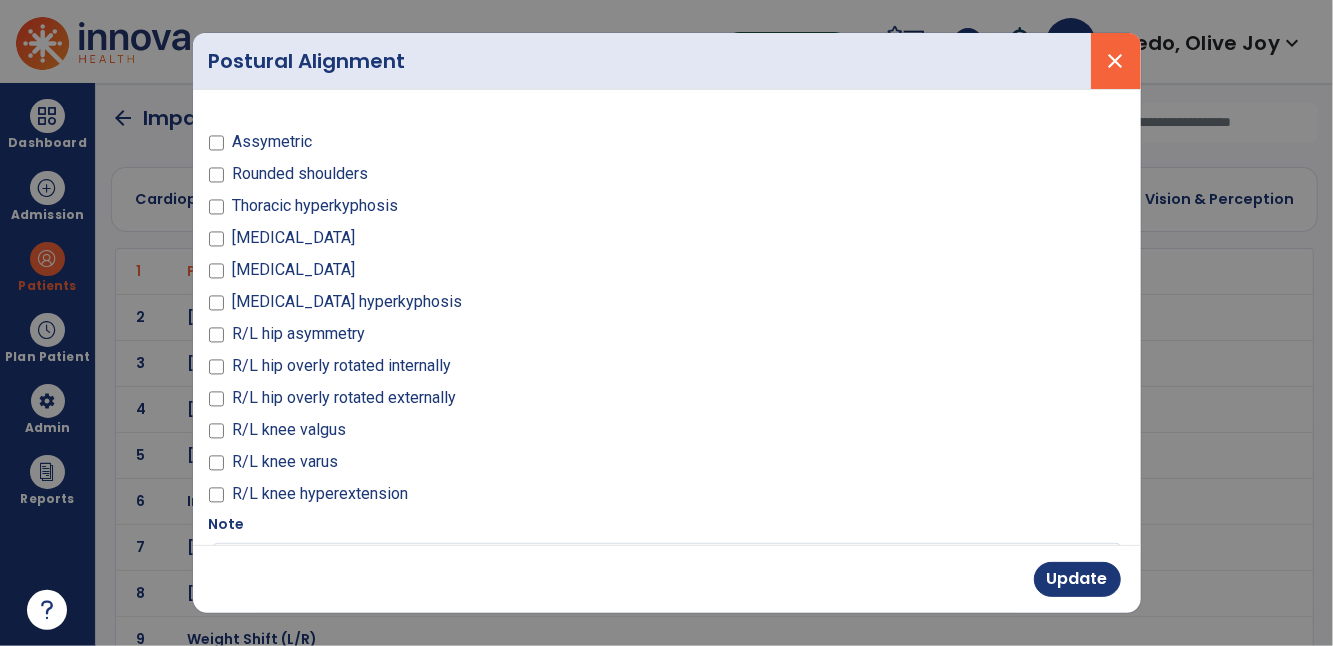 click on "close" at bounding box center (1116, 61) 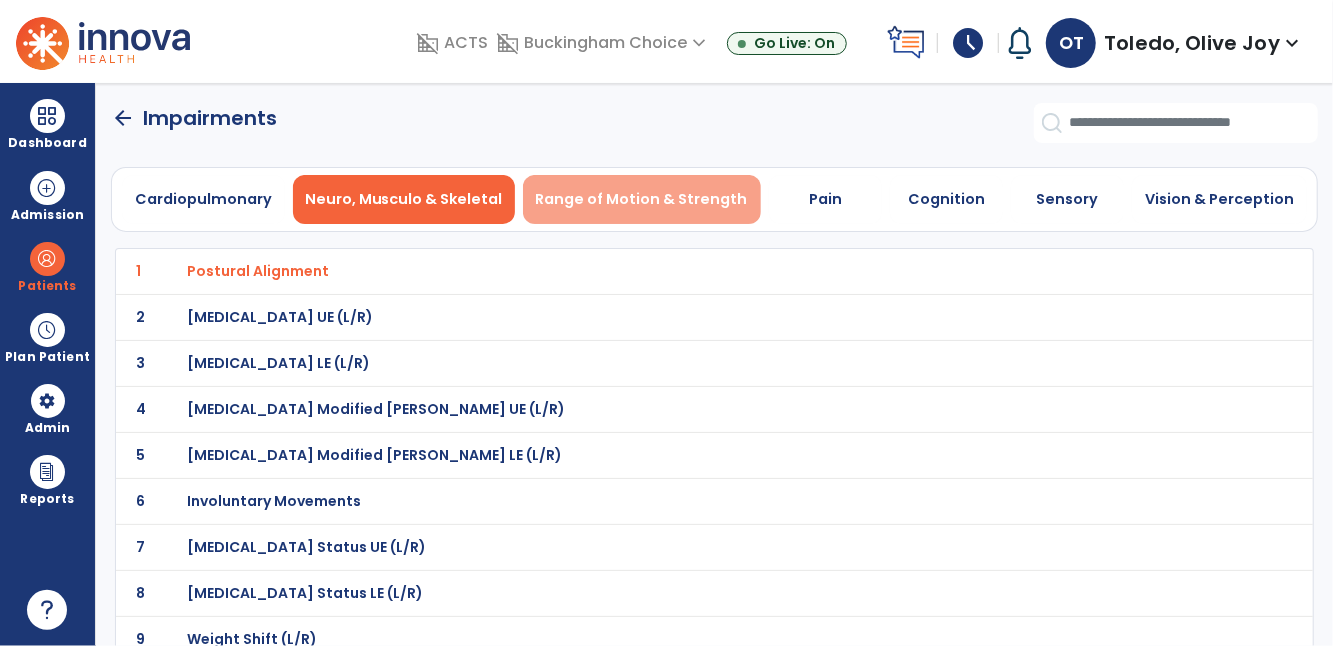 click on "Range of Motion & Strength" at bounding box center (642, 199) 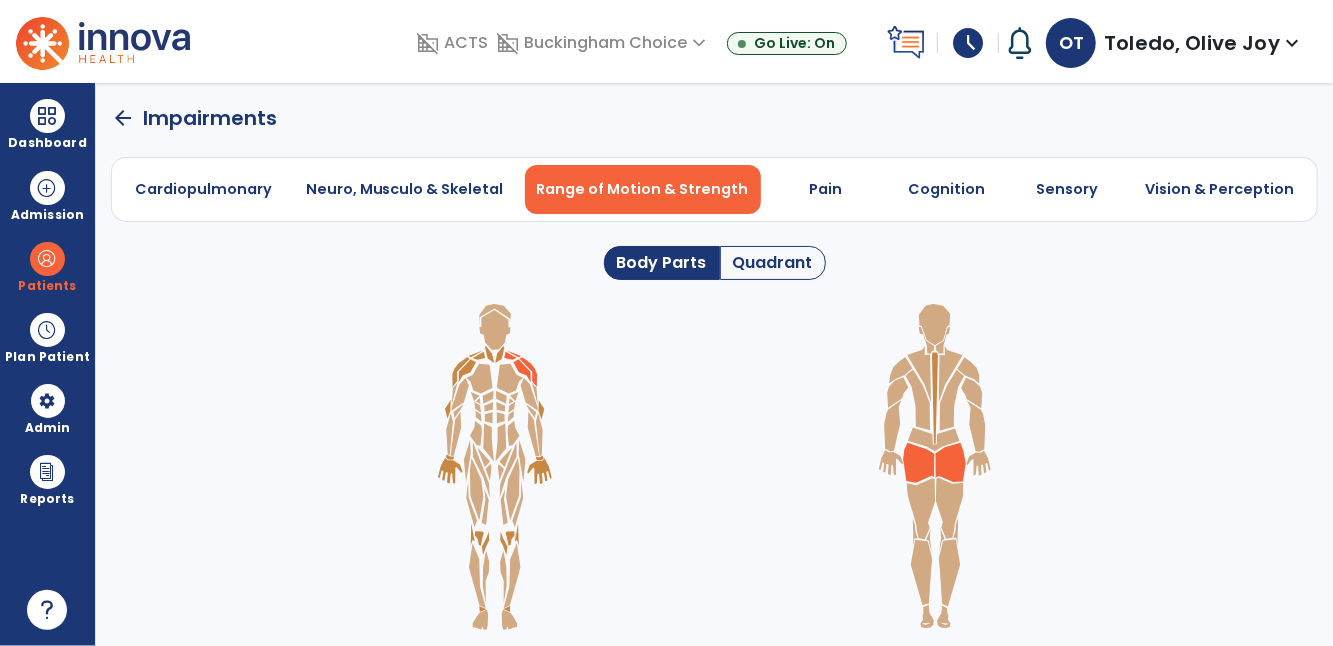 click 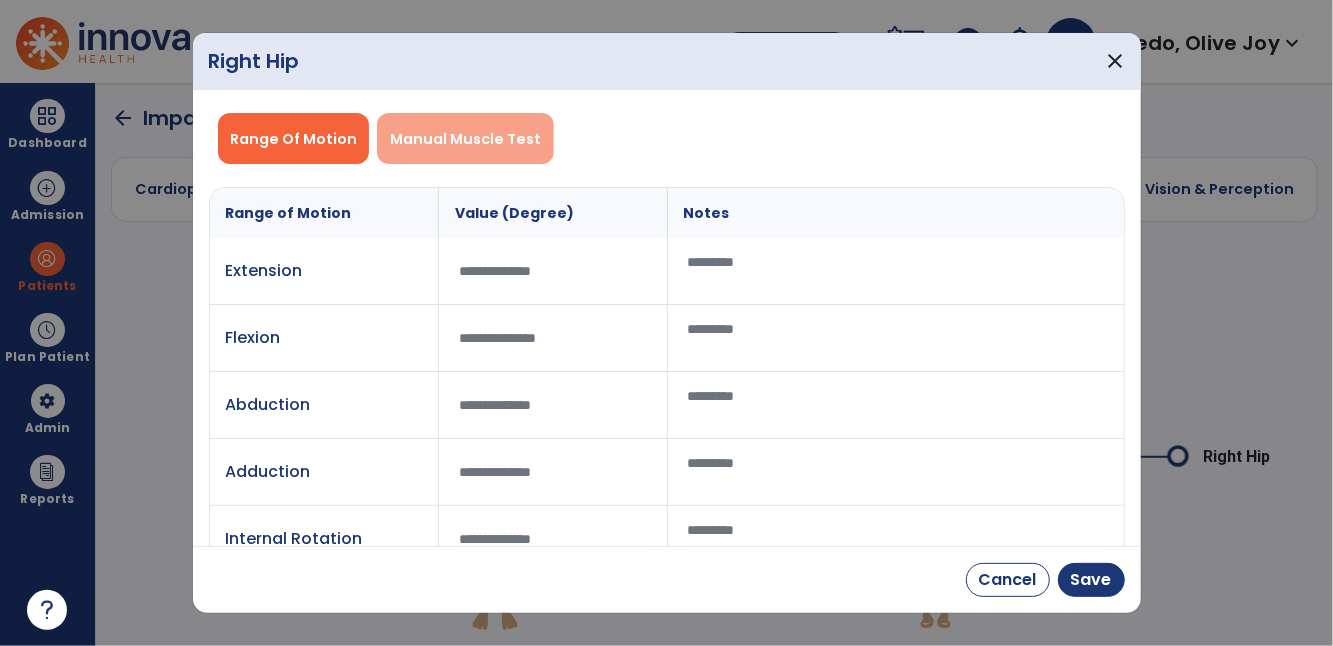 click on "Manual Muscle Test" at bounding box center [465, 139] 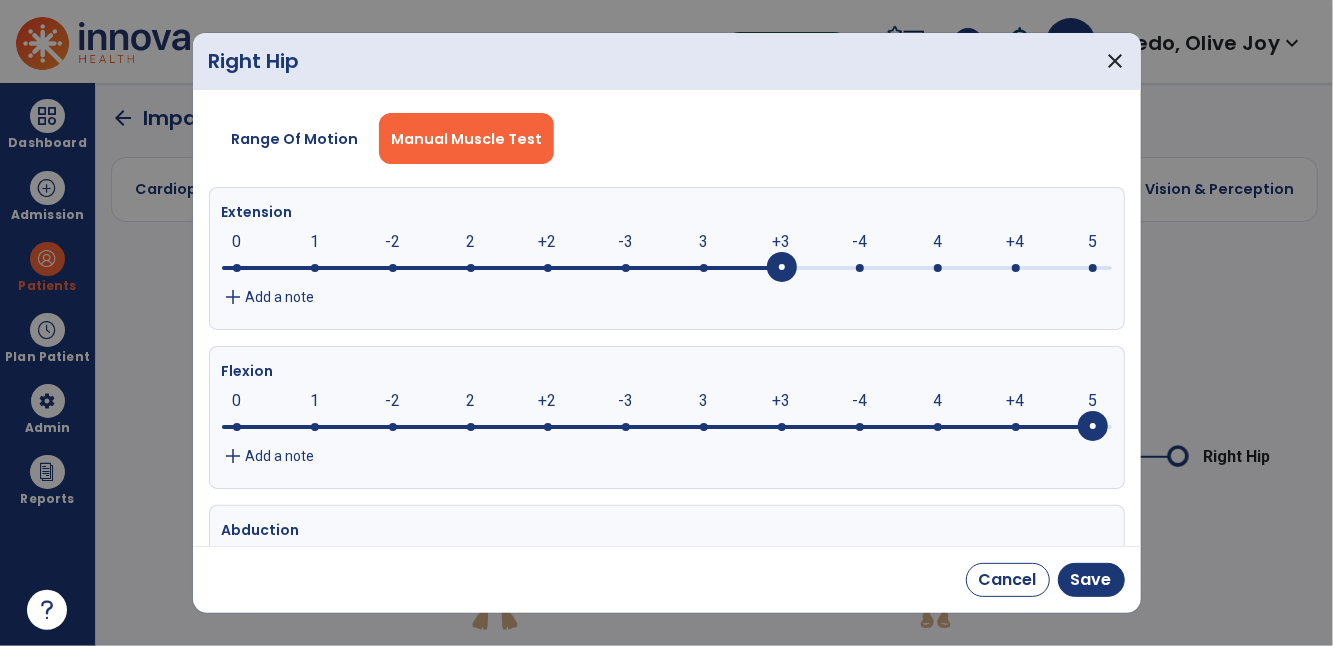 click 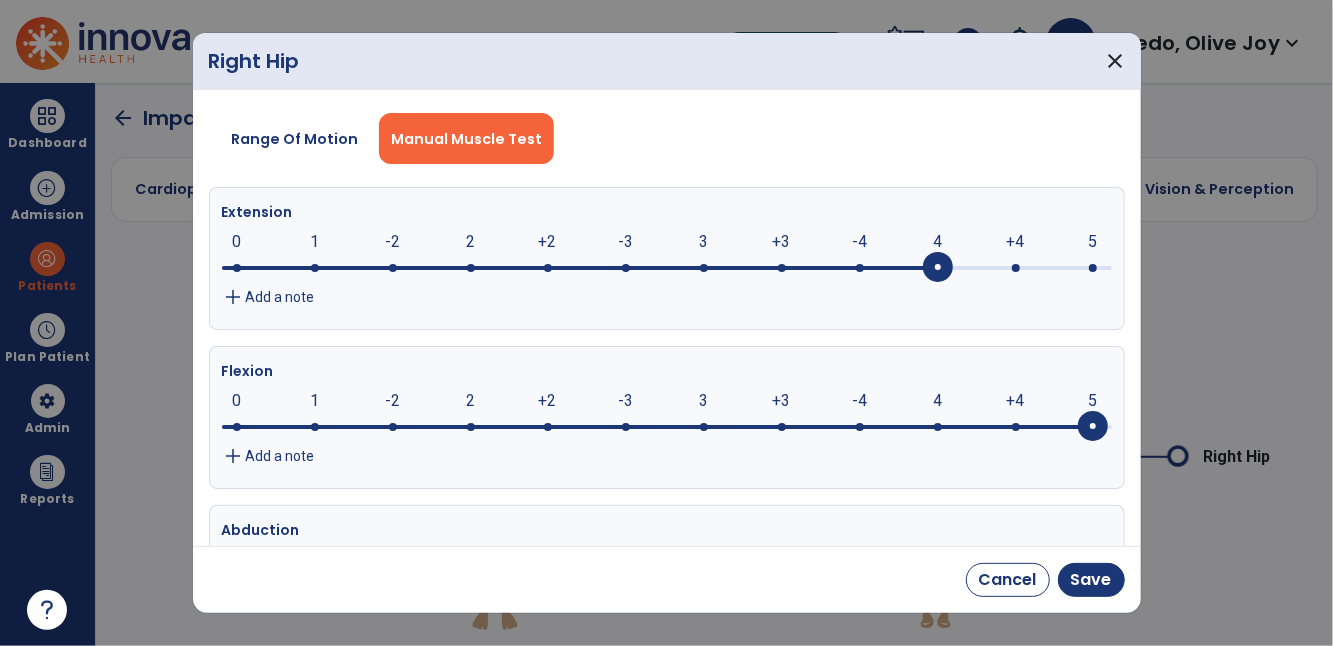 click 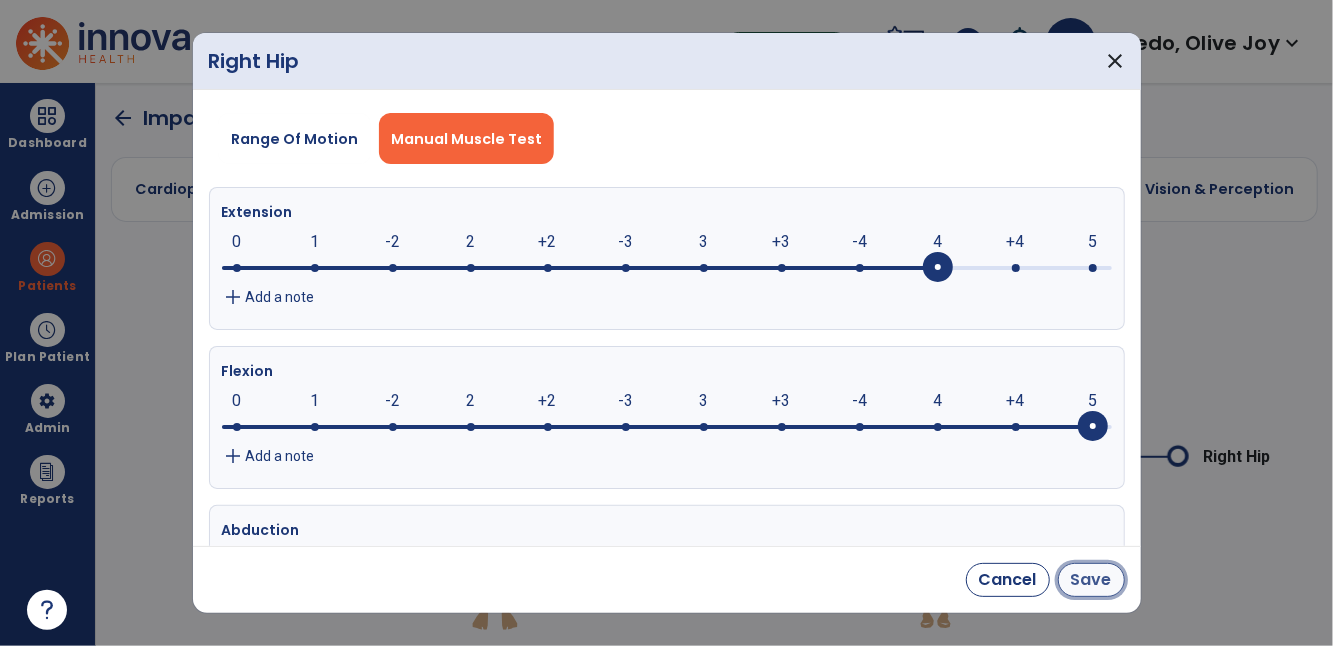 click on "Save" at bounding box center (1091, 580) 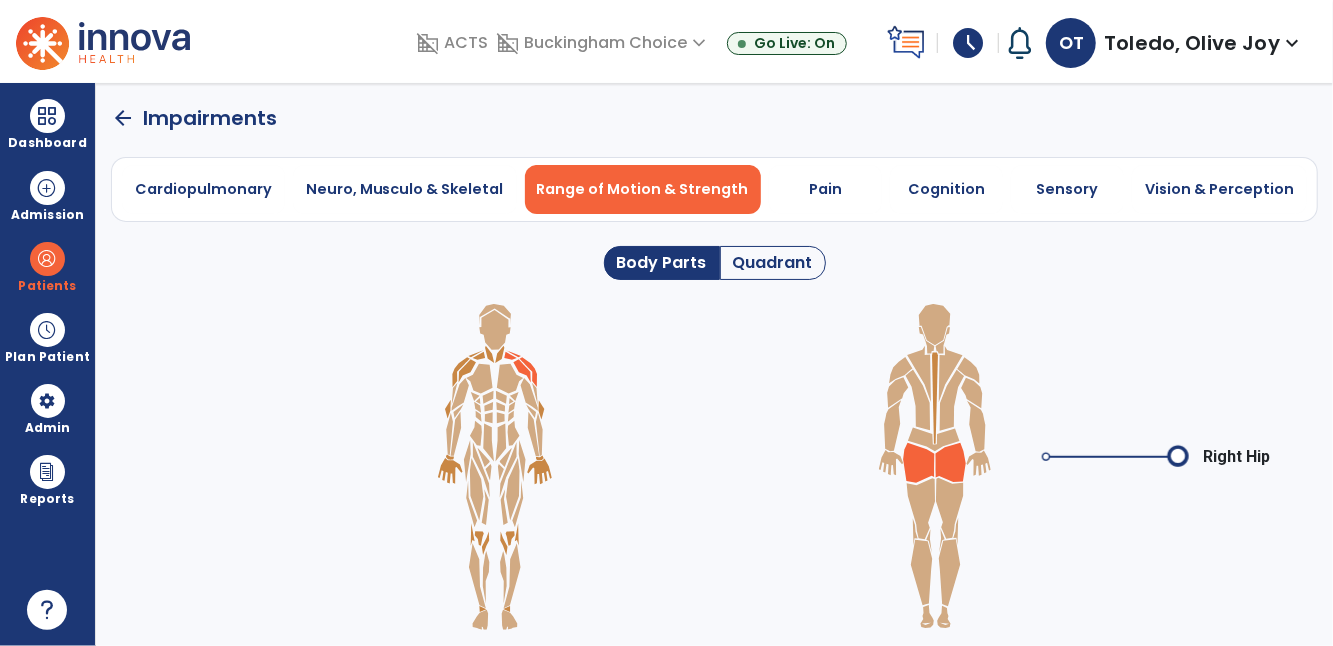 click 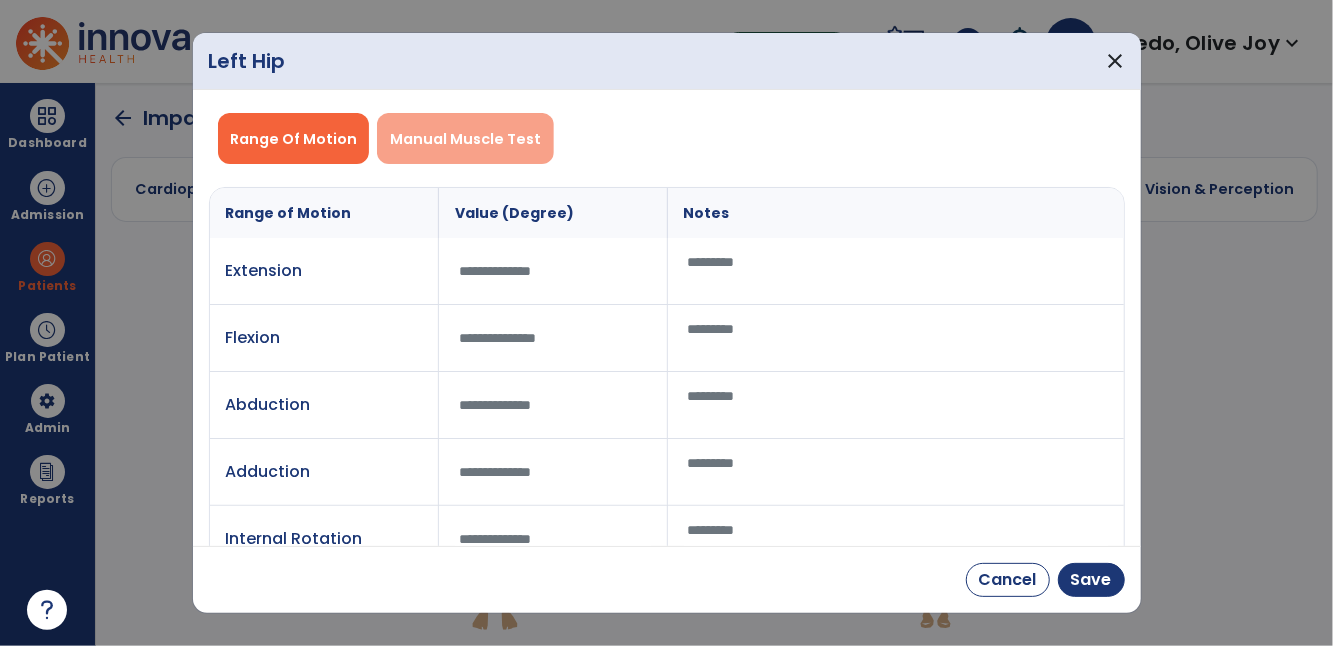 click on "Manual Muscle Test" at bounding box center [465, 138] 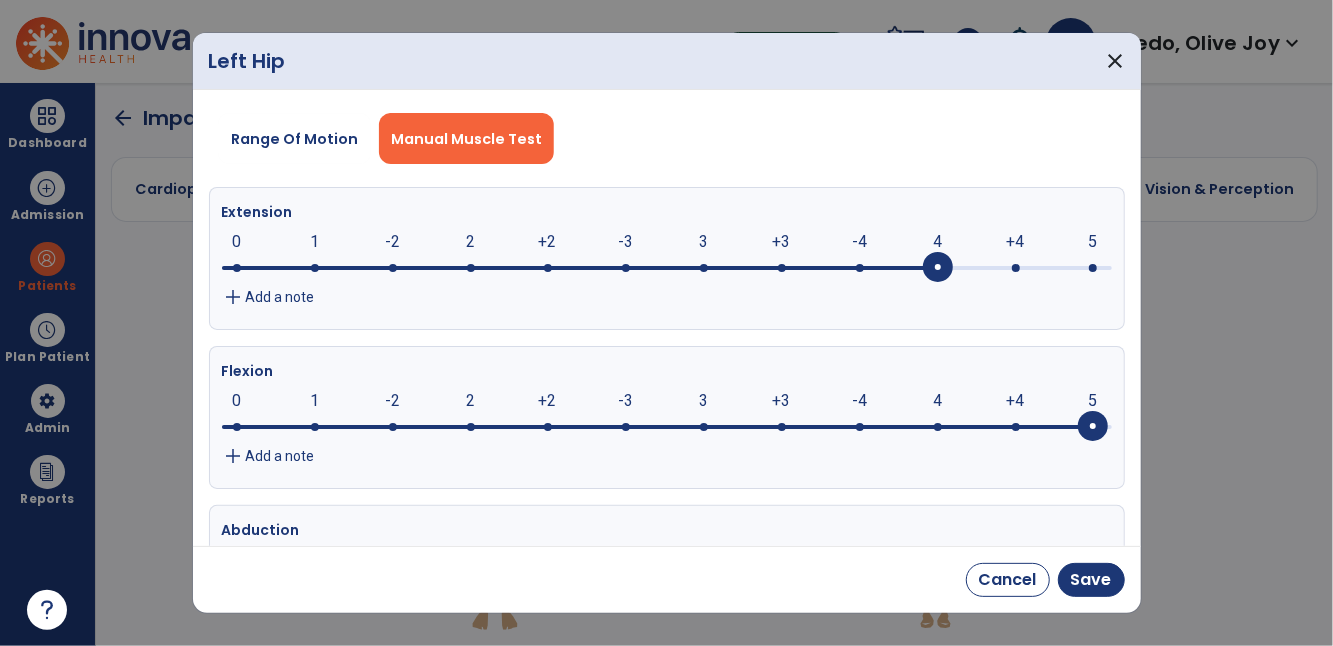 click 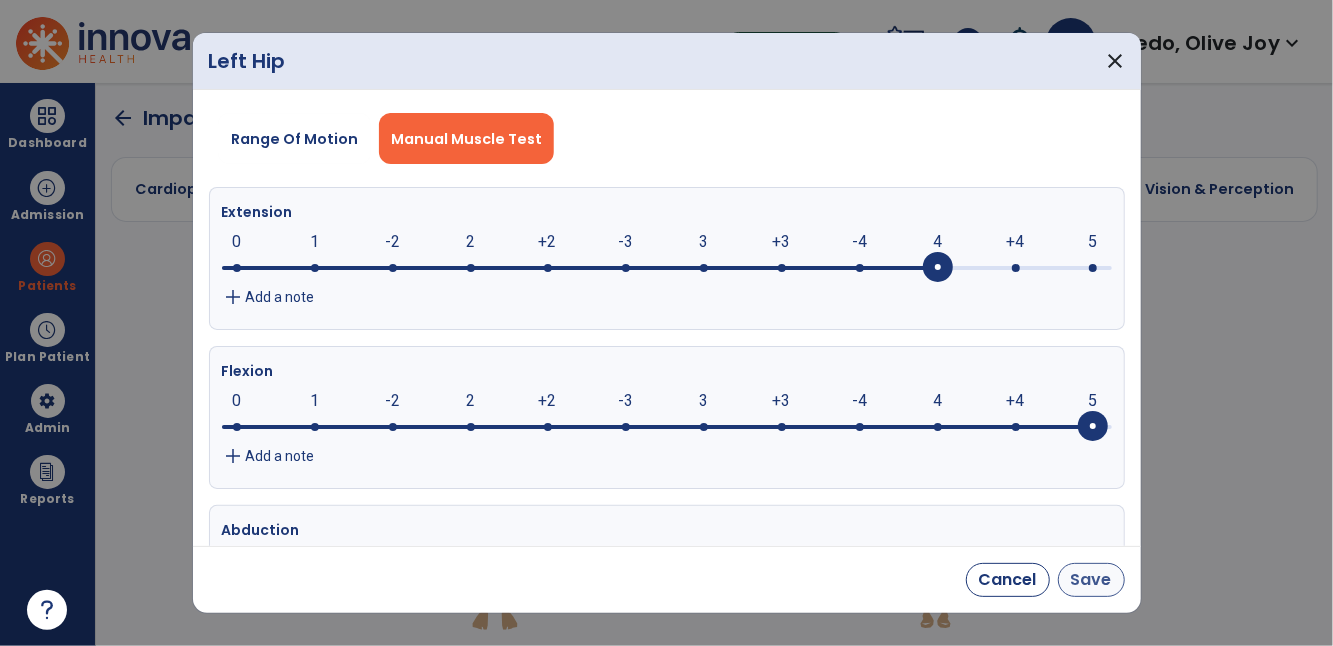 click on "Save" at bounding box center [1091, 580] 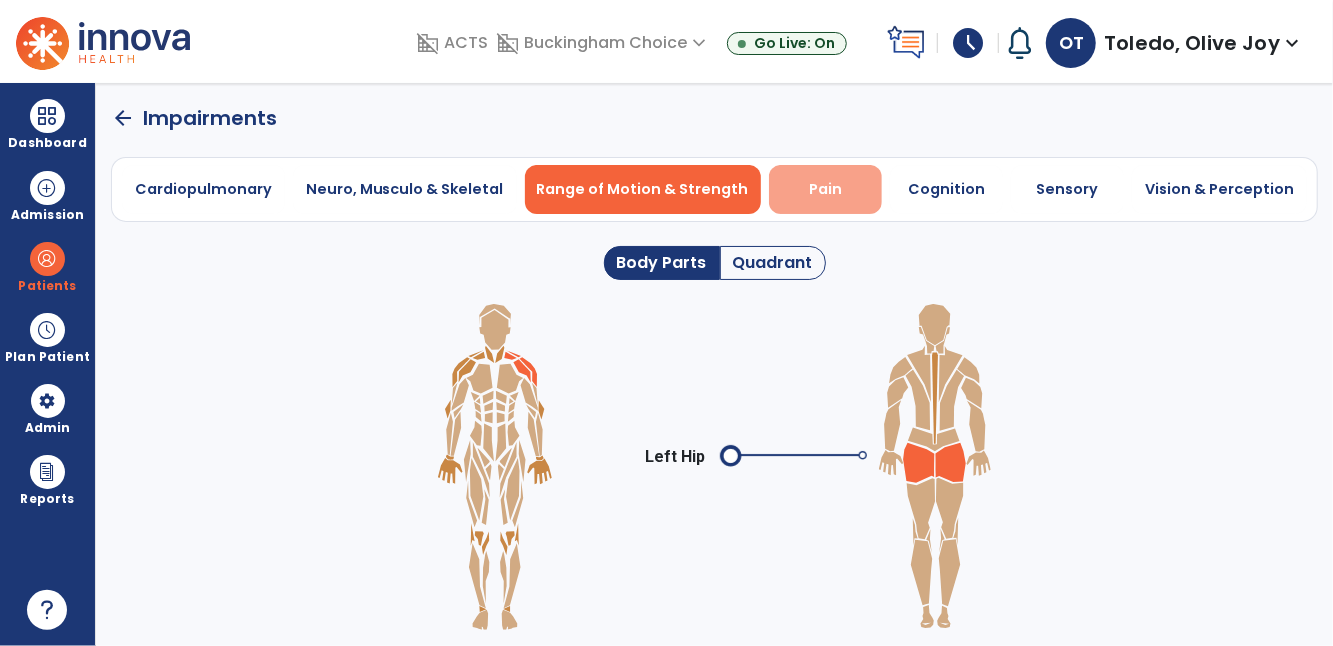 click on "Pain" at bounding box center [825, 189] 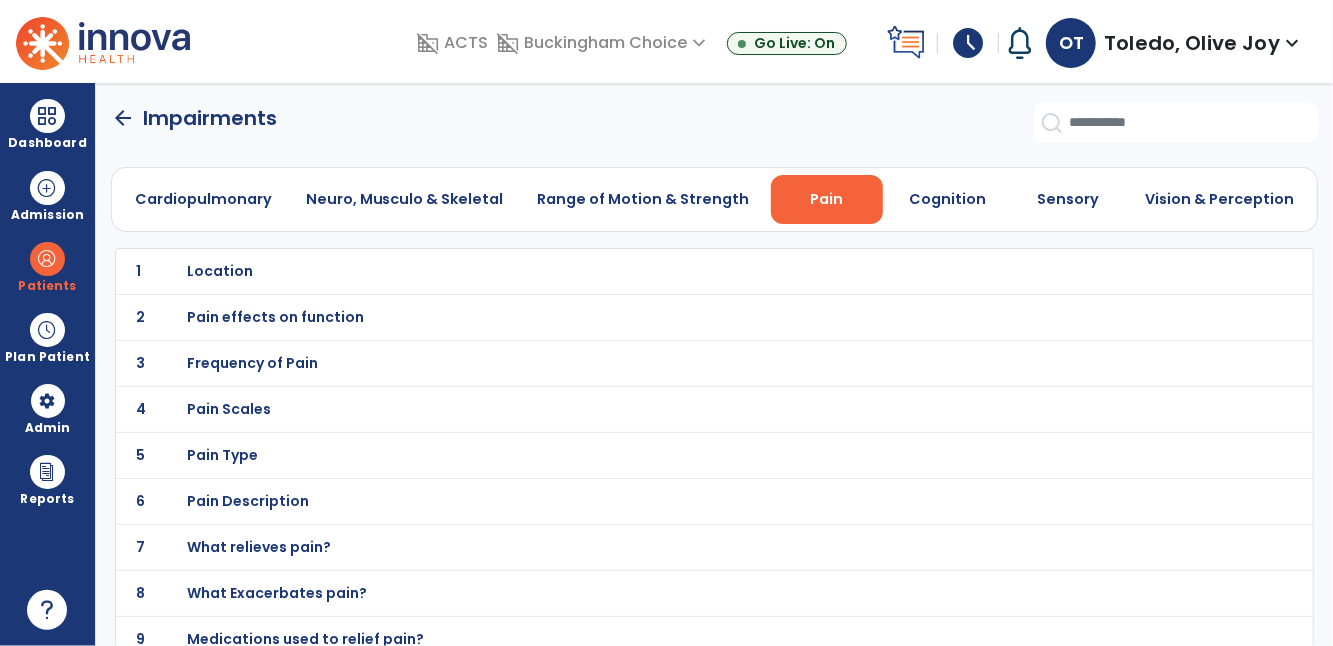 scroll, scrollTop: 1, scrollLeft: 0, axis: vertical 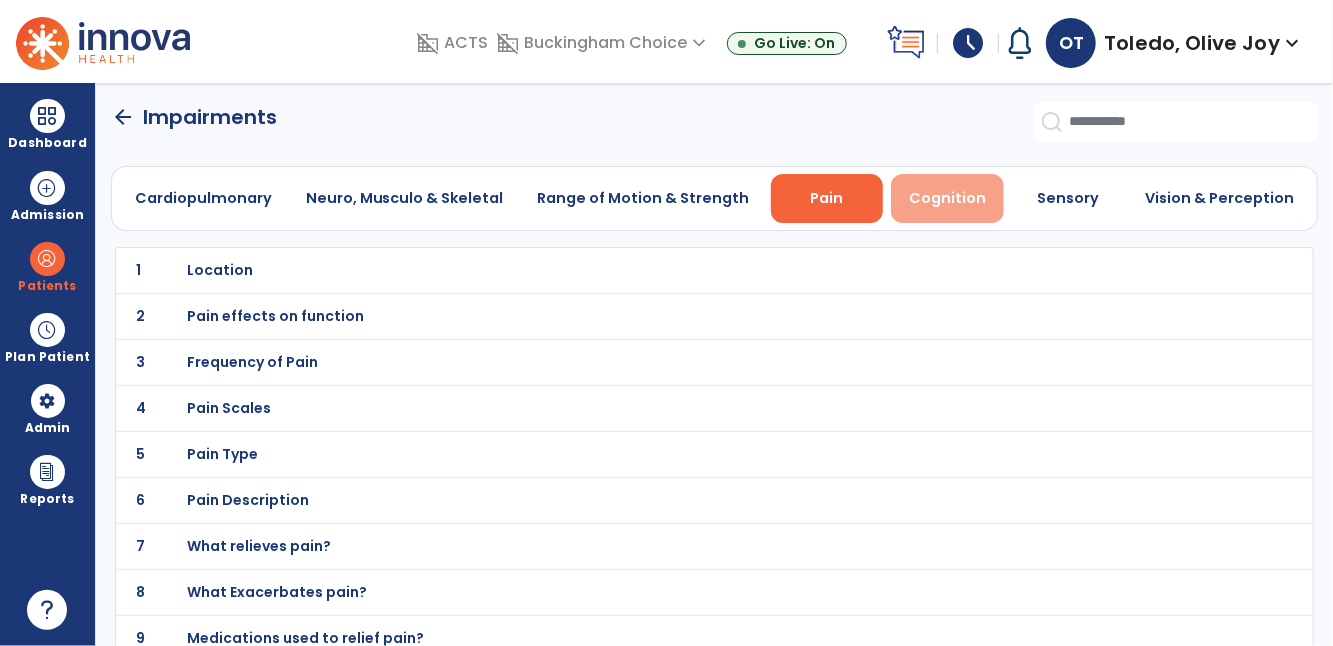 click on "Cognition" at bounding box center (947, 198) 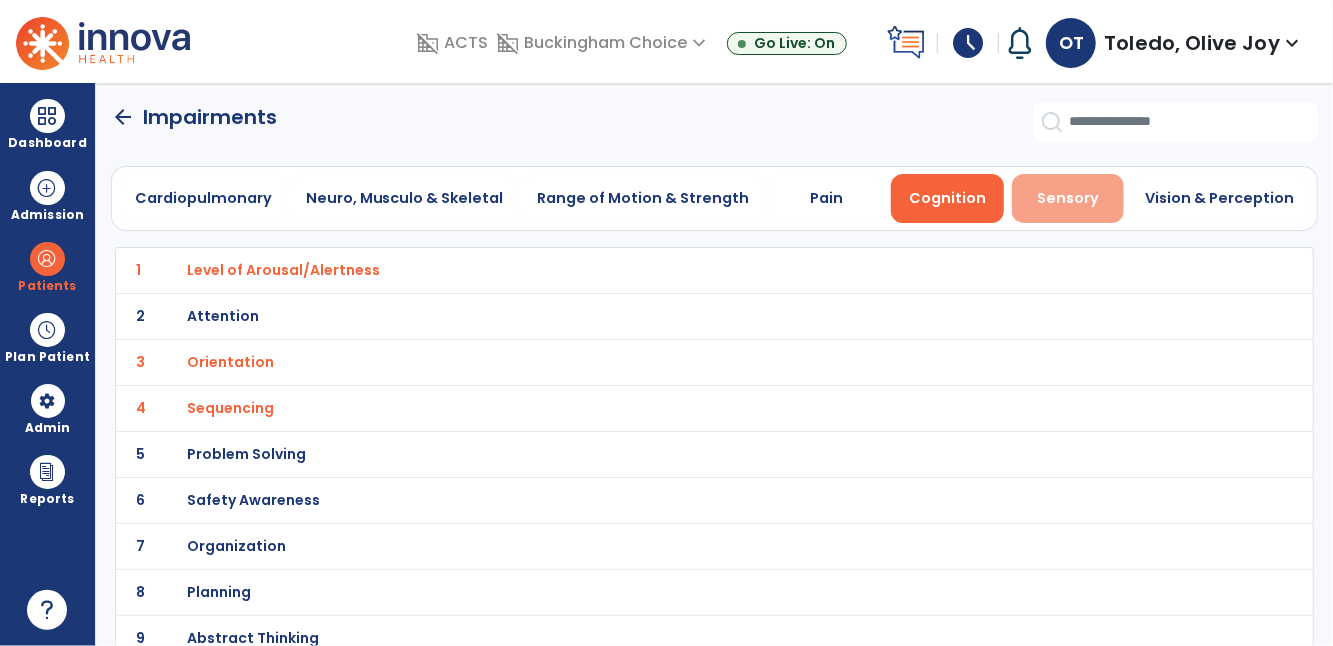 click on "Sensory" at bounding box center [1068, 198] 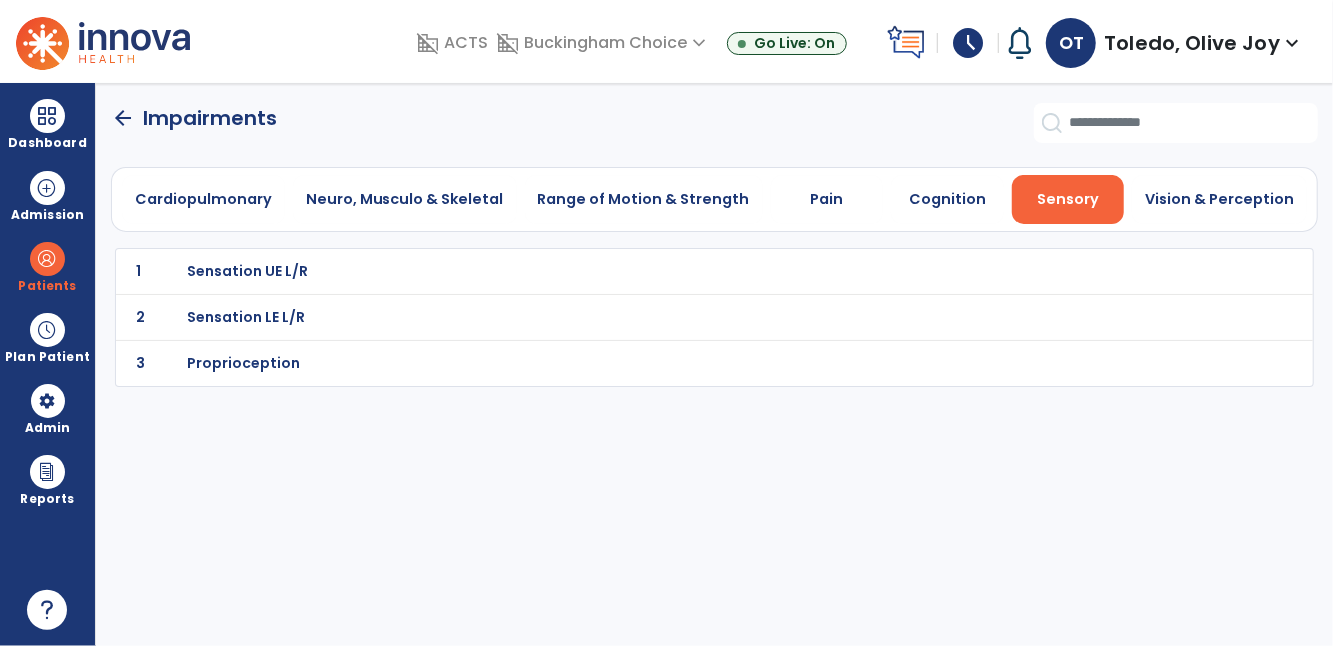 scroll, scrollTop: 0, scrollLeft: 0, axis: both 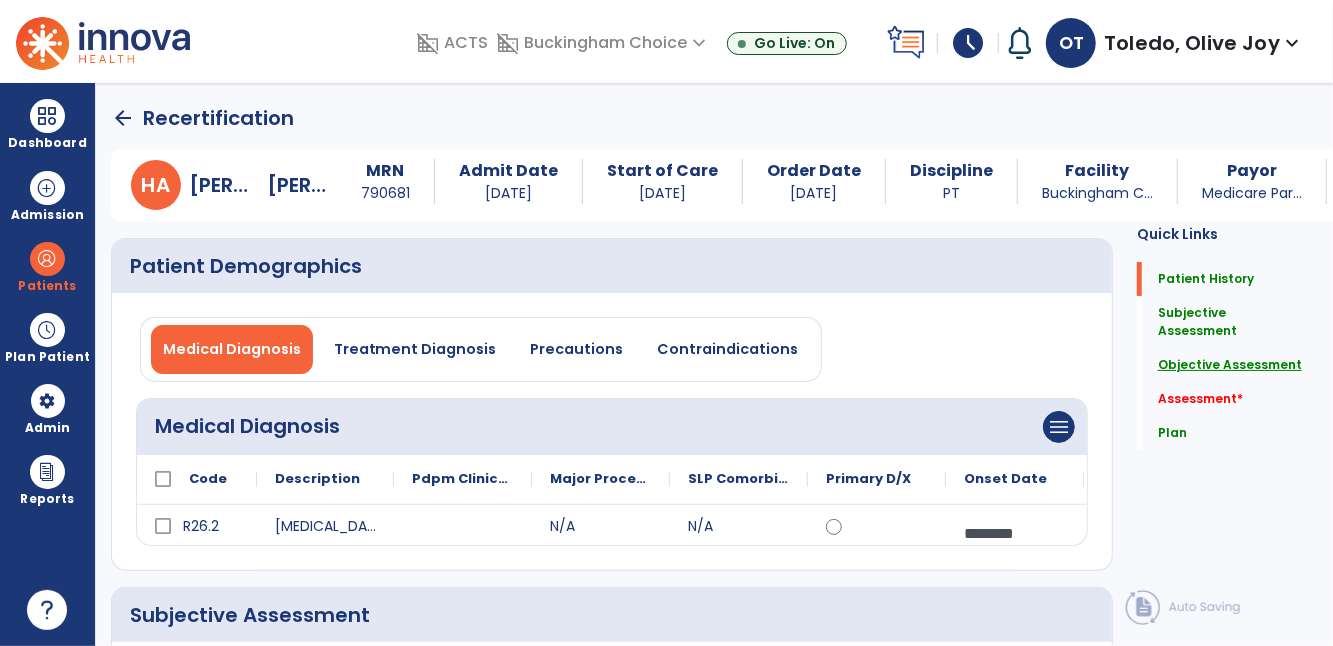 click on "Objective Assessment" 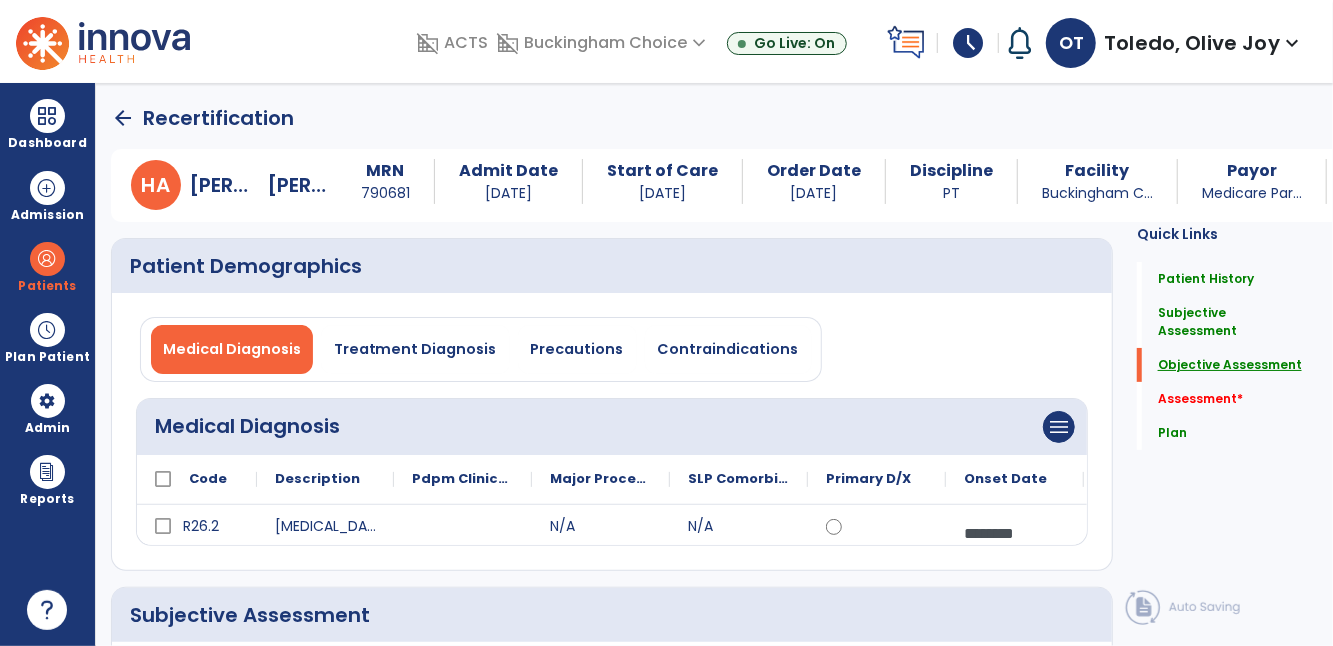 scroll, scrollTop: 30, scrollLeft: 0, axis: vertical 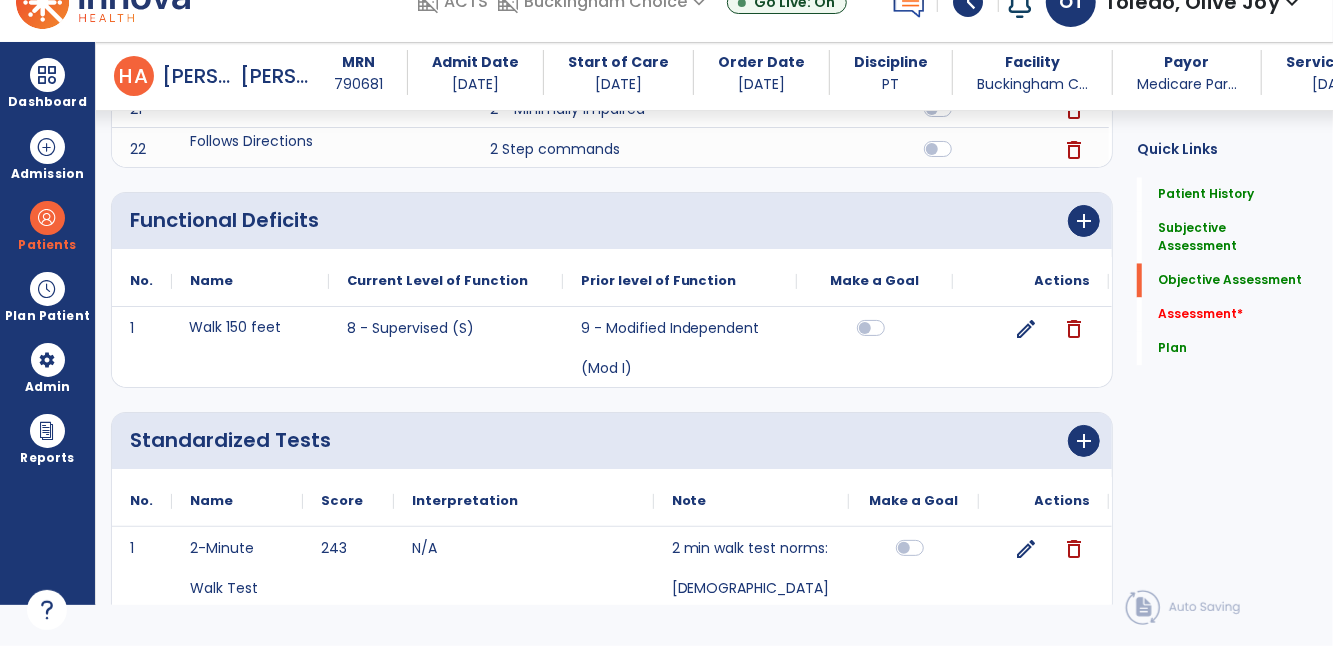 click on "Walk 150 feet" 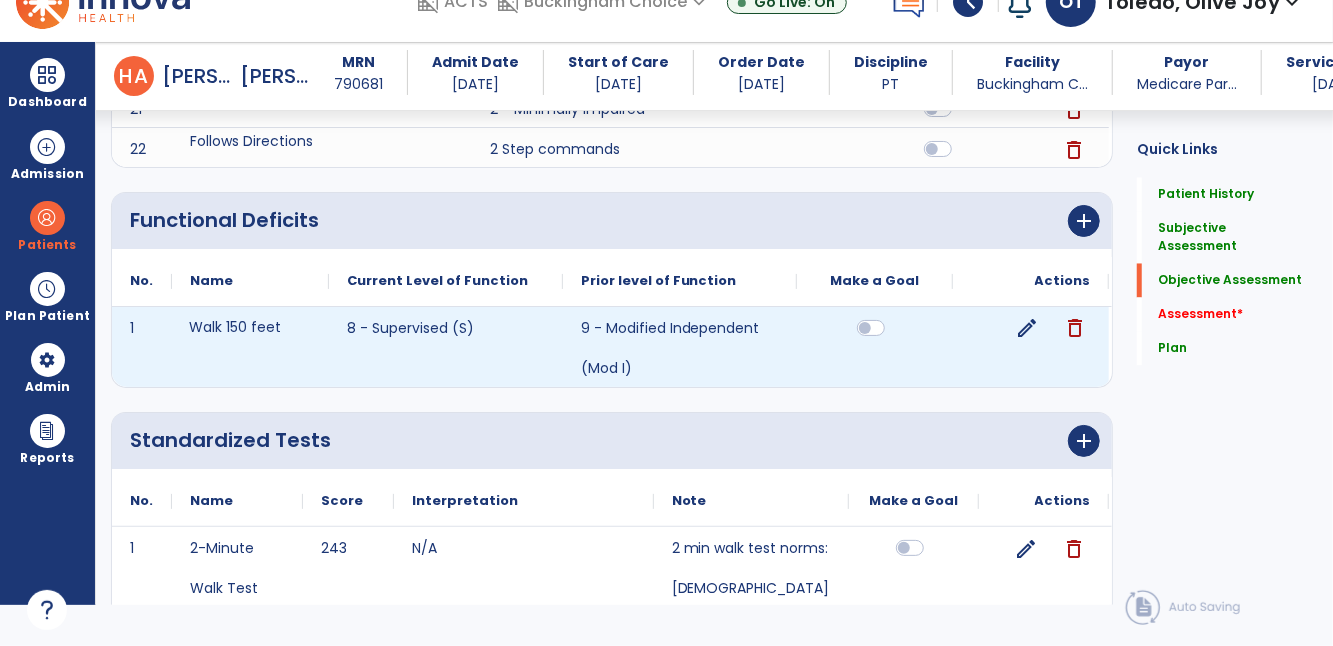 click on "edit" 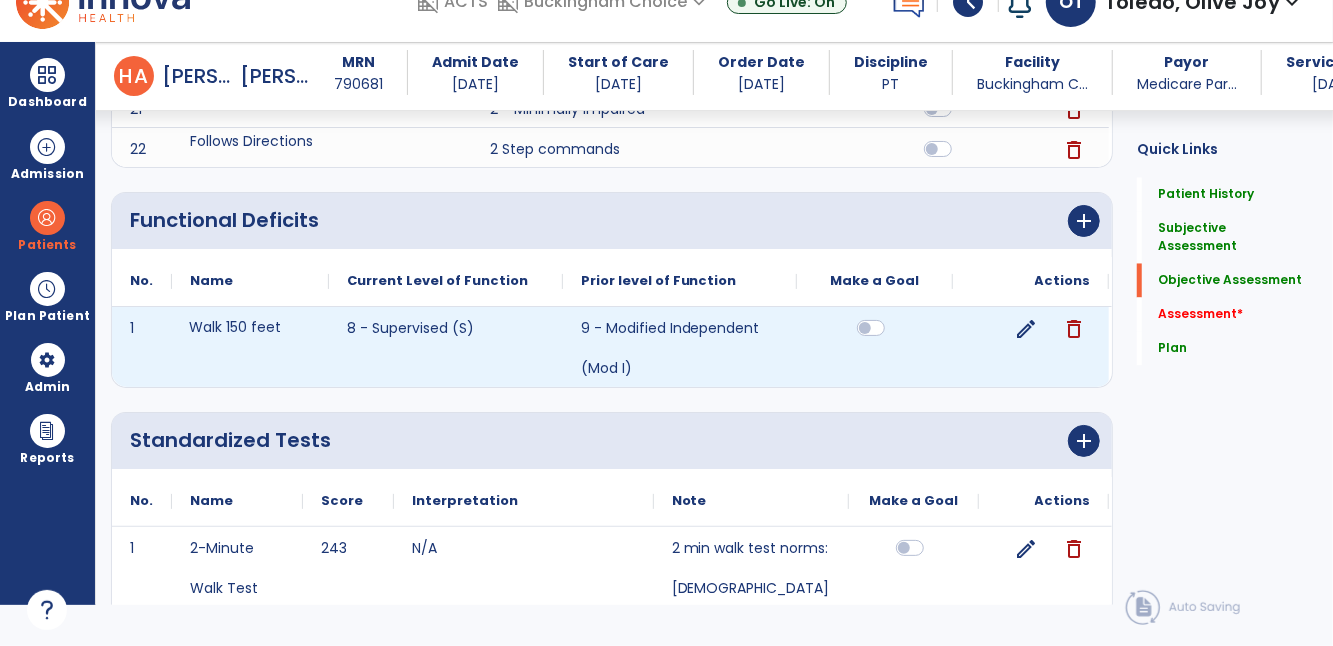 select on "**********" 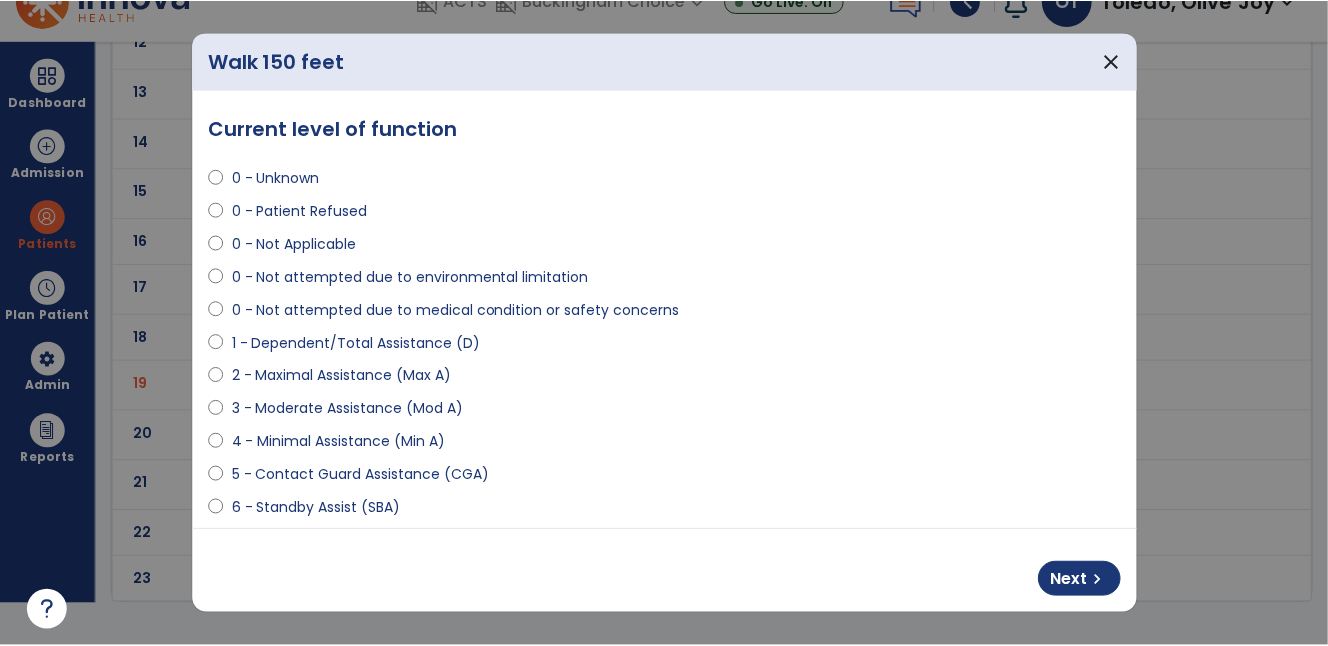 scroll, scrollTop: 0, scrollLeft: 0, axis: both 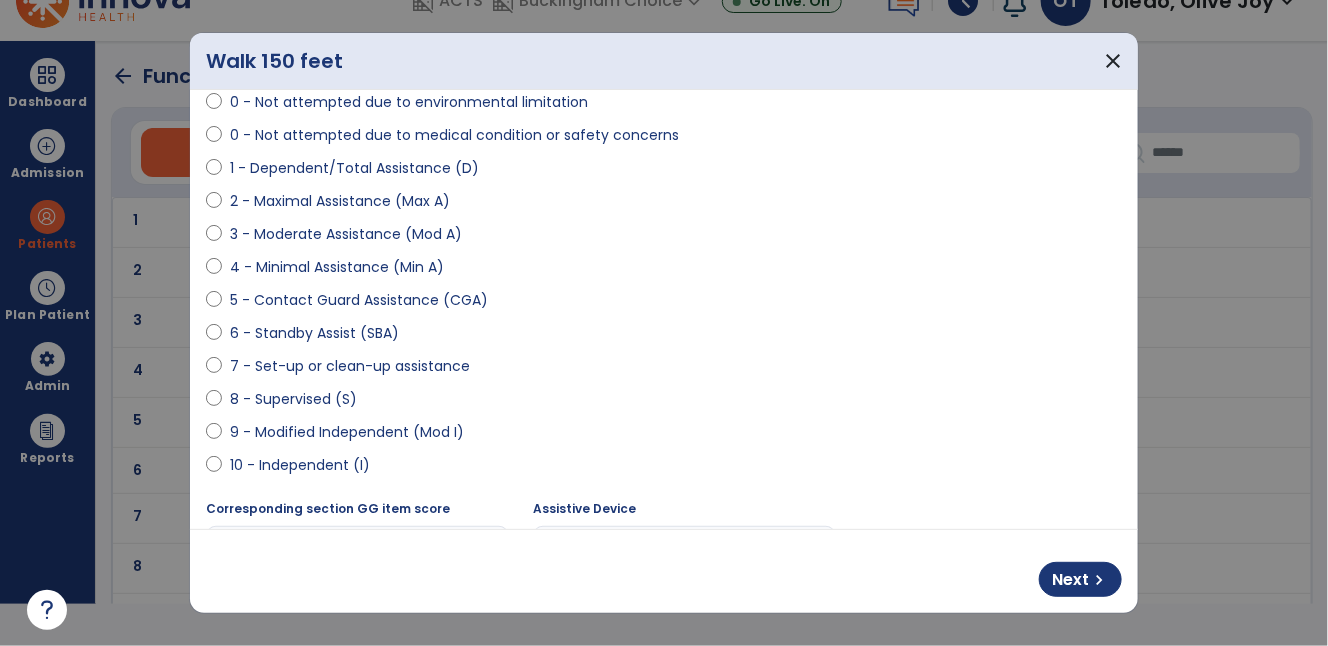 select on "**********" 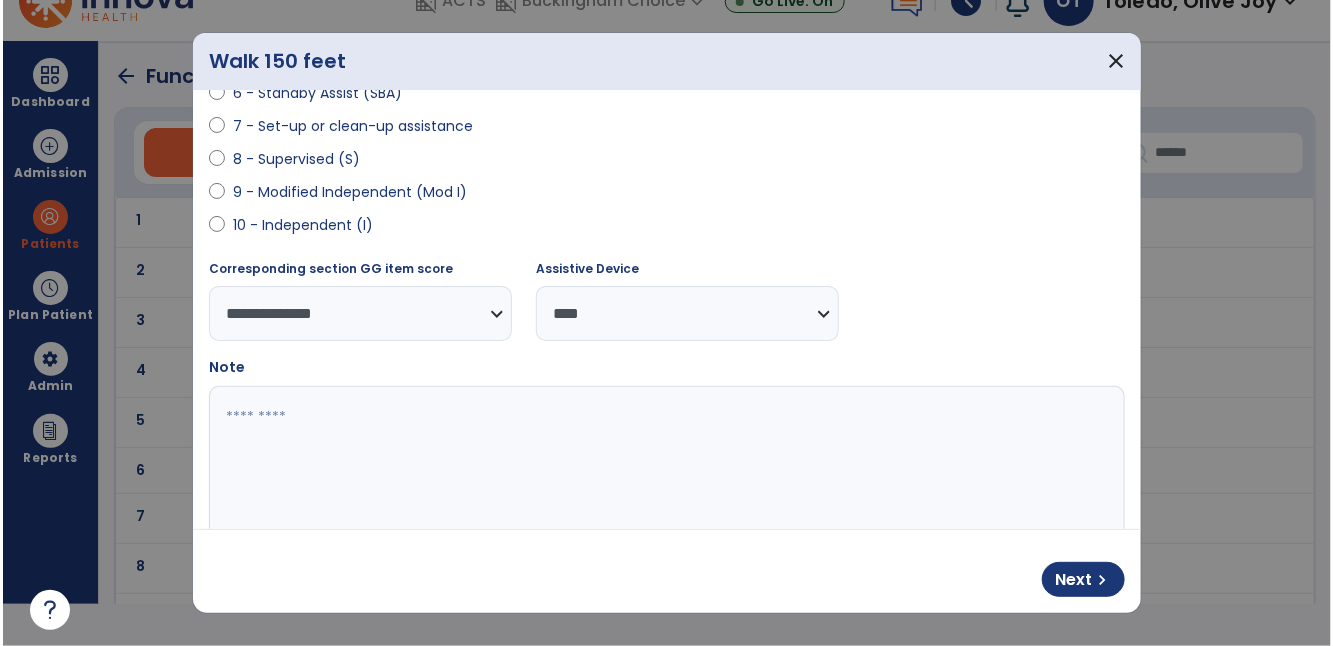 scroll, scrollTop: 432, scrollLeft: 0, axis: vertical 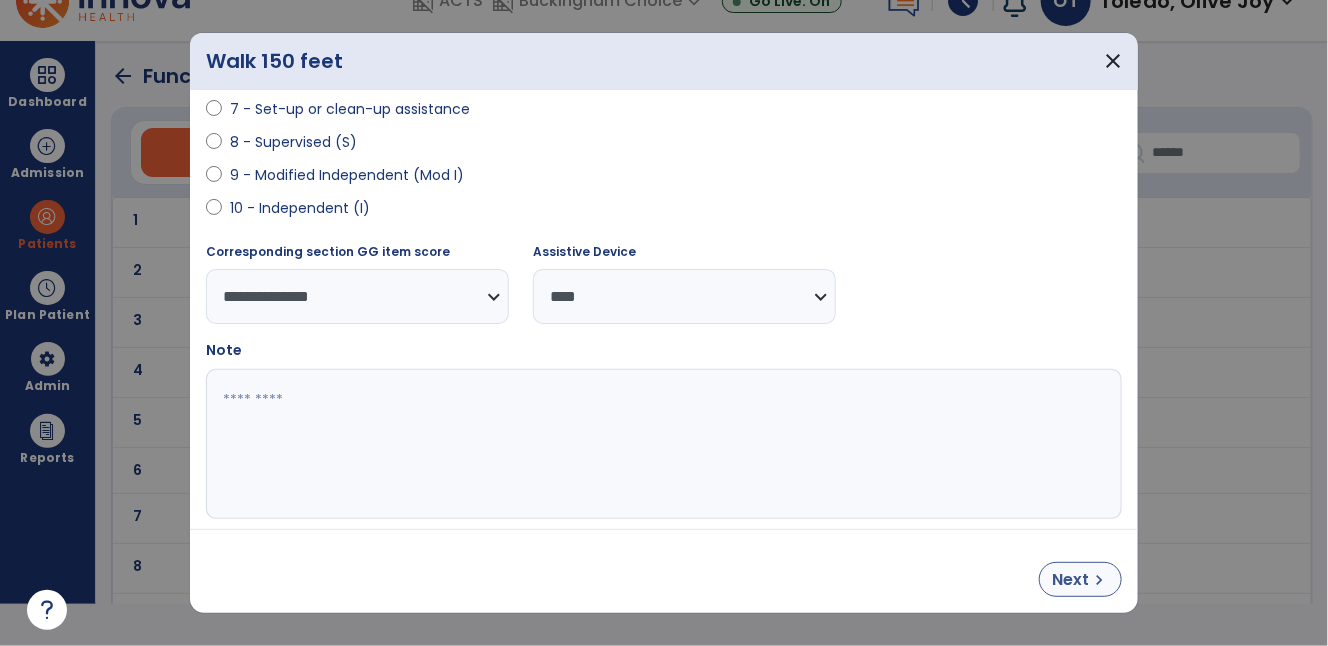 click on "chevron_right" at bounding box center [1099, 580] 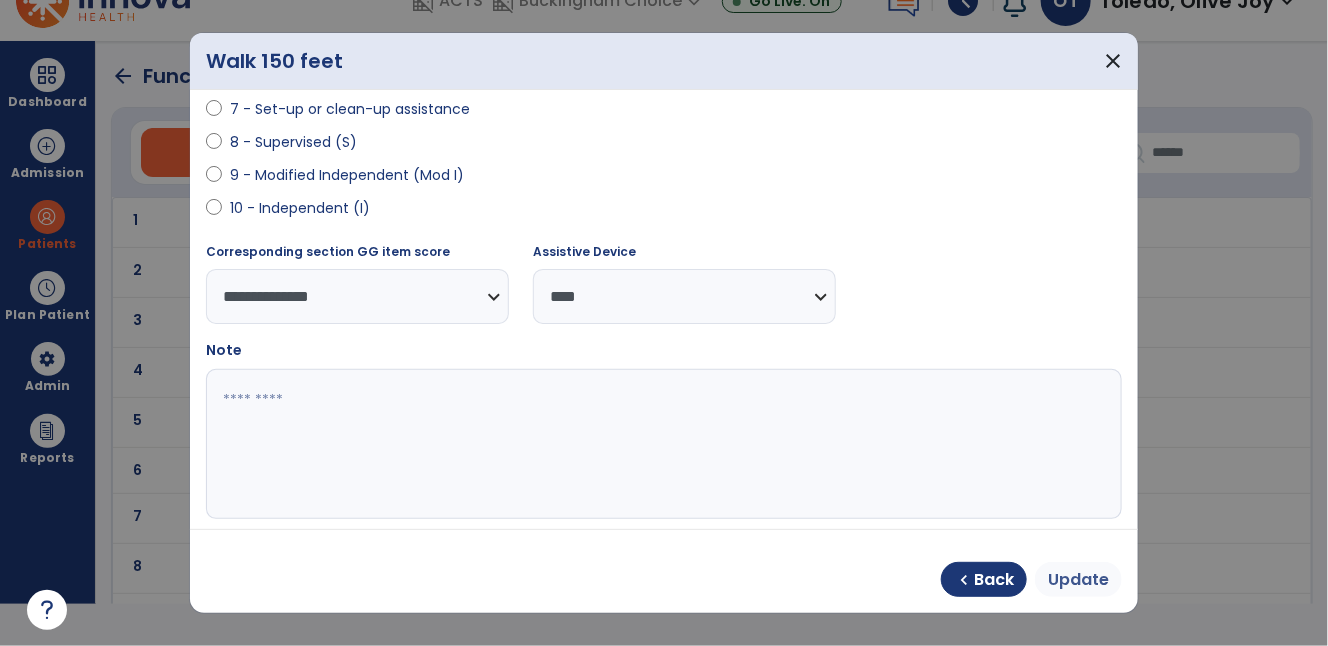 click on "Update" at bounding box center (1078, 580) 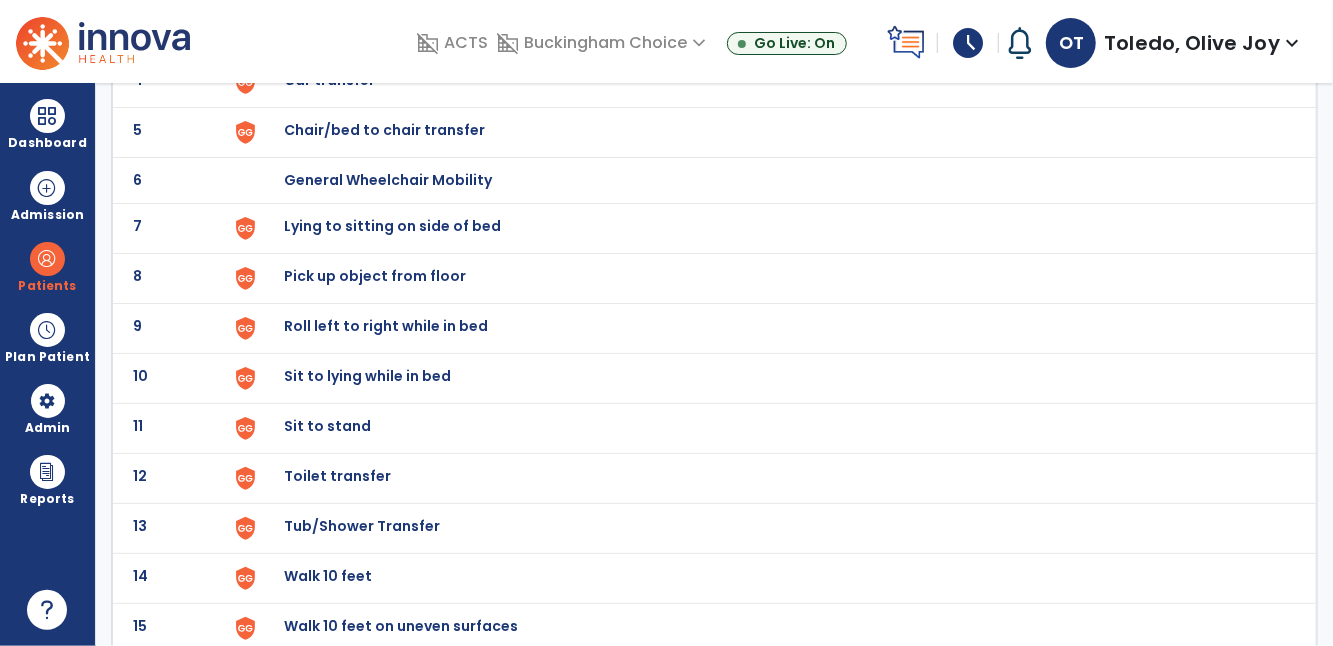 scroll, scrollTop: 0, scrollLeft: 0, axis: both 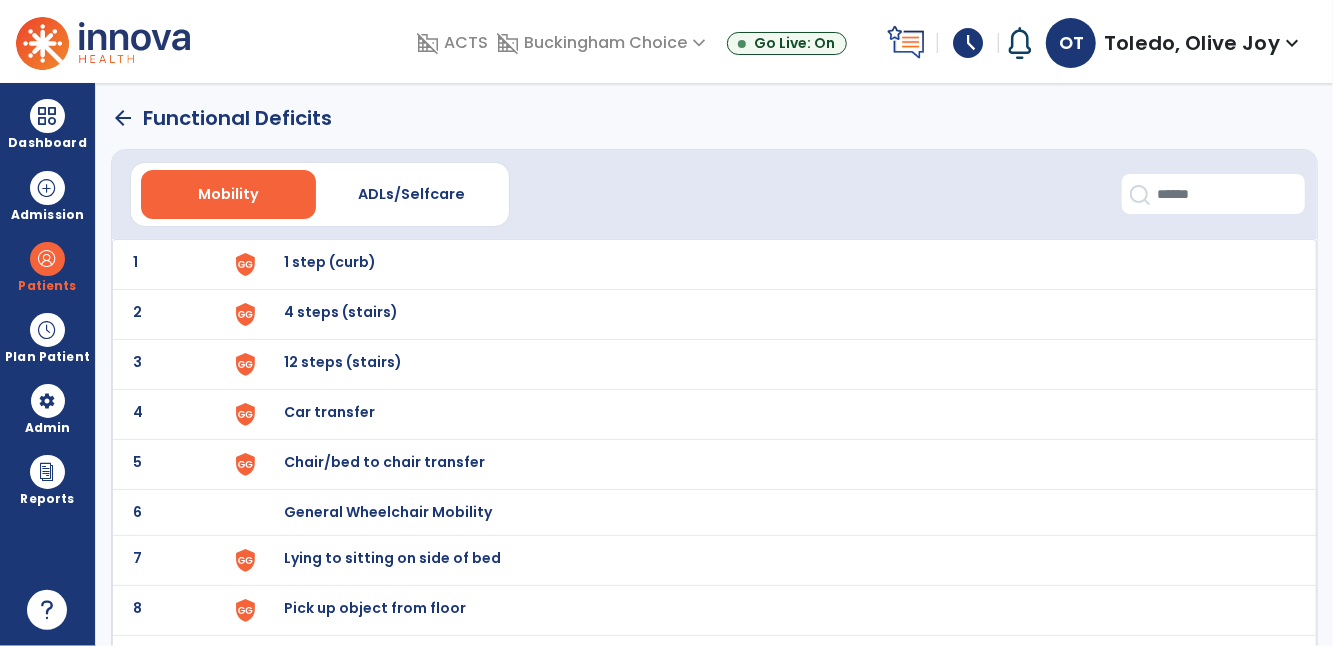 click on "arrow_back" 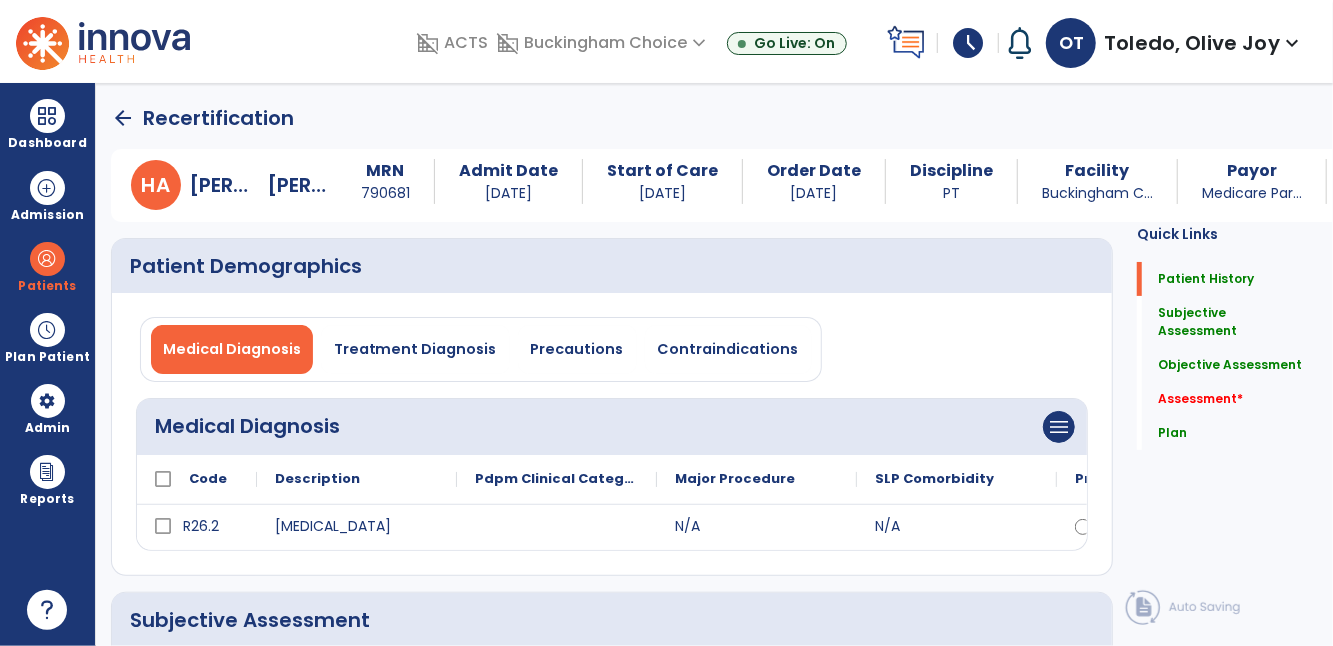 scroll, scrollTop: 20, scrollLeft: 0, axis: vertical 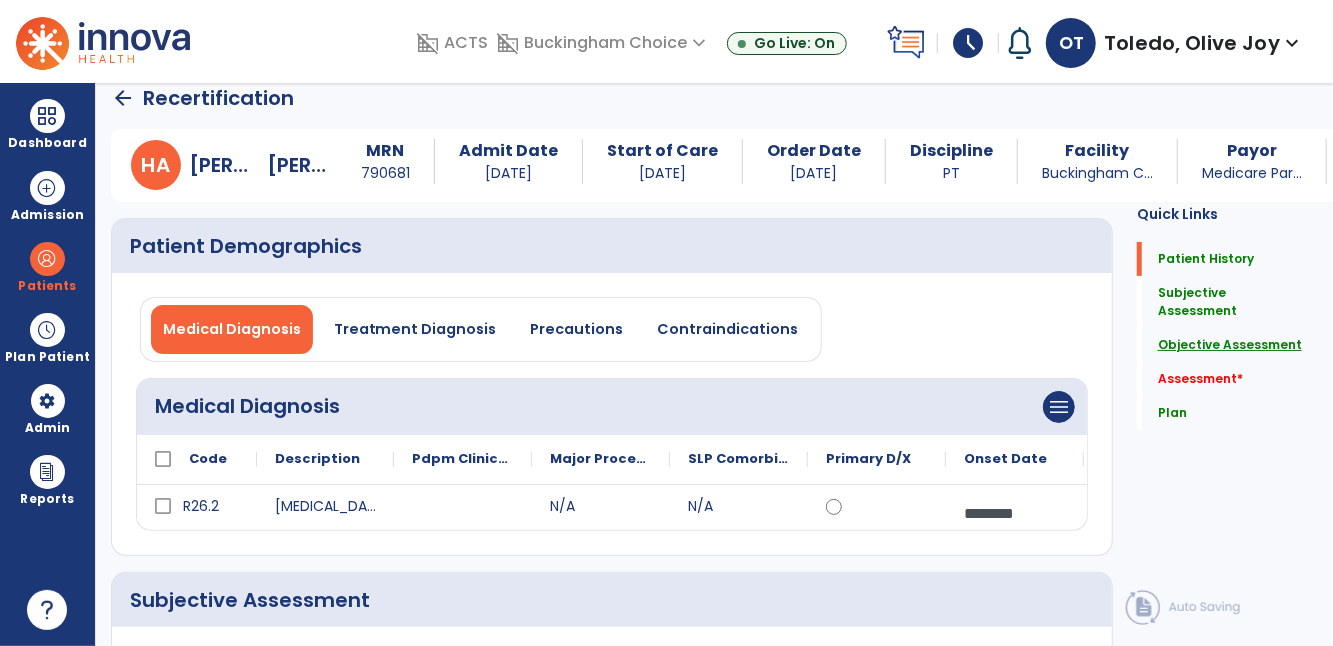 click on "Objective Assessment" 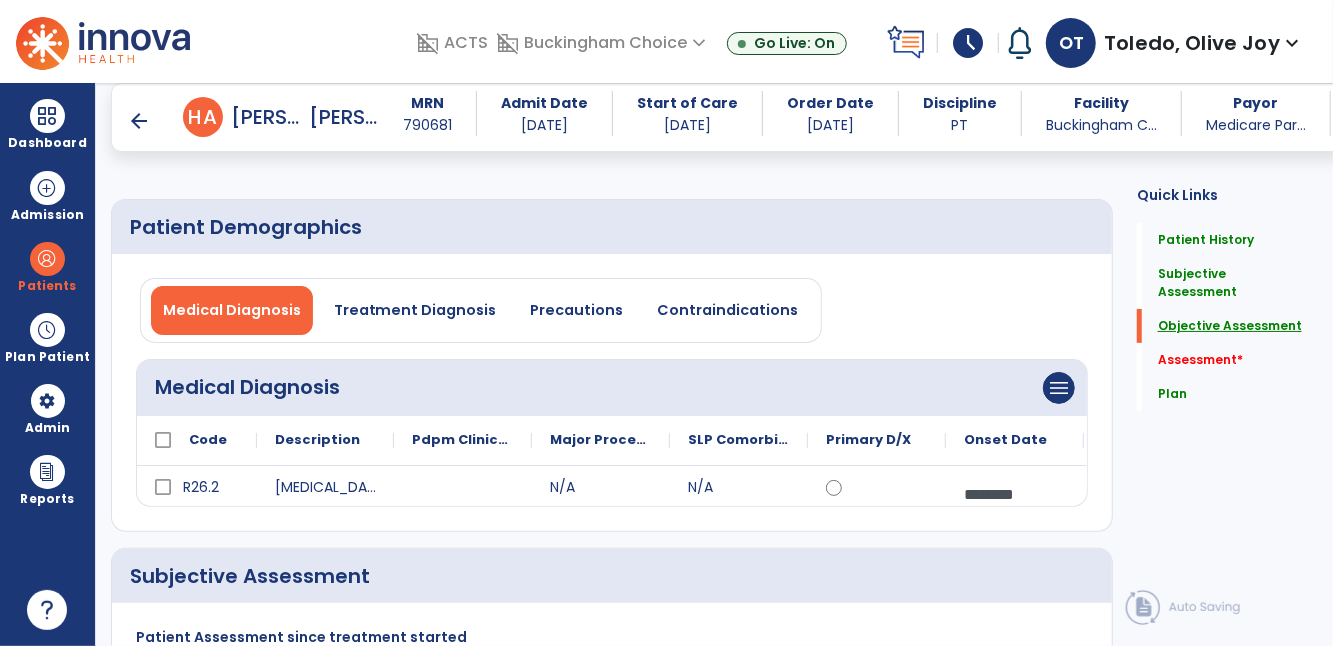 scroll, scrollTop: 41, scrollLeft: 0, axis: vertical 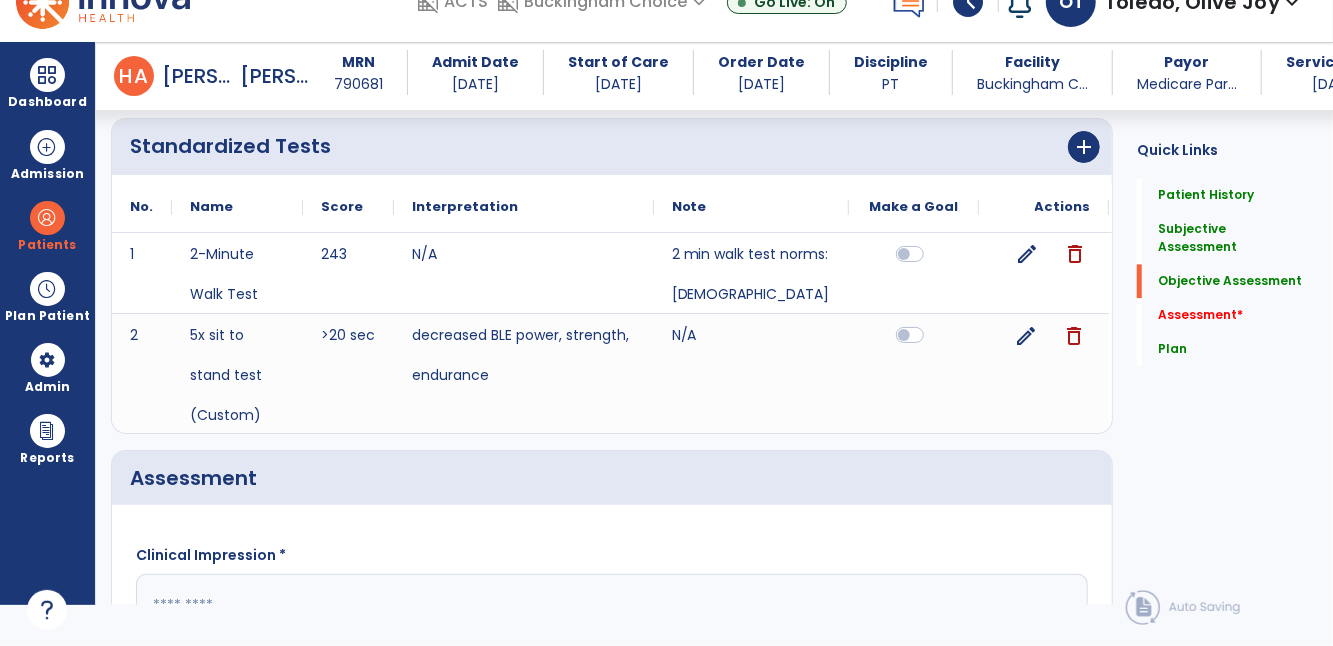 click on "edit" 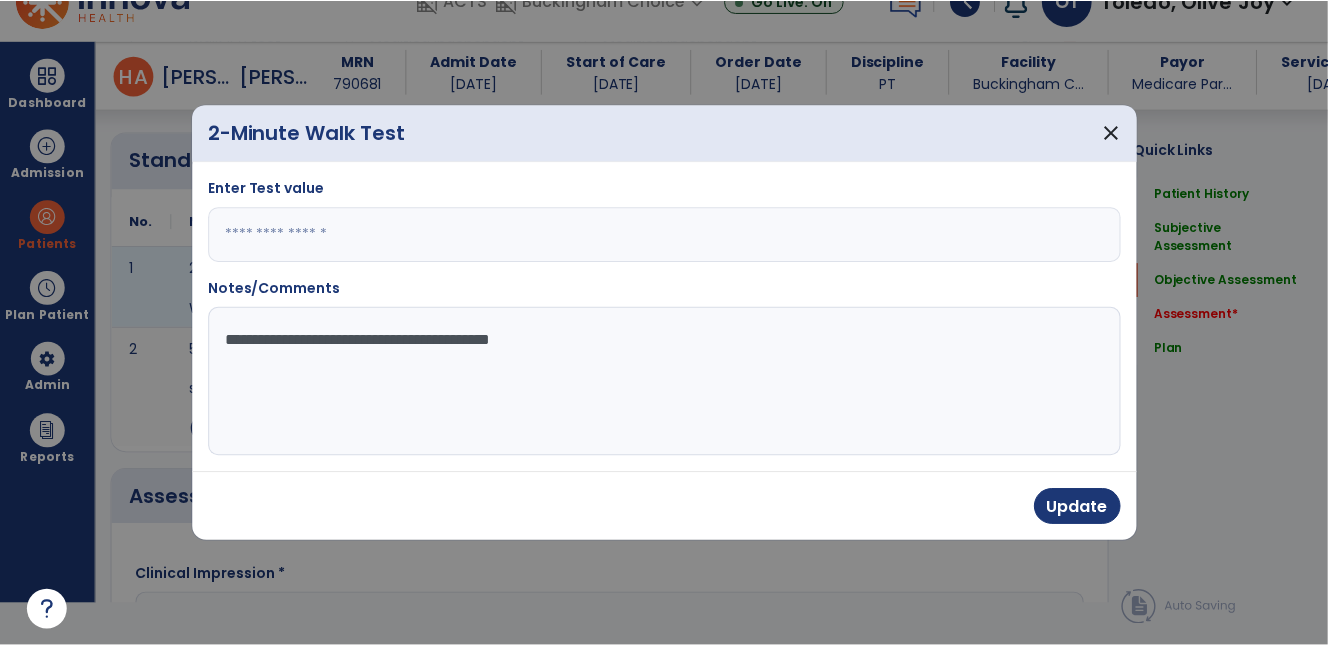 scroll, scrollTop: 0, scrollLeft: 0, axis: both 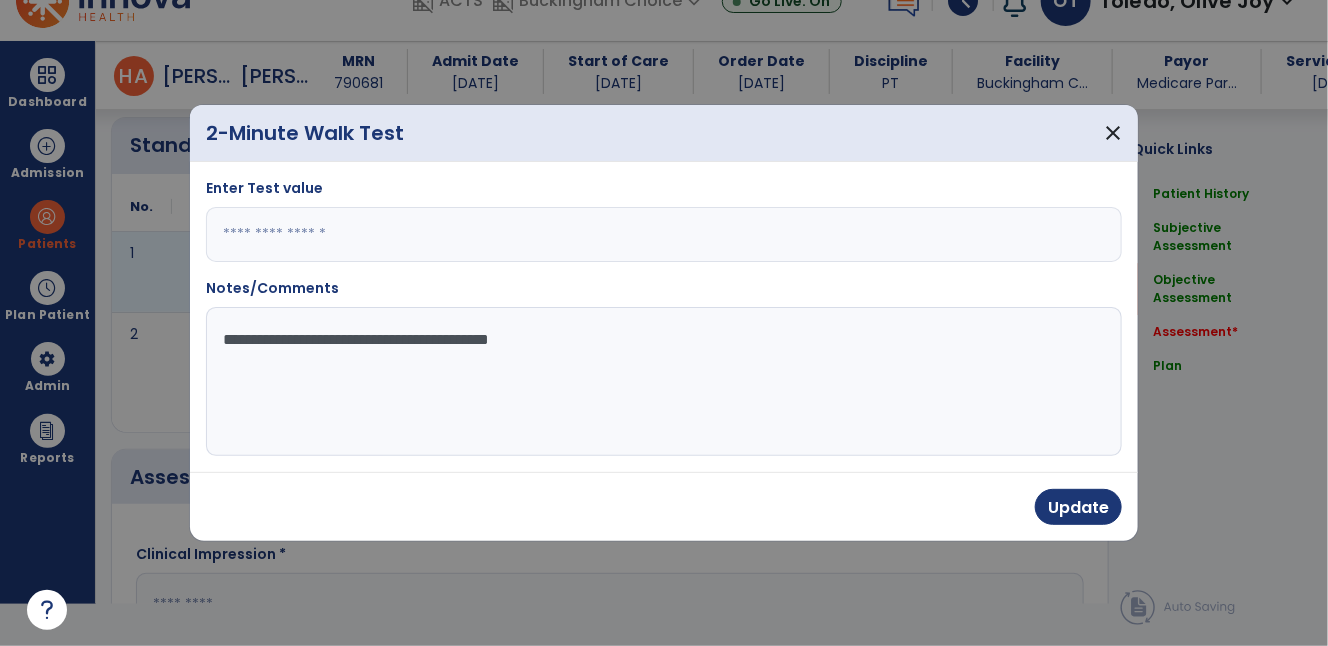 click on "***" at bounding box center [664, 234] 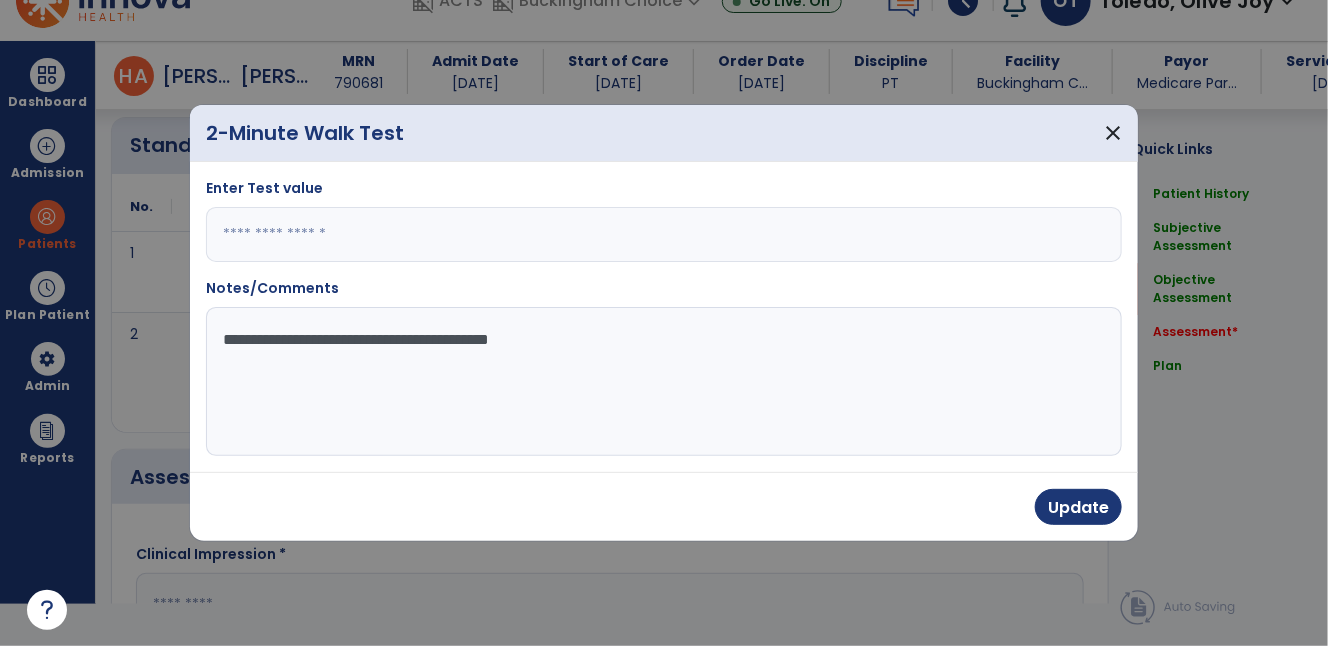 type on "*" 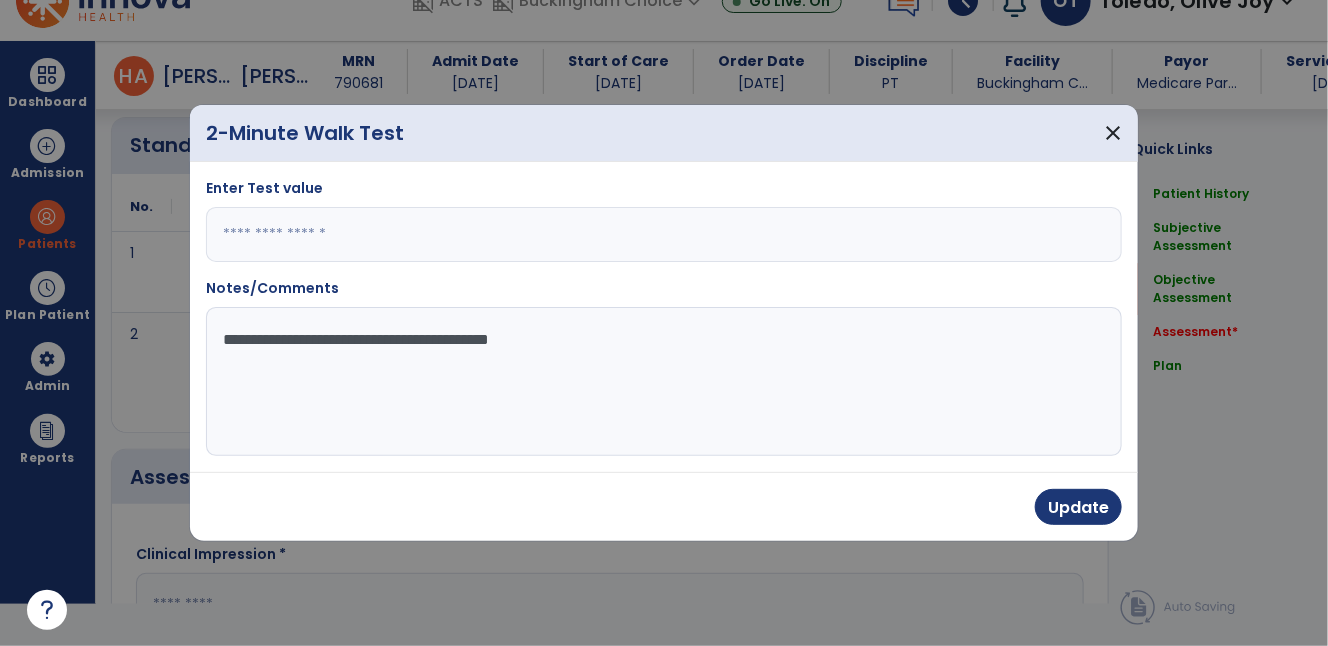 type on "***" 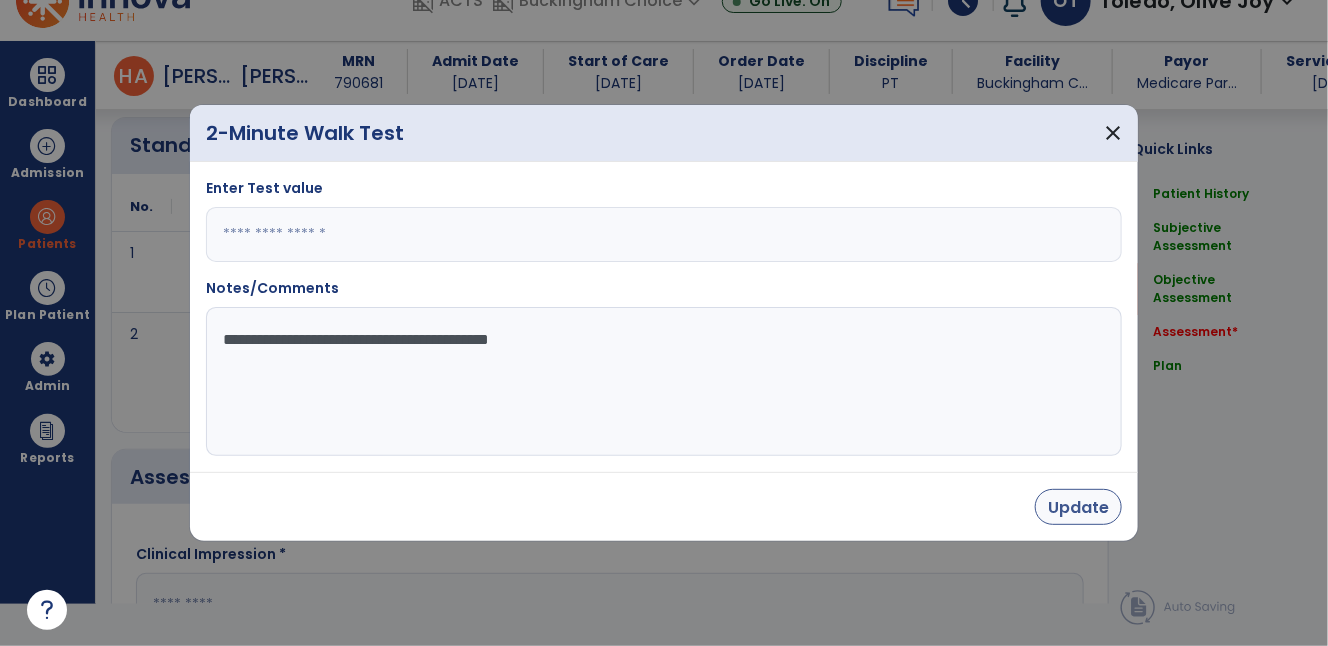 click on "Update" at bounding box center (1078, 507) 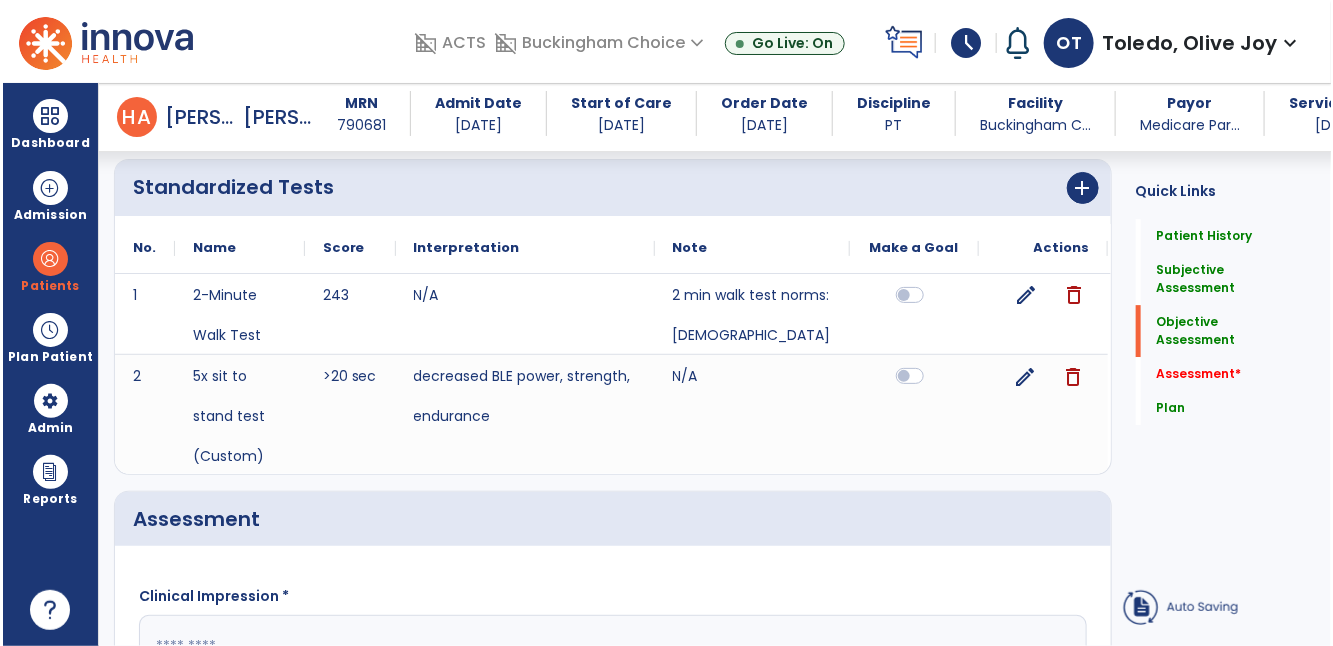 scroll, scrollTop: 41, scrollLeft: 0, axis: vertical 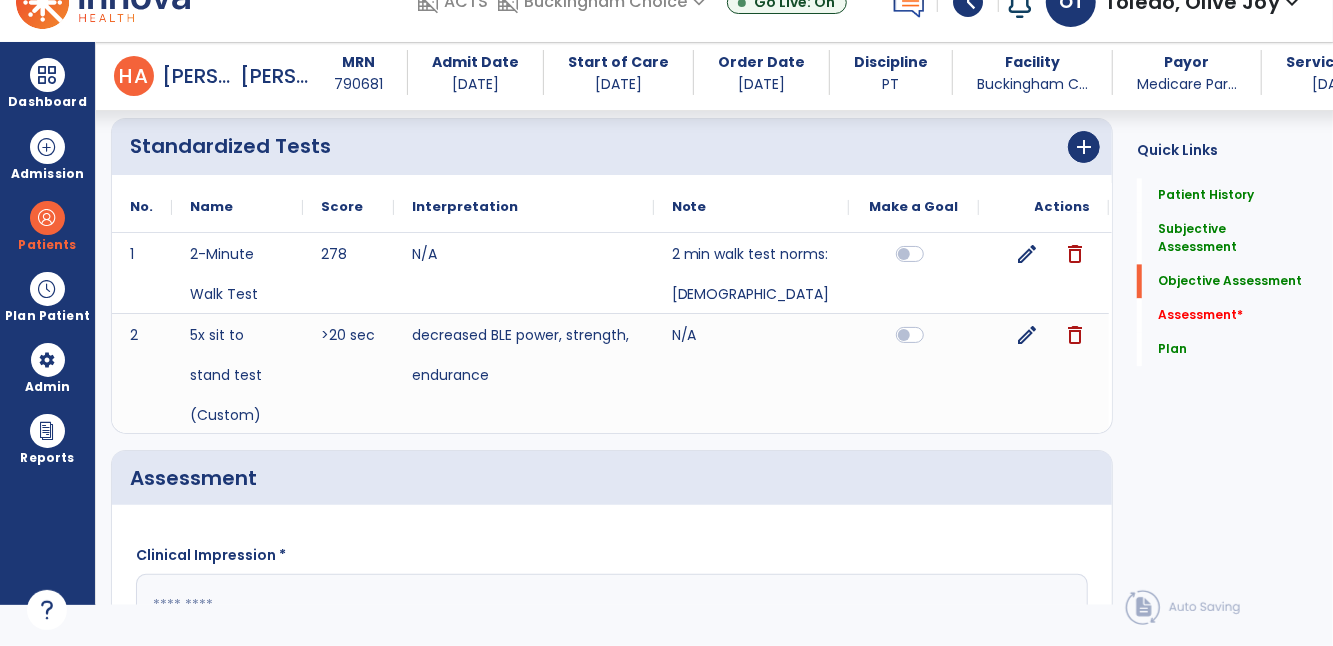 click on "edit" 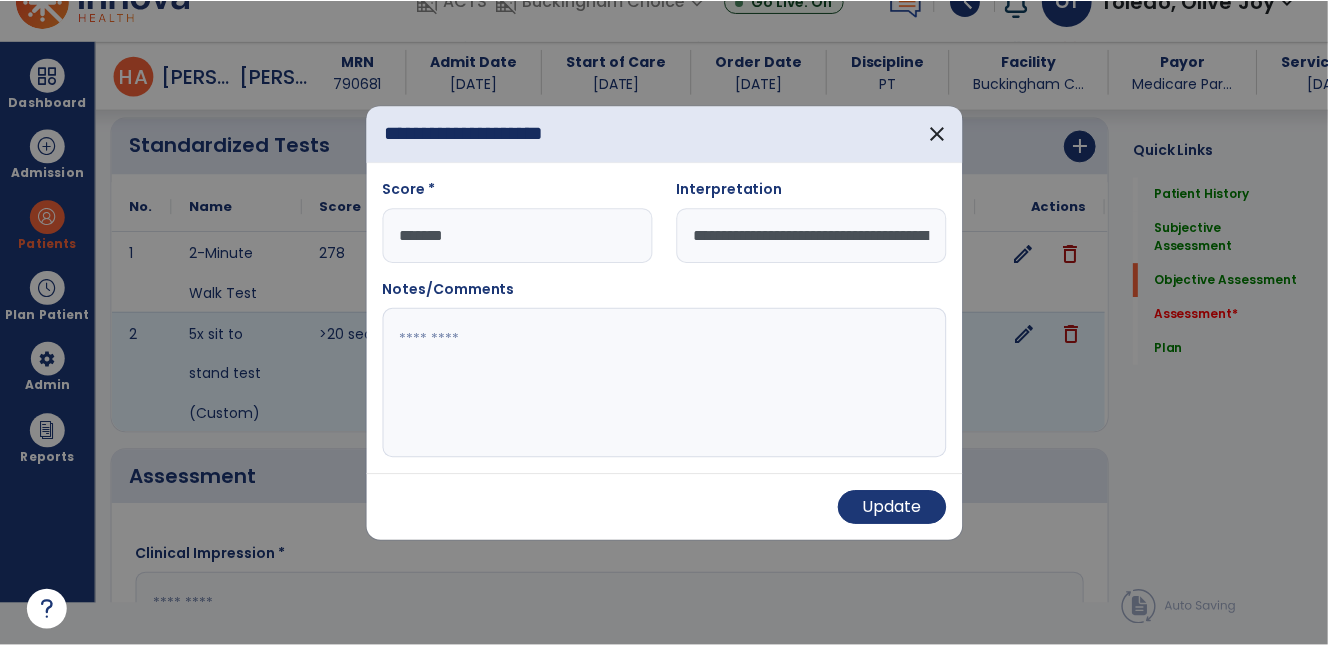 scroll, scrollTop: 0, scrollLeft: 0, axis: both 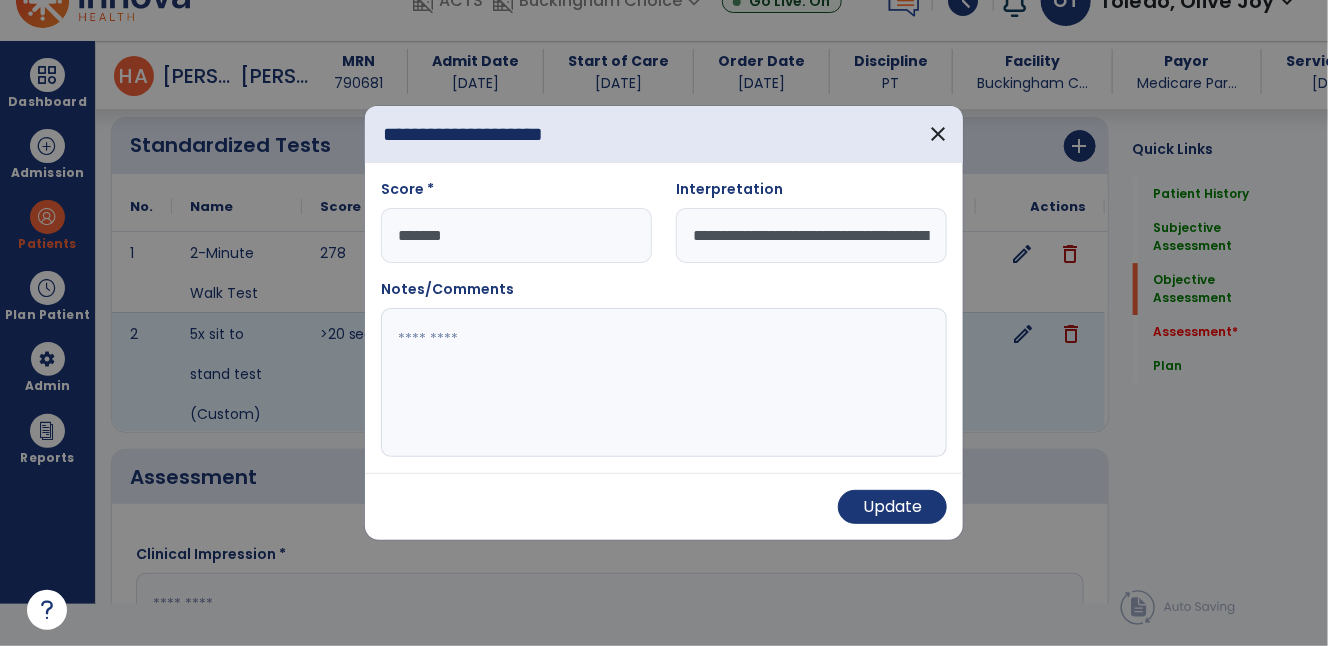 click on "*******" at bounding box center (516, 235) 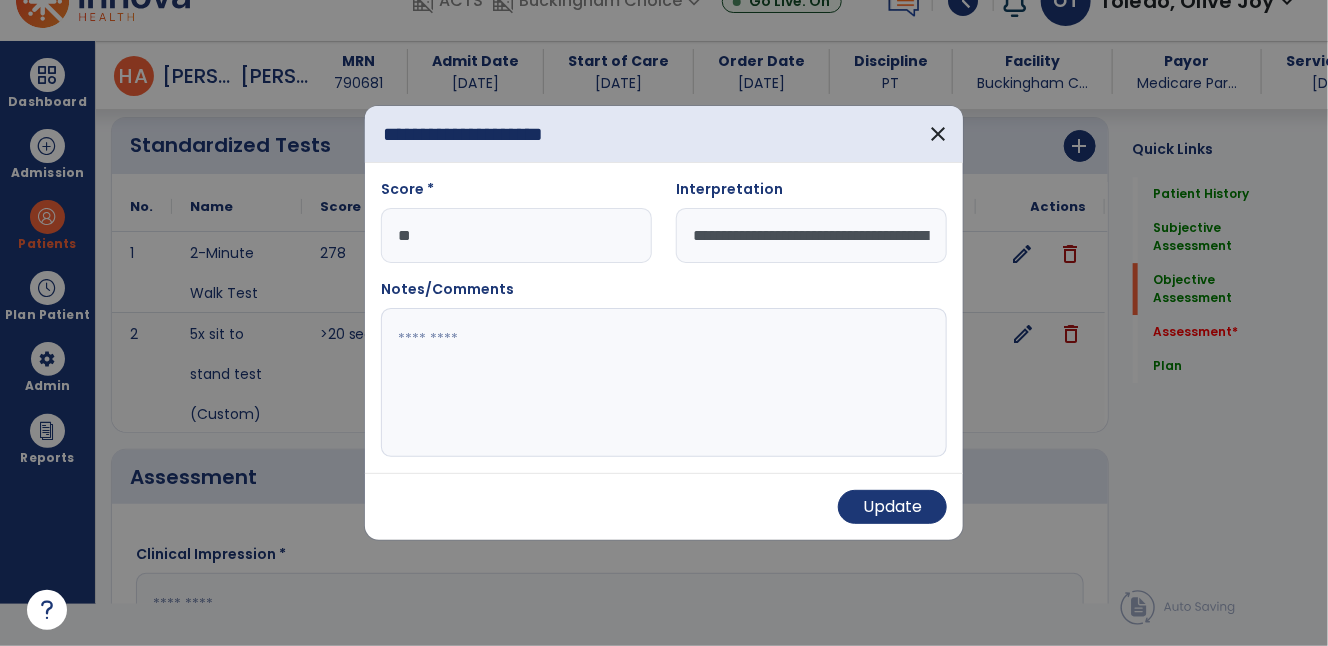 type on "*" 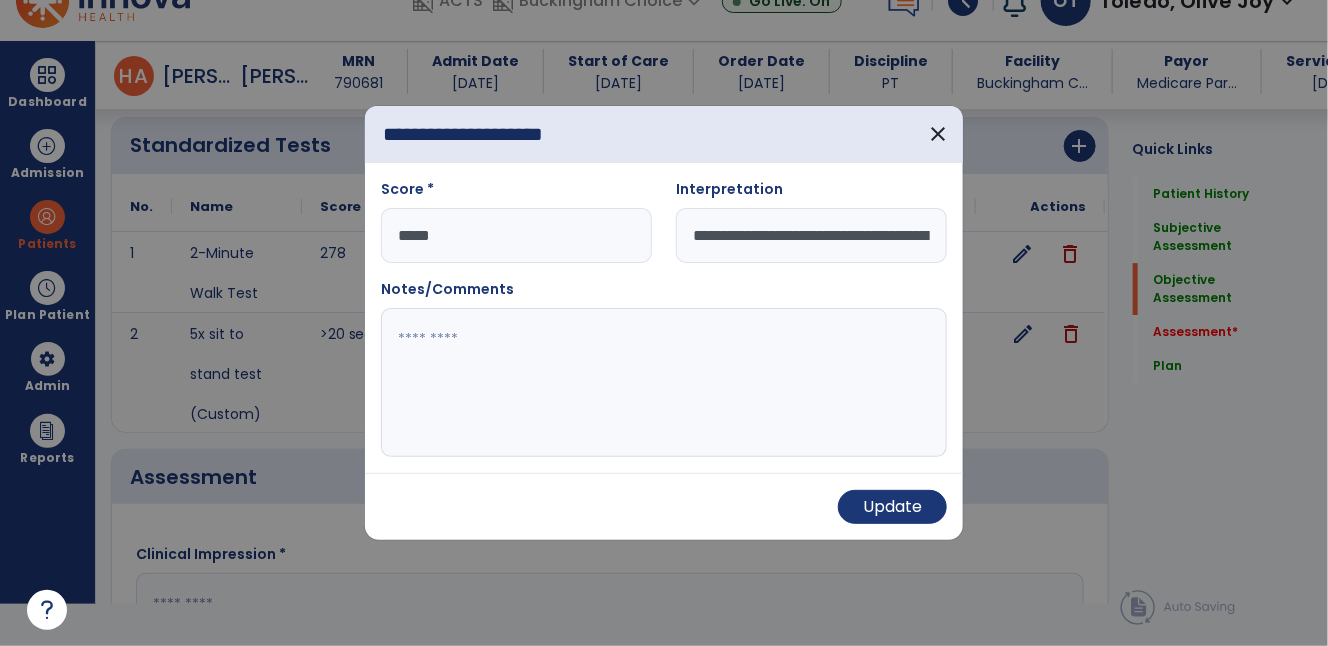 type on "******" 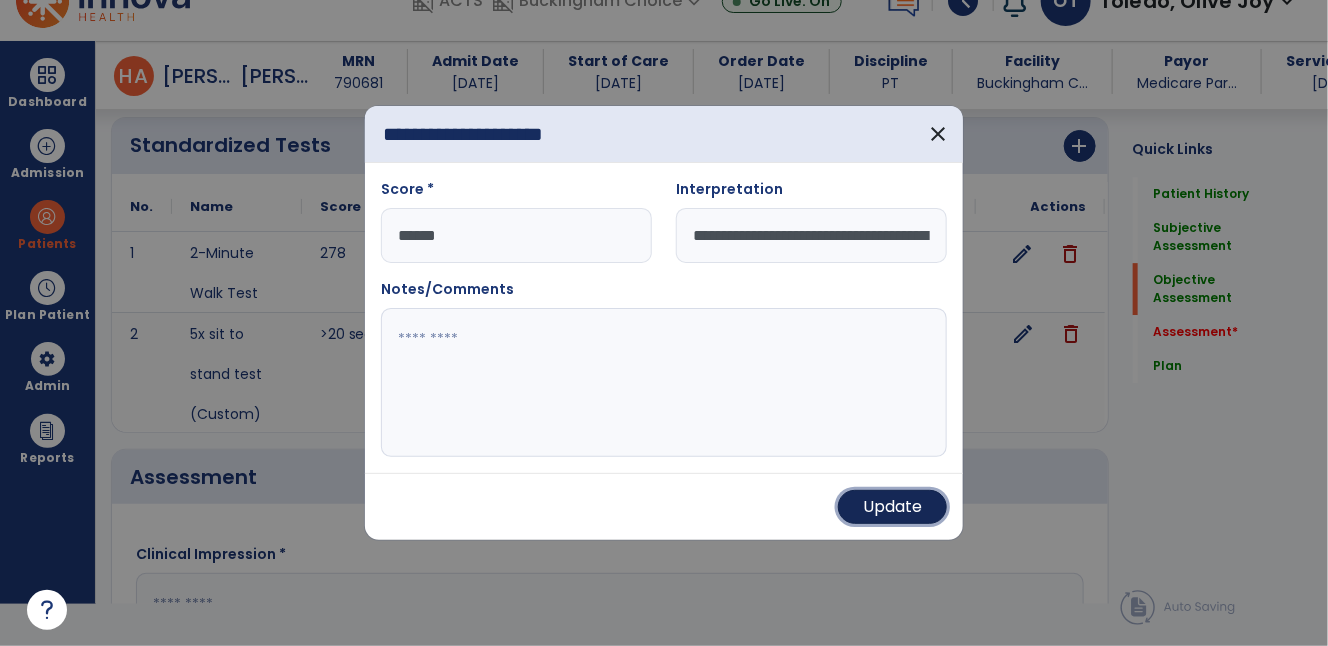 click on "Update" at bounding box center [892, 507] 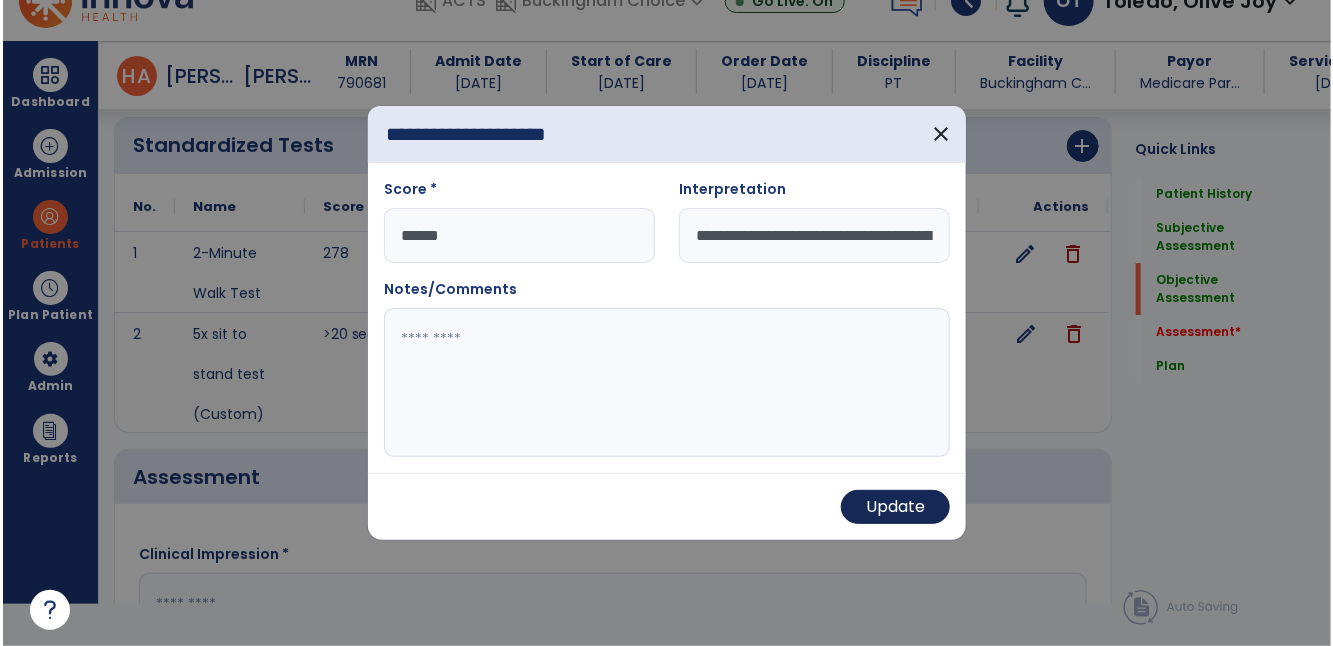 scroll, scrollTop: 41, scrollLeft: 0, axis: vertical 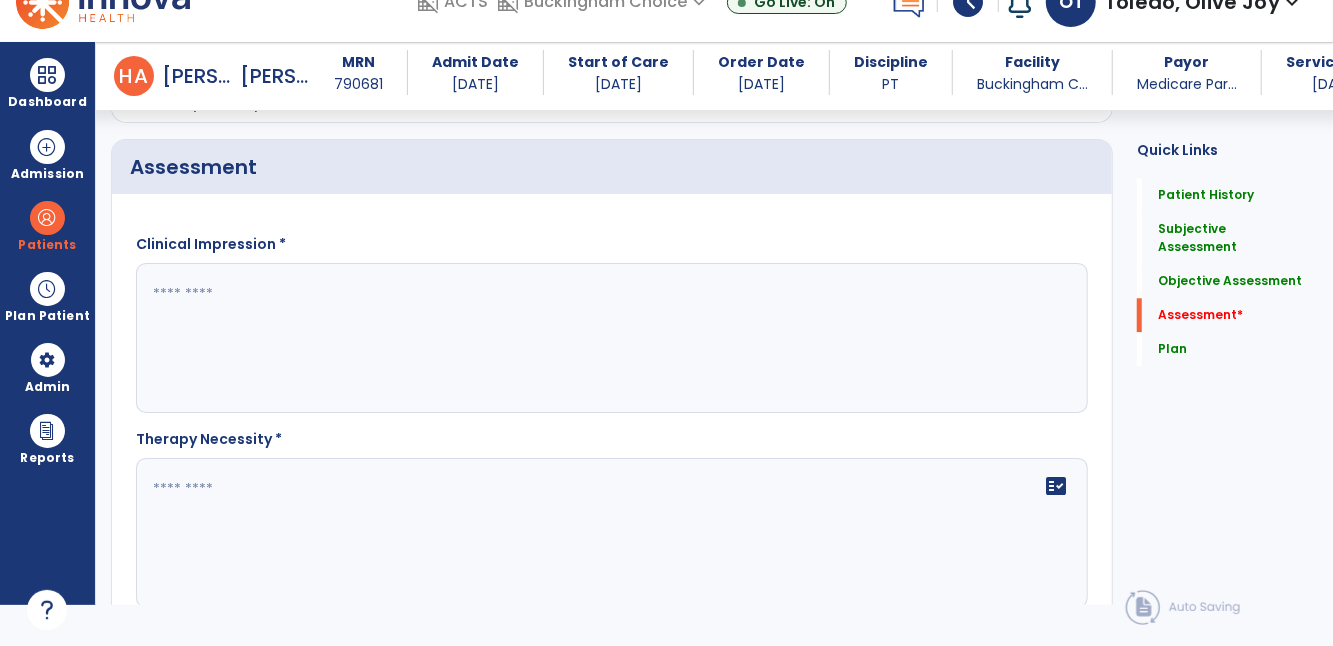 click 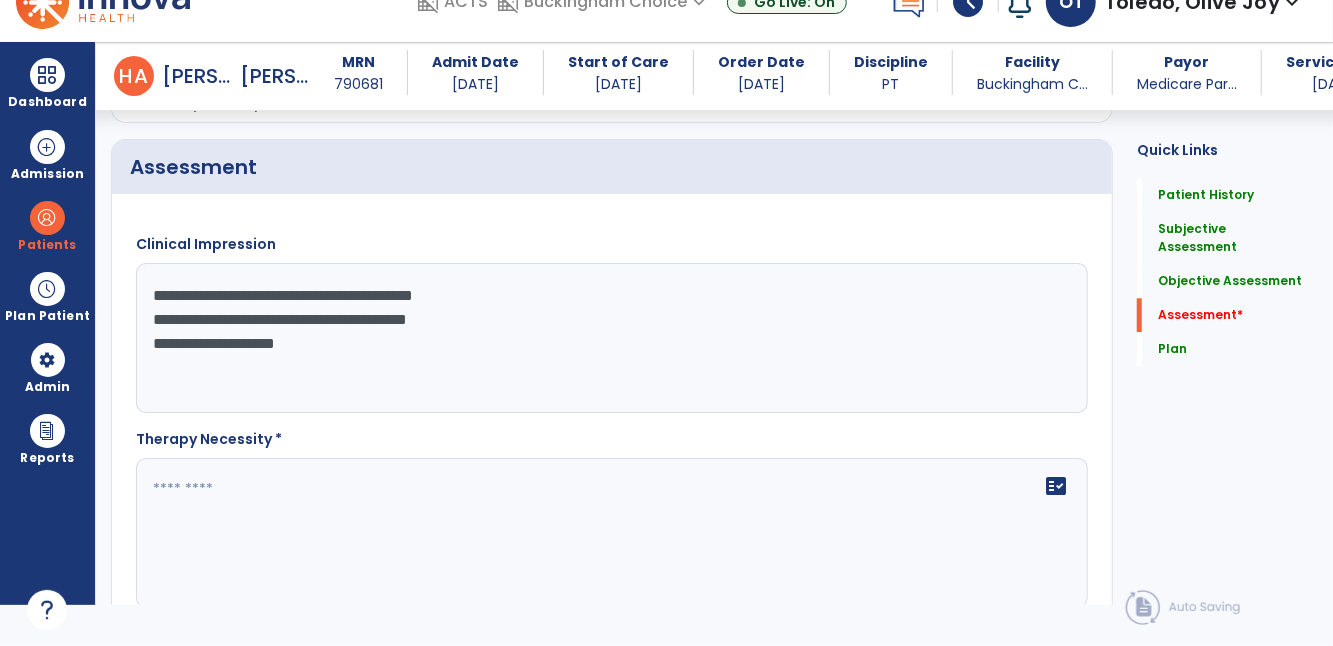click on "**********" 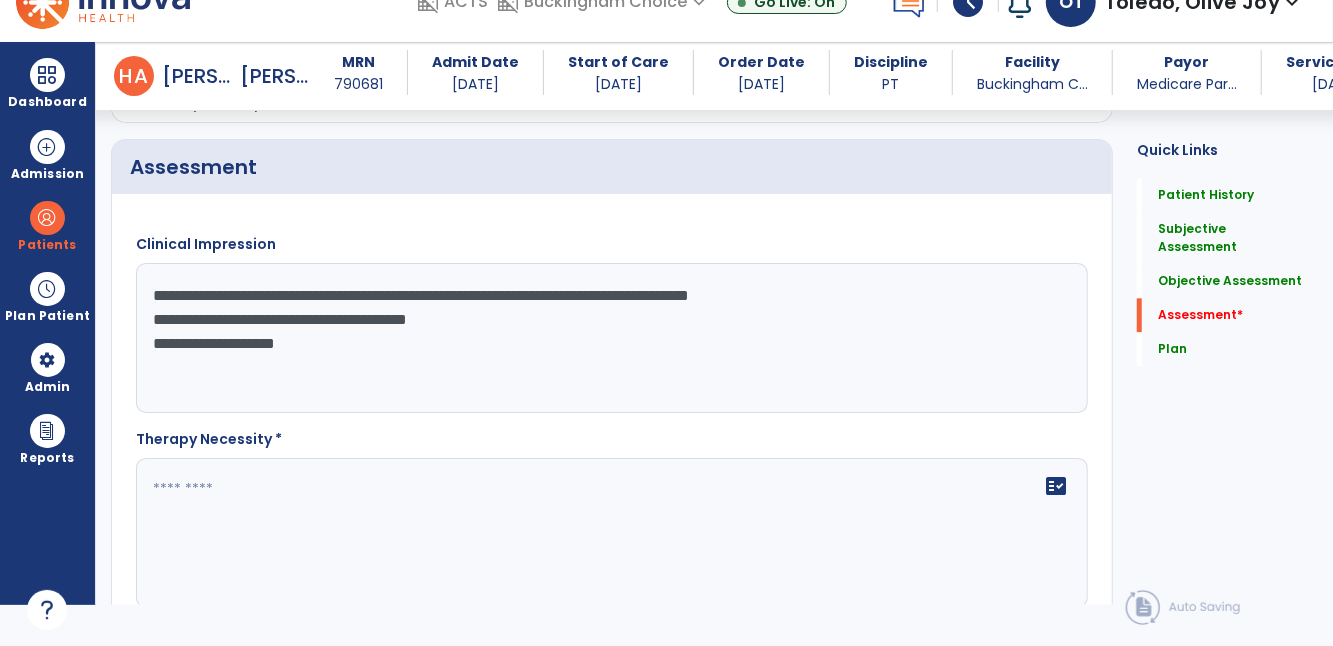 click on "**********" 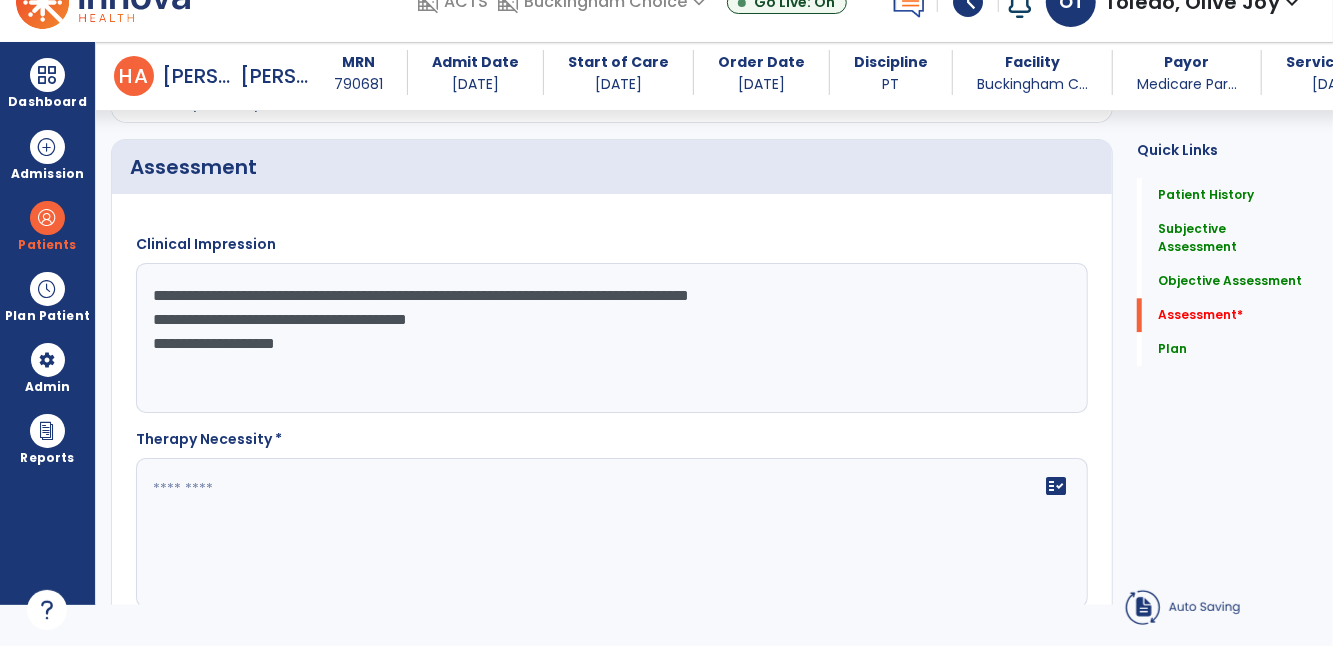 click on "**********" 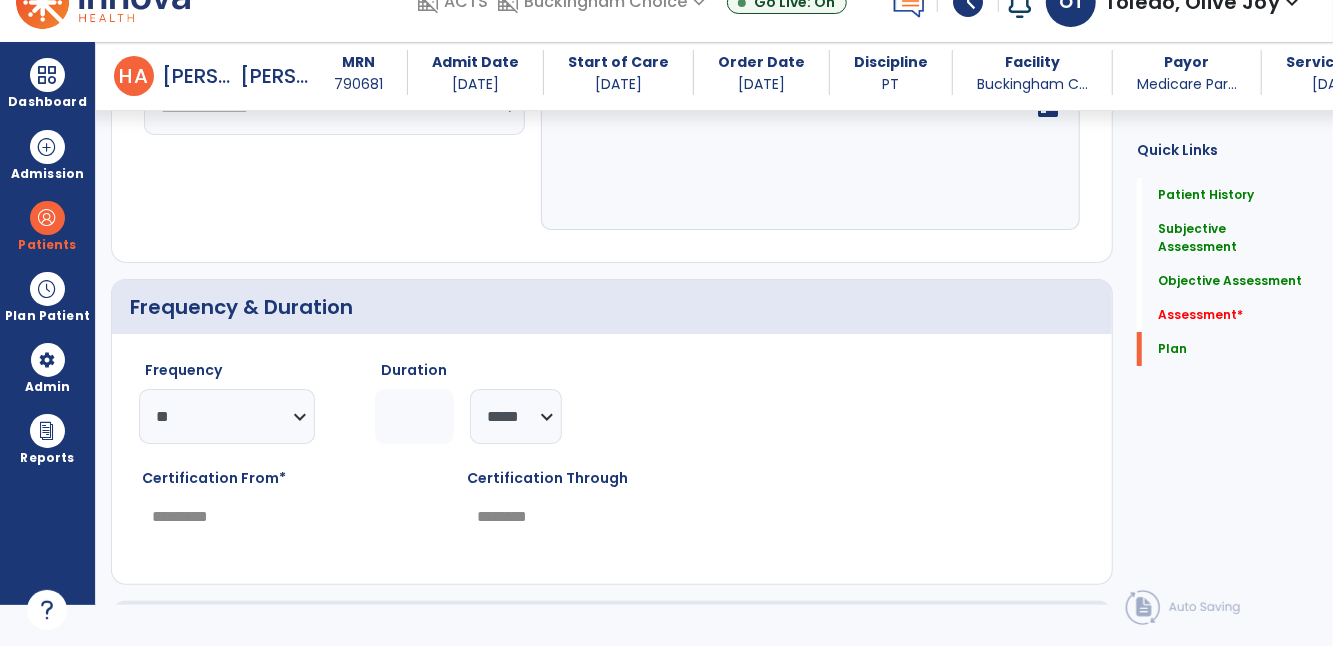 scroll, scrollTop: 3670, scrollLeft: 0, axis: vertical 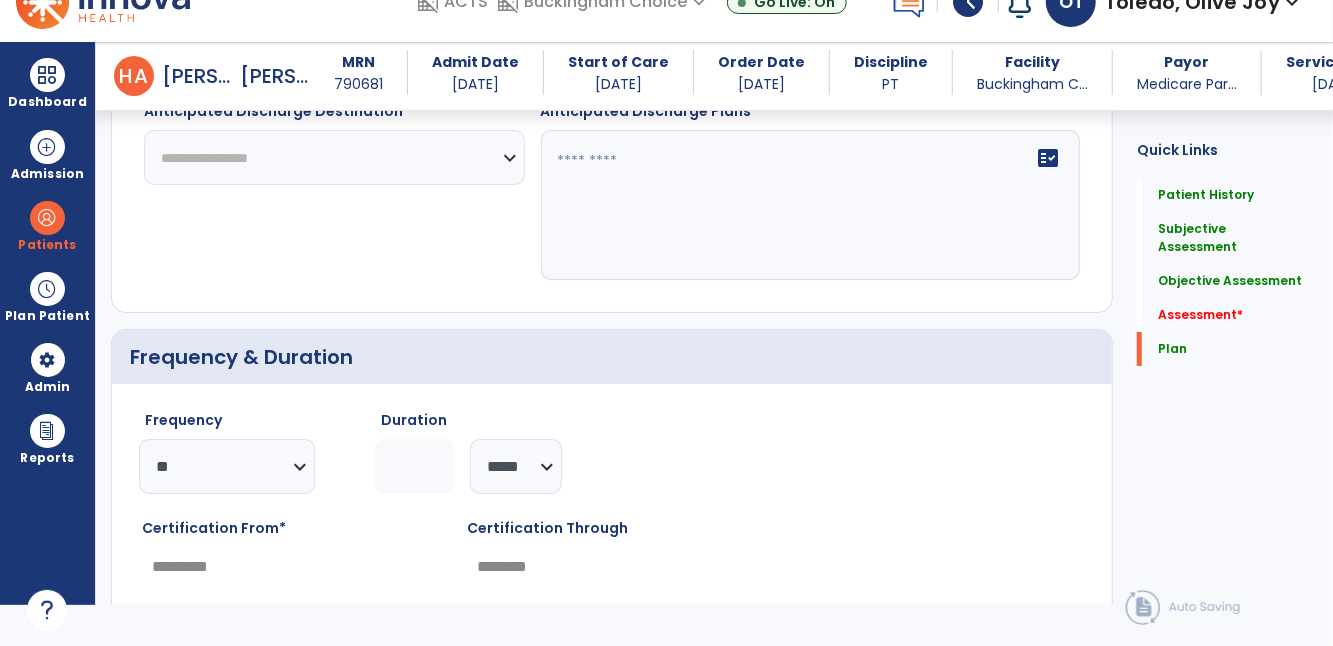 click on "Frequency  ********* ** ** ** ** ** ** **  Duration  * ******** *****" 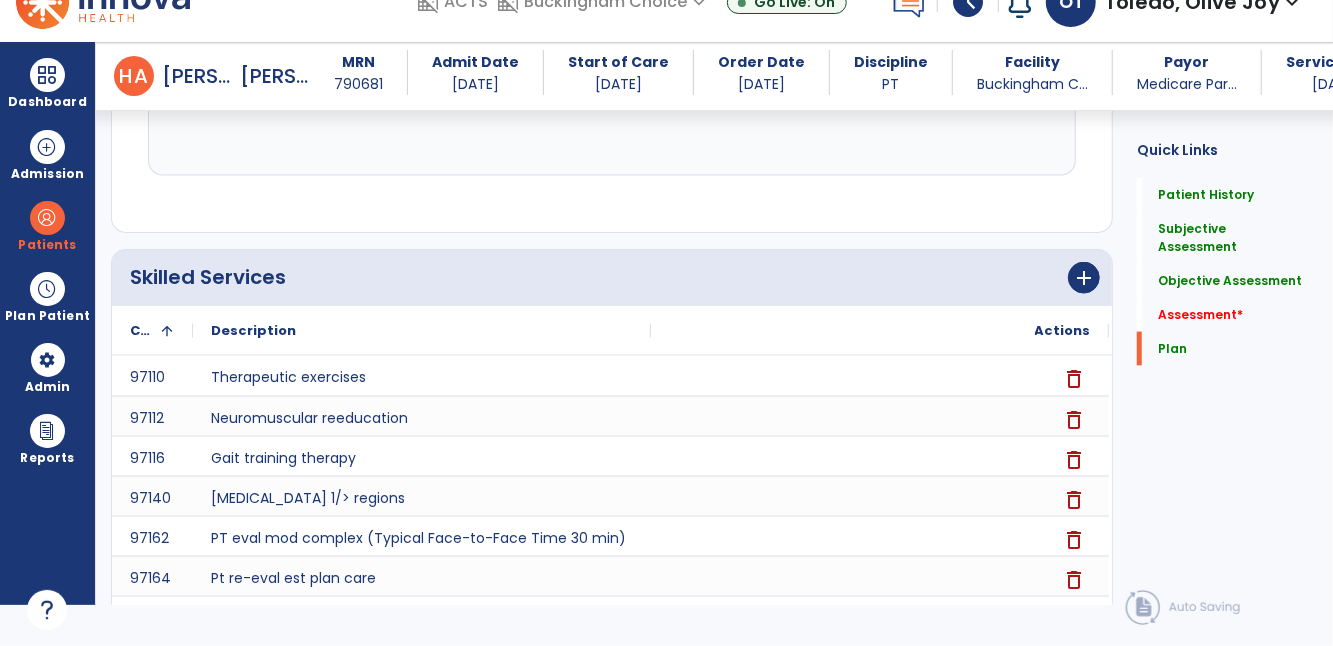 scroll, scrollTop: 5374, scrollLeft: 0, axis: vertical 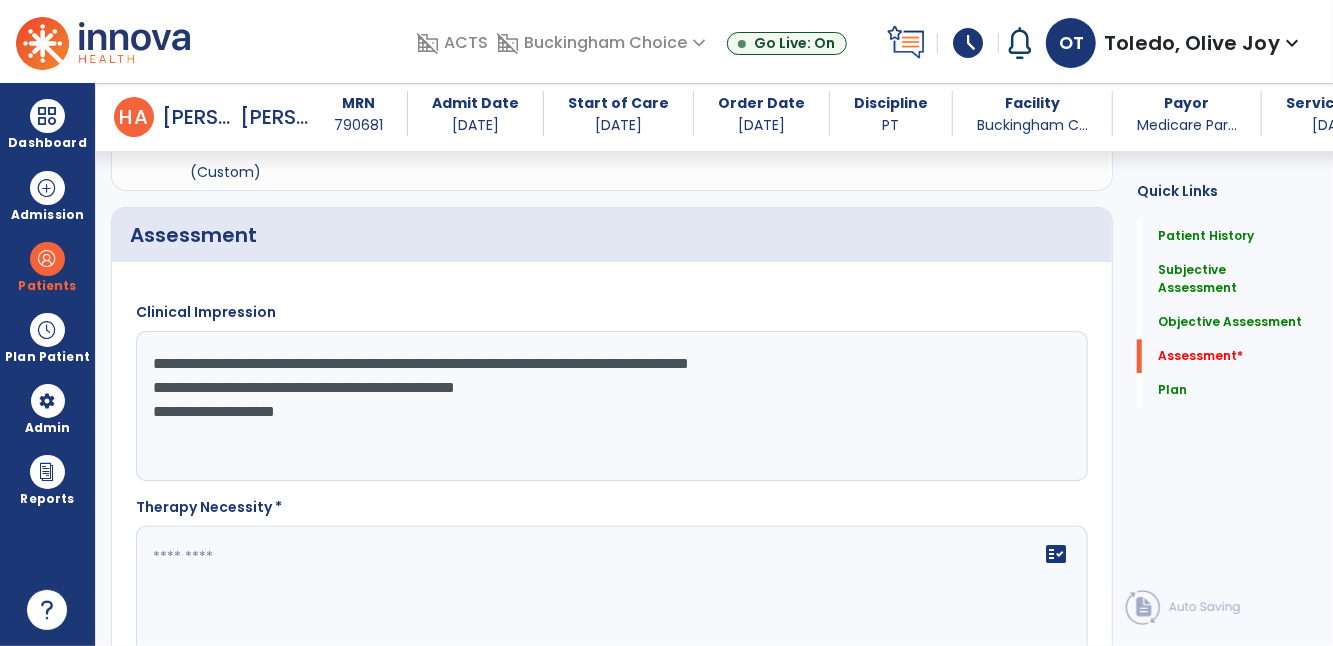 click on "**********" 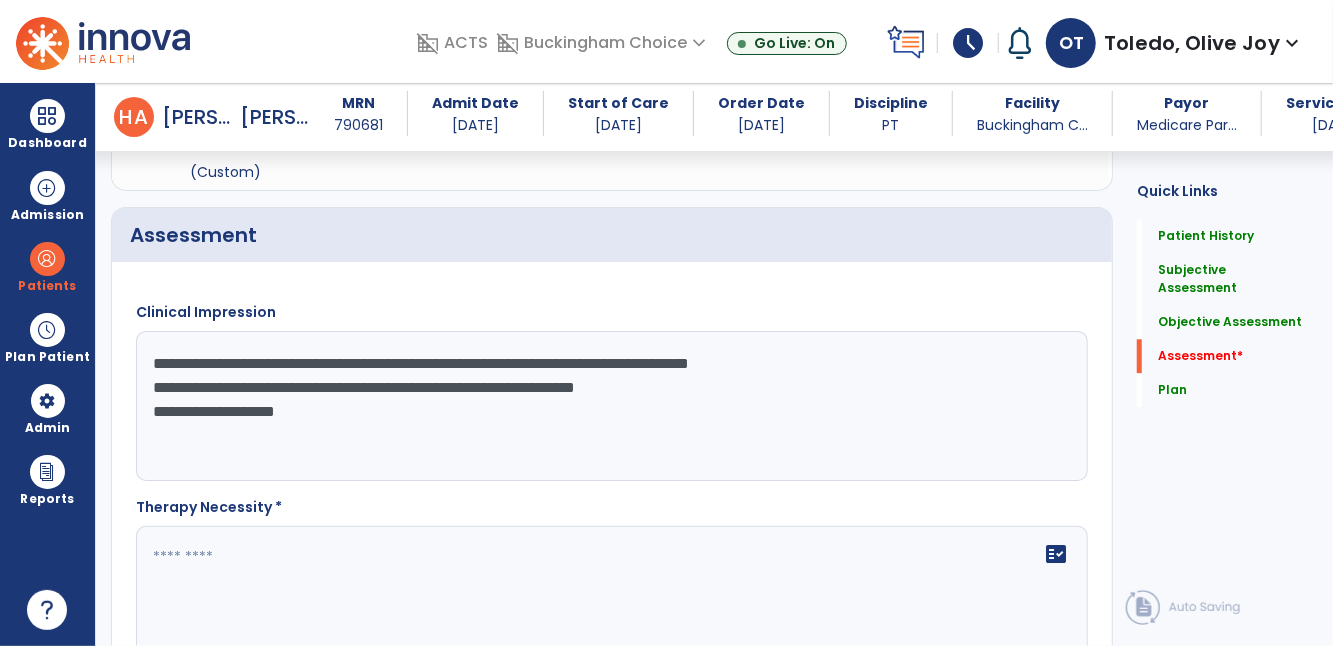 click on "**********" 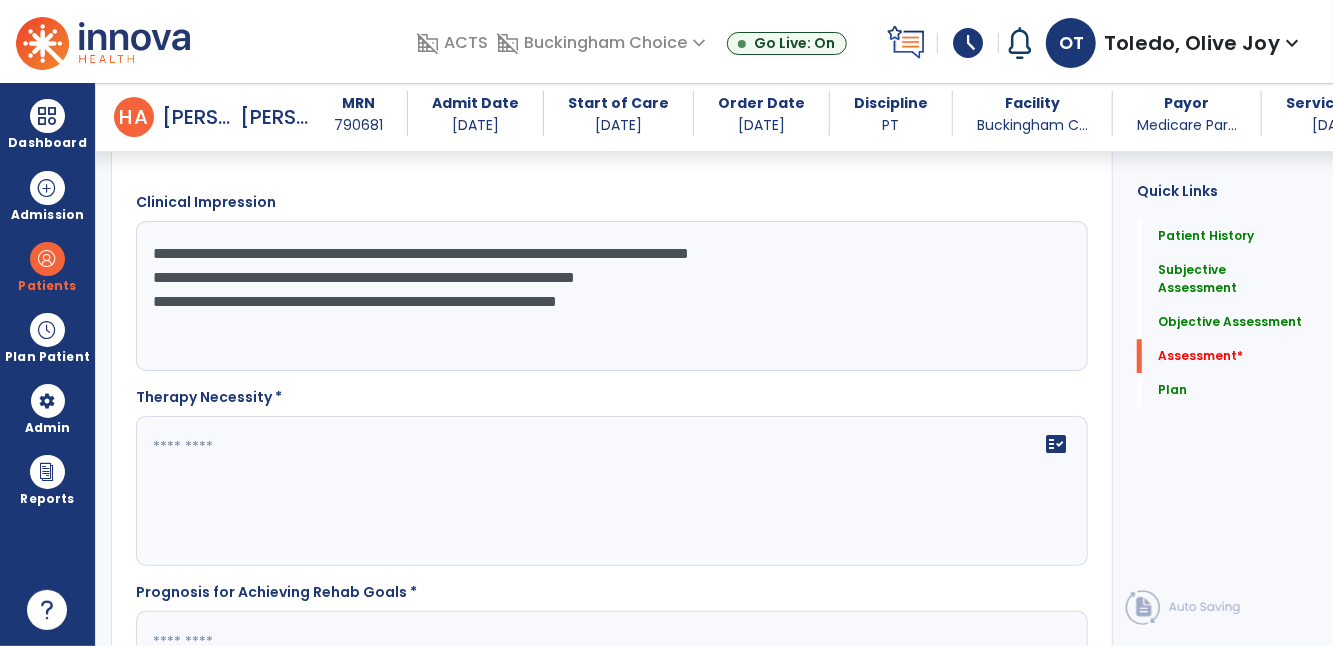 scroll, scrollTop: 2642, scrollLeft: 0, axis: vertical 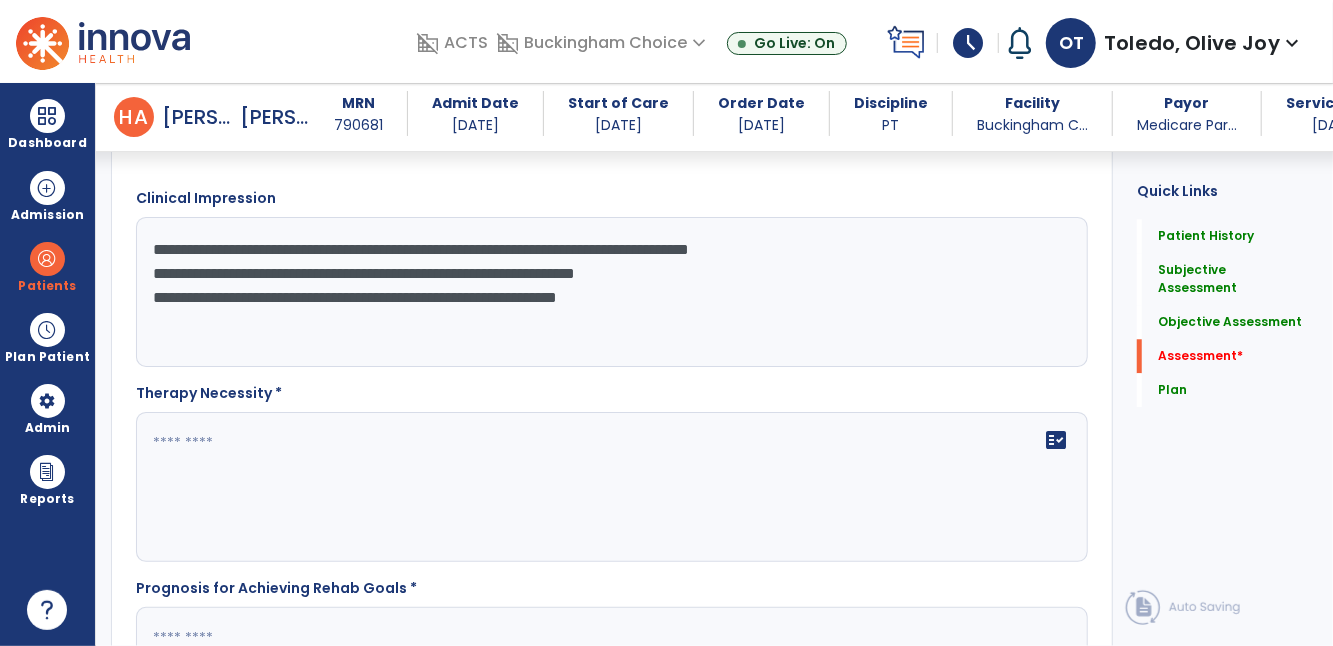 type on "**********" 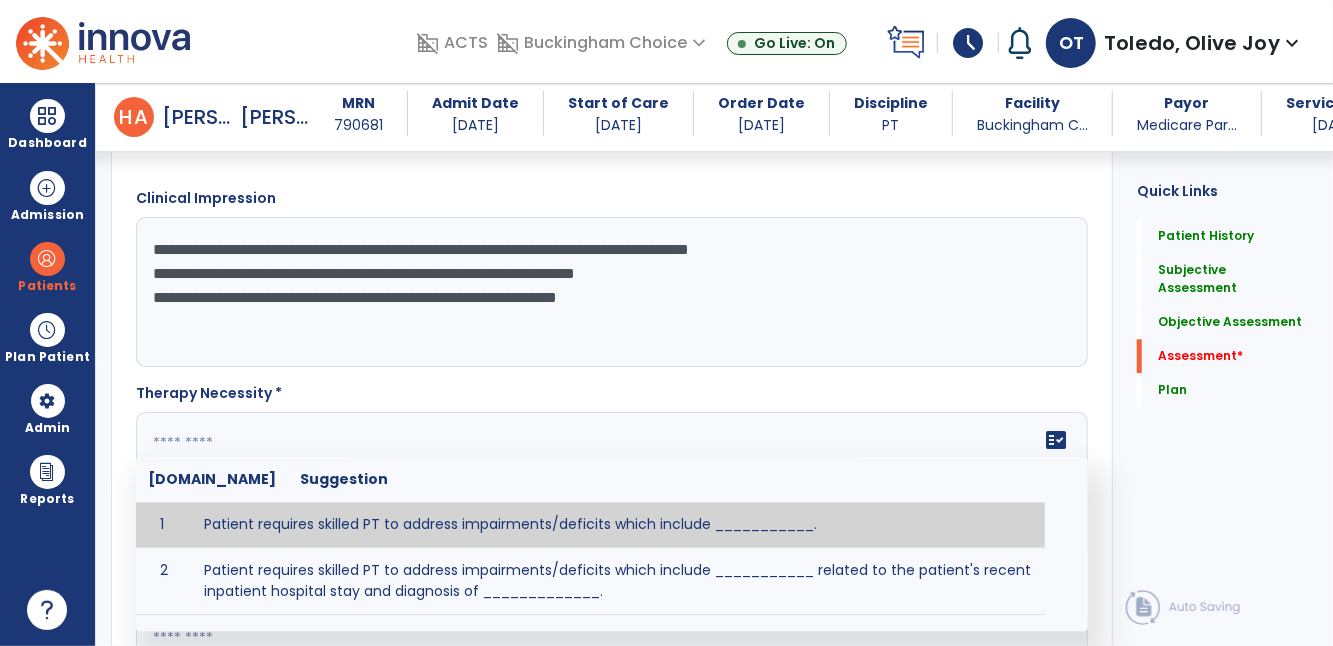 paste on "**********" 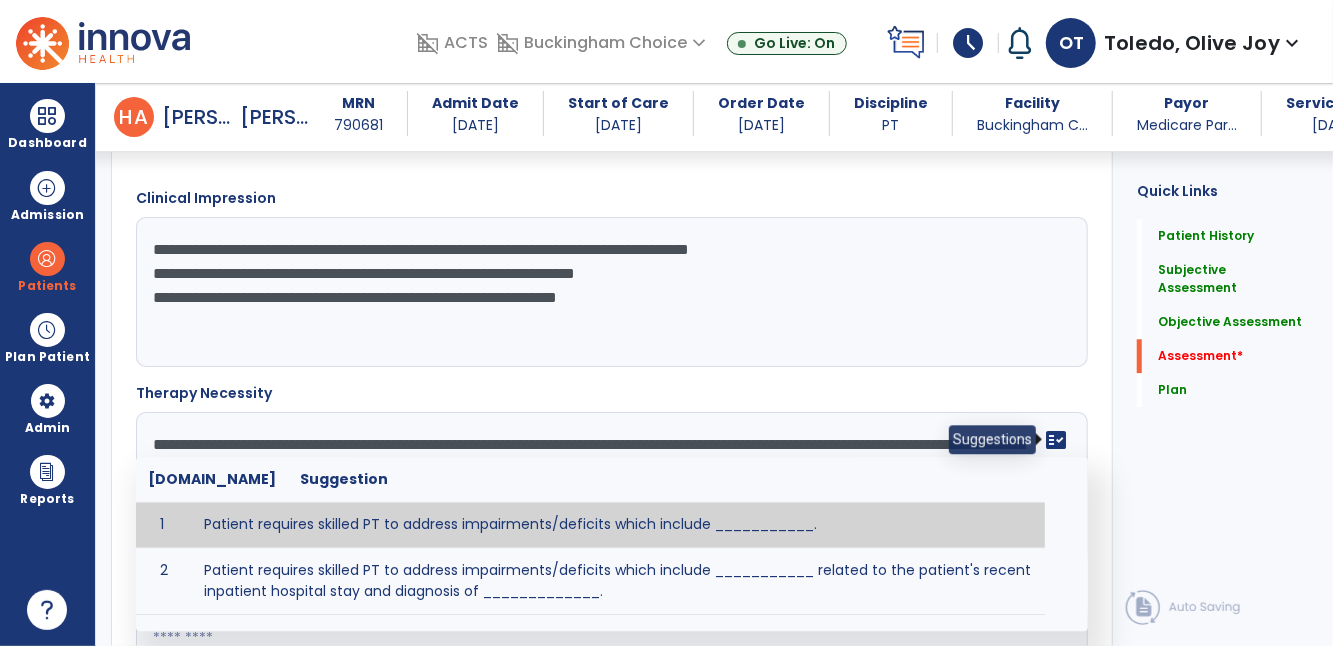 click on "fact_check" 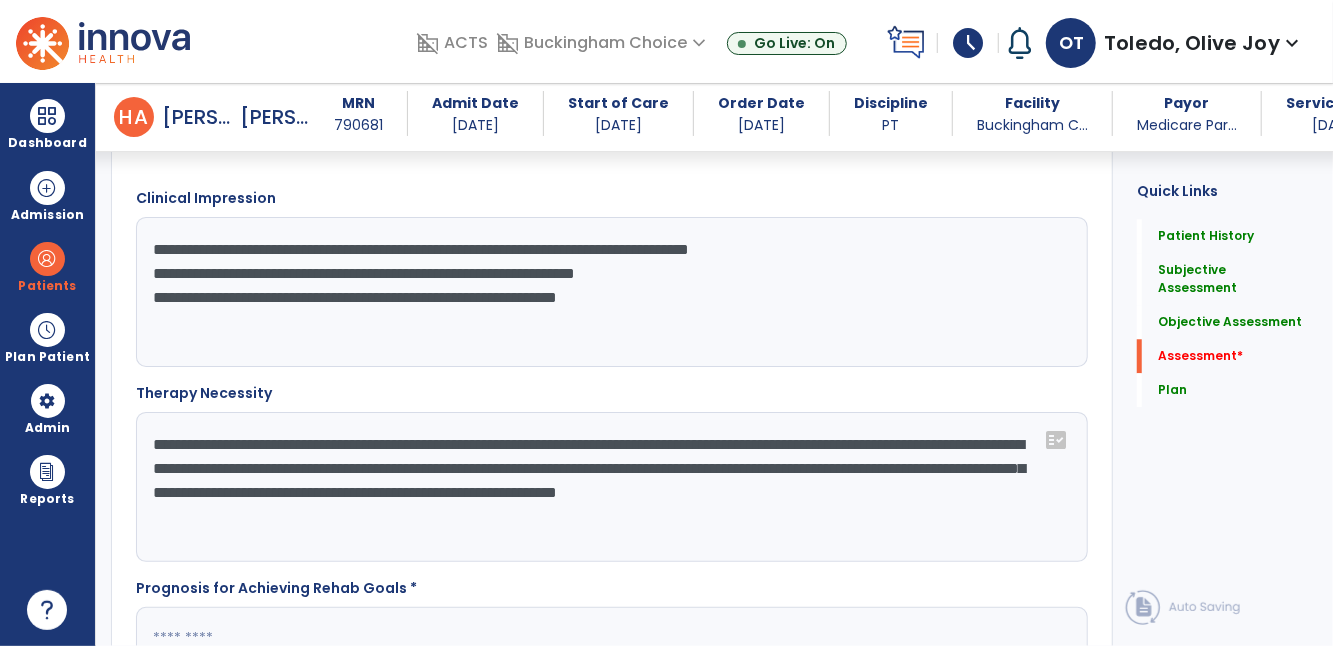 click on "**********" 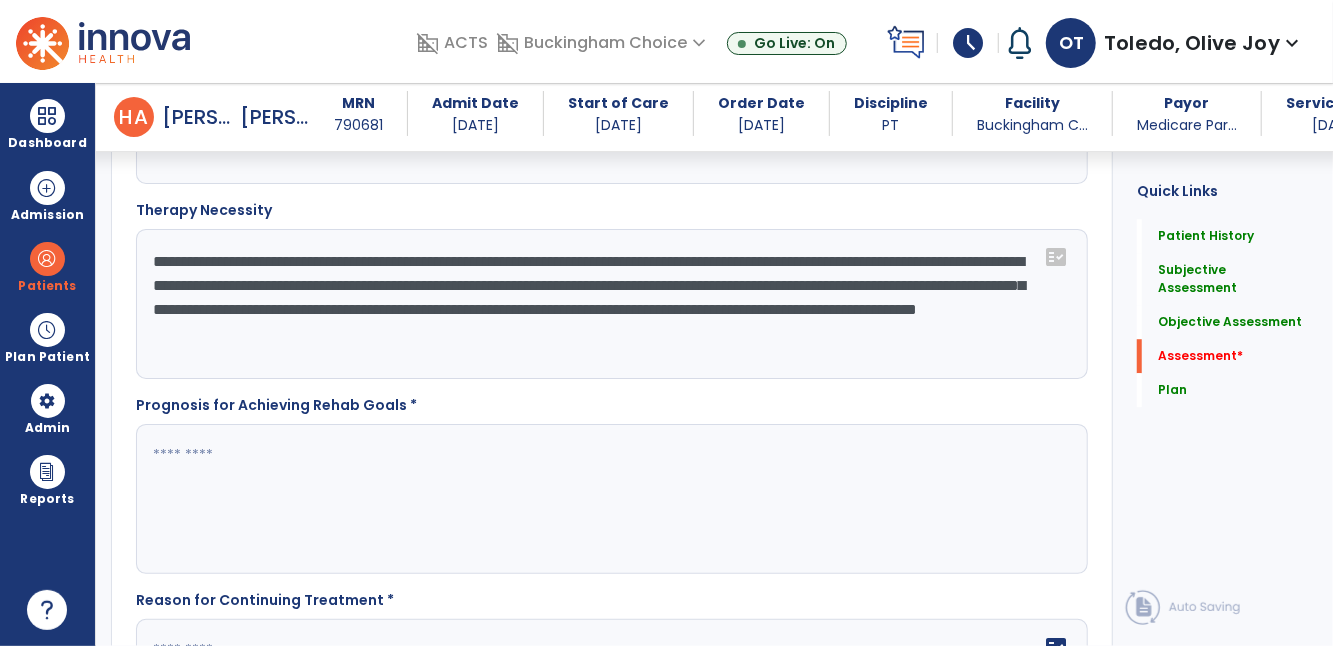 scroll, scrollTop: 2836, scrollLeft: 0, axis: vertical 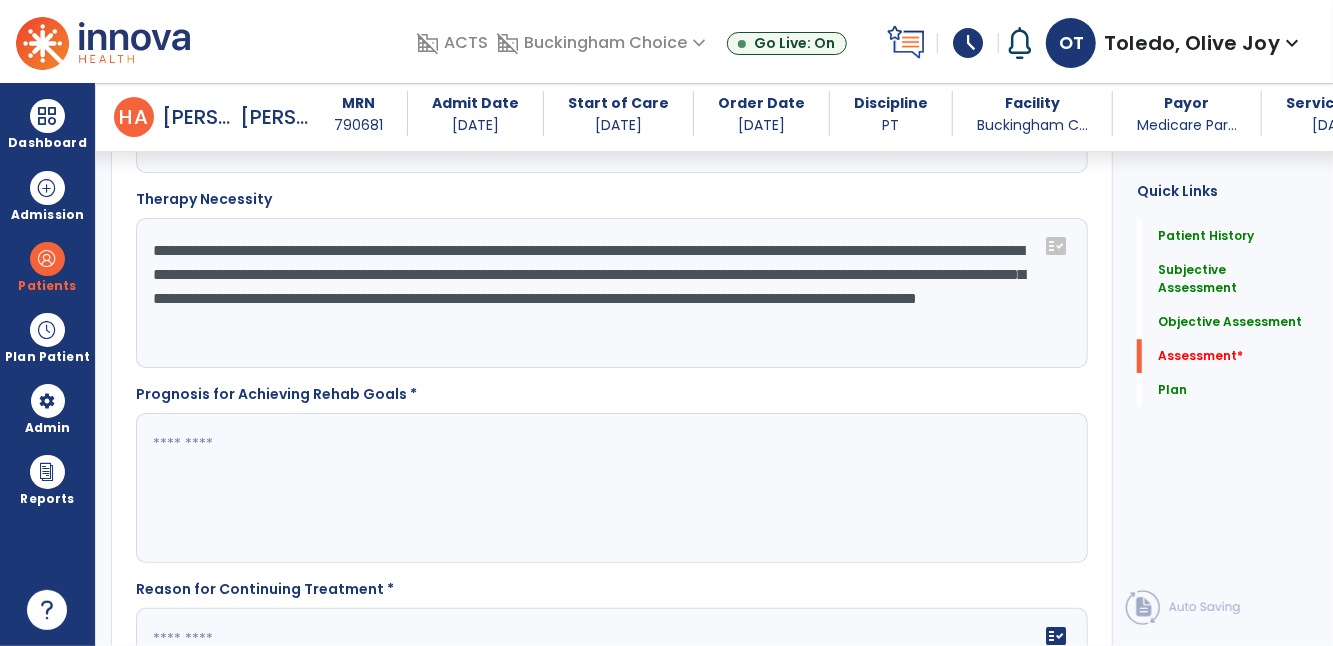 type on "**********" 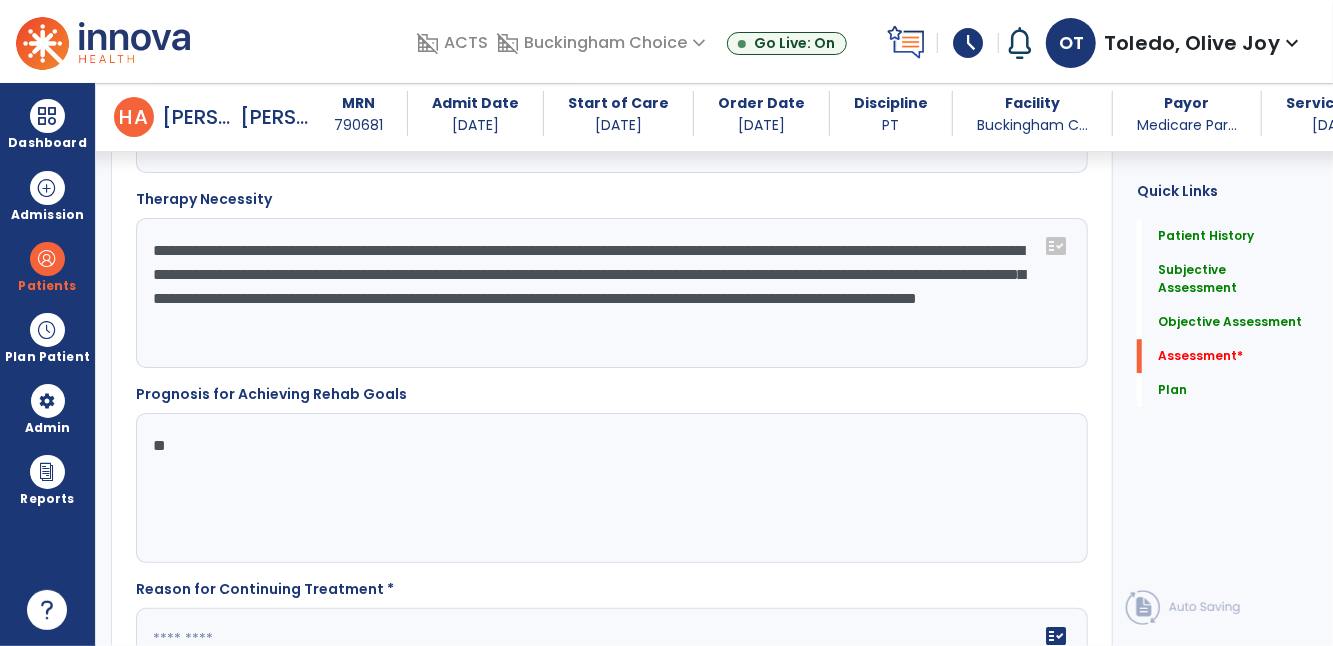 type on "*" 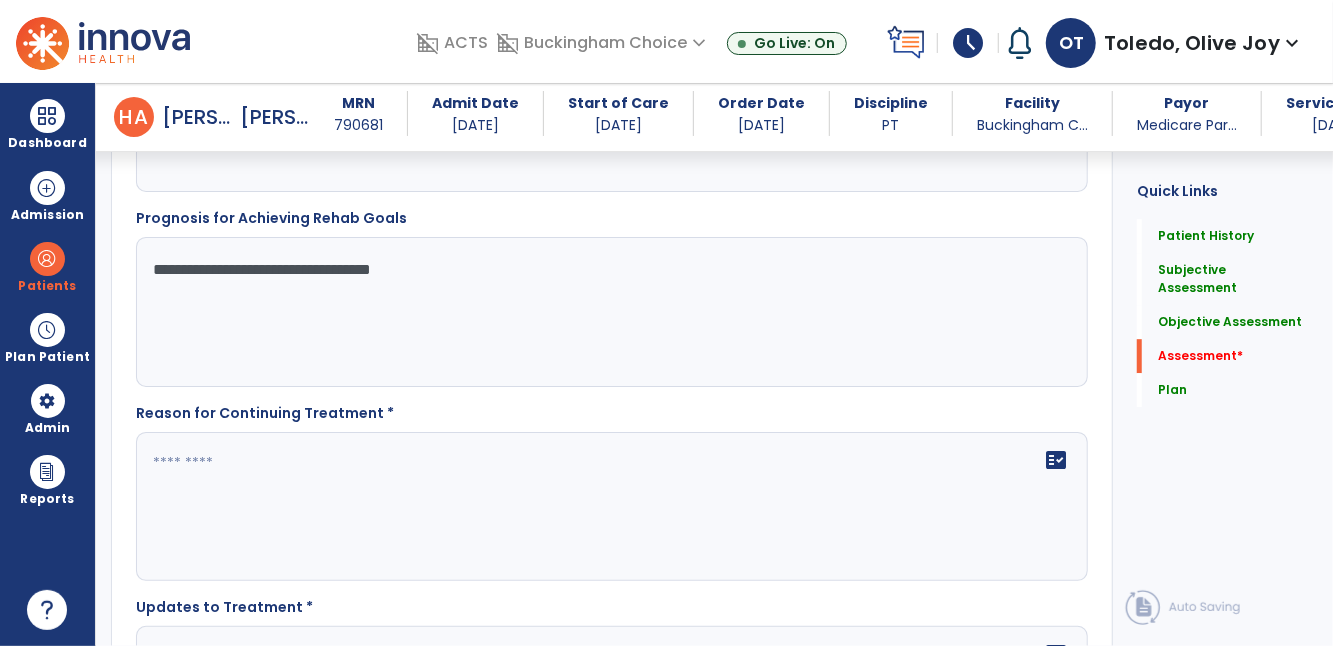 scroll, scrollTop: 3013, scrollLeft: 0, axis: vertical 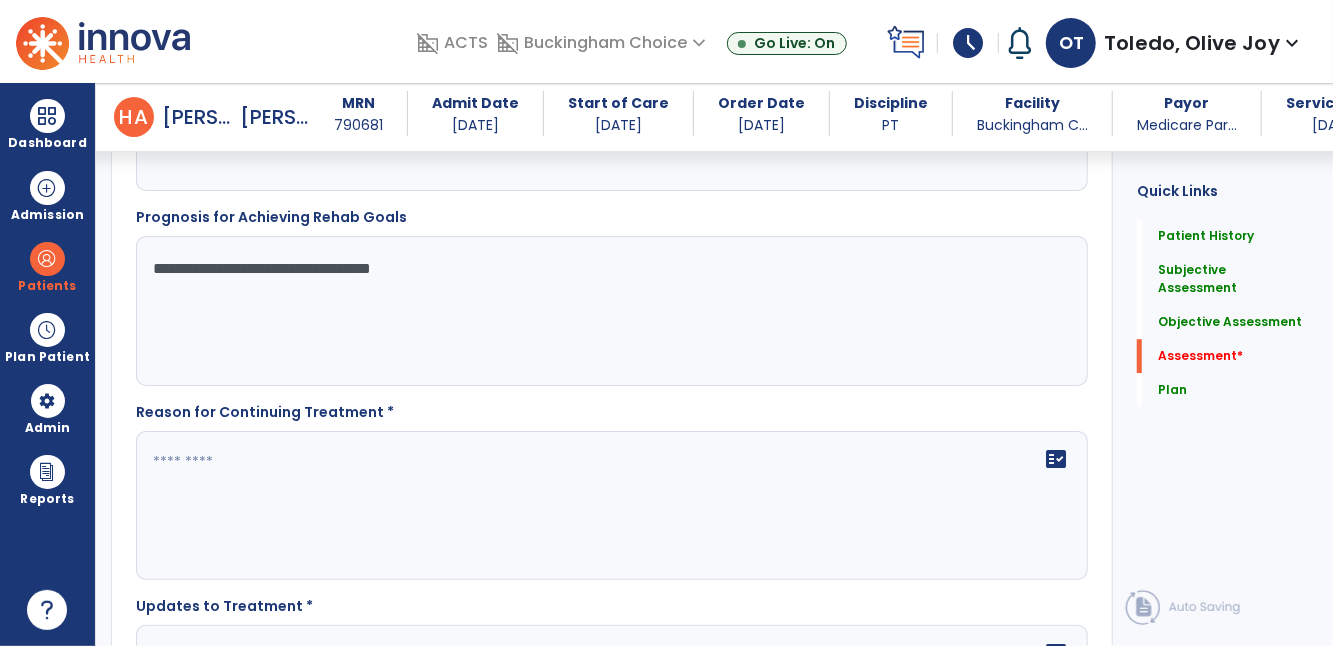 type on "**********" 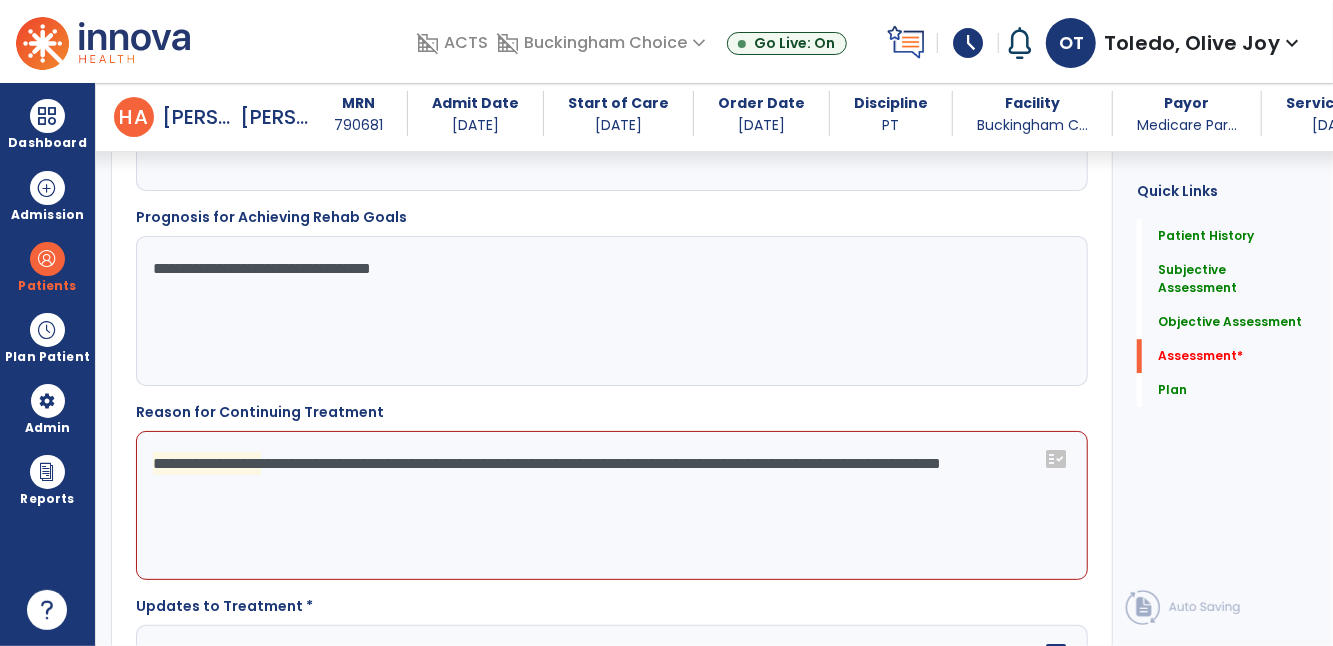 click on "**********" 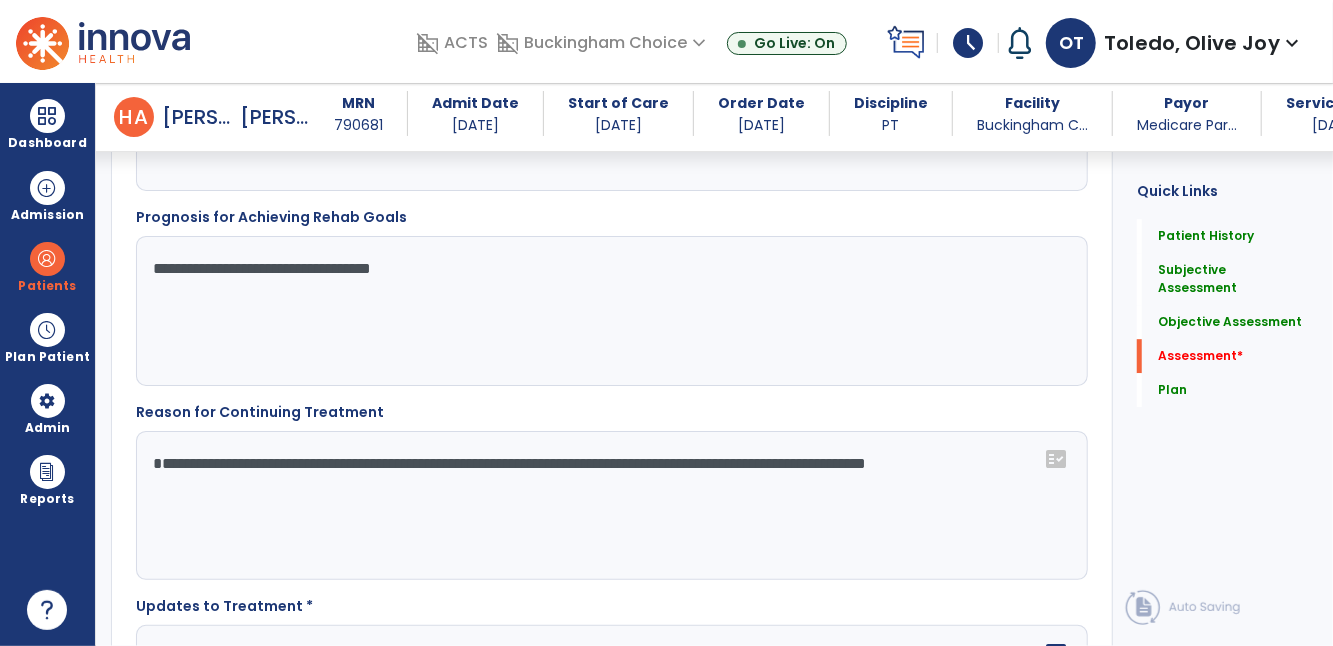 click on "**********" 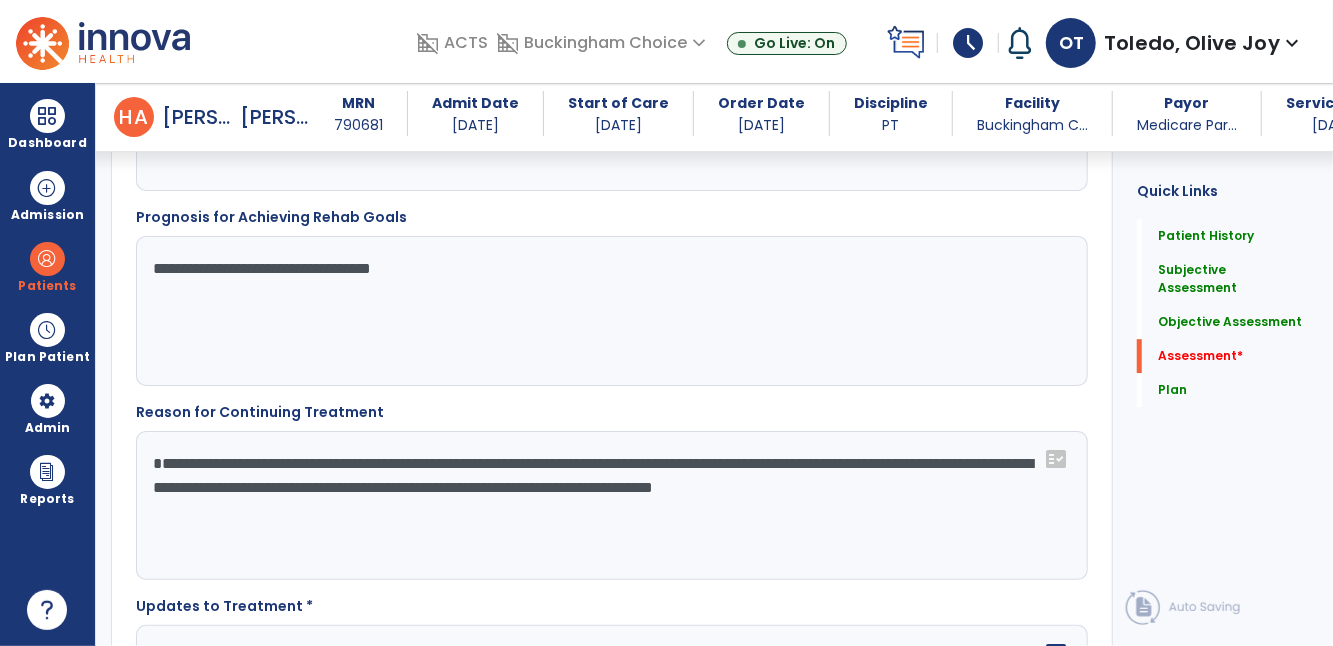 scroll, scrollTop: 3188, scrollLeft: 0, axis: vertical 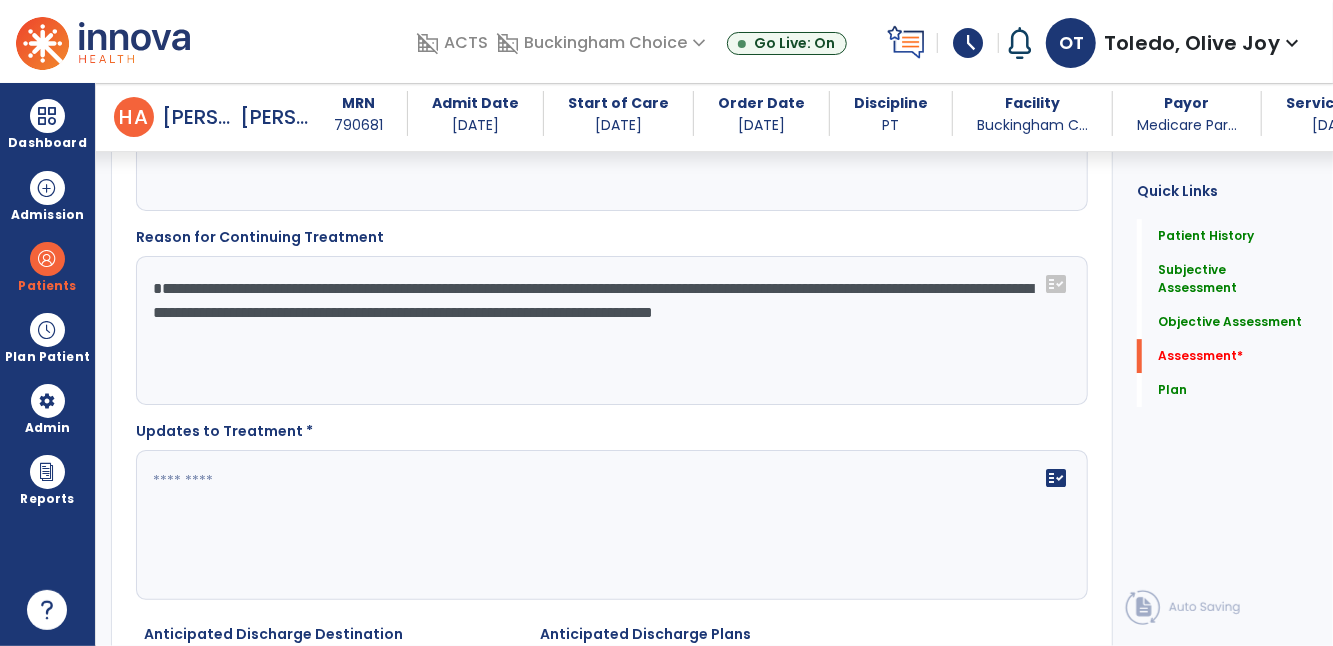 type on "**********" 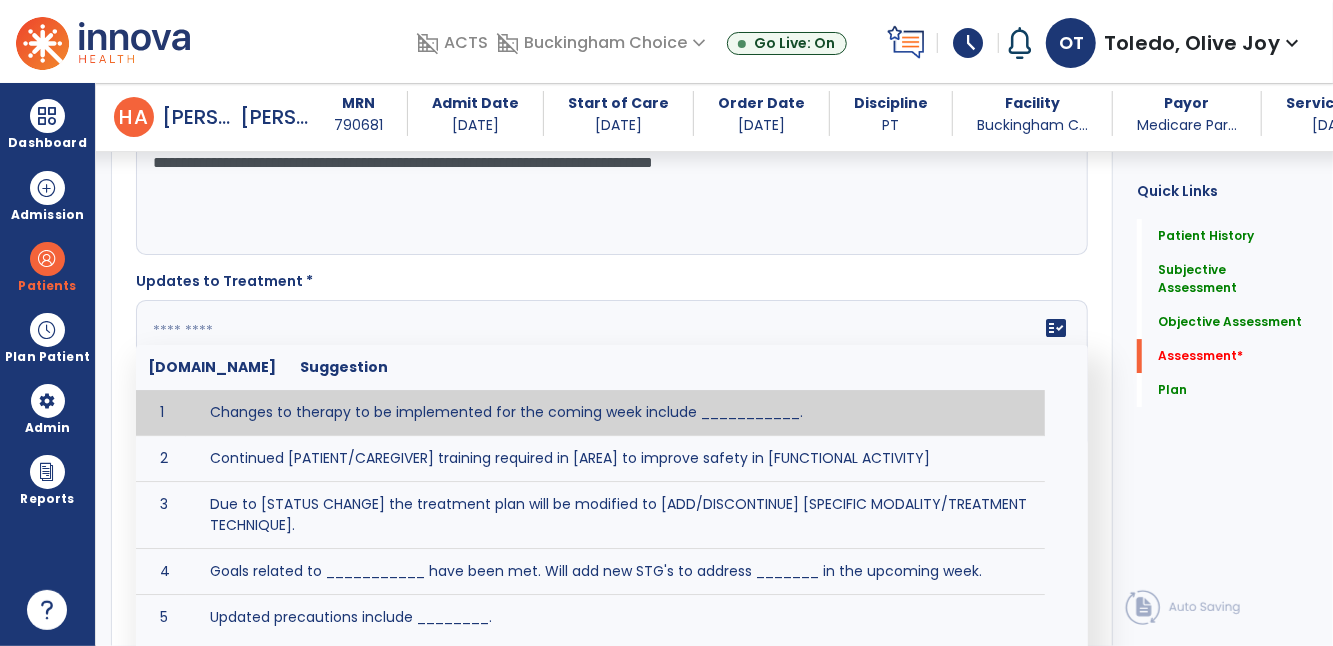 scroll, scrollTop: 3356, scrollLeft: 0, axis: vertical 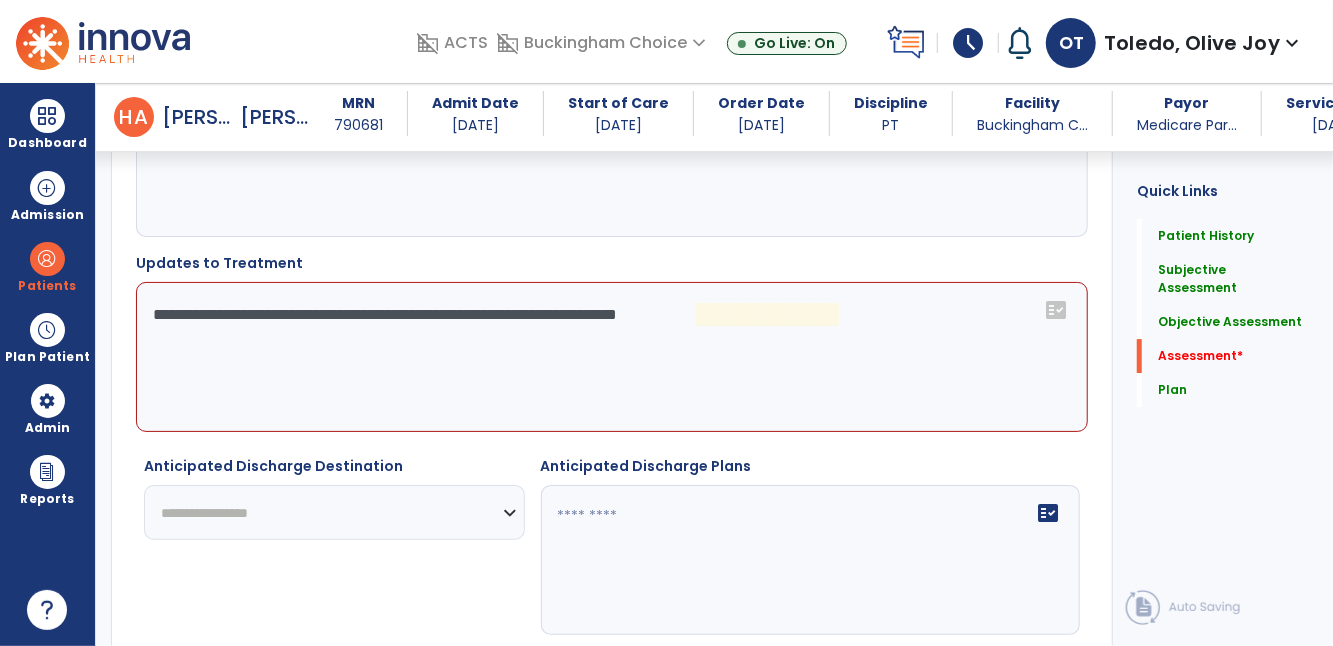 click on "**********" 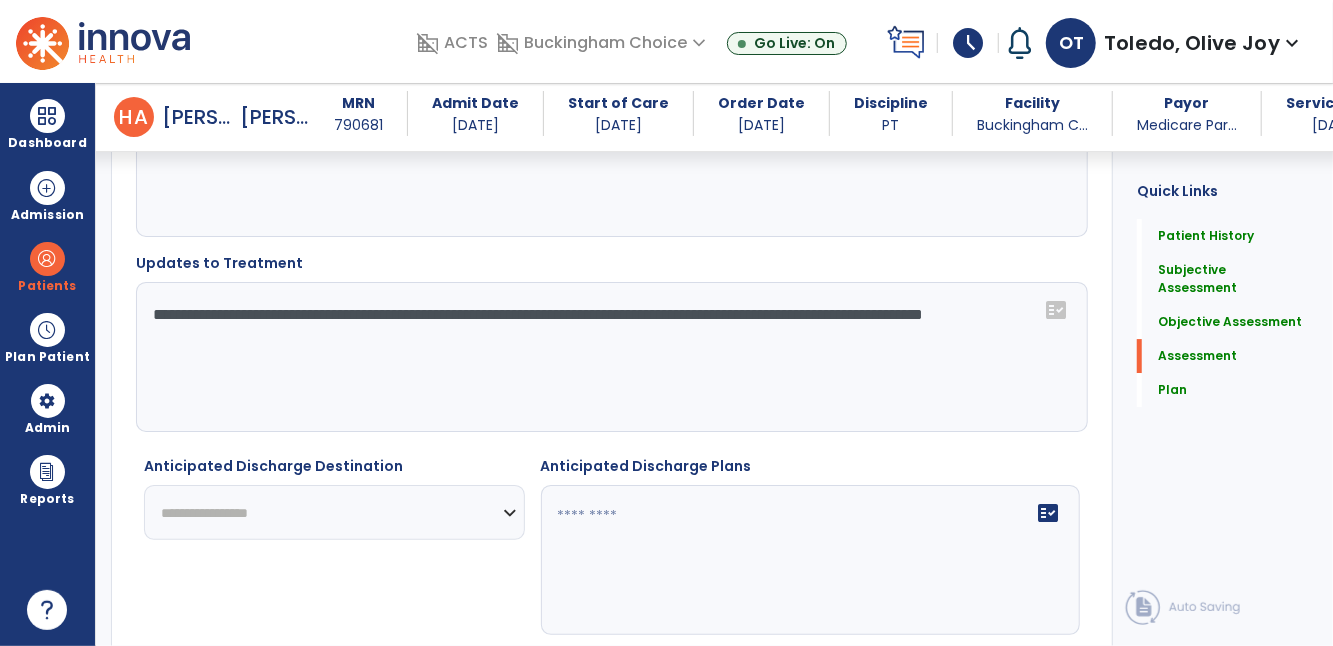 type on "**********" 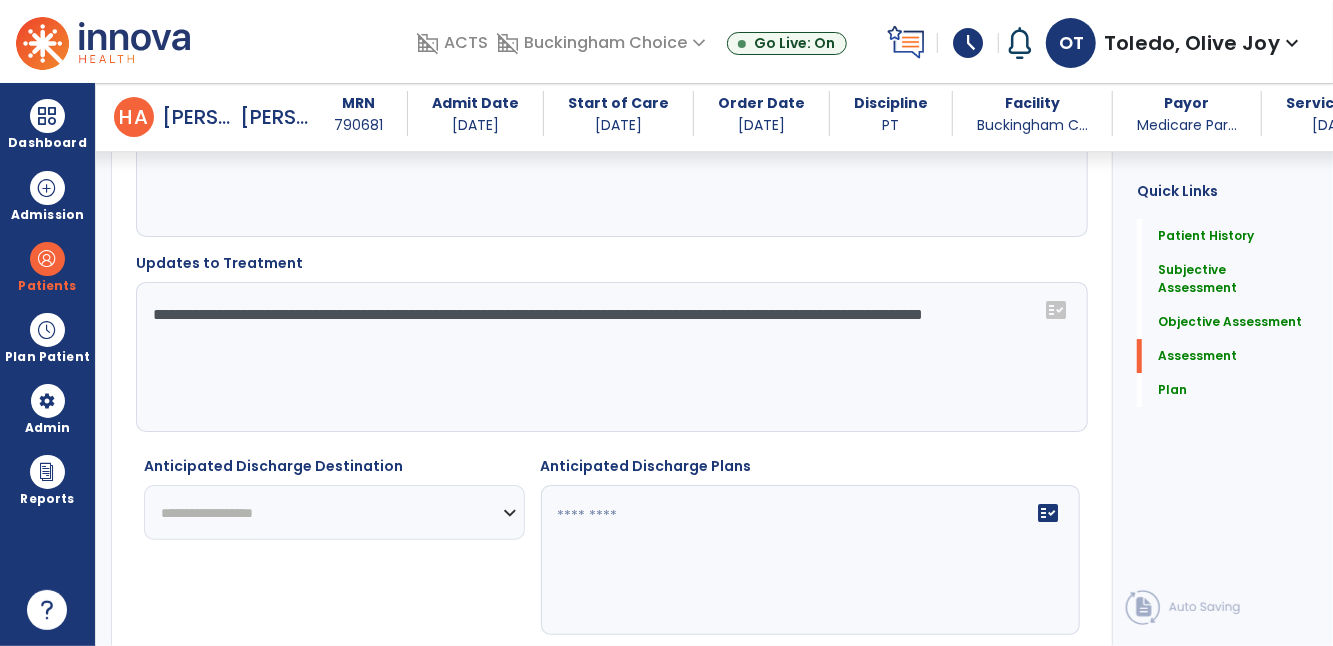 click on "**********" 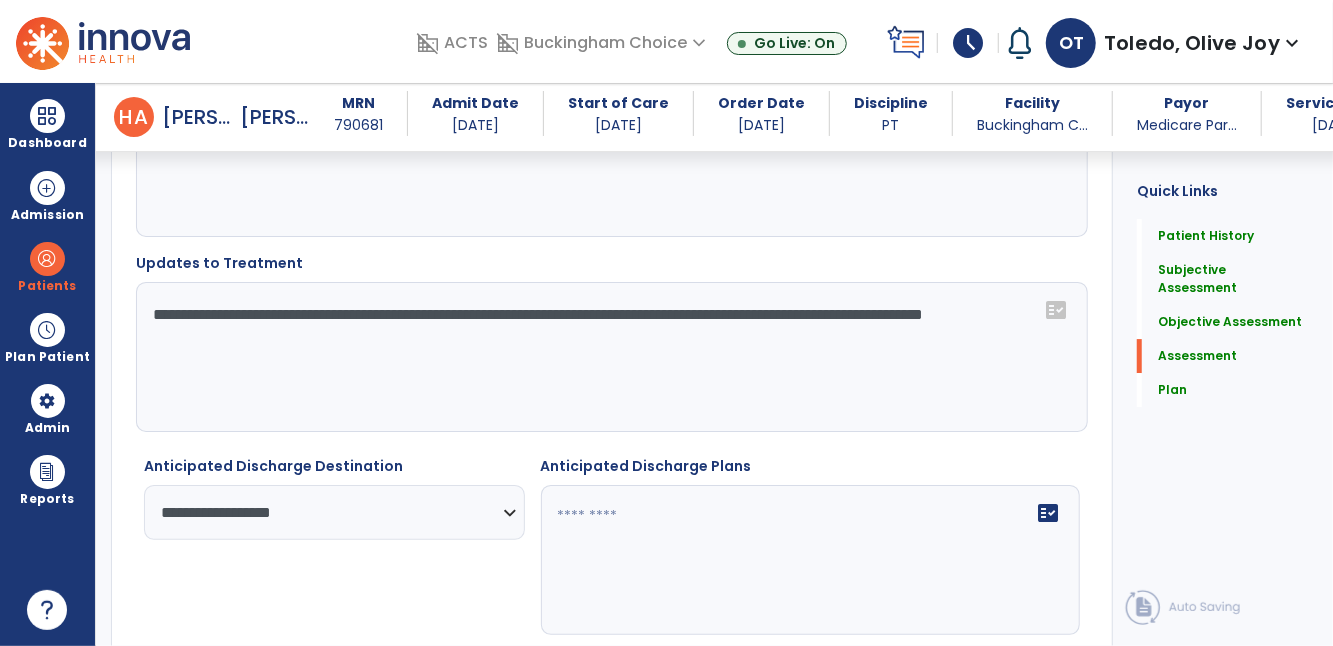 click on "fact_check" 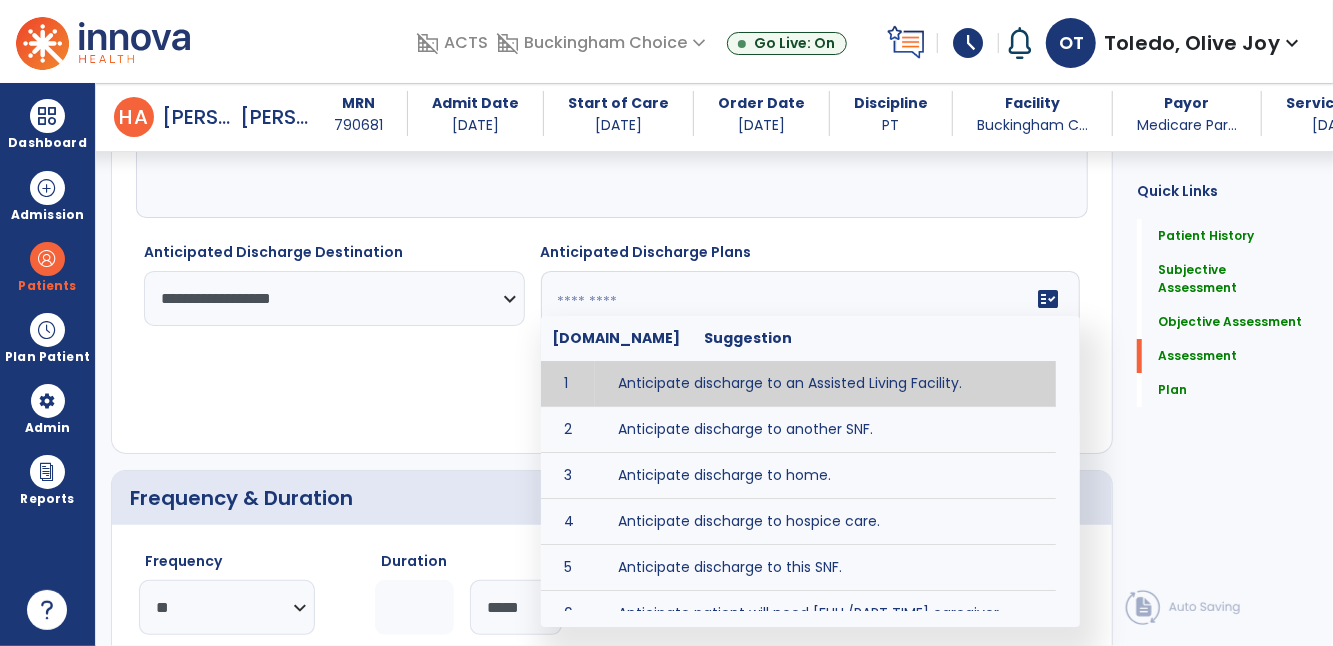 scroll, scrollTop: 3571, scrollLeft: 0, axis: vertical 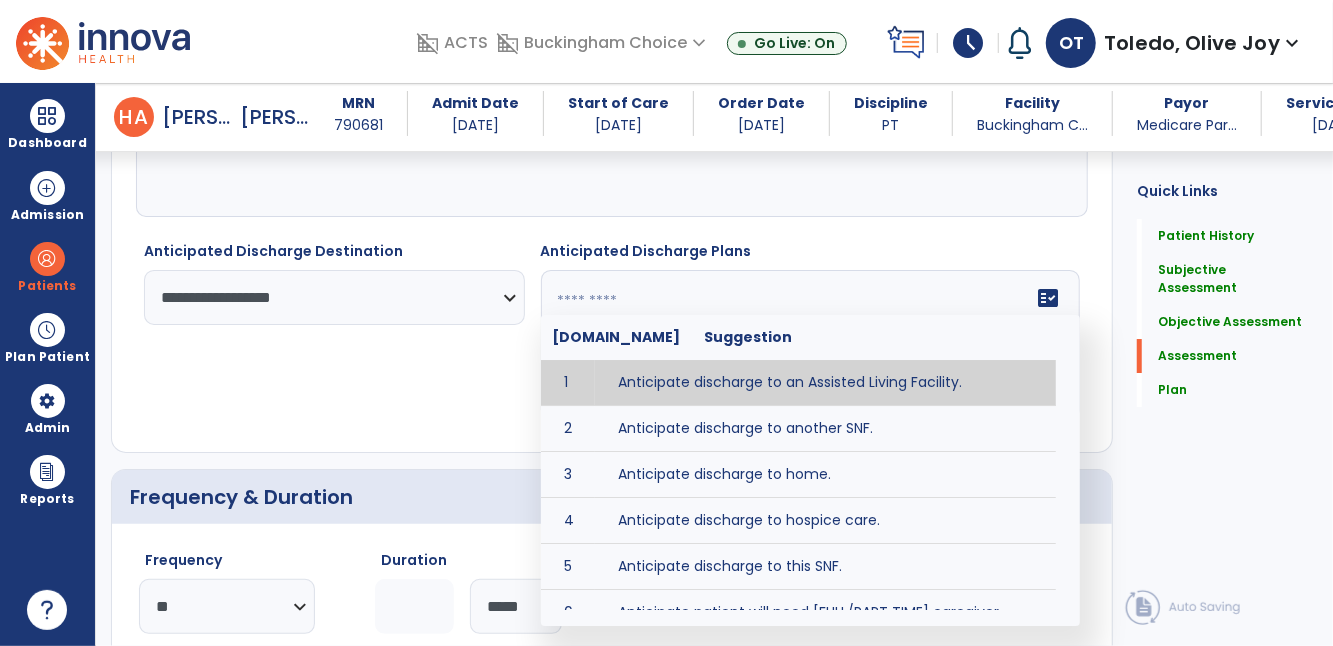 click on "**********" 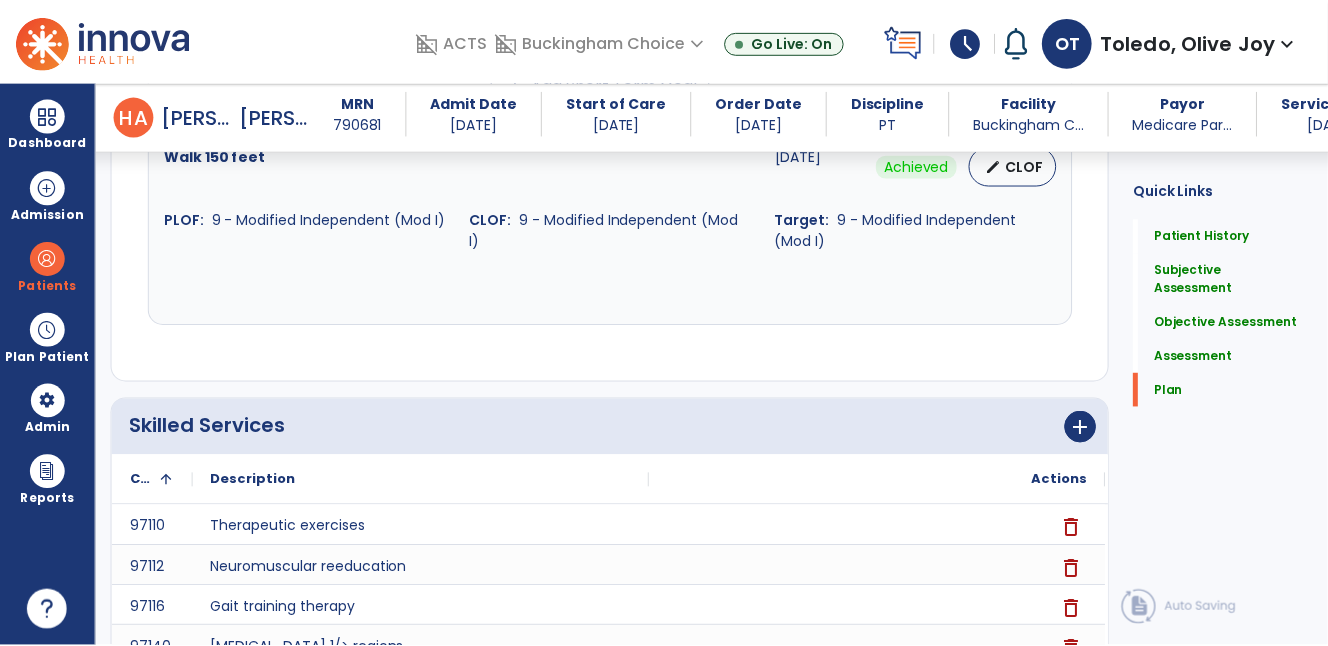 scroll, scrollTop: 5465, scrollLeft: 0, axis: vertical 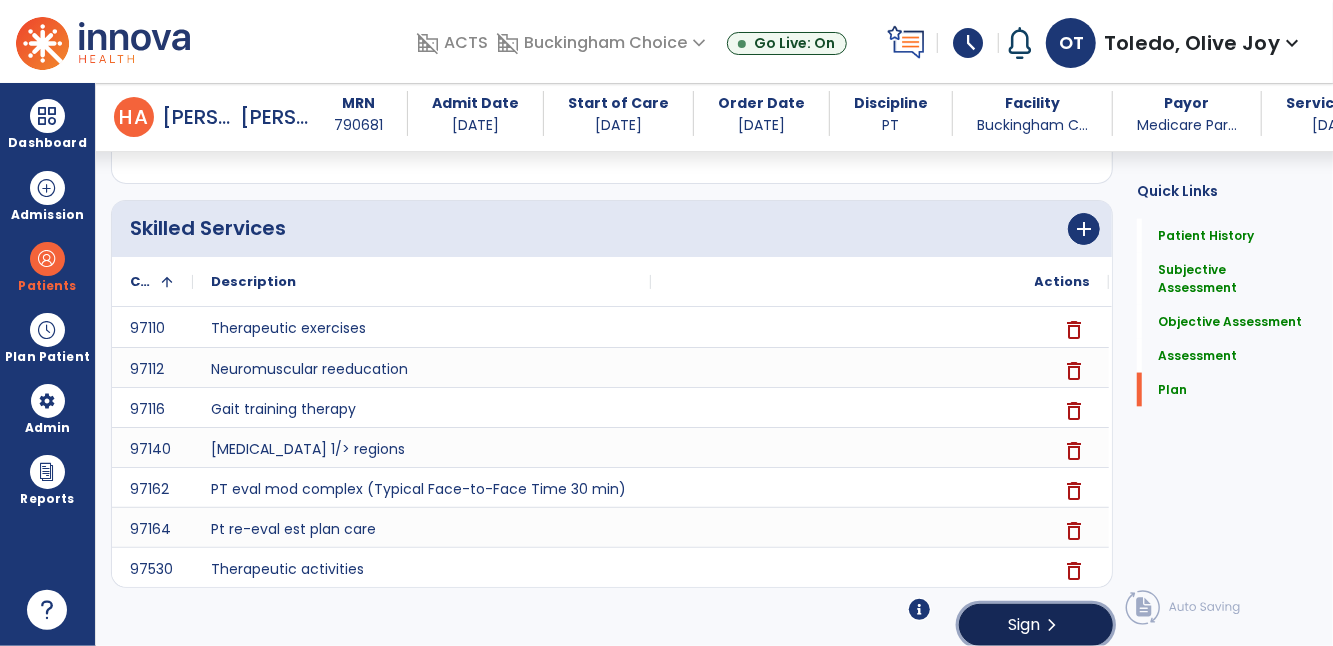 click on "Sign  chevron_right" 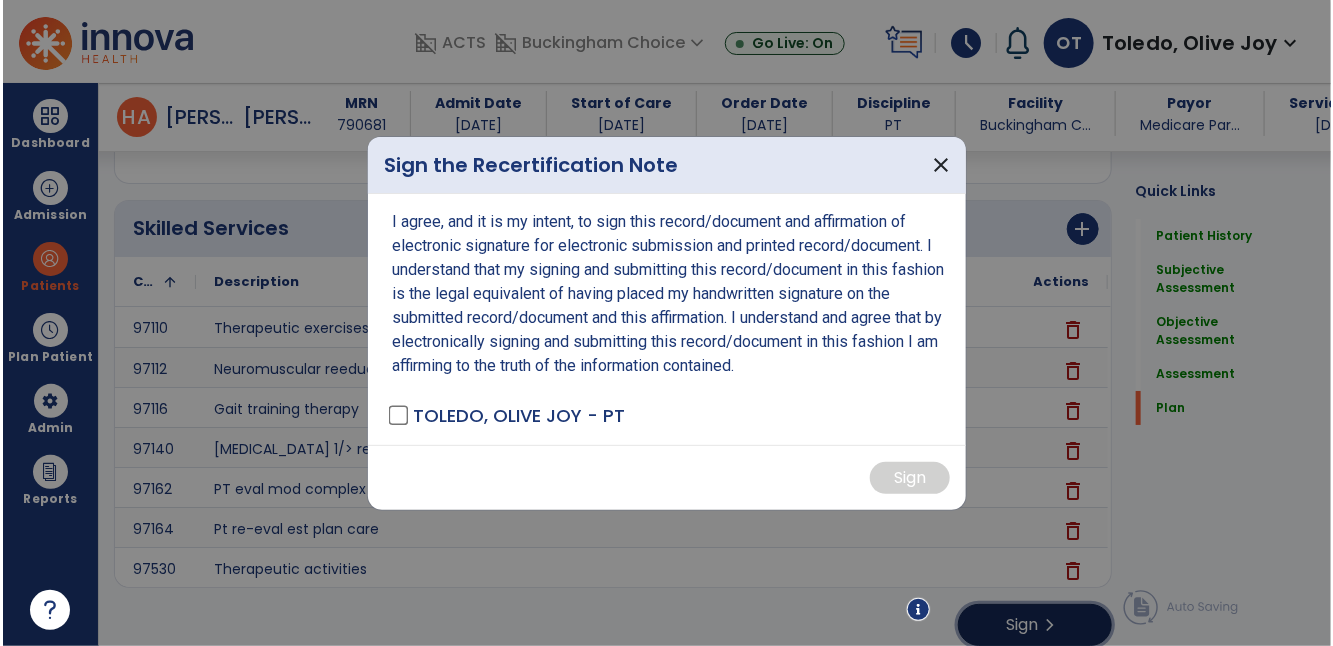 scroll, scrollTop: 5465, scrollLeft: 0, axis: vertical 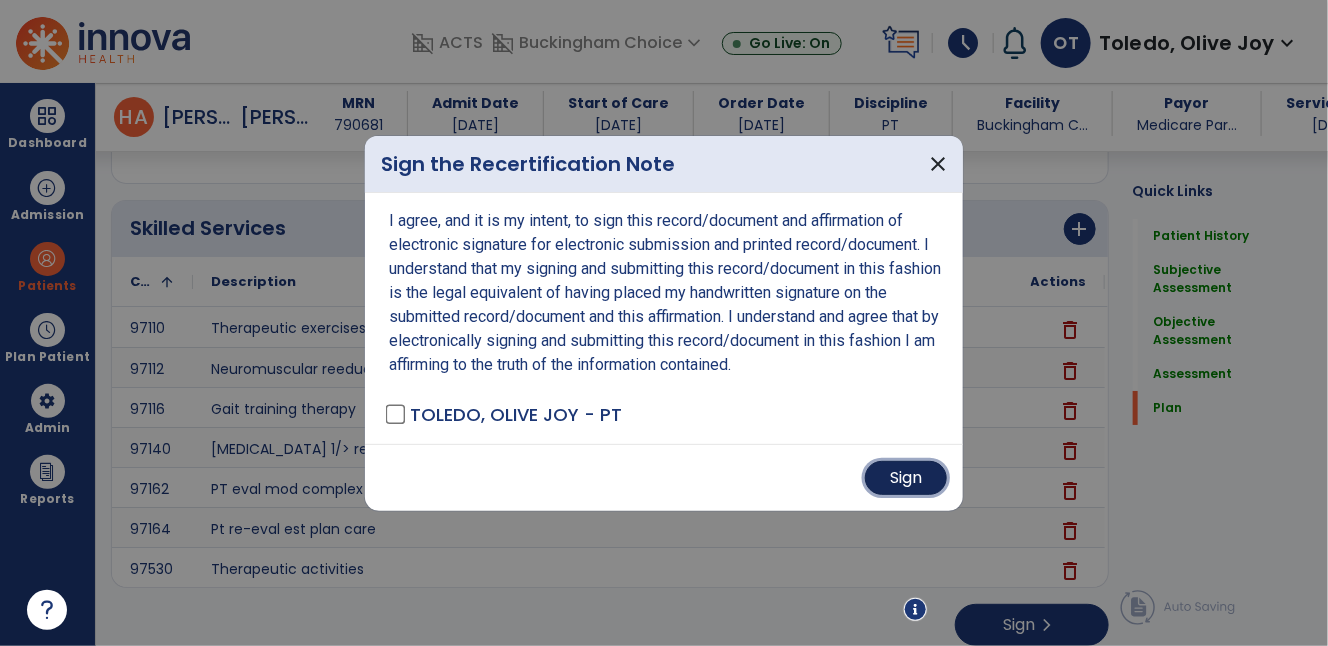 click on "Sign" at bounding box center [906, 478] 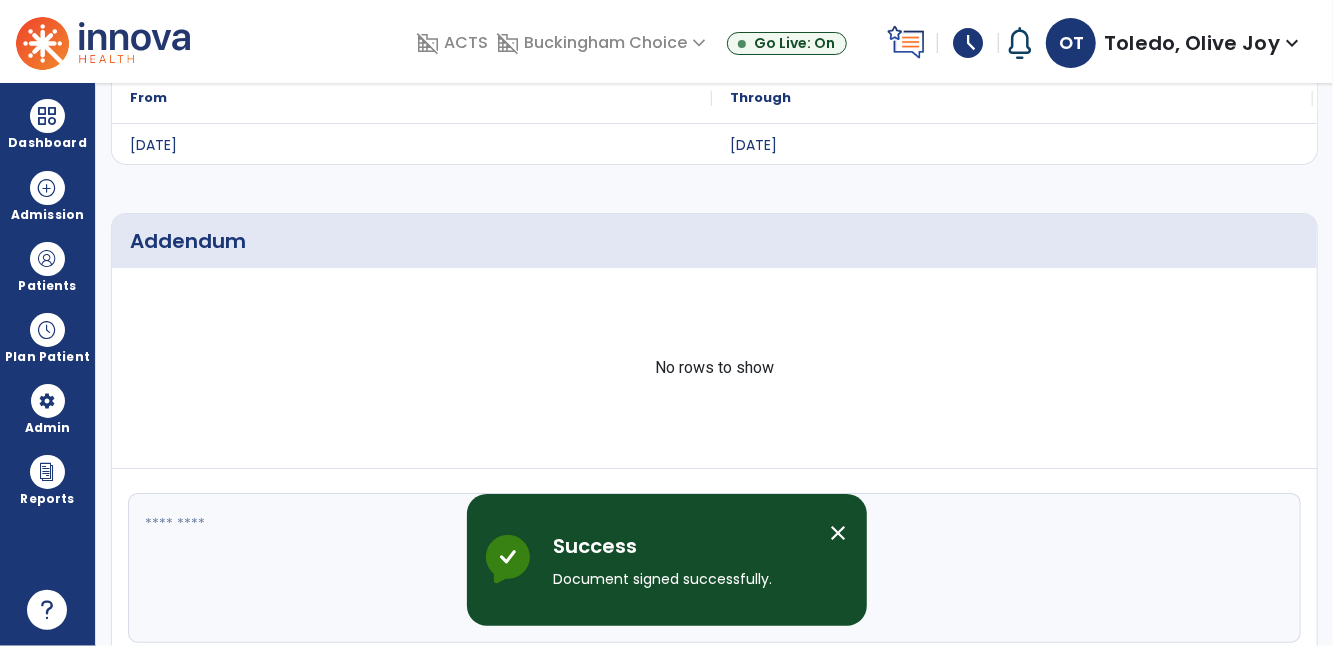 scroll, scrollTop: 0, scrollLeft: 0, axis: both 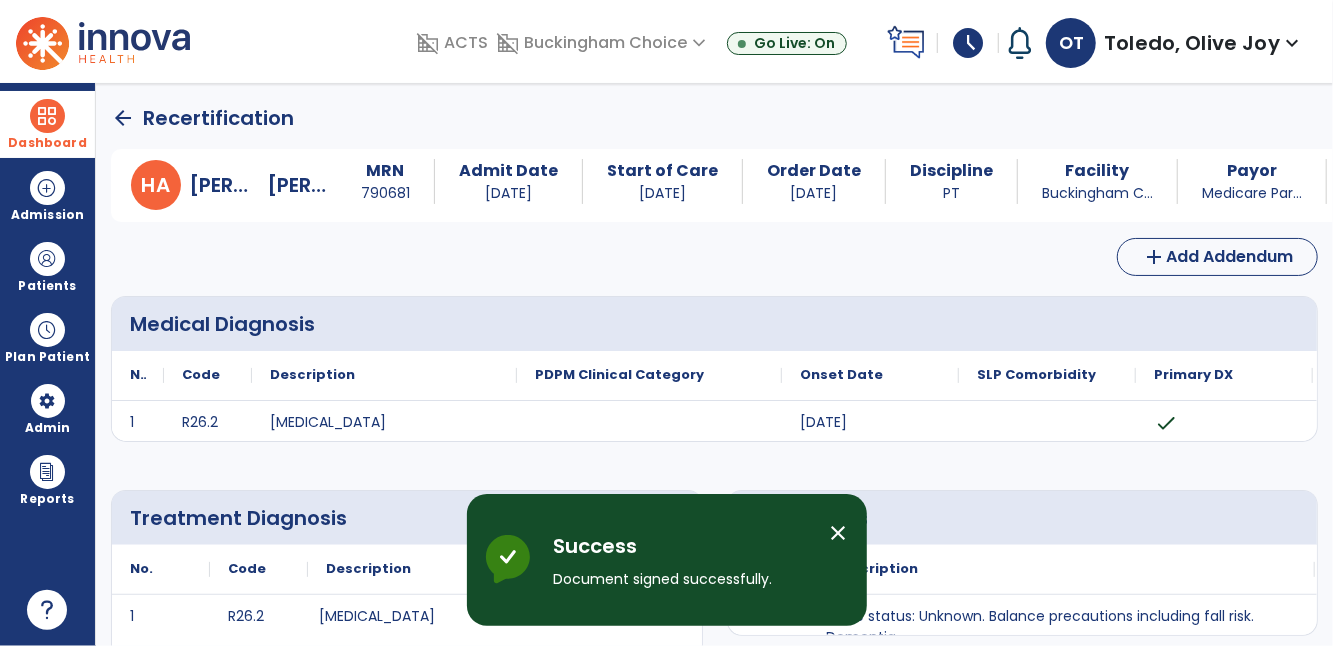 click on "Dashboard" at bounding box center (47, 124) 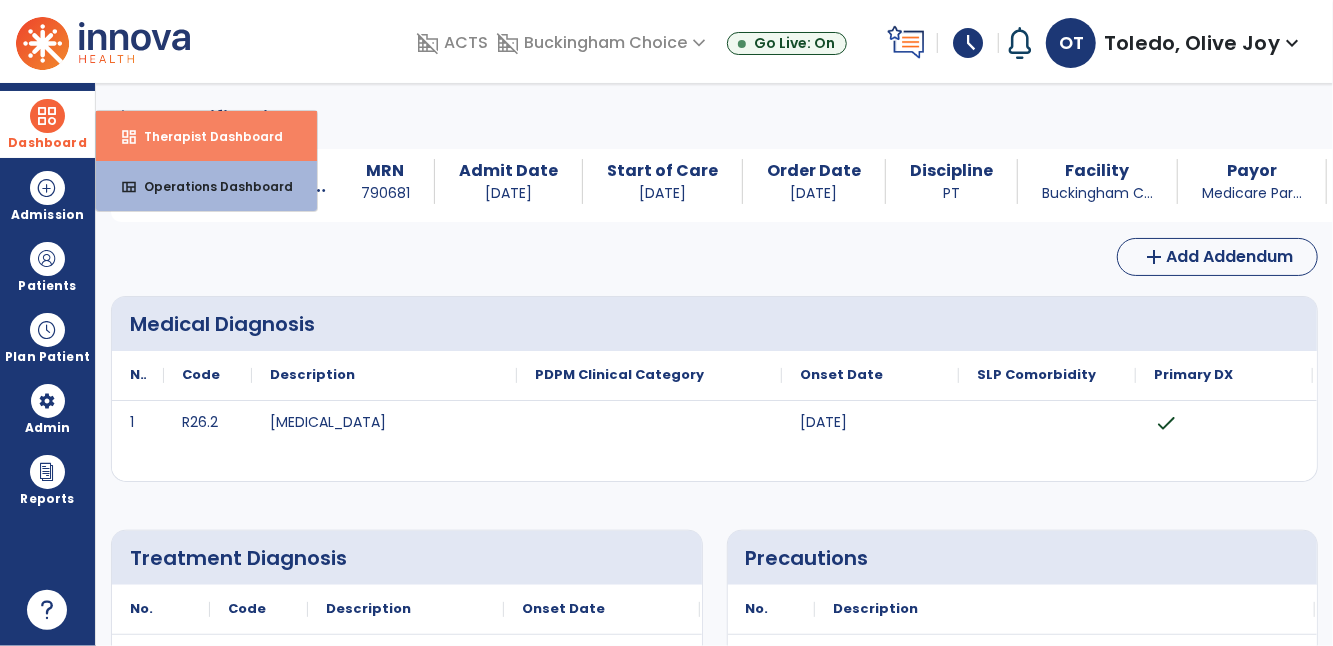 click on "dashboard  Therapist Dashboard" at bounding box center [206, 136] 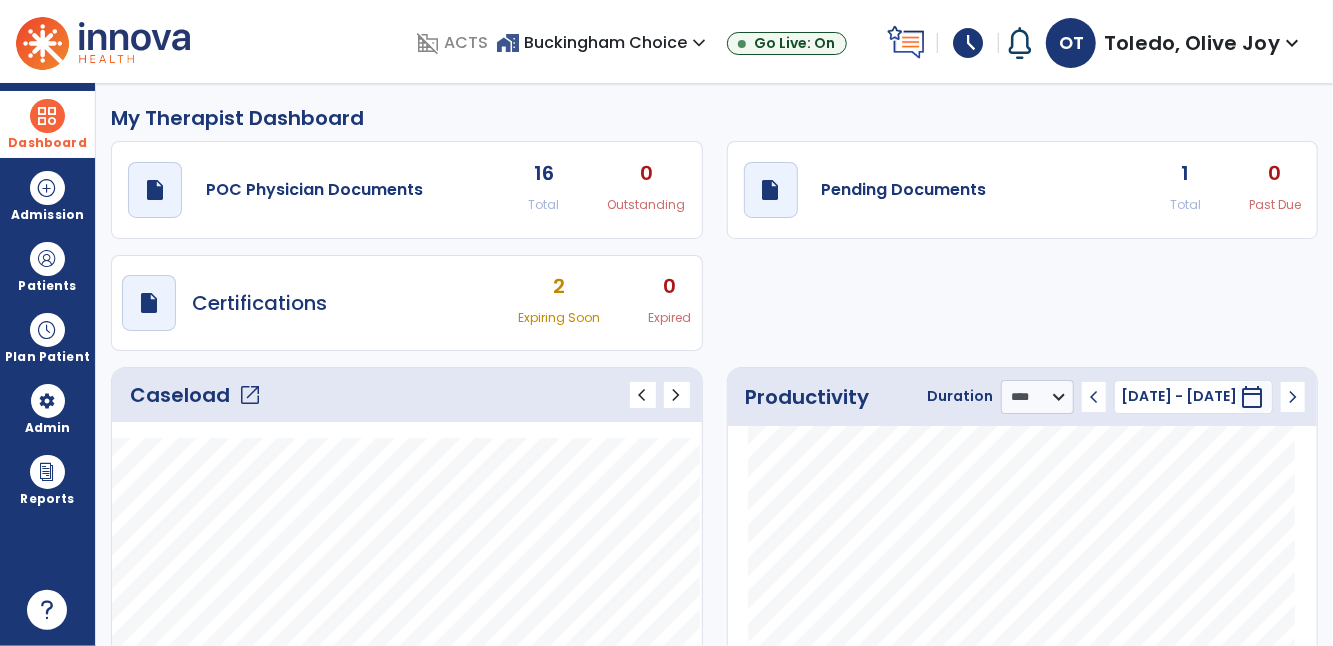 click on "Total" 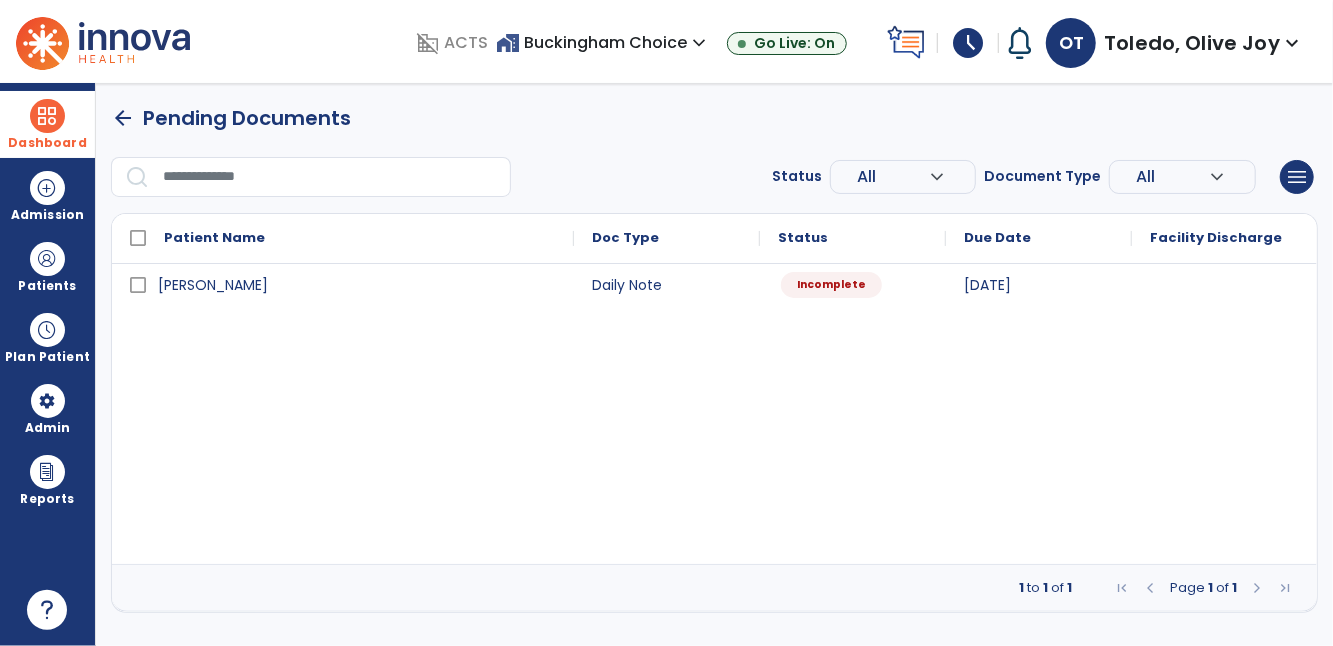 click on "Incomplete" at bounding box center (853, 284) 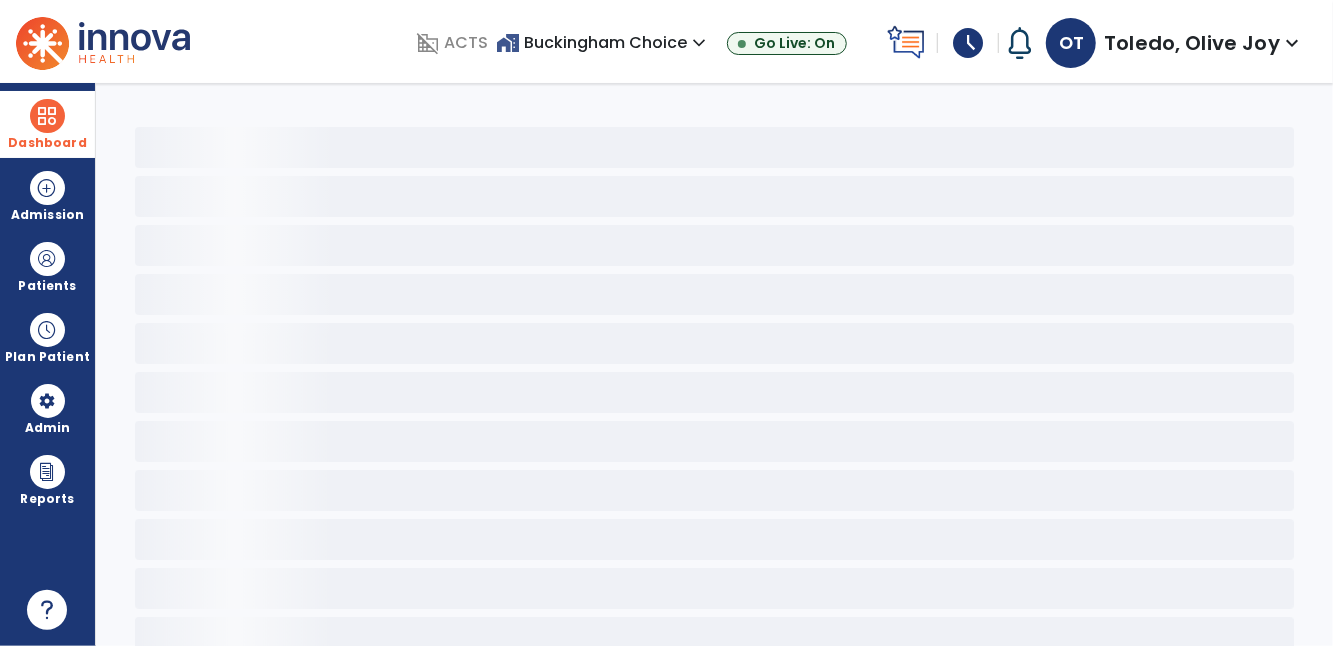 select on "*" 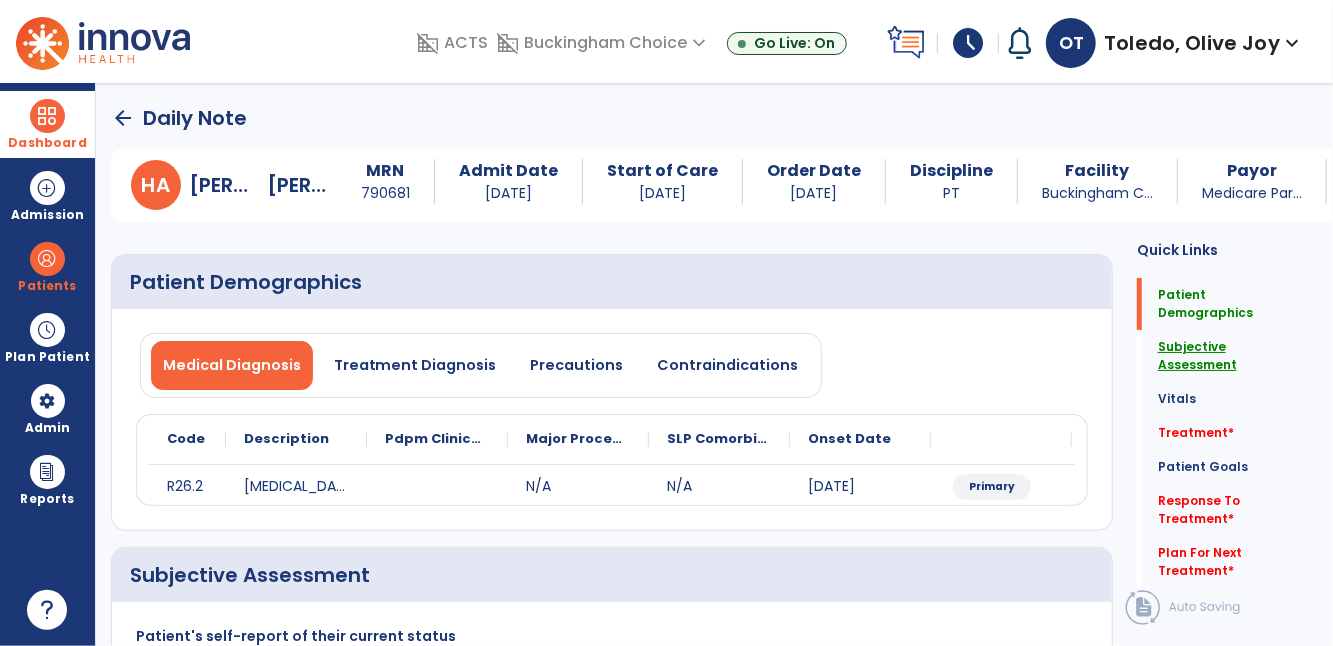 click on "Subjective Assessment" 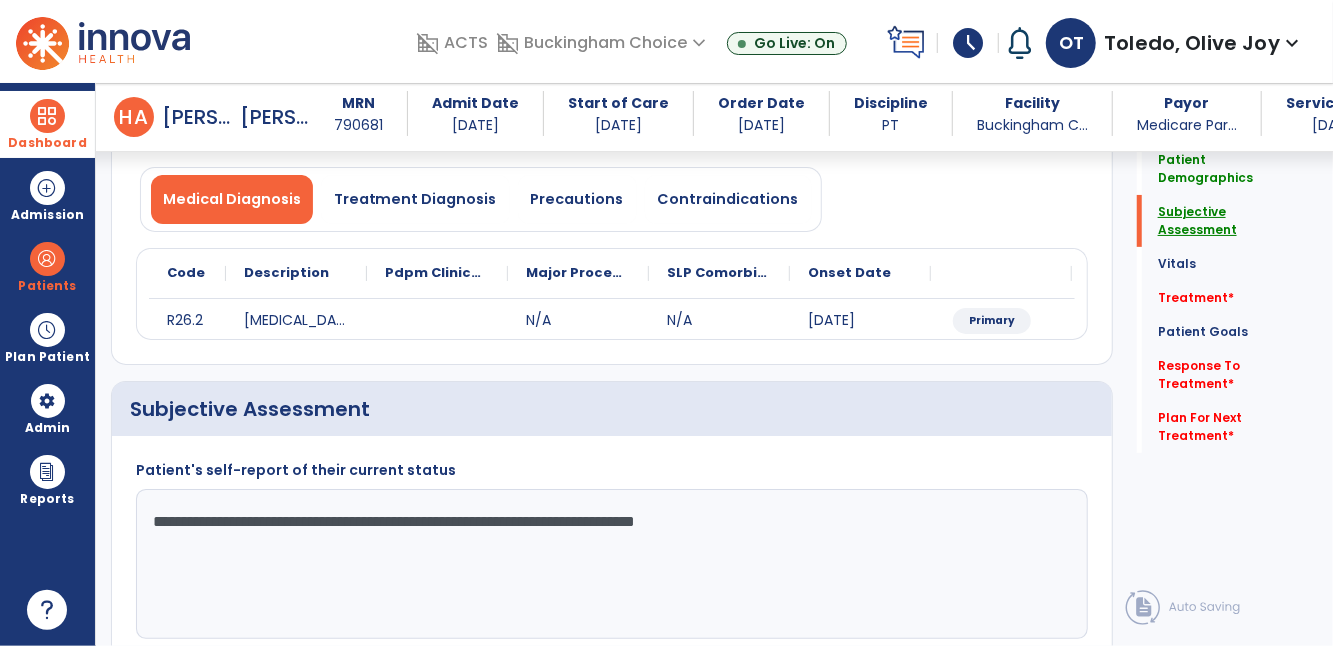 scroll, scrollTop: 0, scrollLeft: 0, axis: both 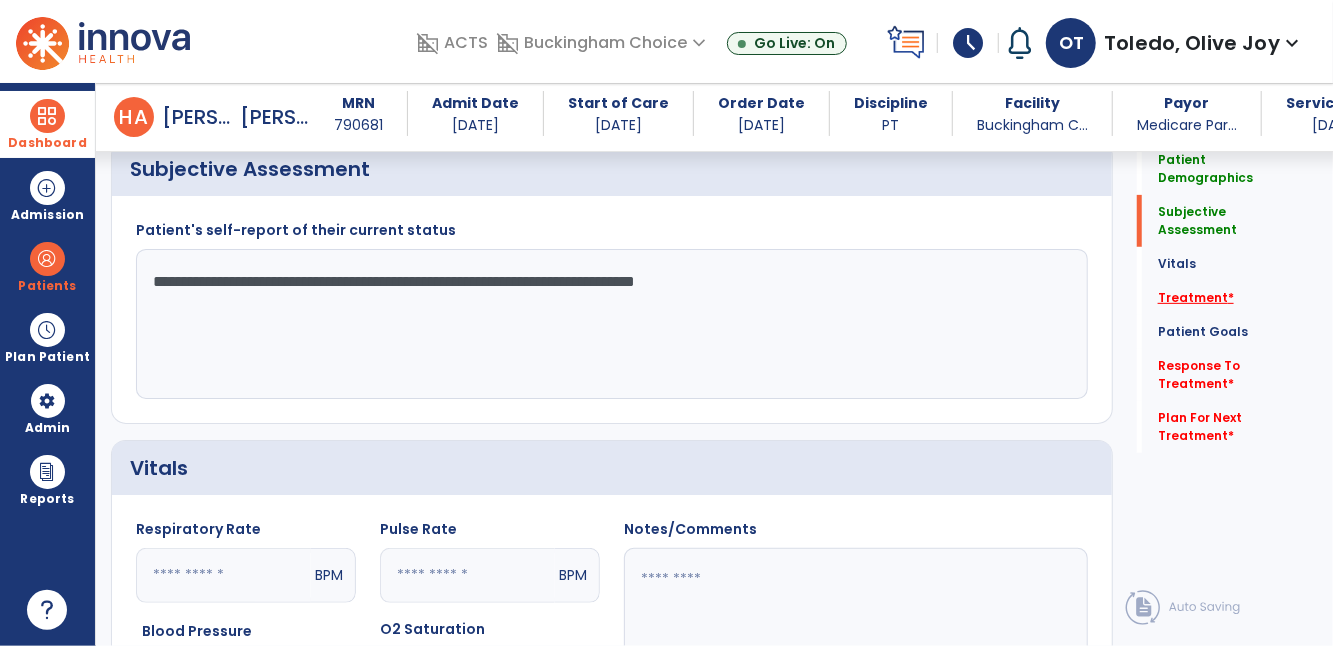 click on "Treatment   *" 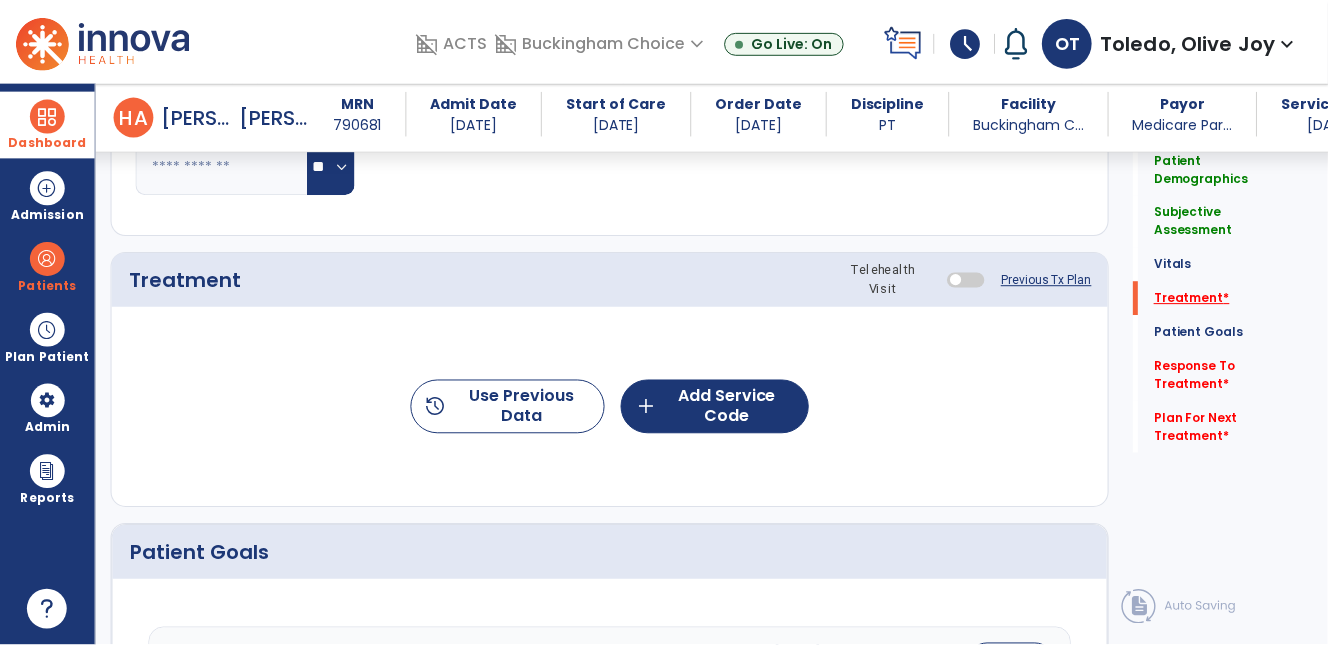 scroll, scrollTop: 1009, scrollLeft: 0, axis: vertical 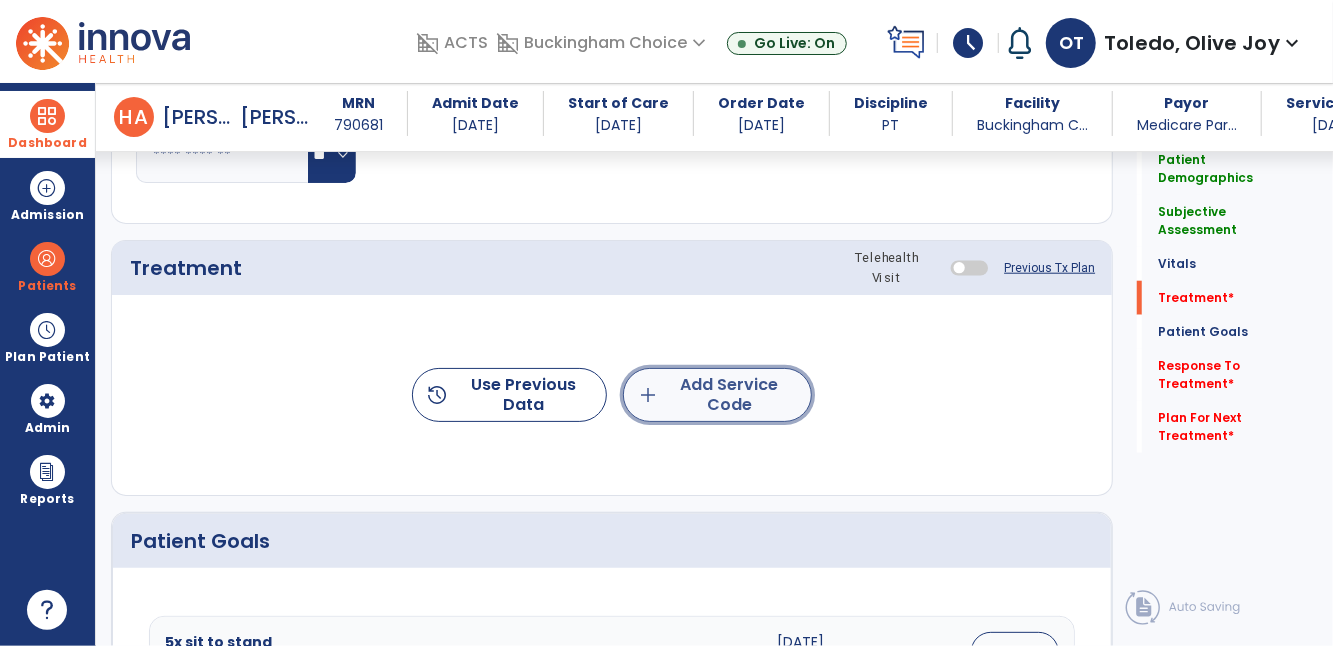 click on "add  Add Service Code" 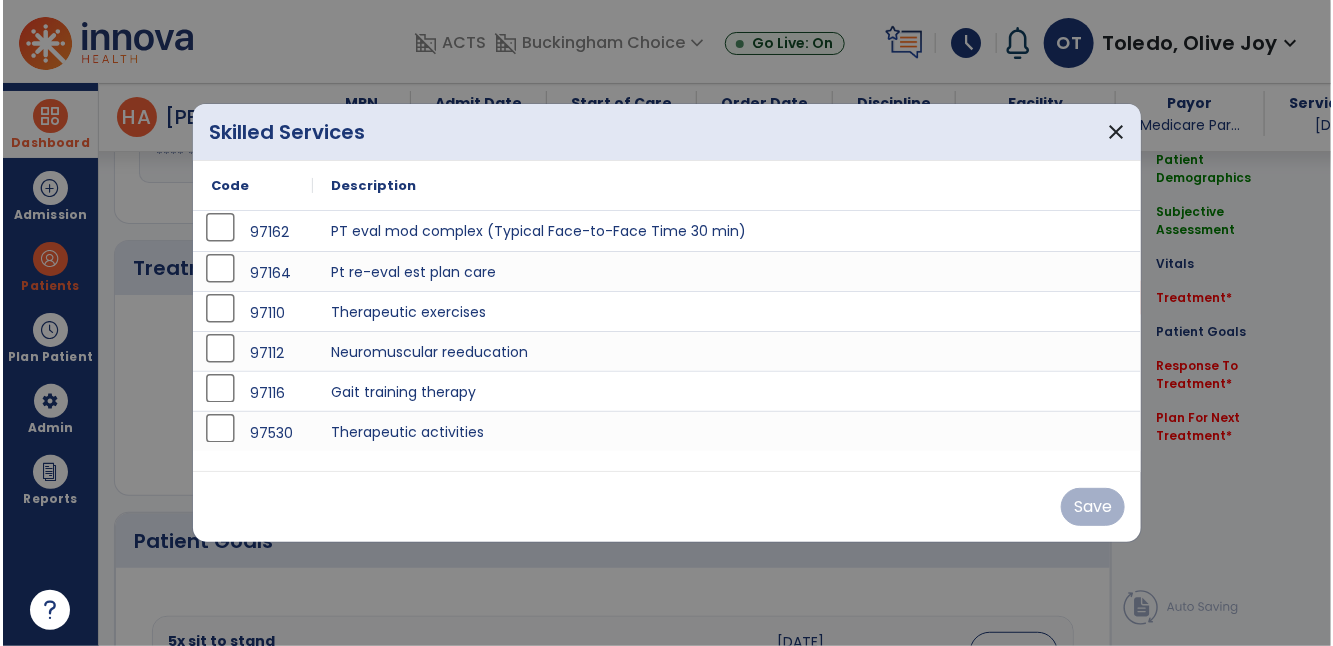 scroll, scrollTop: 1009, scrollLeft: 0, axis: vertical 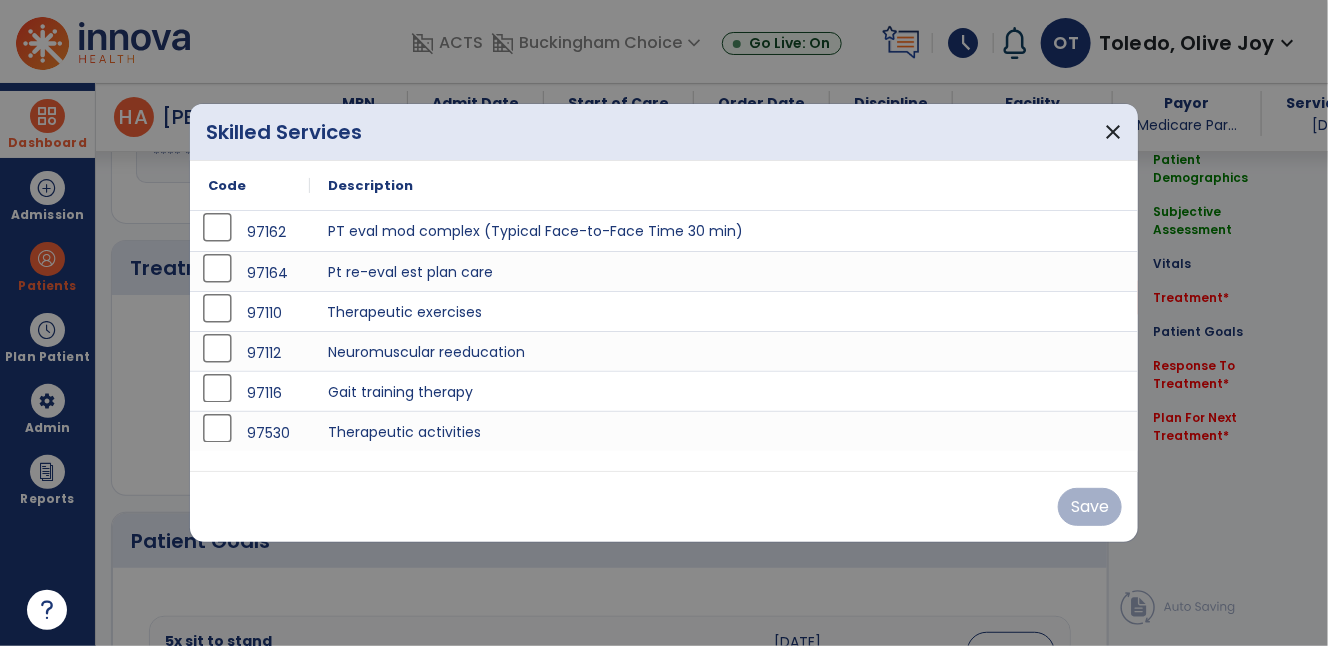 click on "Therapeutic exercises" at bounding box center (724, 311) 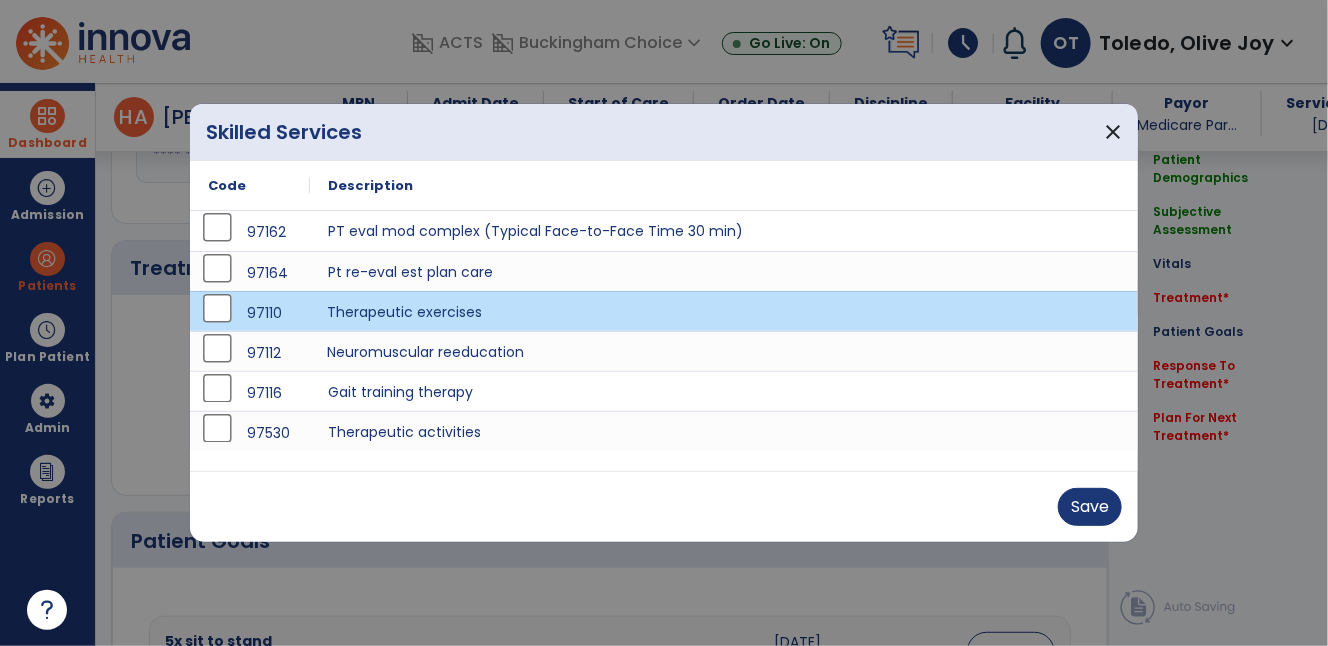 click on "Neuromuscular reeducation" at bounding box center [724, 351] 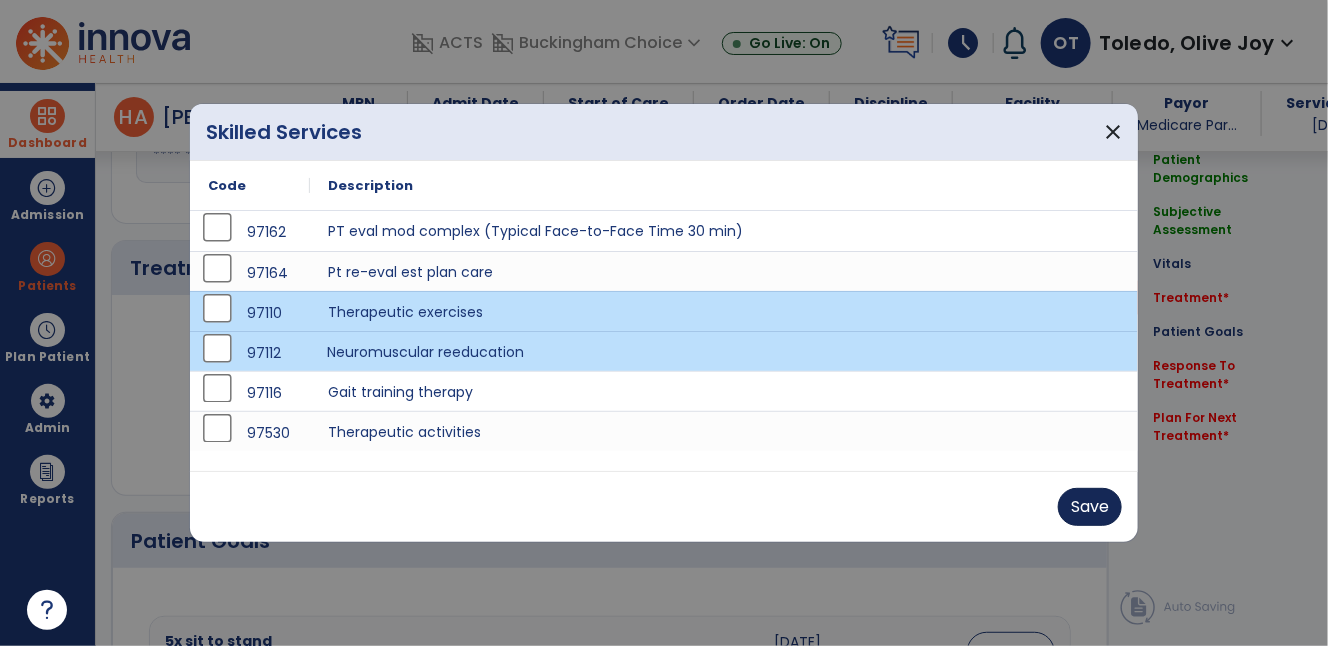 click on "Save" at bounding box center [1090, 507] 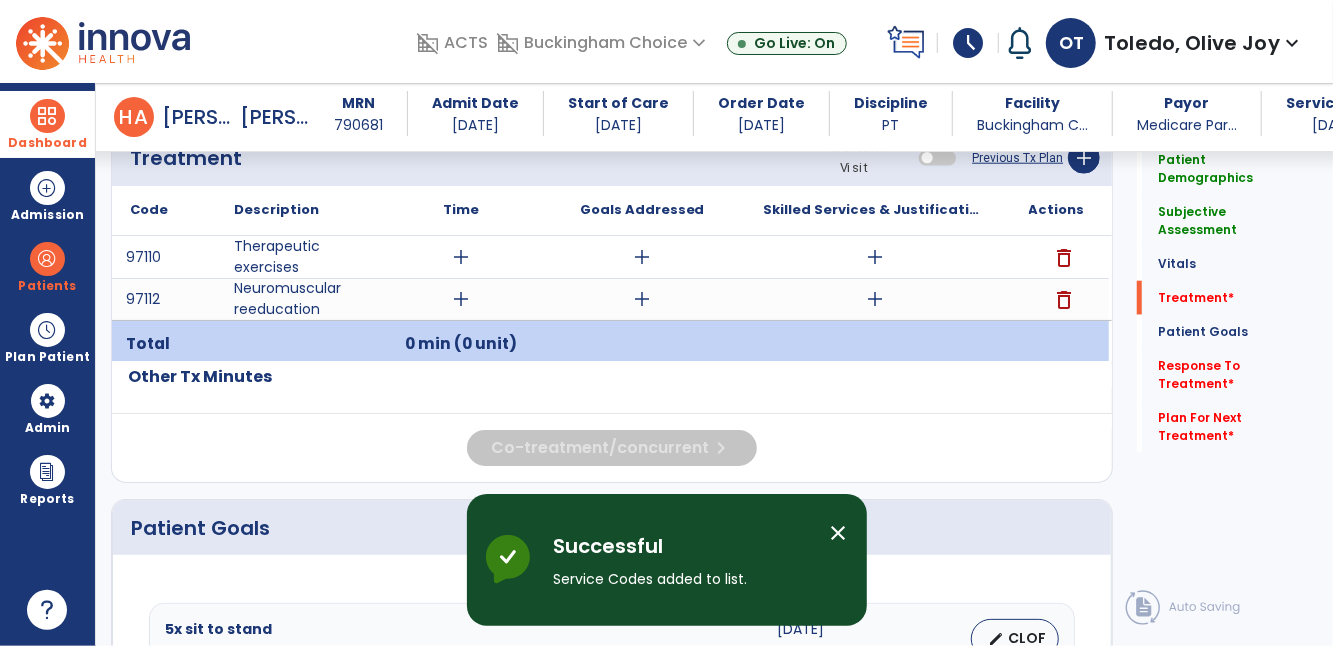click on "add" at bounding box center (875, 299) 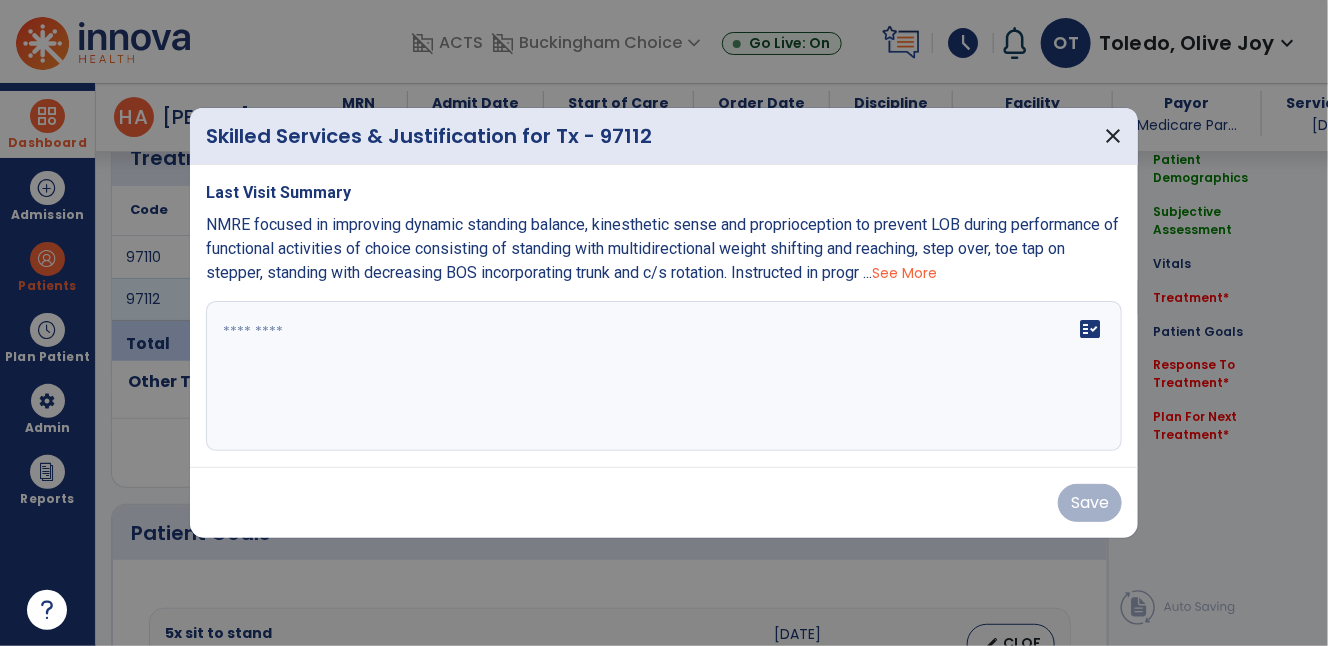 scroll, scrollTop: 1120, scrollLeft: 0, axis: vertical 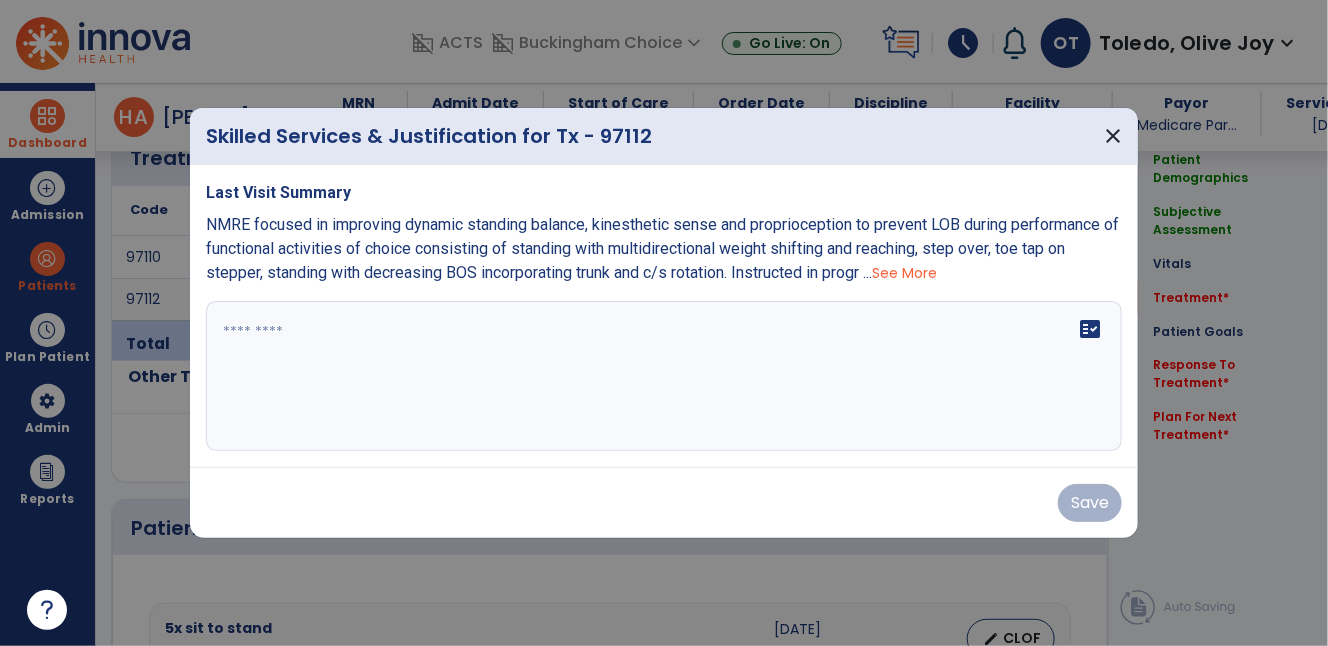 click on "See More" at bounding box center [904, 273] 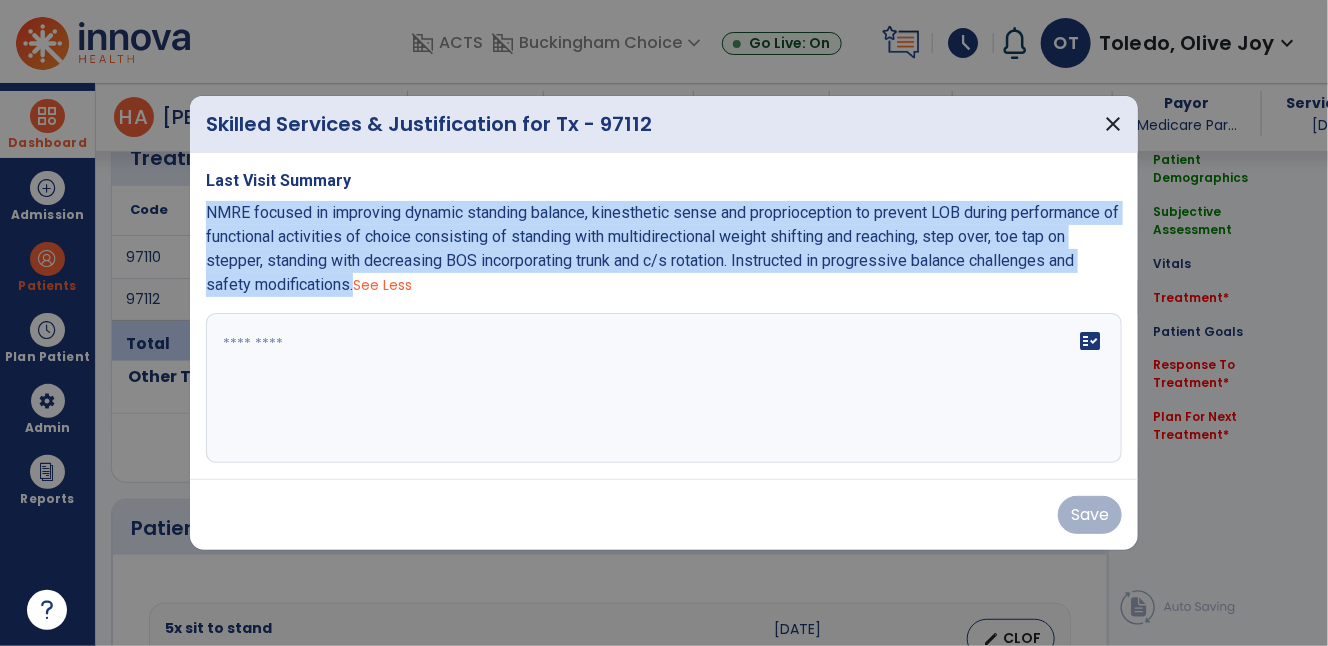 drag, startPoint x: 208, startPoint y: 209, endPoint x: 356, endPoint y: 283, distance: 165.46902 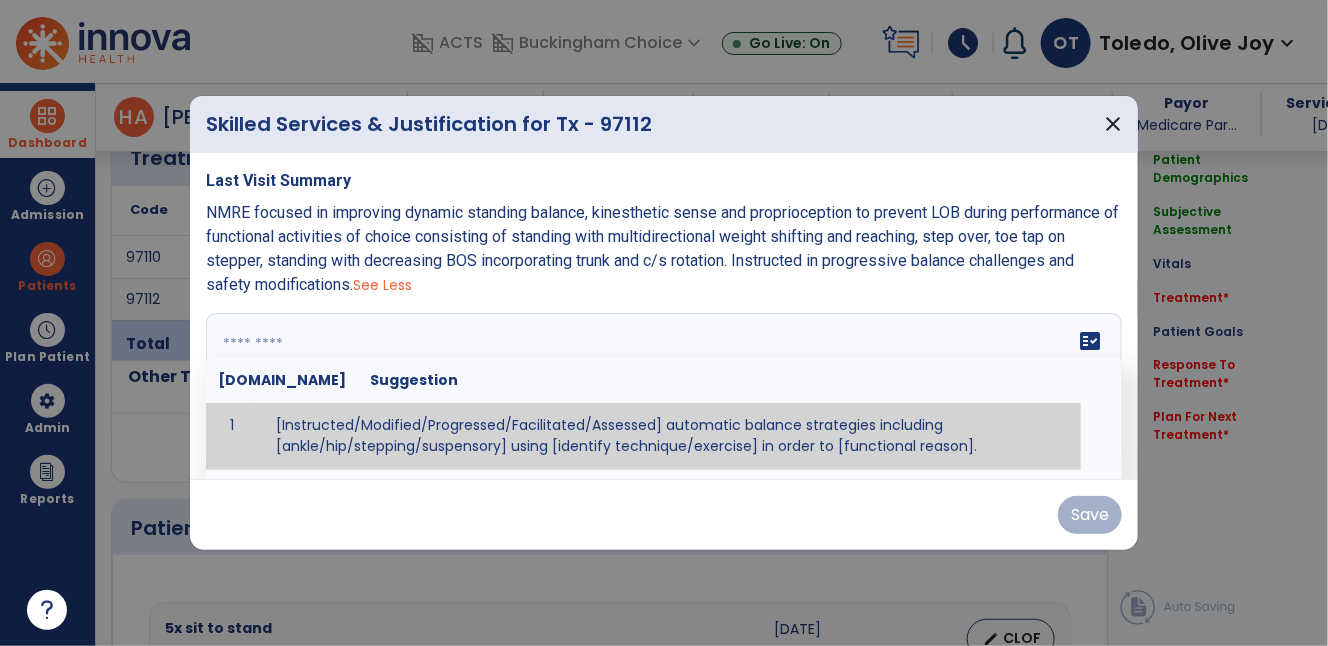 click at bounding box center [662, 388] 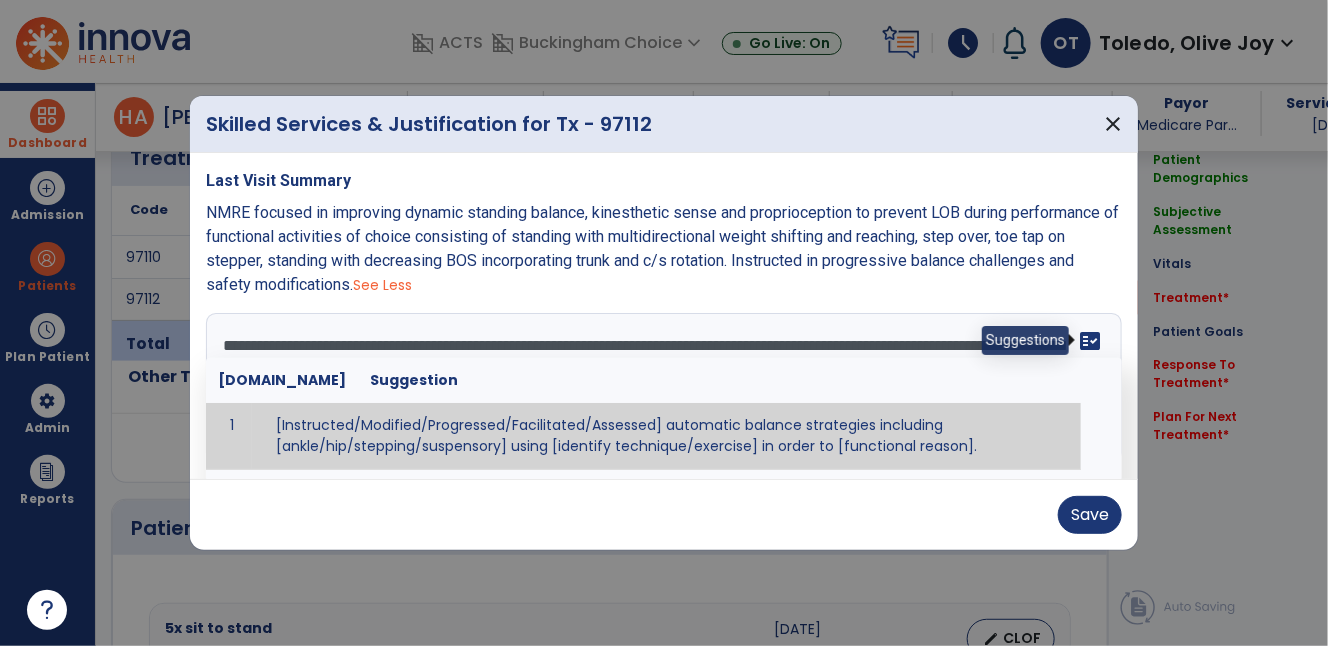 click on "fact_check" at bounding box center [1090, 341] 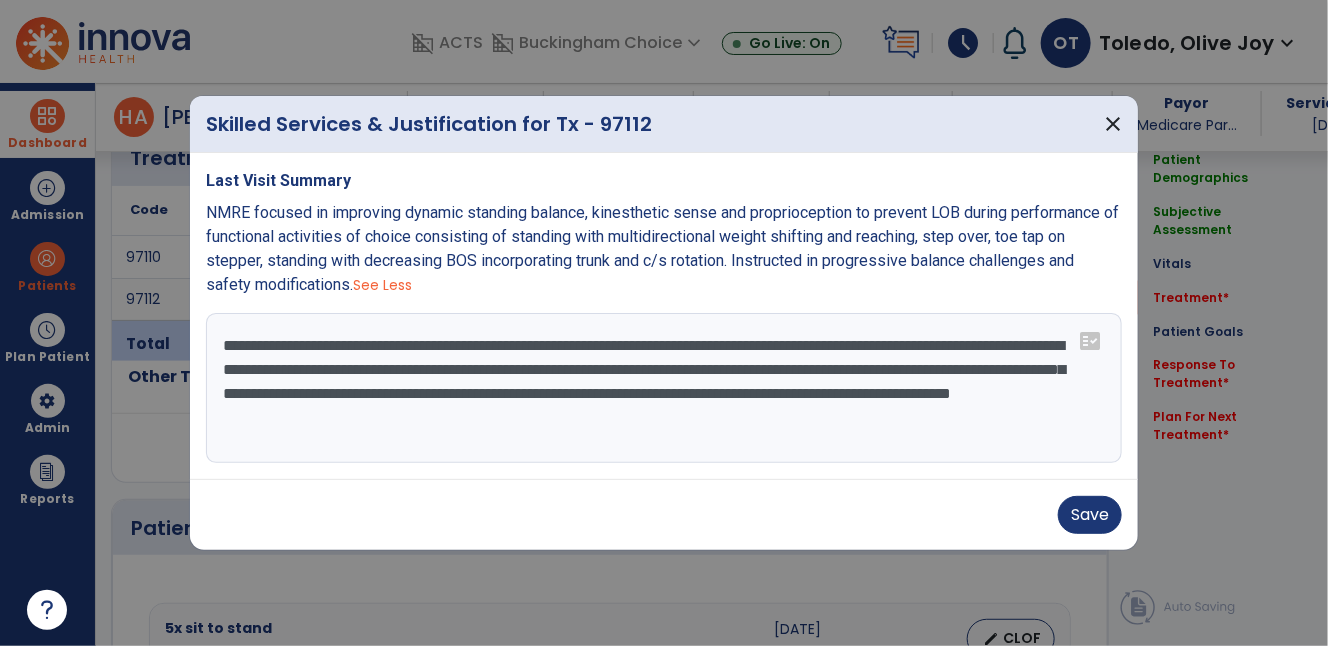 click on "**********" at bounding box center (664, 388) 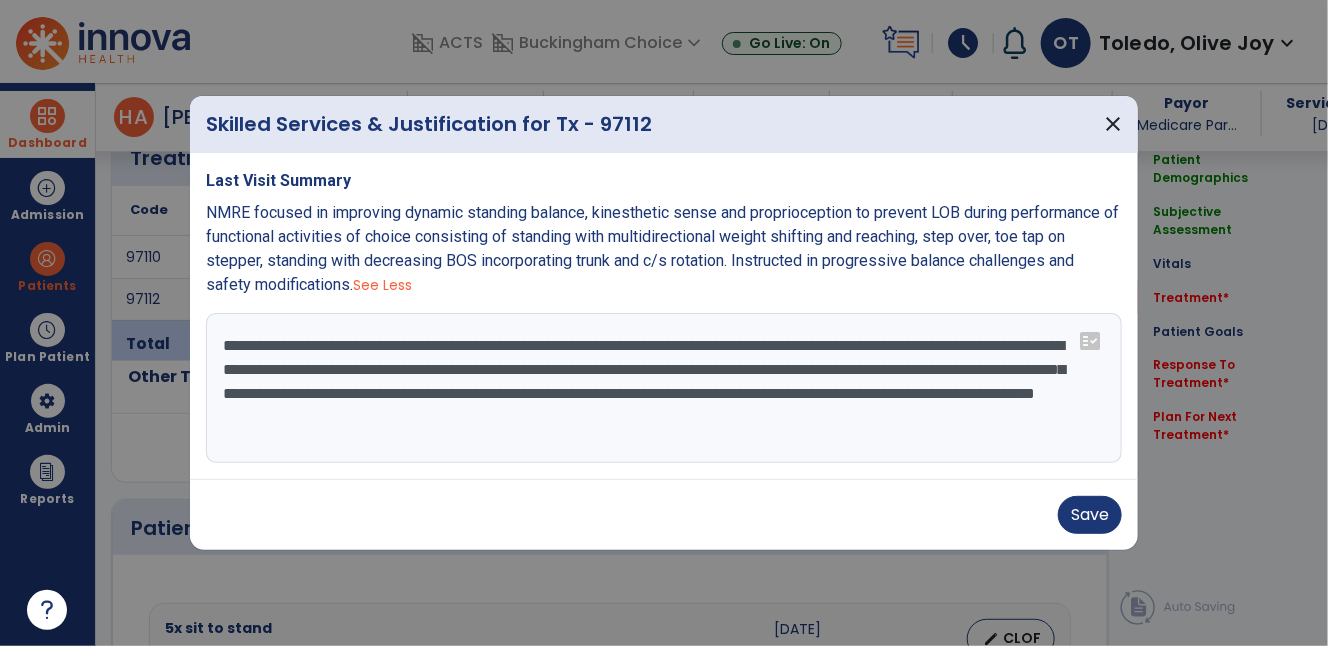 click on "**********" at bounding box center (664, 388) 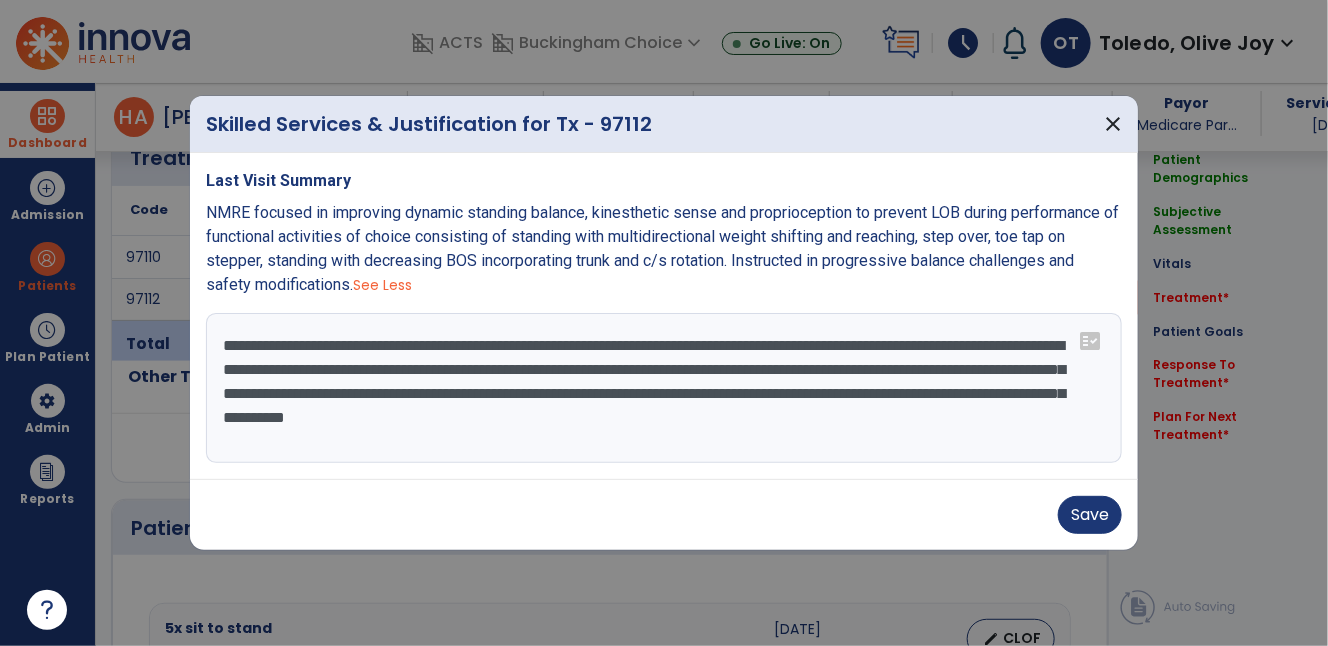 click on "**********" at bounding box center (664, 388) 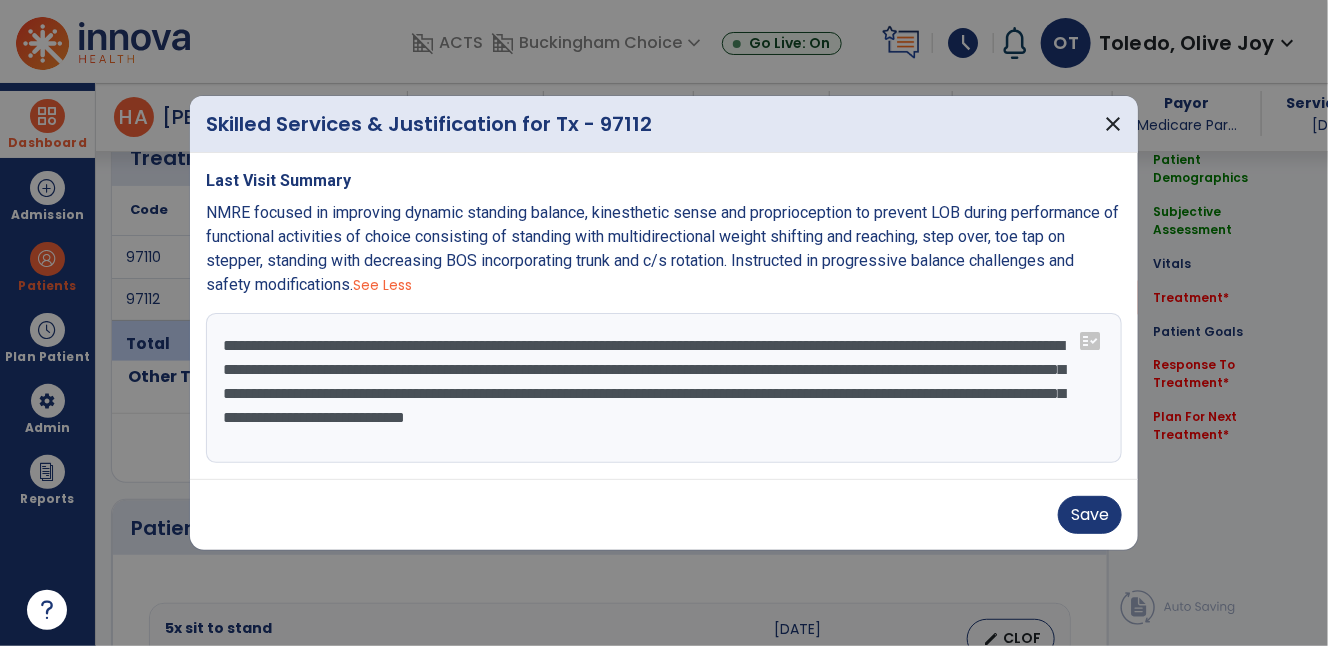 click on "**********" at bounding box center (664, 388) 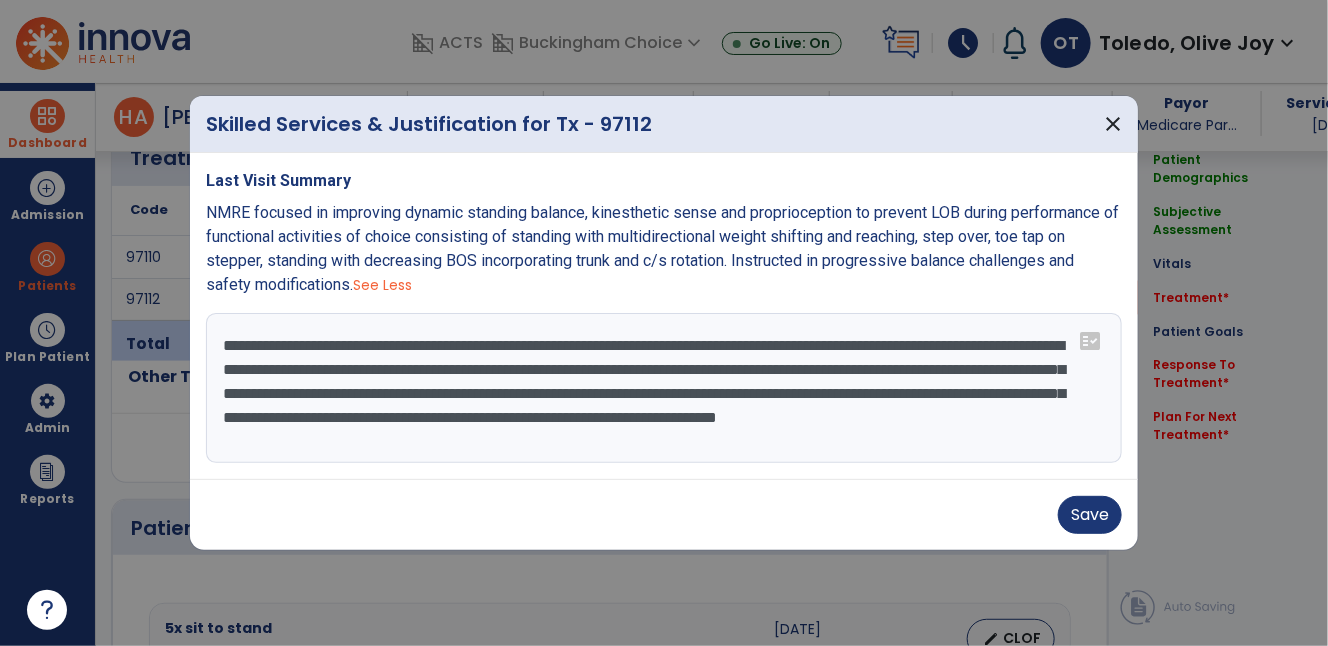 scroll, scrollTop: 15, scrollLeft: 0, axis: vertical 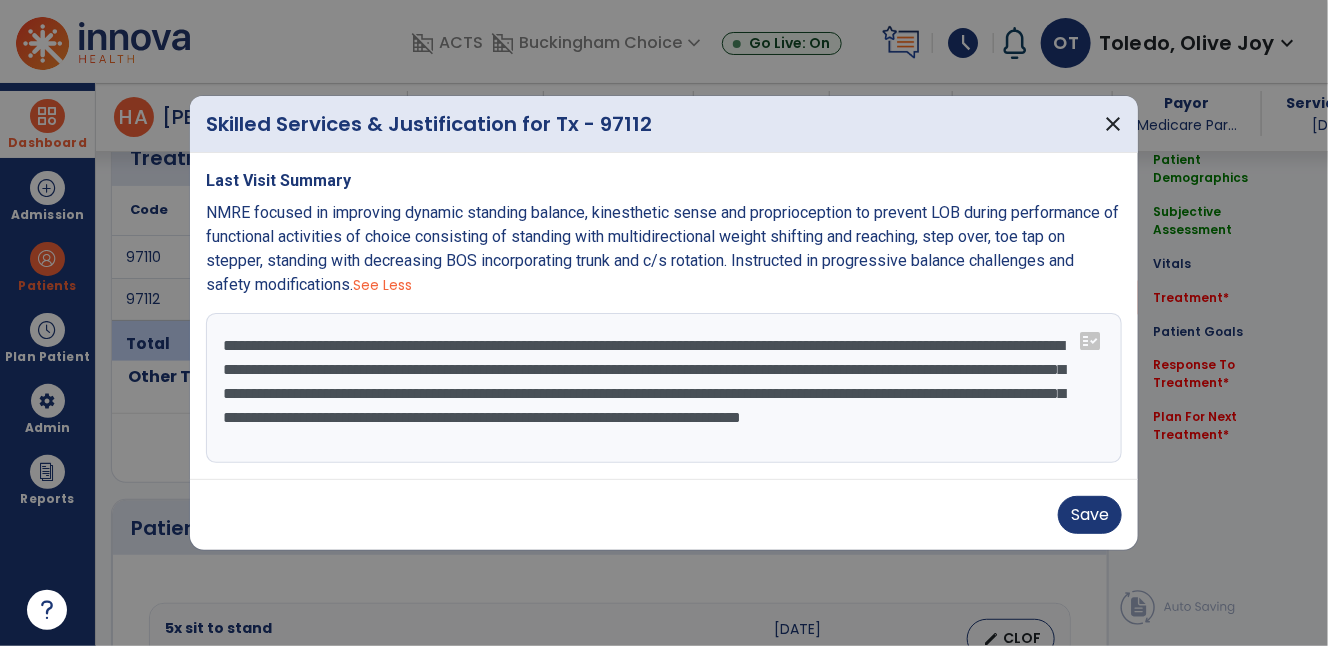 type on "**********" 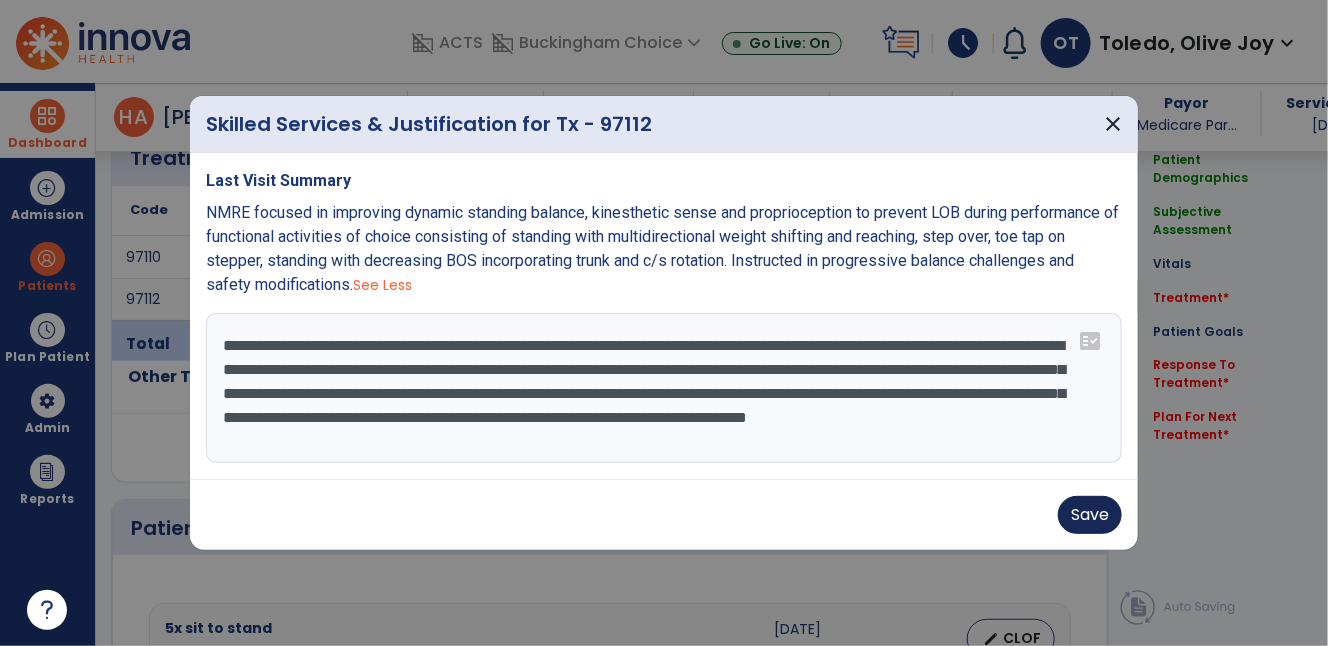 click on "Save" at bounding box center [1090, 515] 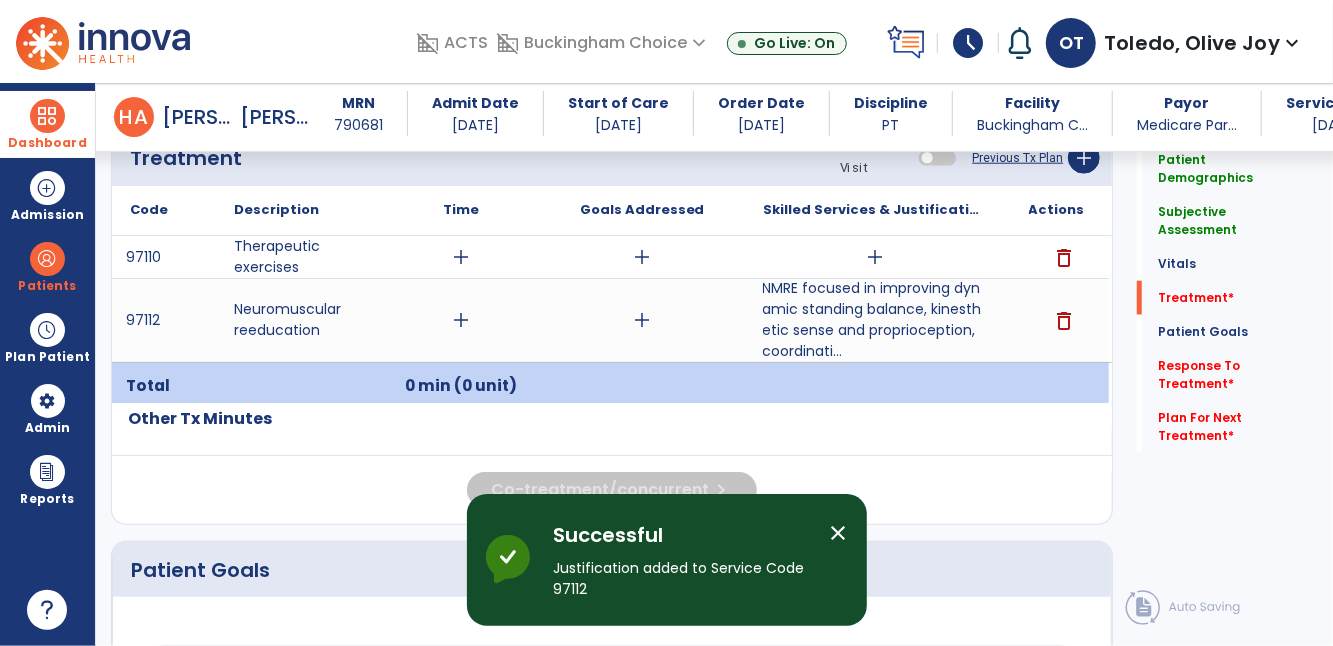 click on "add" at bounding box center (875, 257) 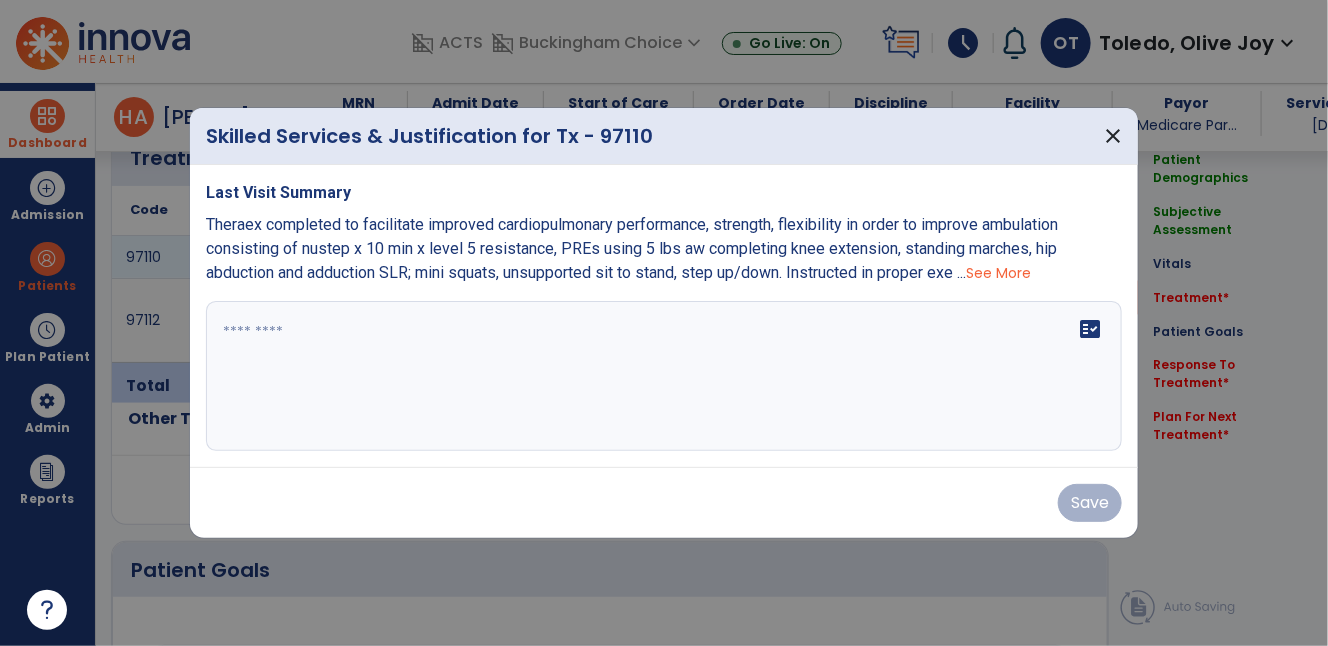 scroll, scrollTop: 1120, scrollLeft: 0, axis: vertical 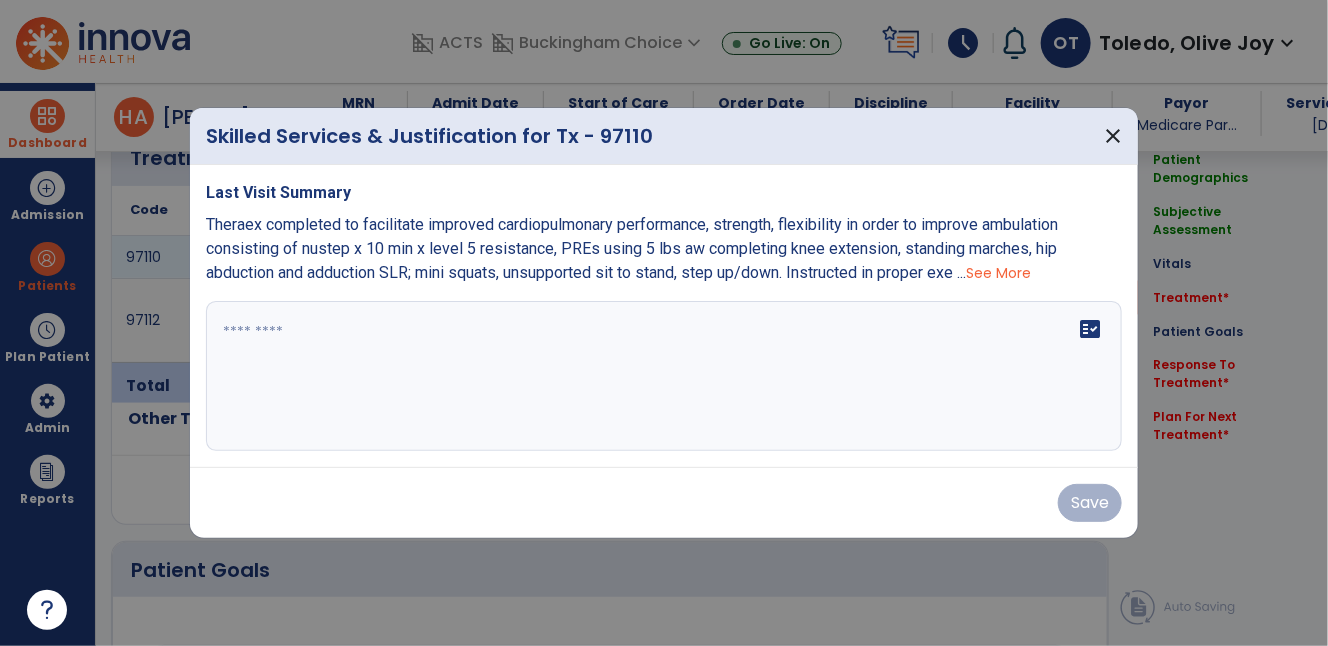 click on "See More" at bounding box center [998, 273] 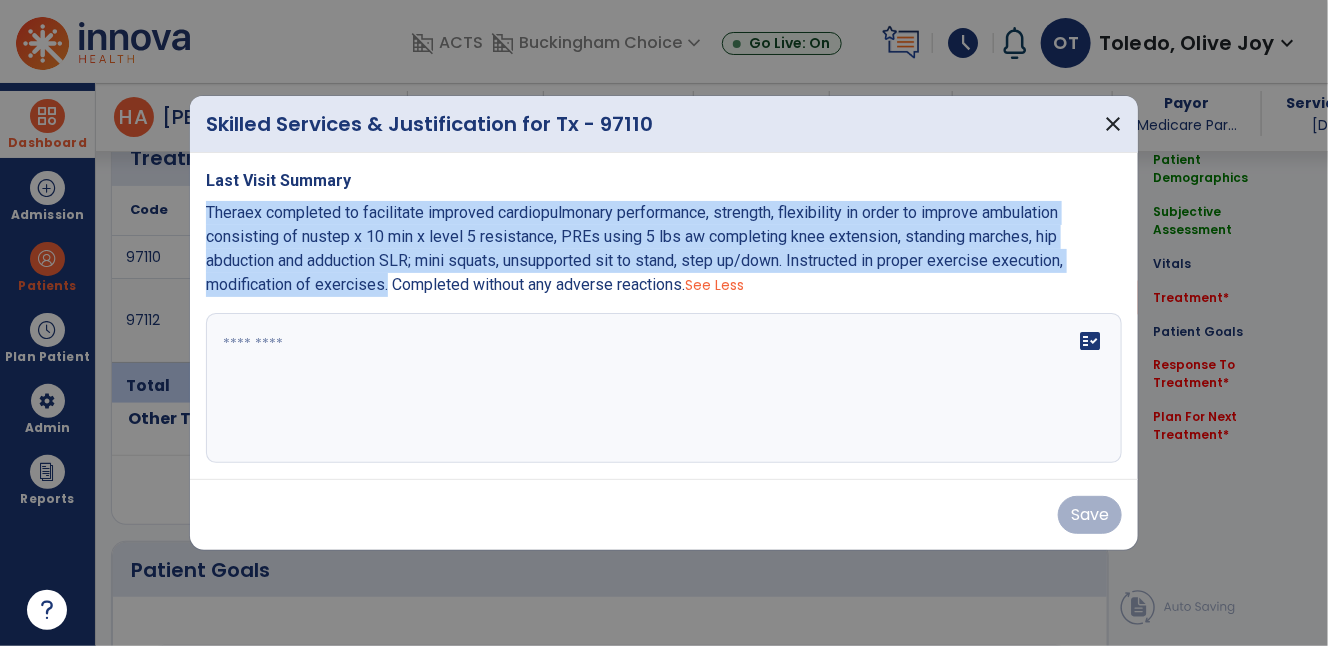 drag, startPoint x: 207, startPoint y: 207, endPoint x: 390, endPoint y: 280, distance: 197.02284 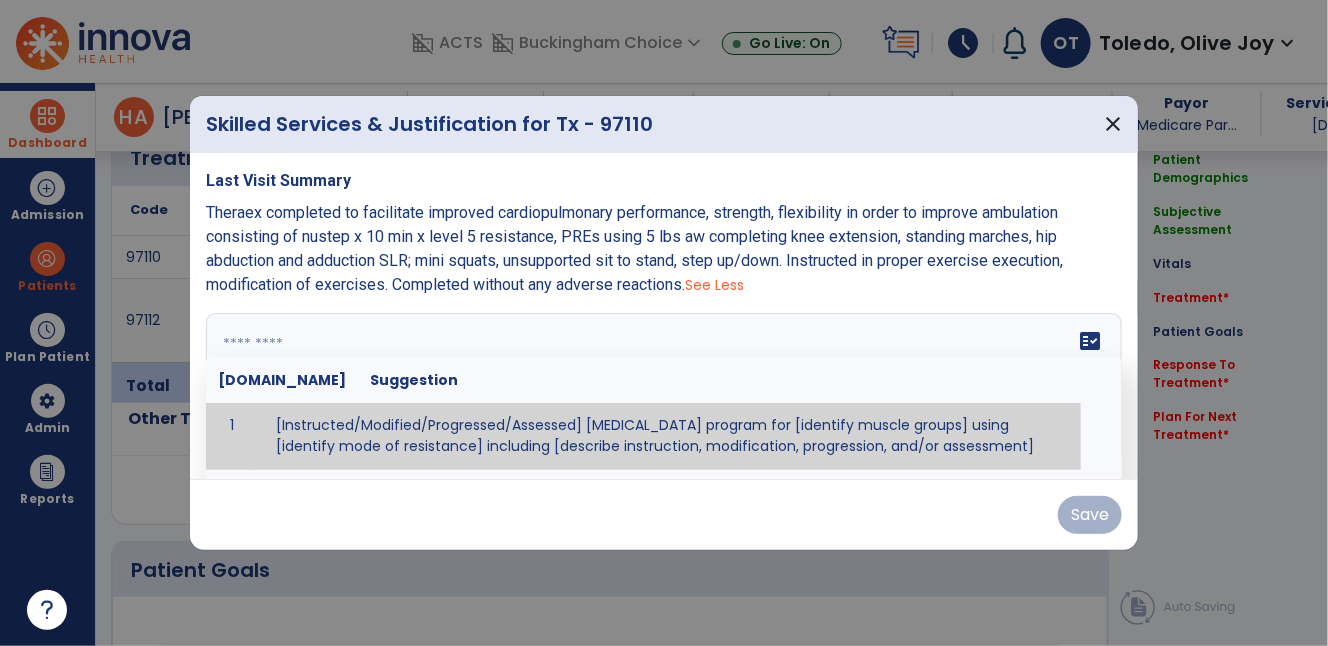 paste on "**********" 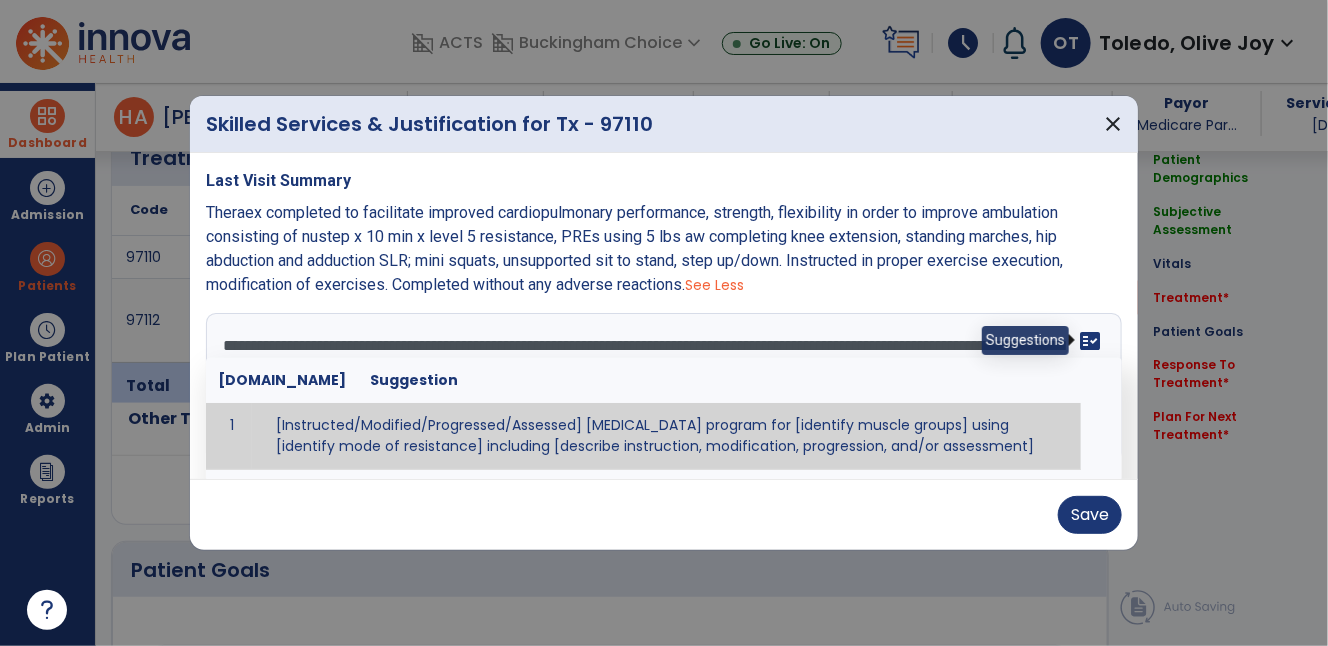 click on "fact_check" at bounding box center [1090, 341] 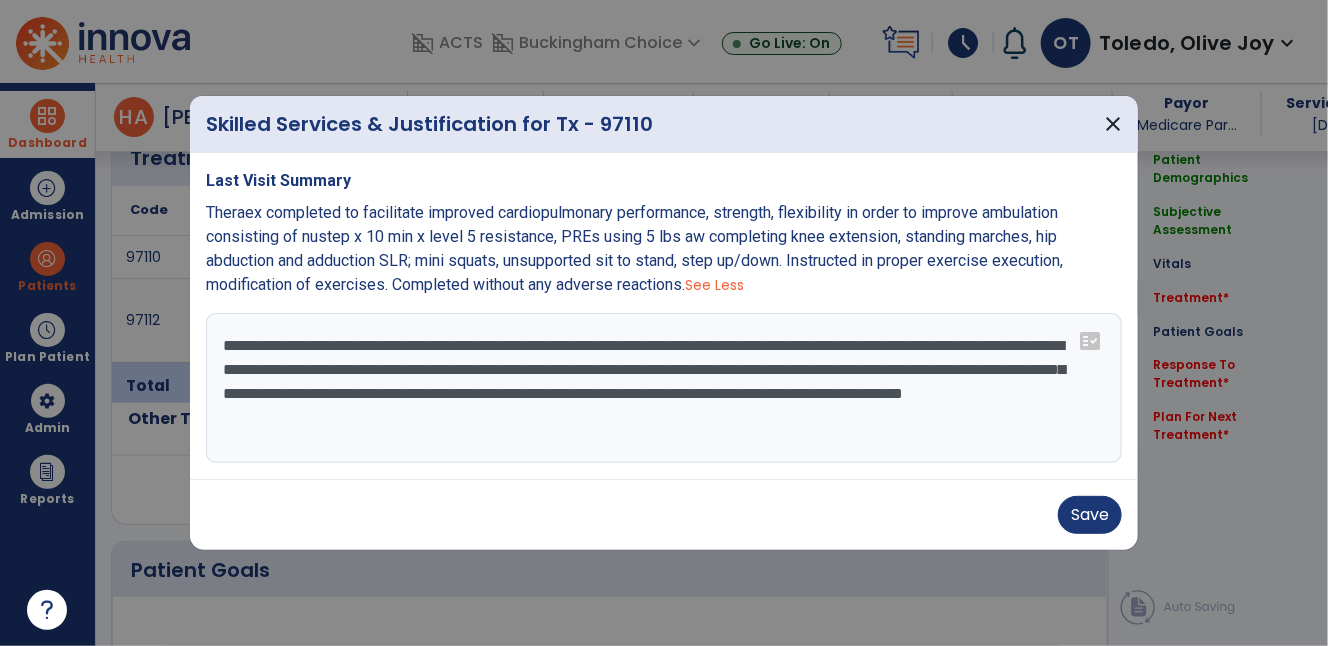 click on "**********" at bounding box center (664, 388) 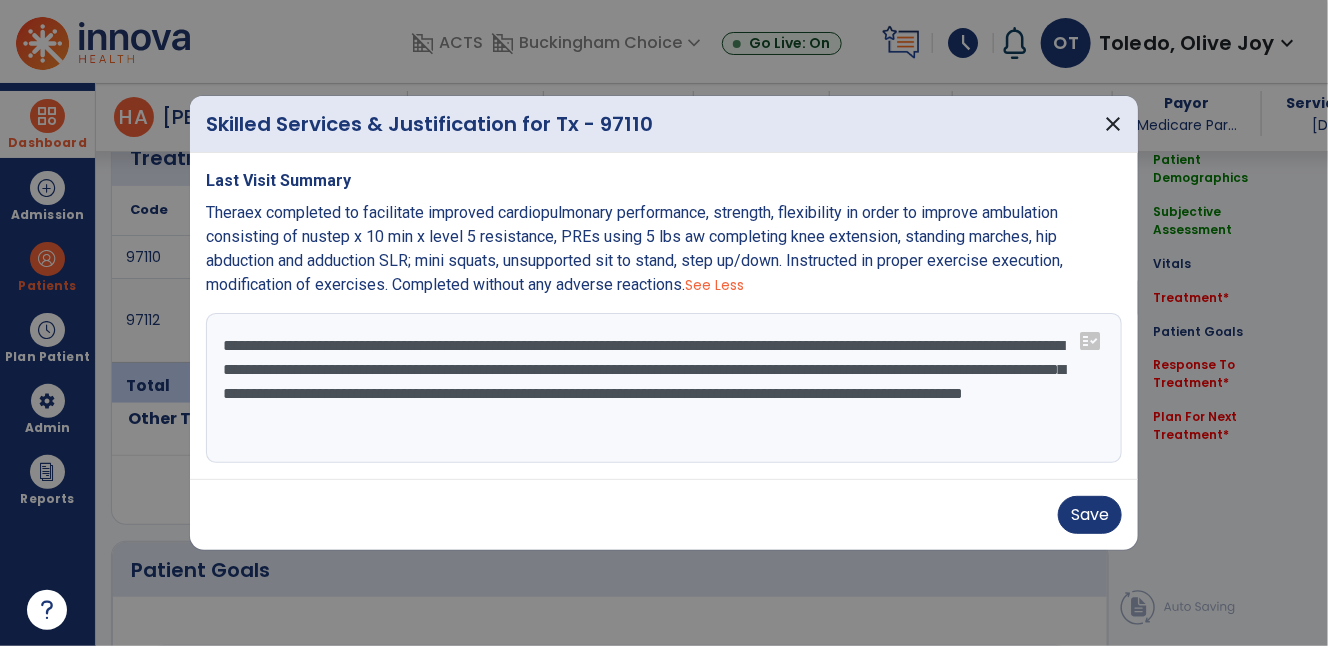 click on "**********" at bounding box center (664, 388) 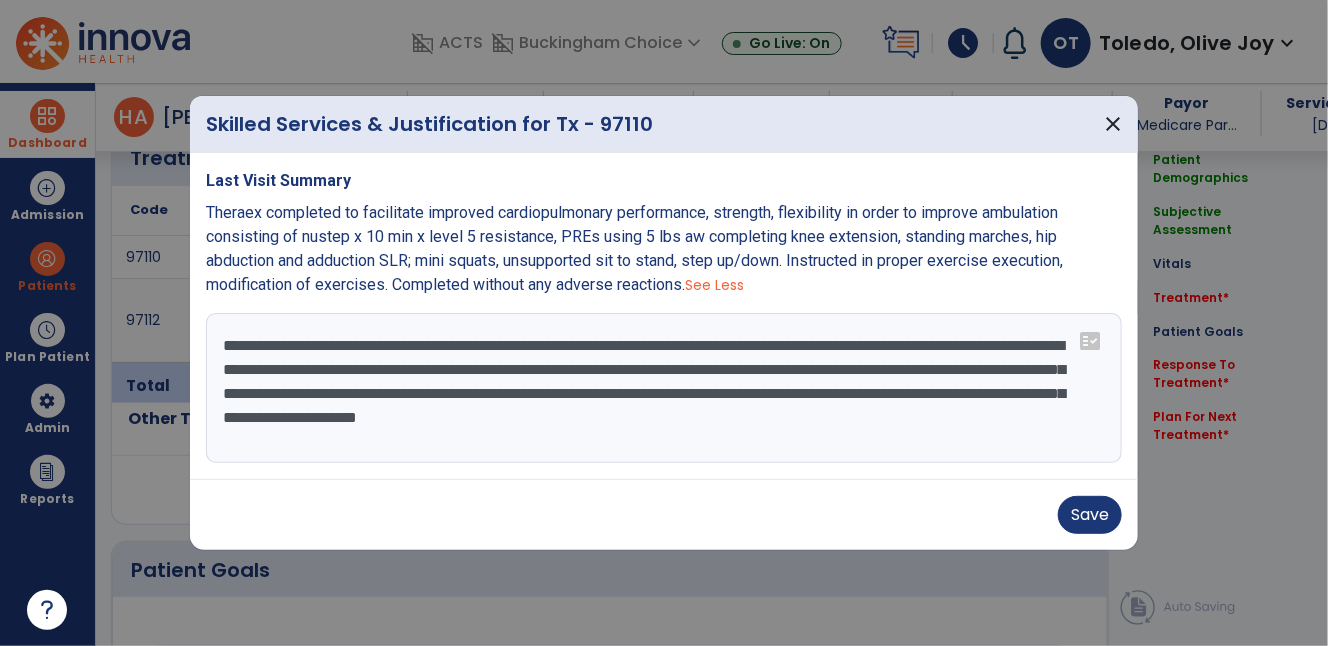 click on "**********" at bounding box center (664, 388) 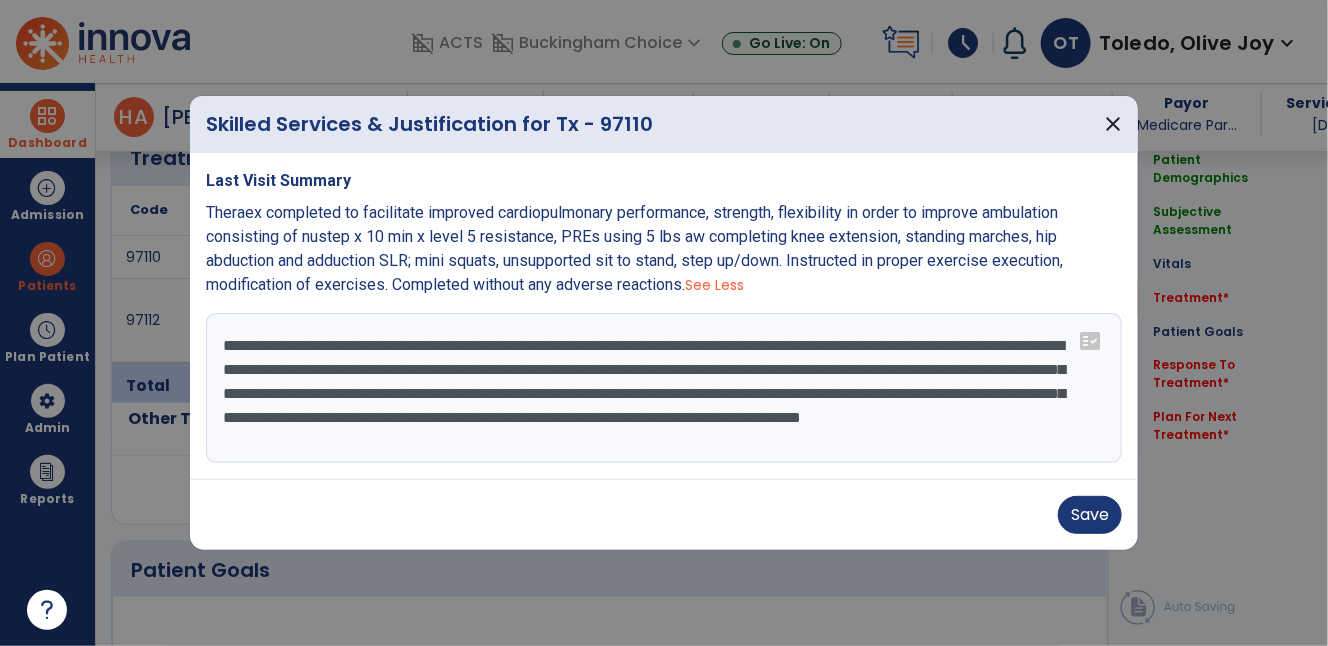 click on "**********" at bounding box center [664, 388] 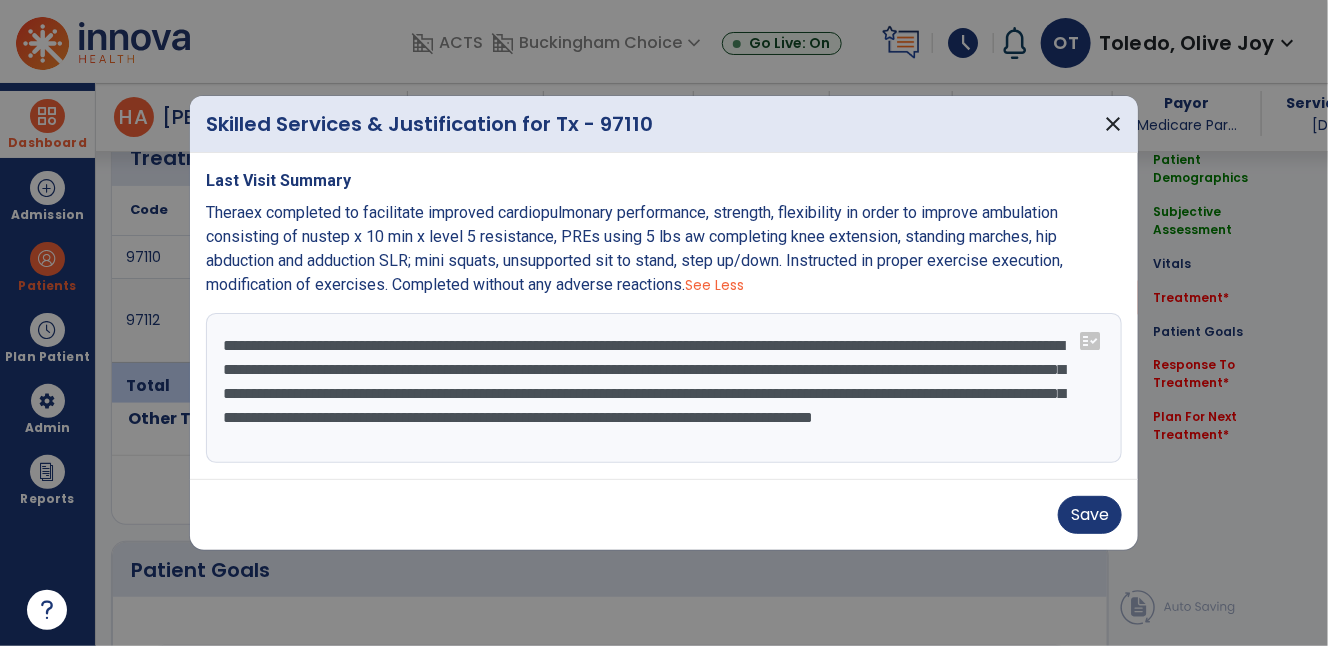 scroll, scrollTop: 15, scrollLeft: 0, axis: vertical 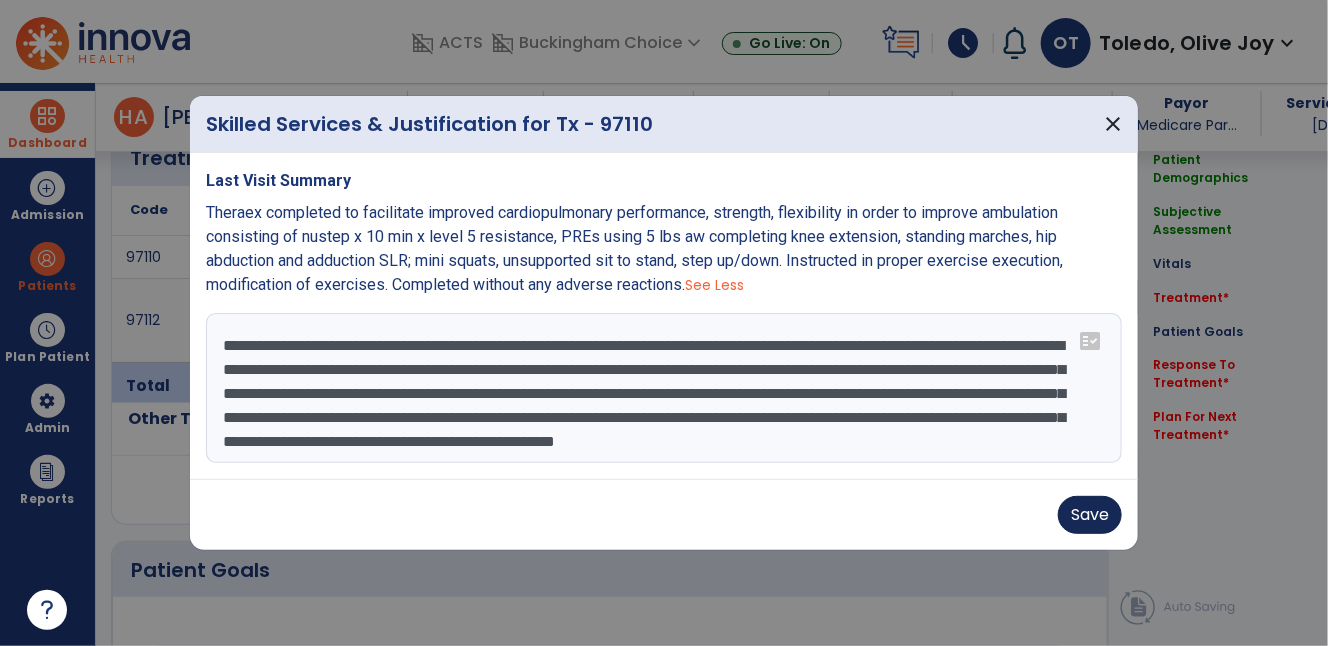 type on "**********" 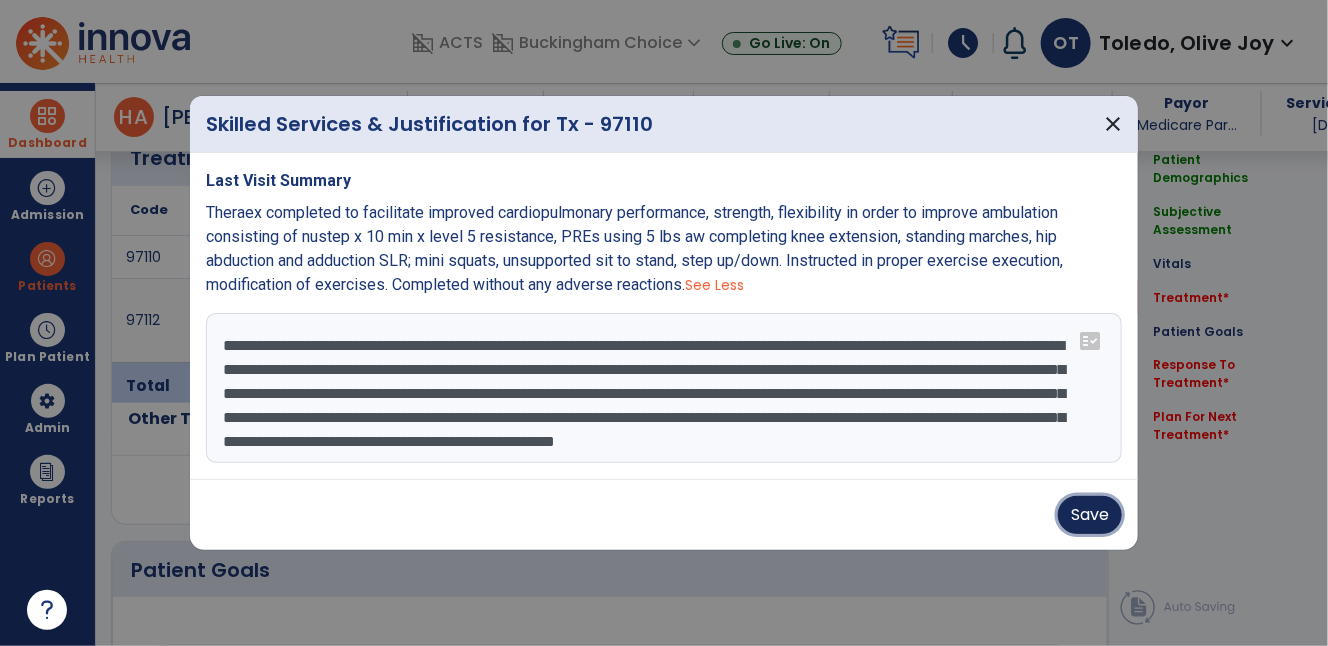 click on "Save" at bounding box center (1090, 515) 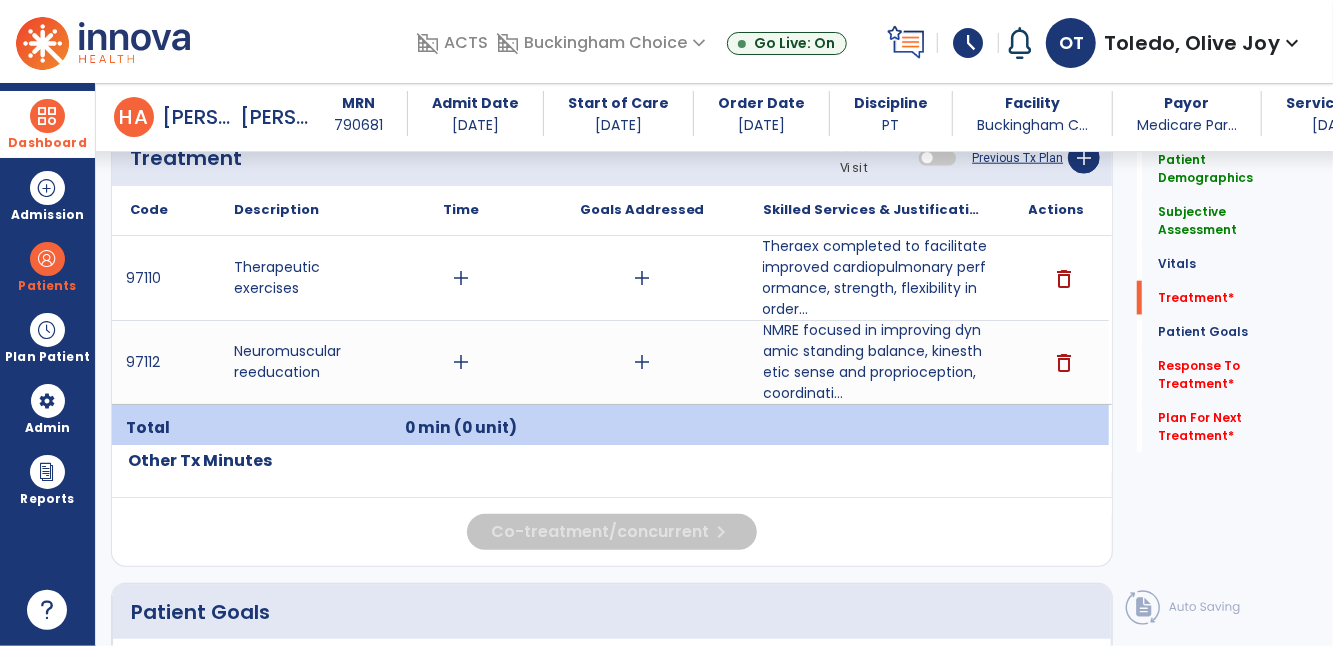 click on "add" at bounding box center (461, 278) 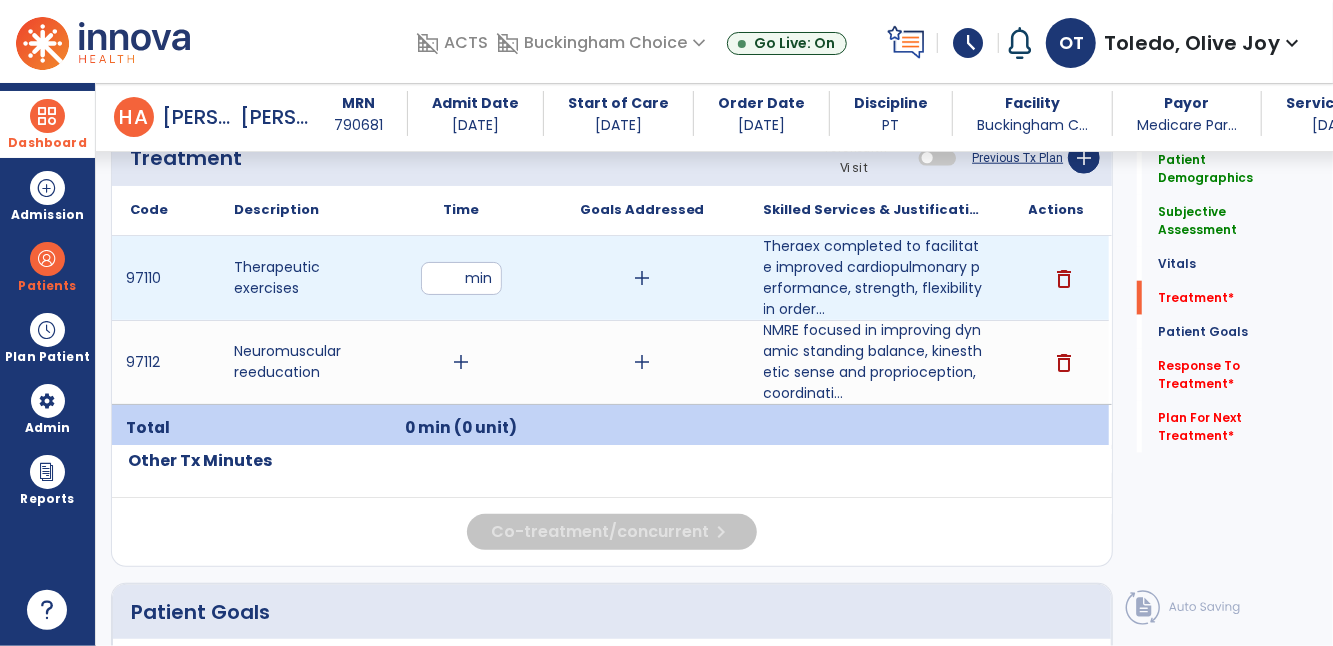 type on "**" 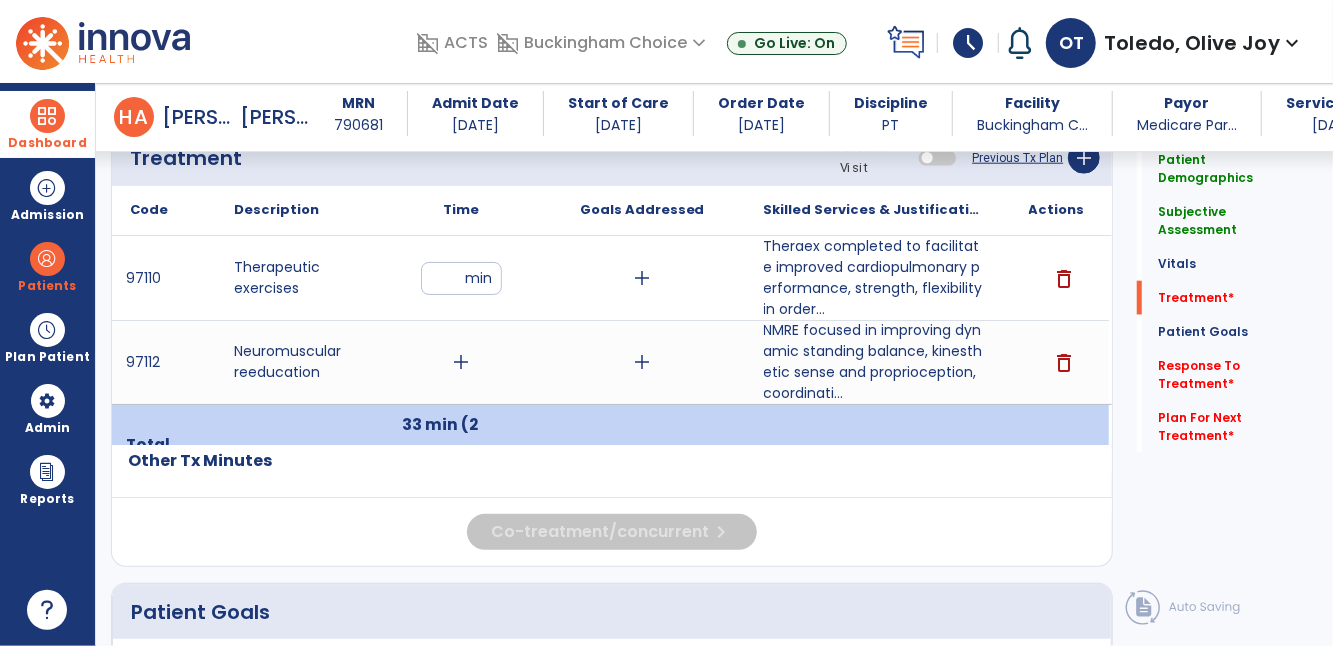 click on "add" at bounding box center [461, 362] 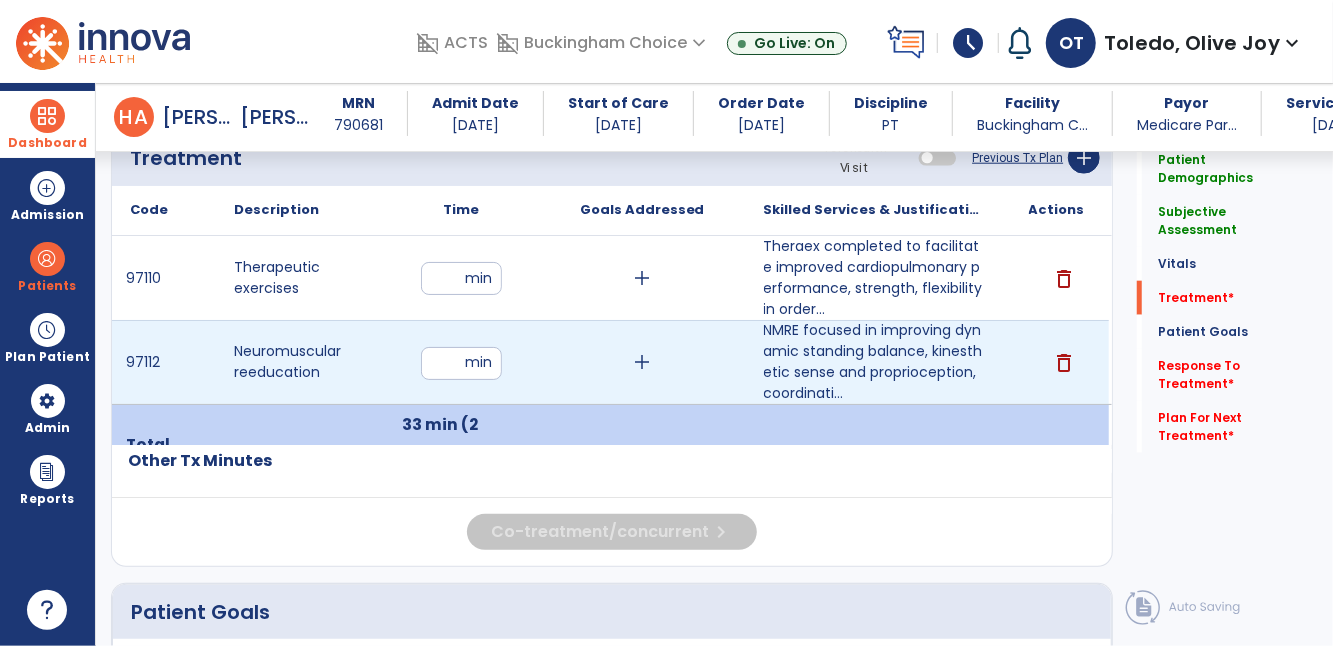 type on "**" 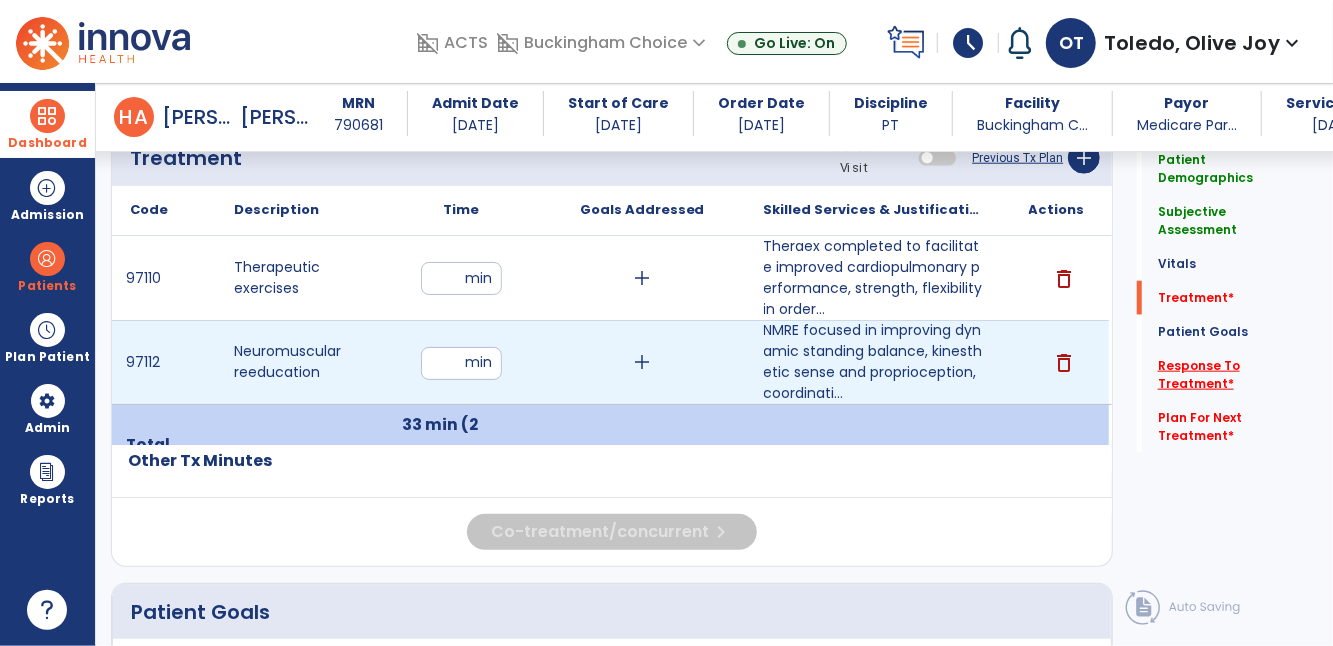 click on "Response To Treatment   *" 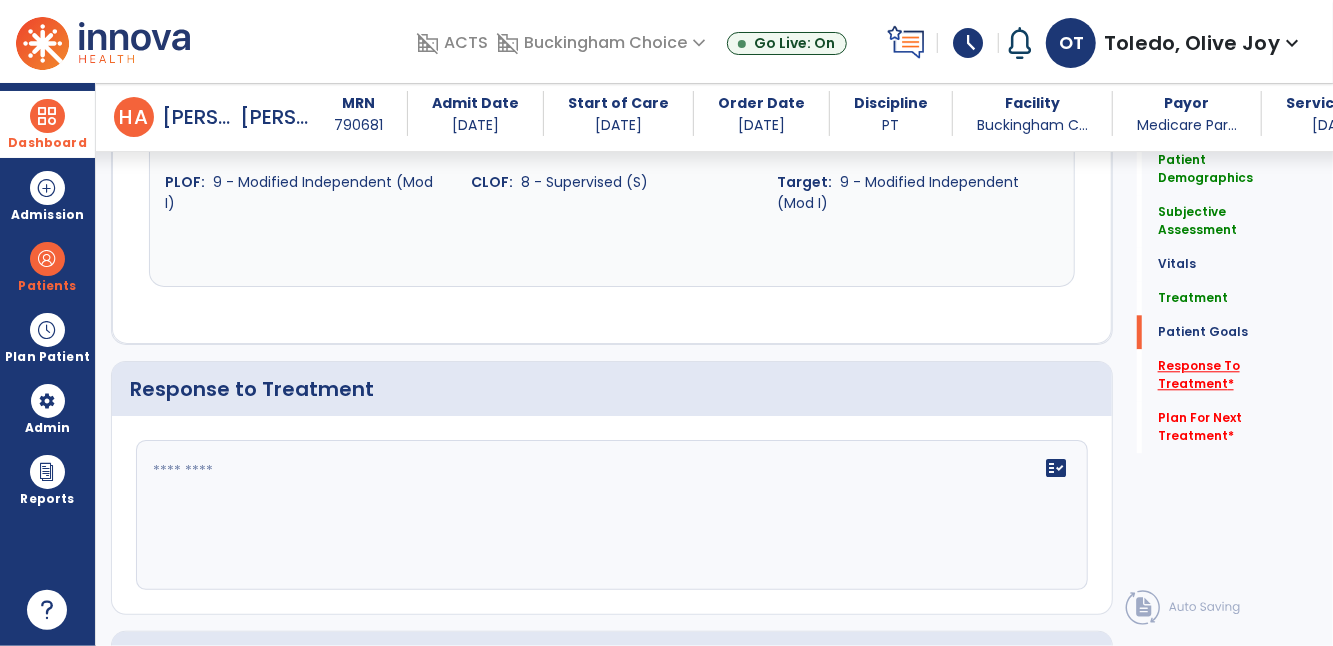 scroll, scrollTop: 2557, scrollLeft: 0, axis: vertical 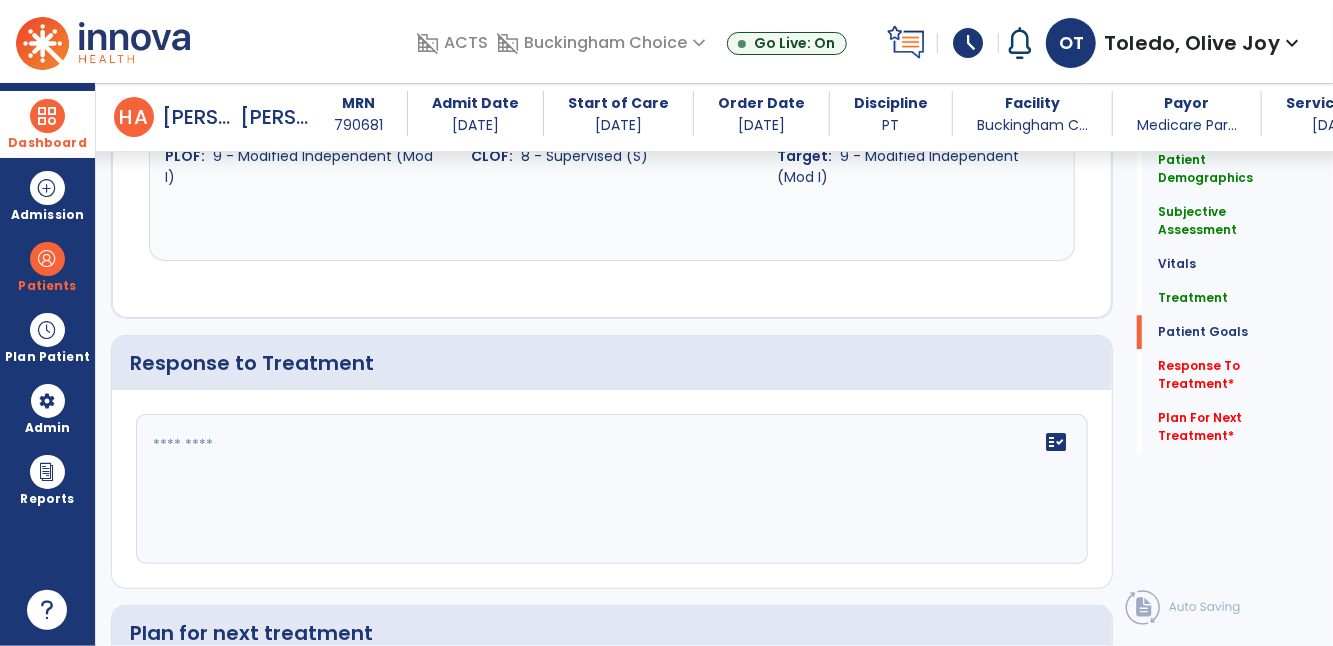 click on "fact_check" 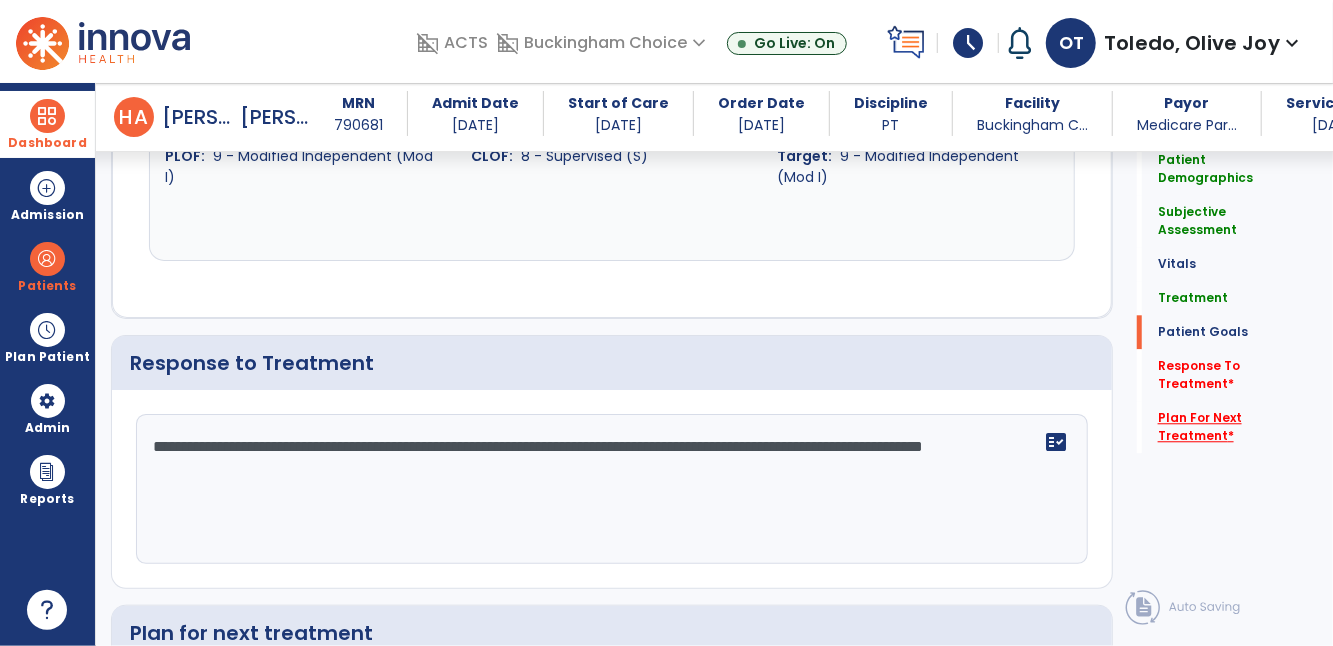 type on "**********" 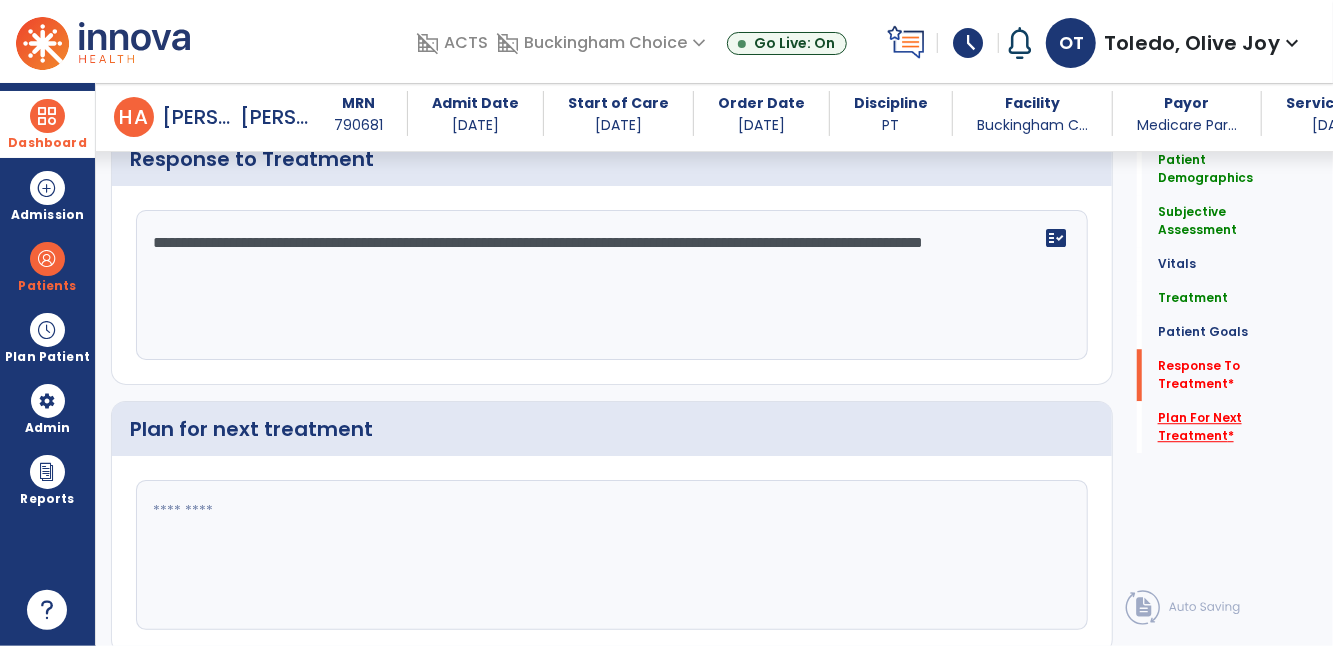 scroll, scrollTop: 2824, scrollLeft: 0, axis: vertical 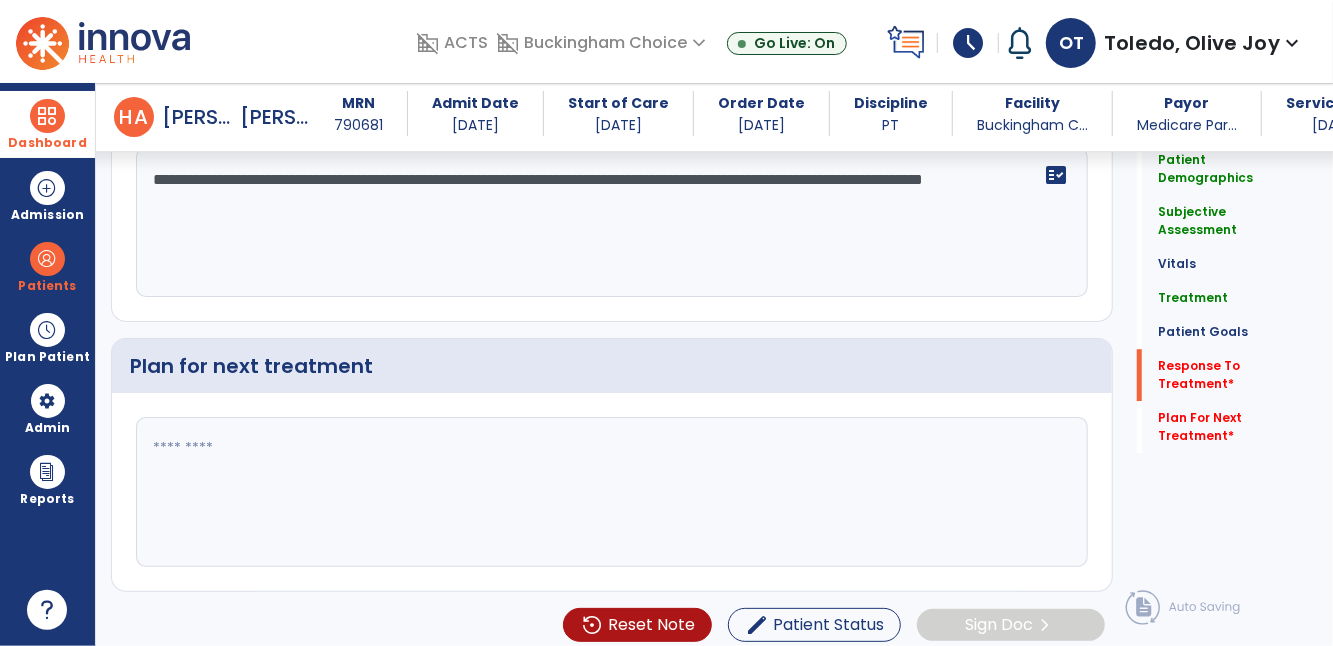 click 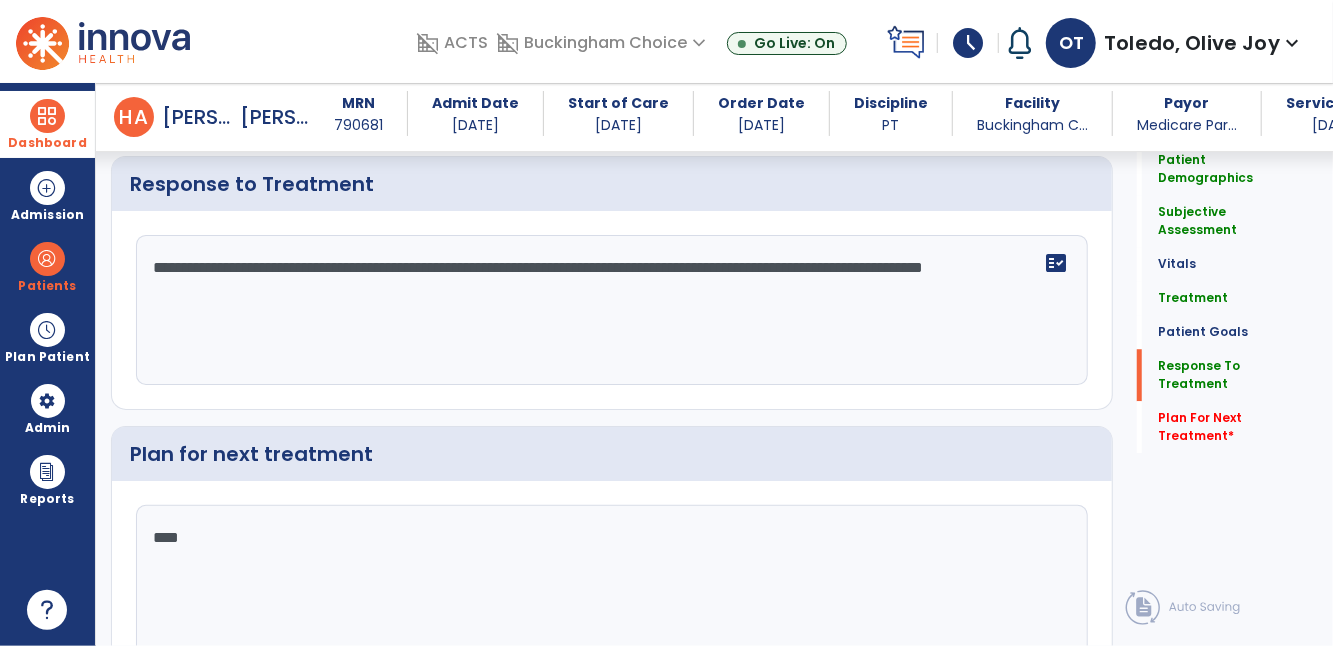 scroll, scrollTop: 2823, scrollLeft: 0, axis: vertical 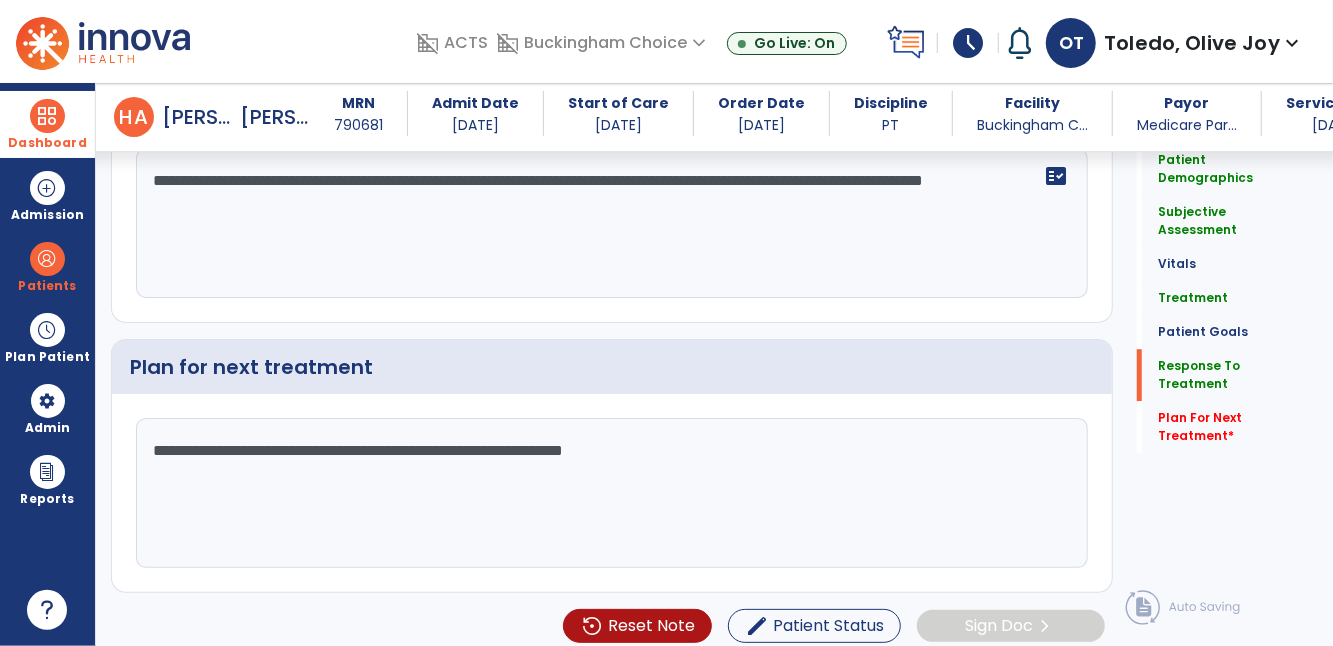 type on "**********" 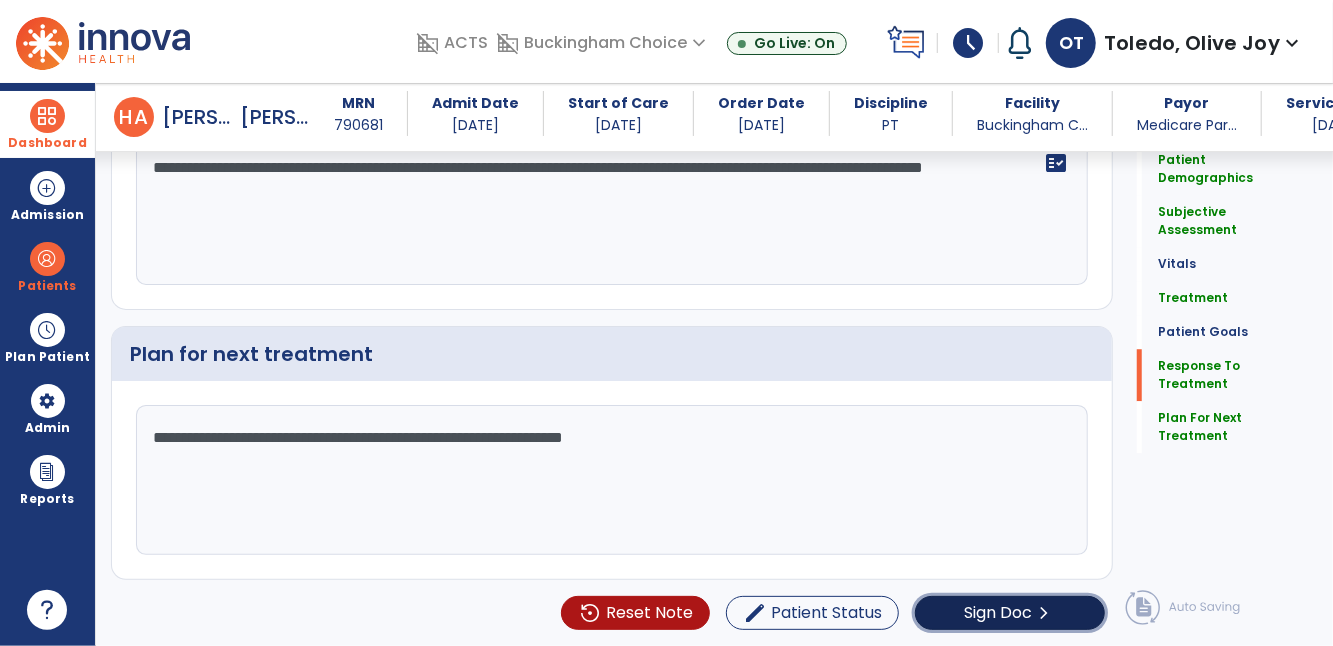 click on "Sign Doc  chevron_right" 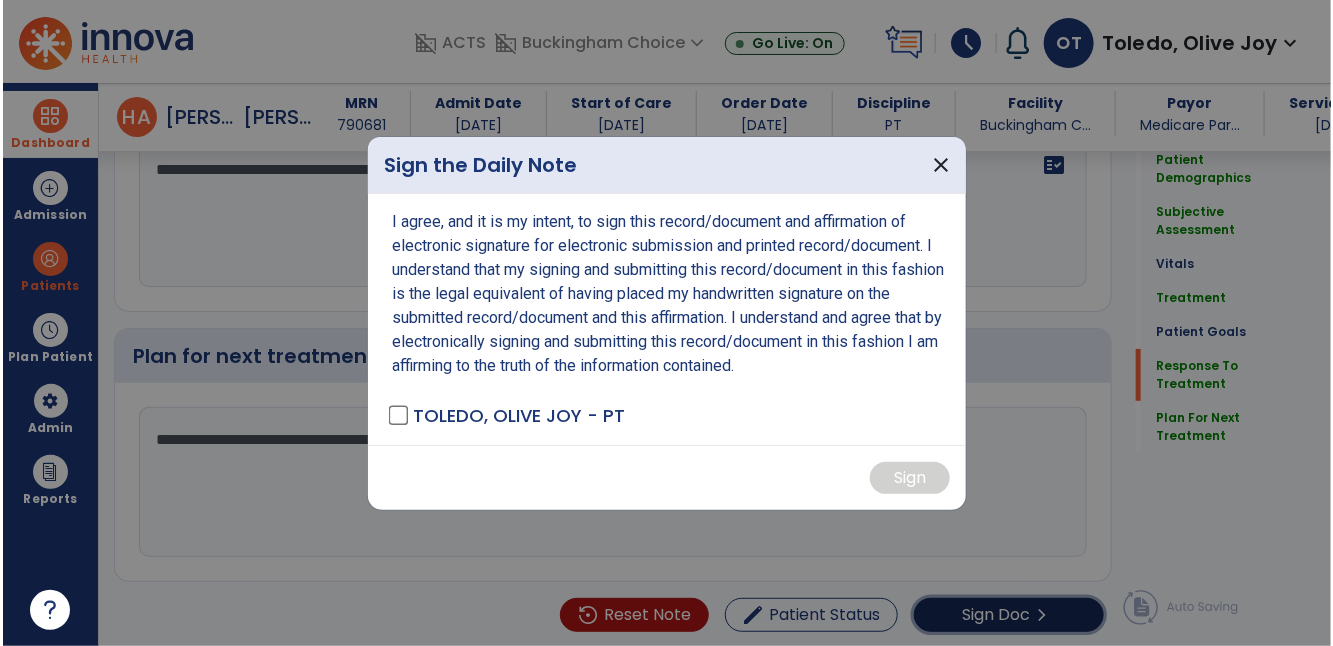 scroll, scrollTop: 2823, scrollLeft: 0, axis: vertical 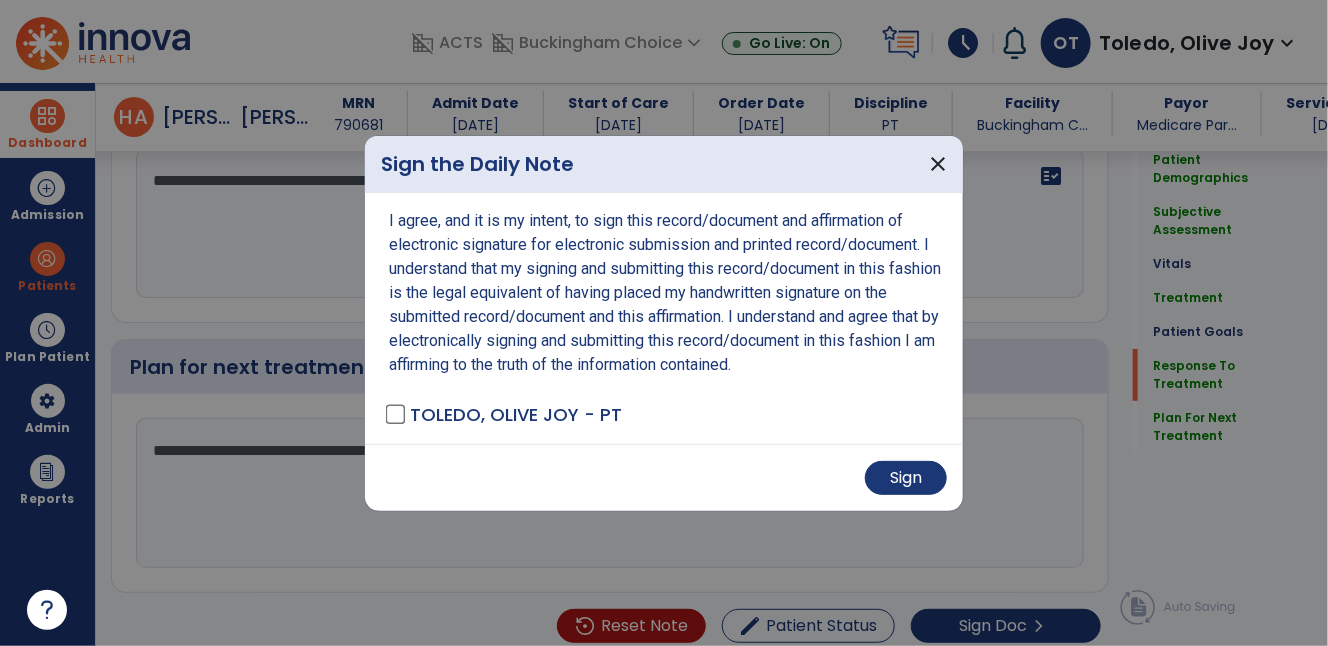 click on "Sign" at bounding box center [664, 478] 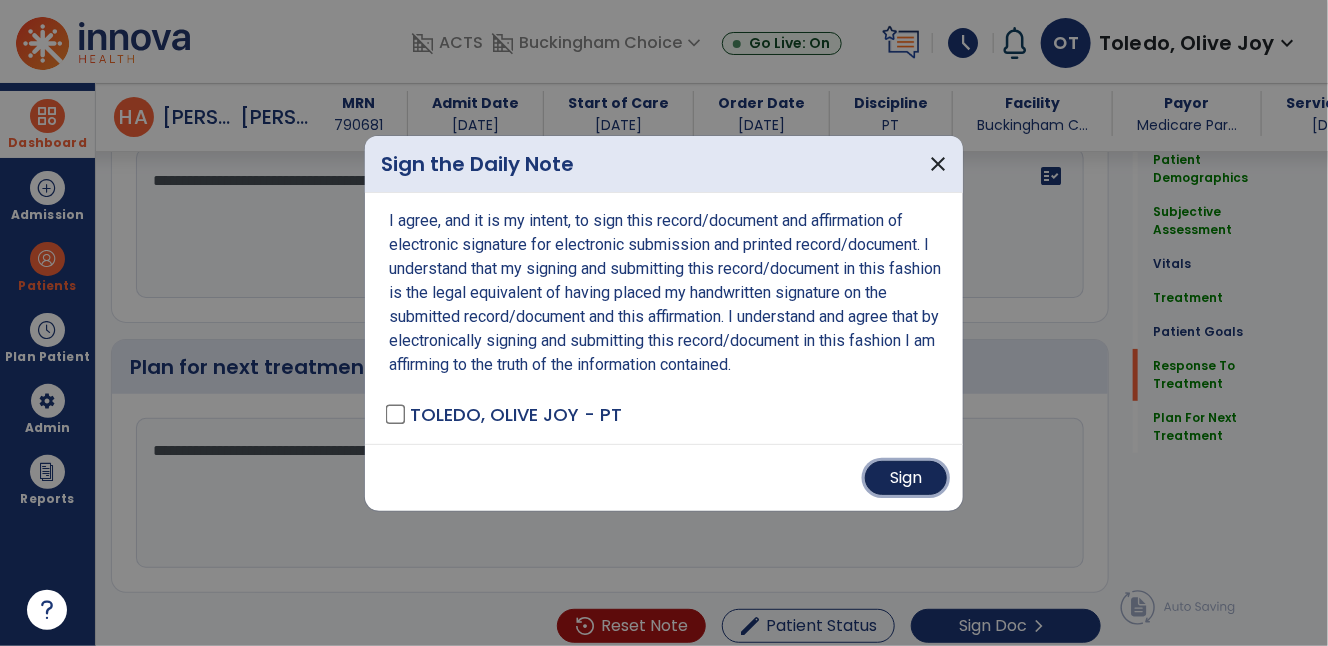 click on "Sign" at bounding box center [906, 478] 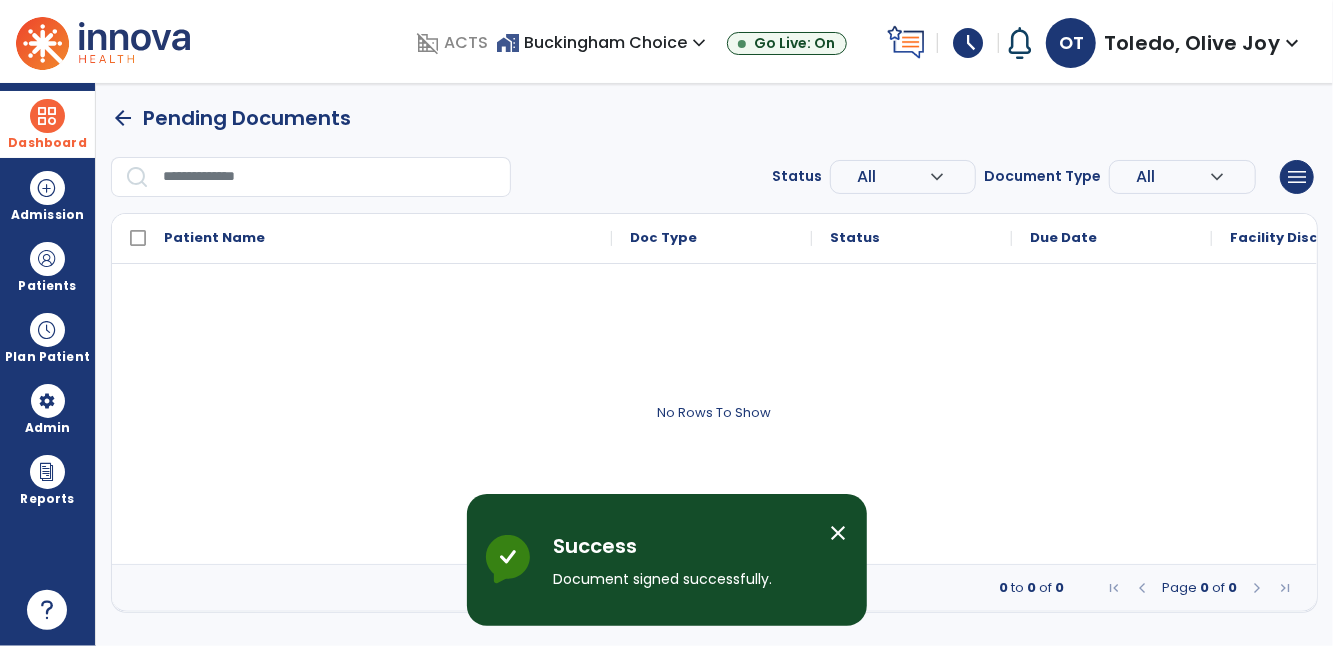 scroll, scrollTop: 0, scrollLeft: 0, axis: both 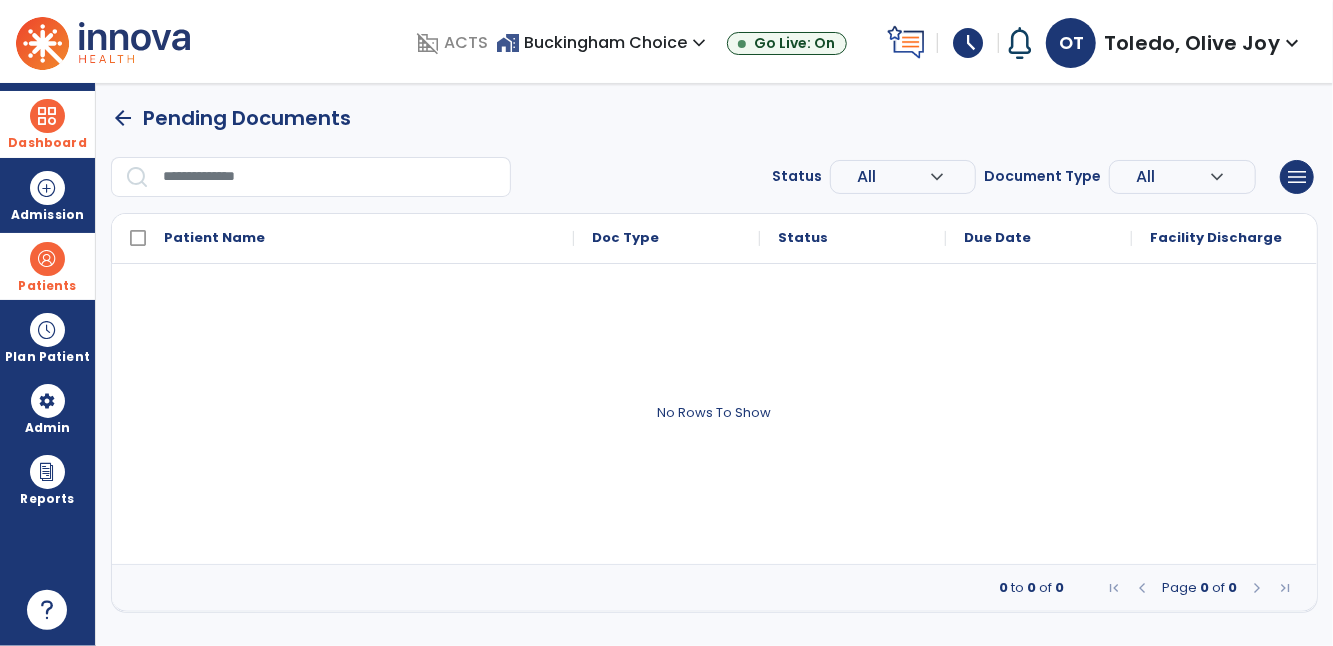 click on "Patients" at bounding box center [47, 286] 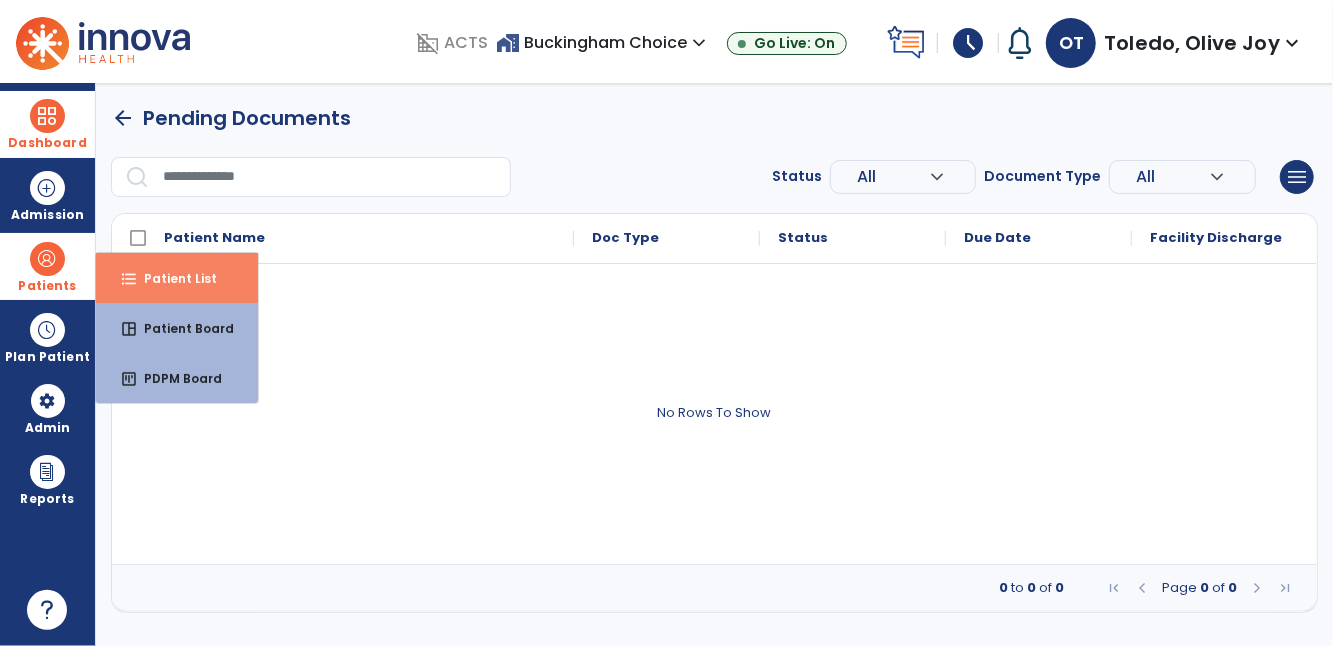 click on "Patient List" at bounding box center [172, 278] 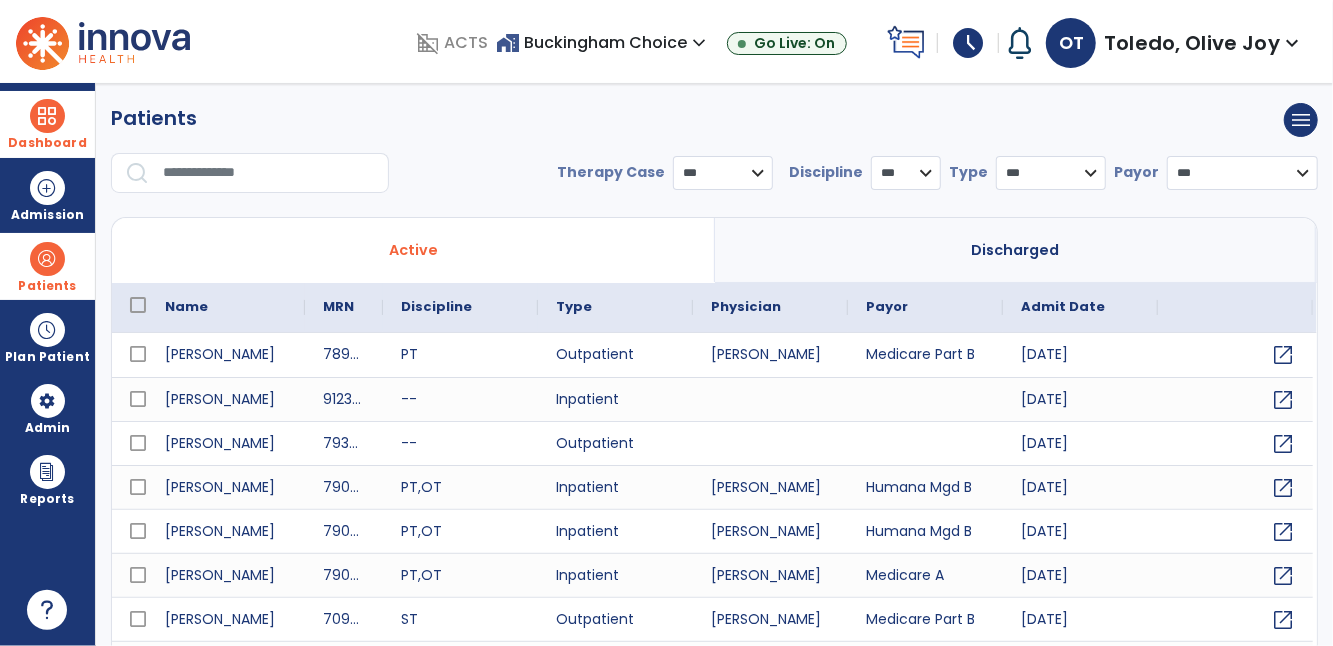 click at bounding box center [269, 173] 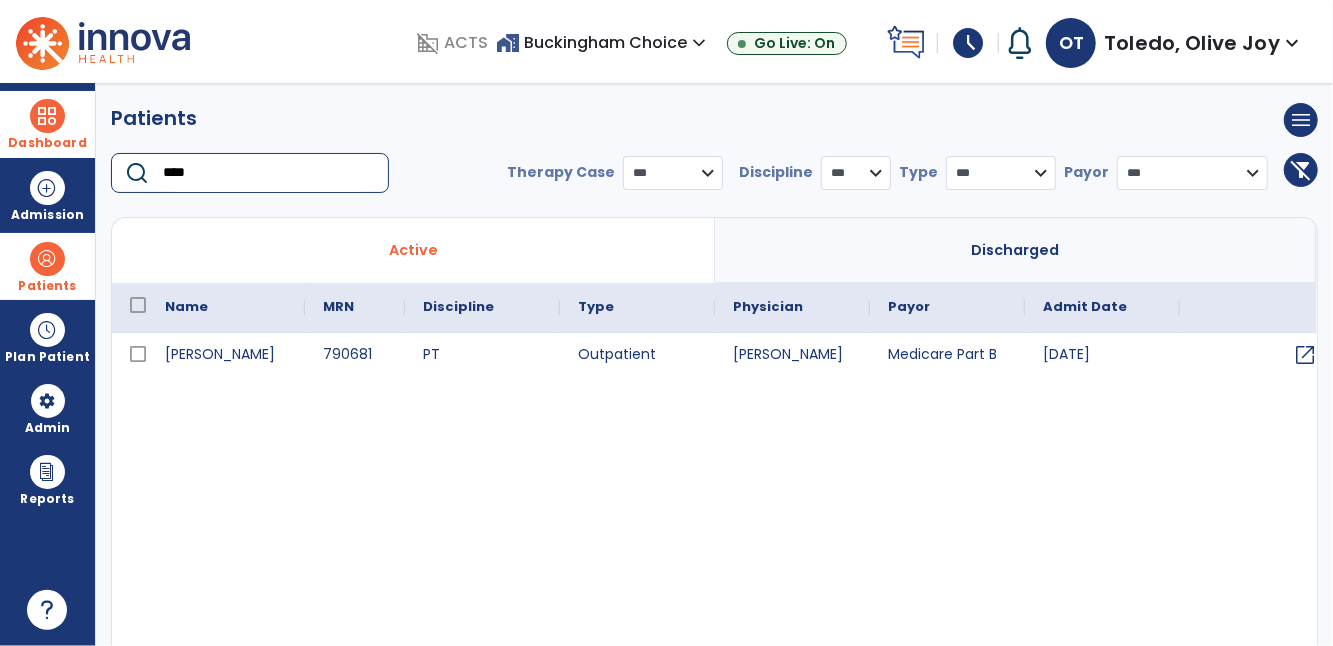 type on "****" 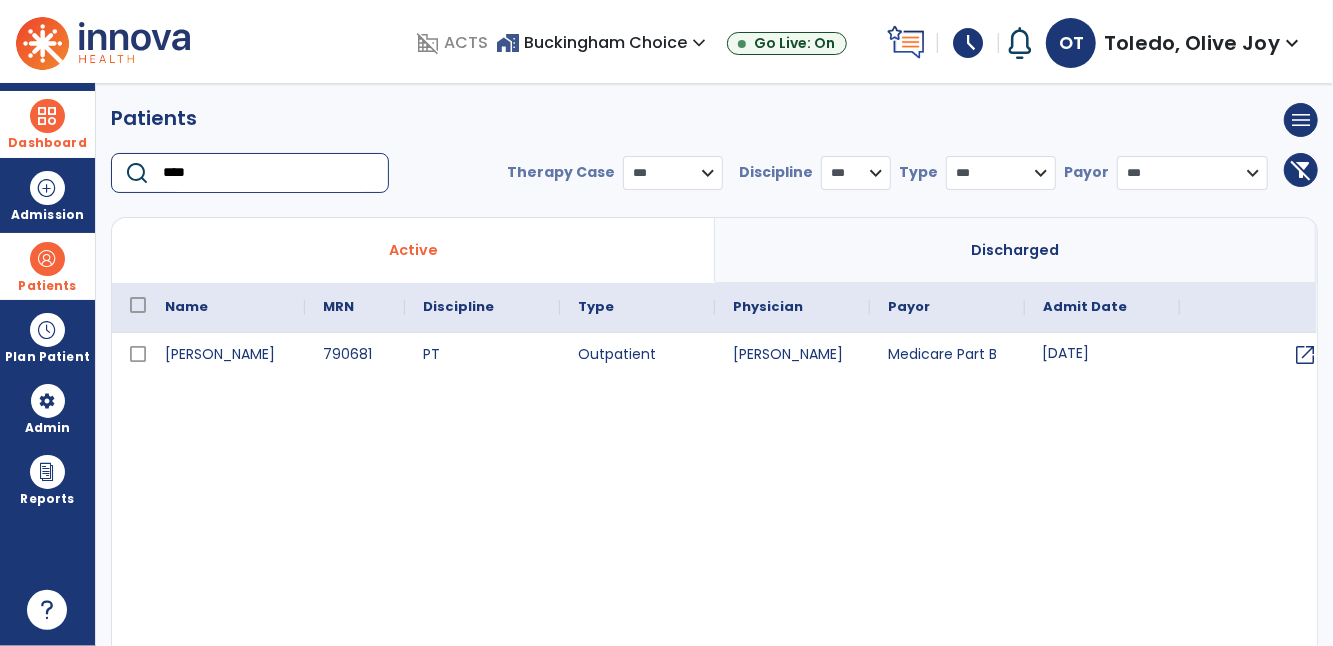 click on "[DATE]" at bounding box center (1102, 355) 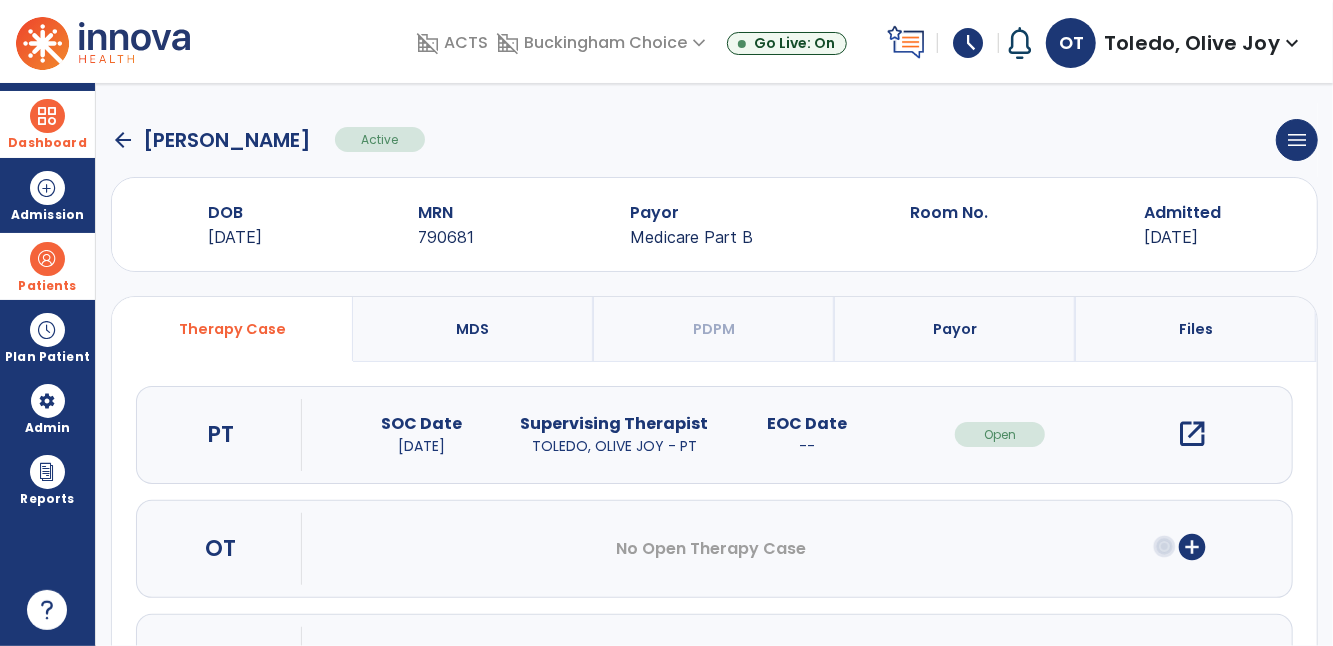 click on "open_in_new" at bounding box center [1193, 434] 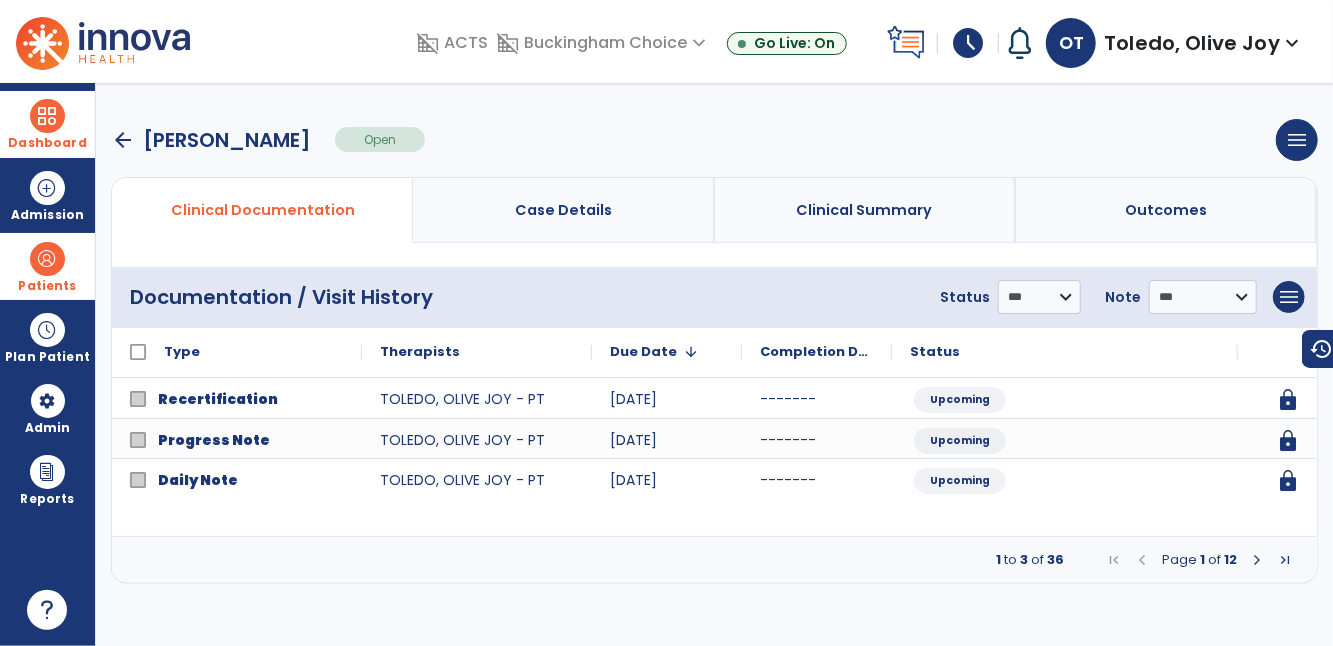 click at bounding box center [1257, 560] 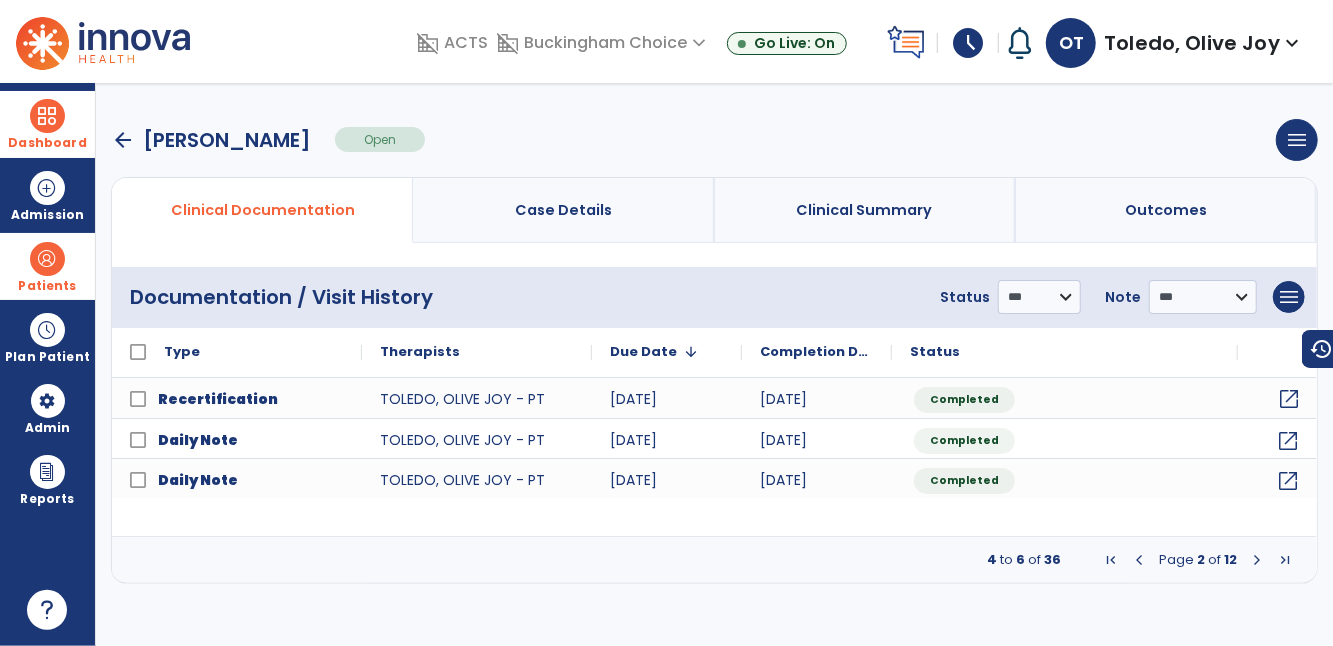 click on "open_in_new" 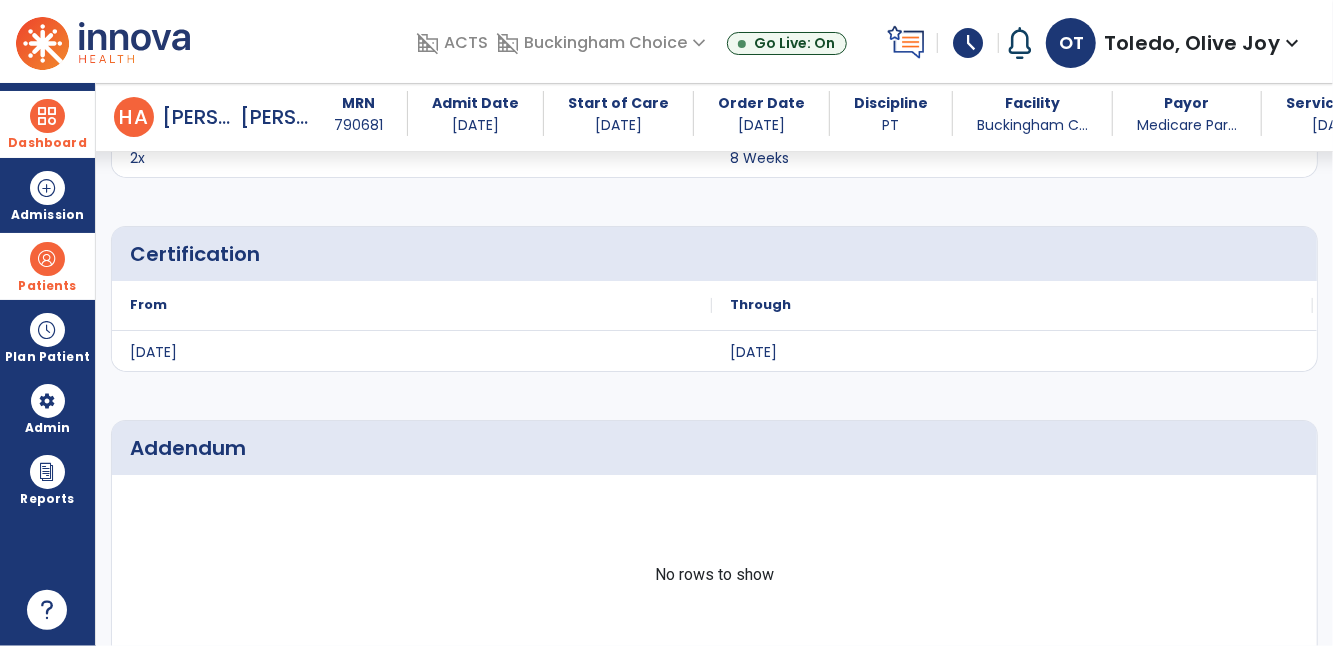 scroll, scrollTop: 5370, scrollLeft: 0, axis: vertical 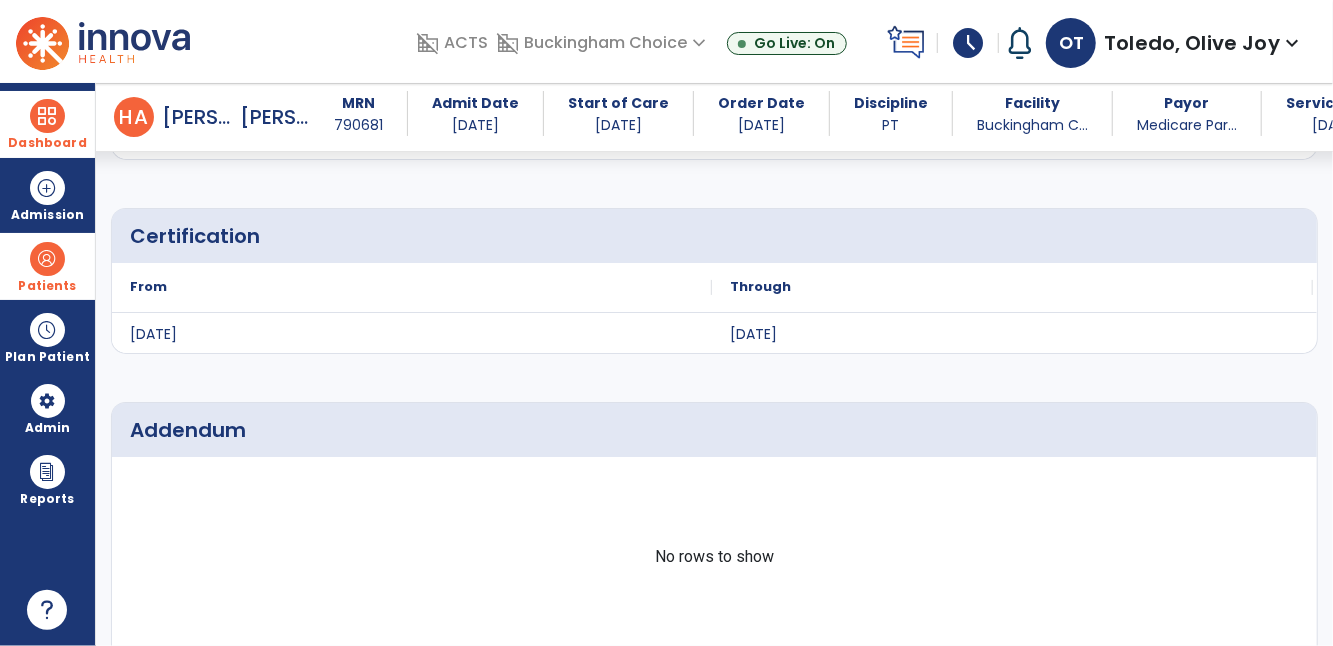 click on "Dashboard" at bounding box center [47, 143] 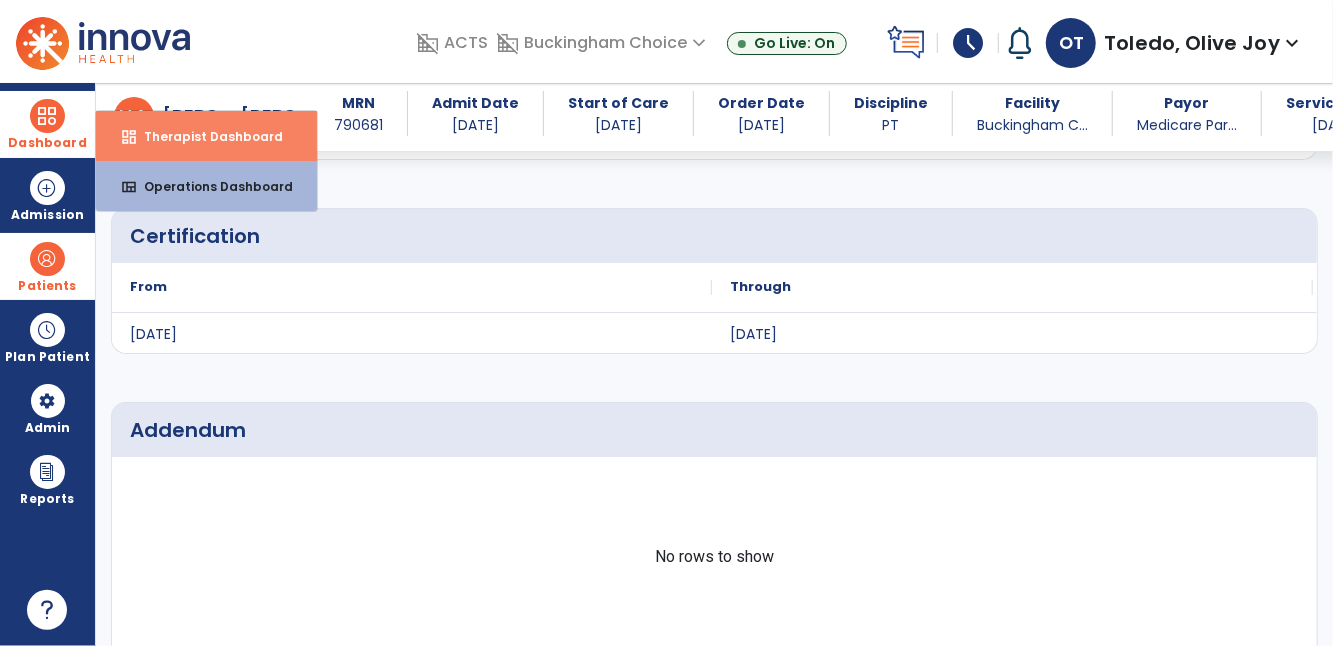click on "Therapist Dashboard" at bounding box center [205, 136] 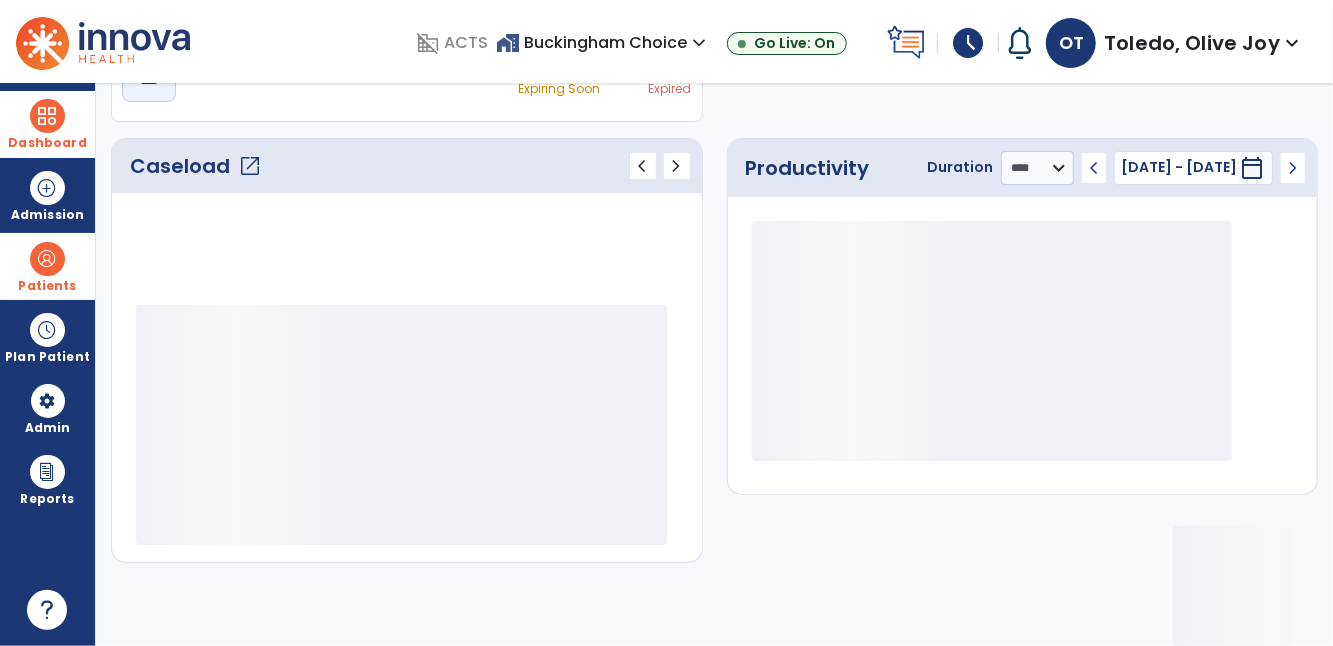 scroll, scrollTop: 227, scrollLeft: 0, axis: vertical 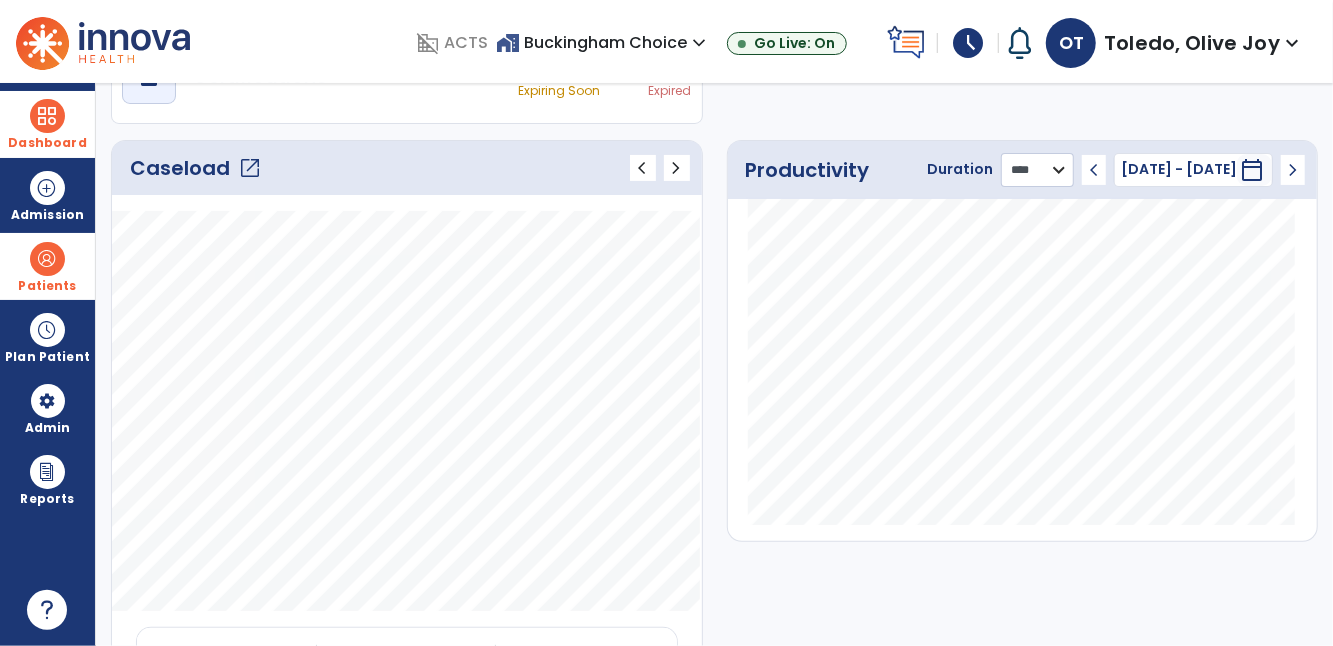 click on "******** **** ***" 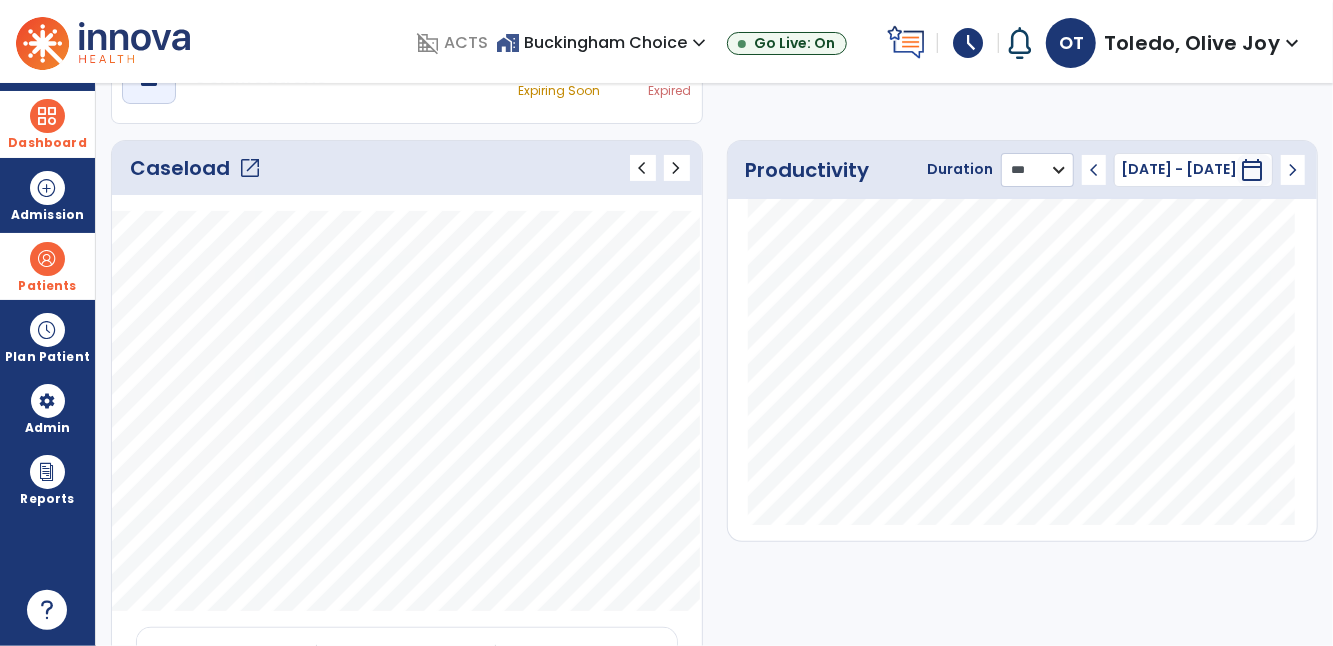 click on "******** **** ***" 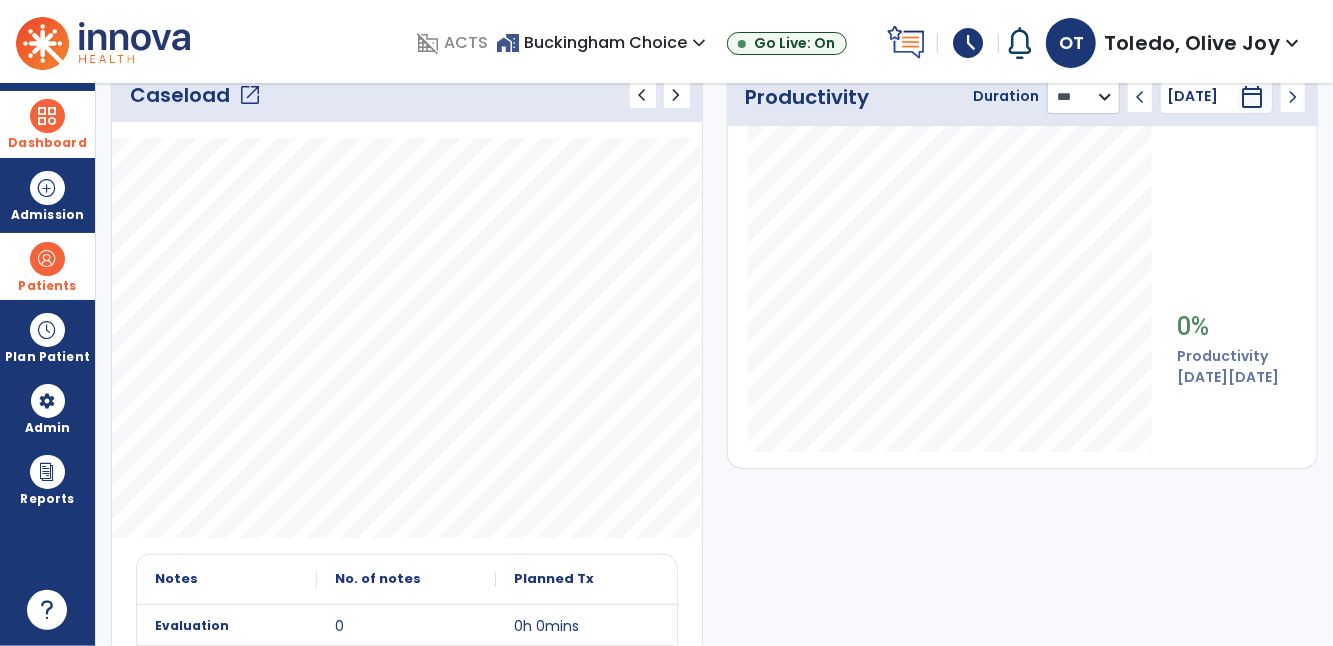 scroll, scrollTop: 0, scrollLeft: 0, axis: both 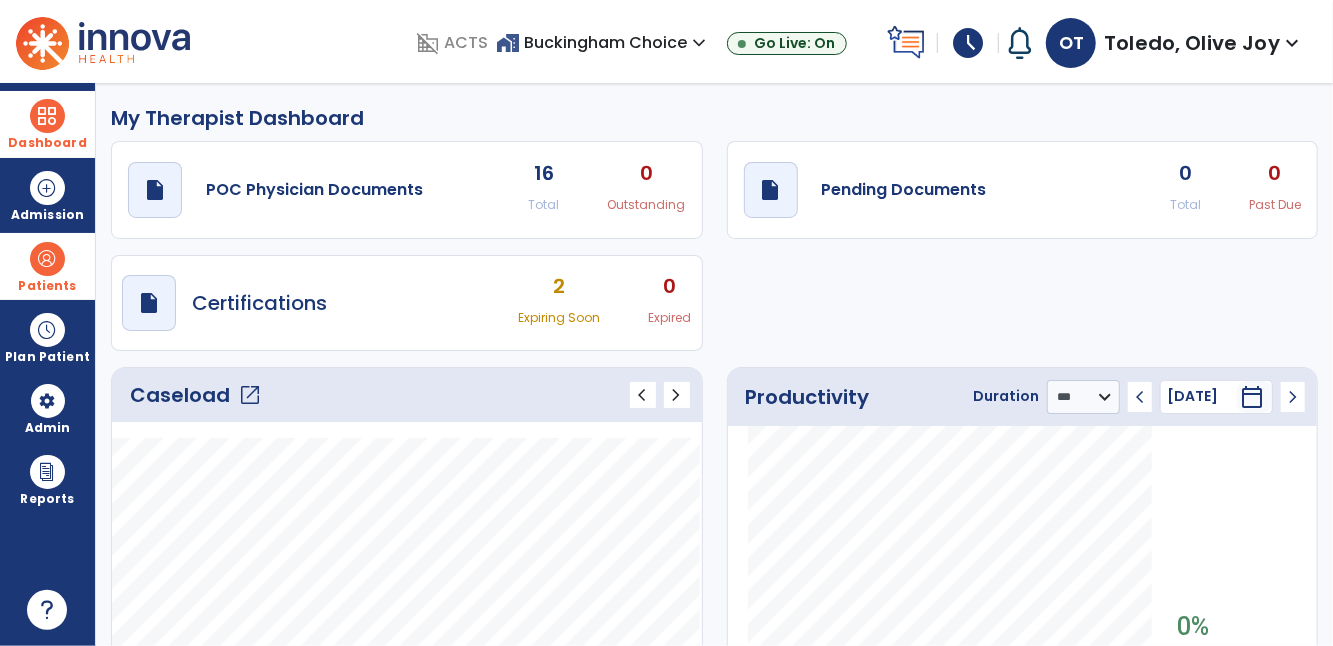 click on "schedule" at bounding box center [968, 43] 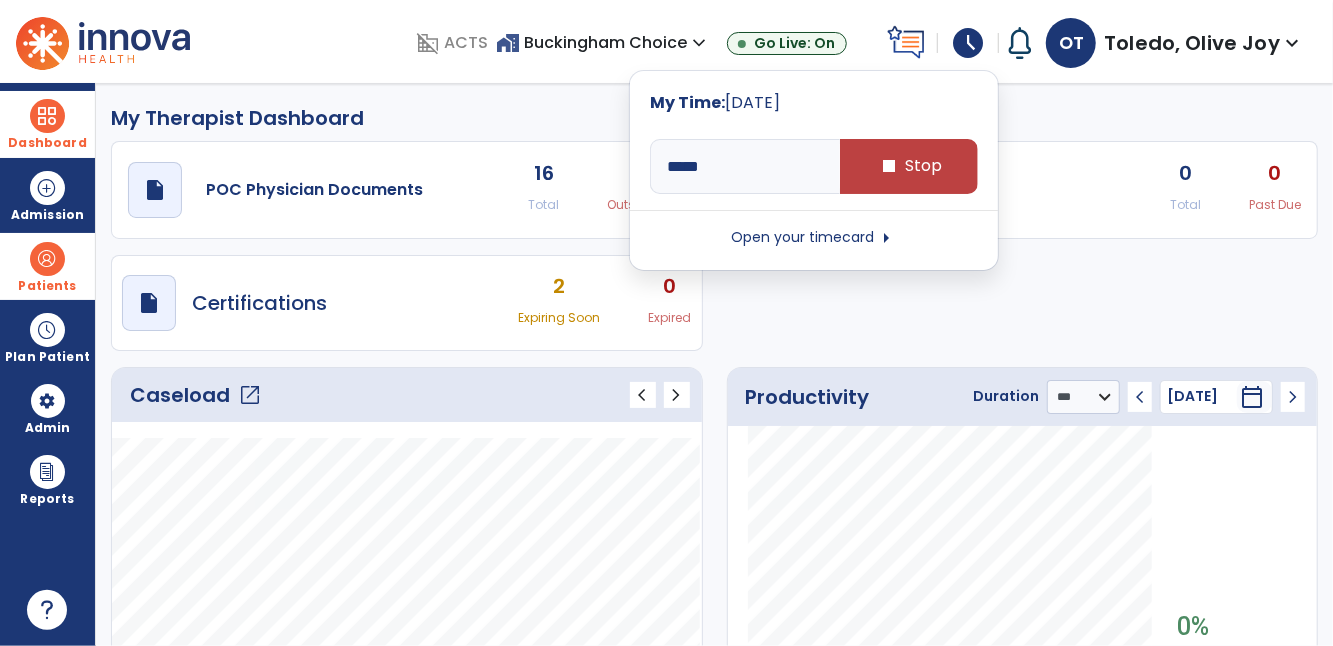 type on "*****" 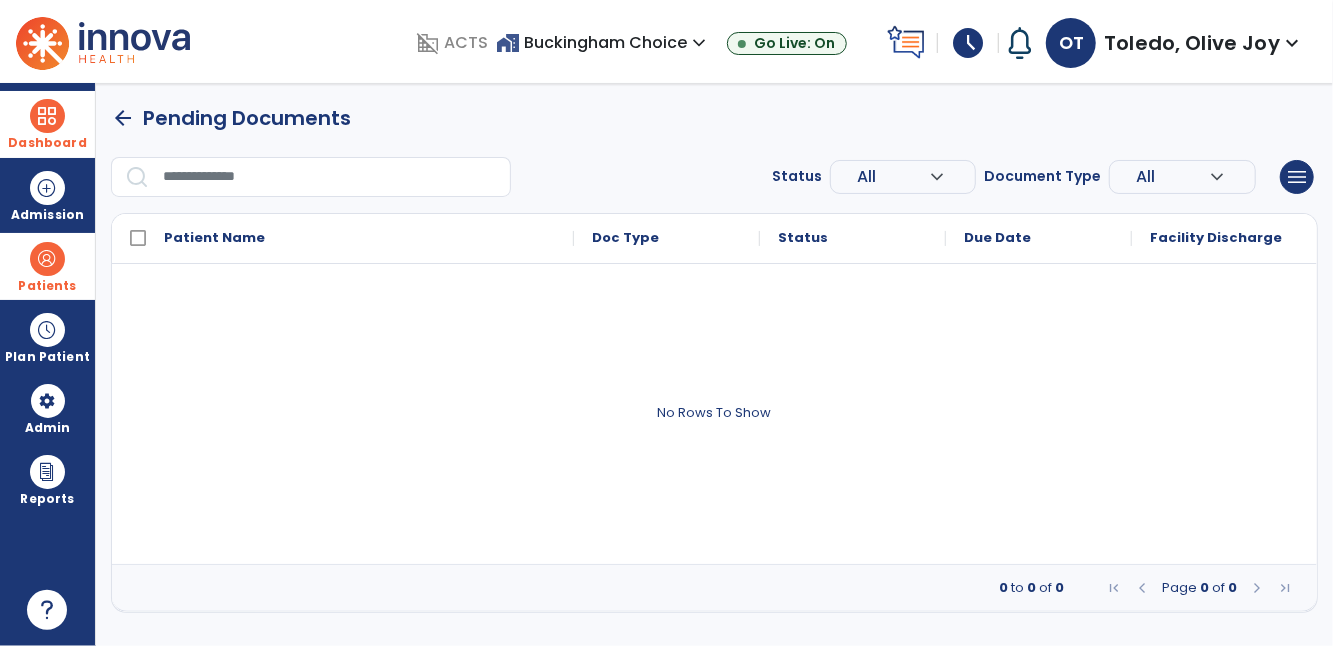 click on "OT" at bounding box center (1071, 43) 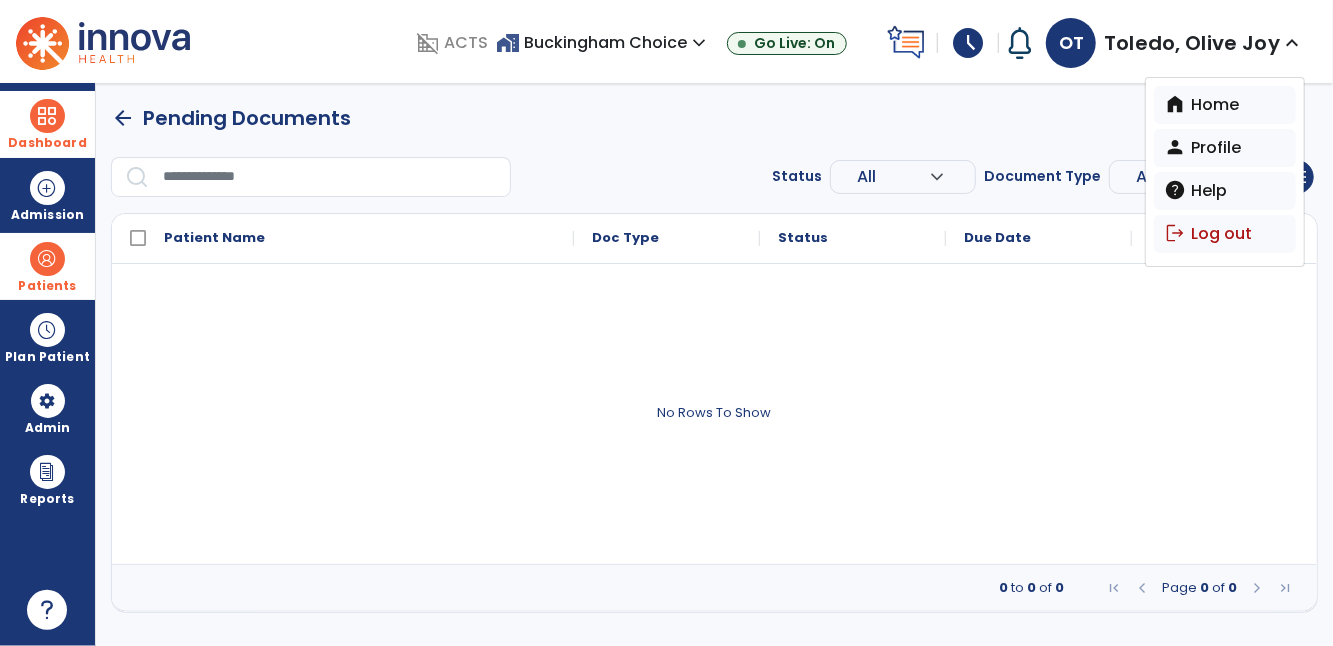 click at bounding box center (714, 414) 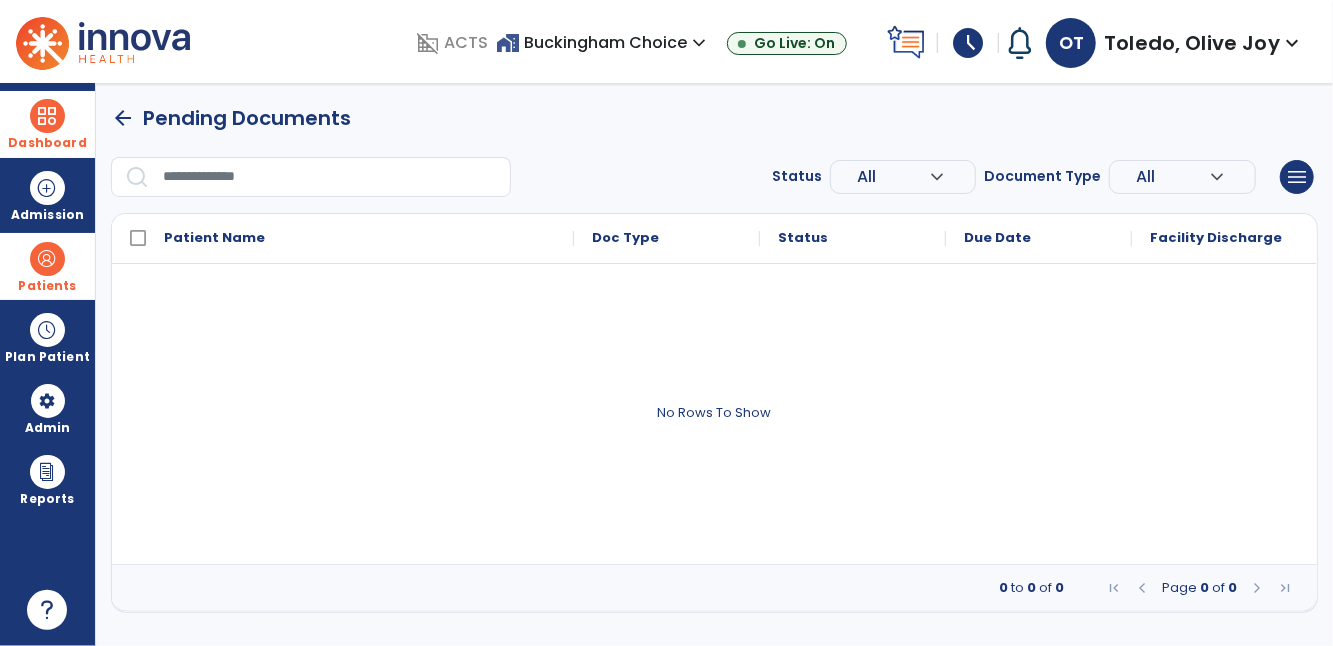 click on "schedule" at bounding box center (968, 43) 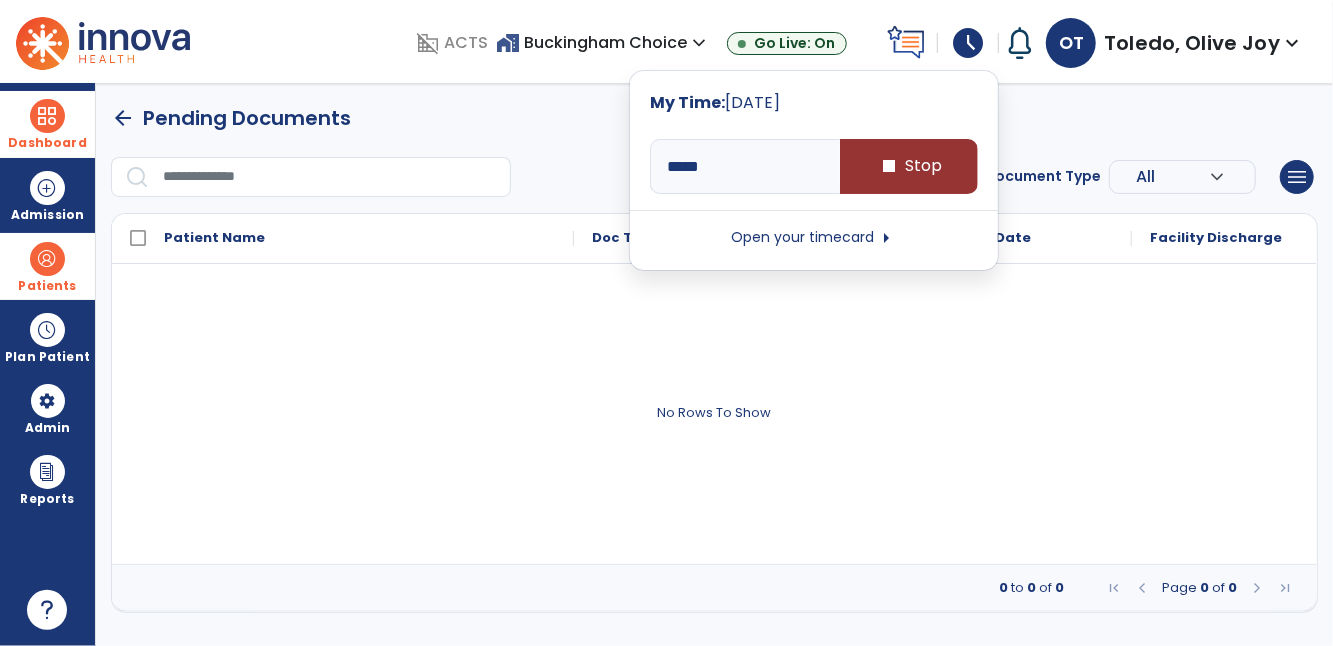 click on "stop  Stop" at bounding box center (909, 166) 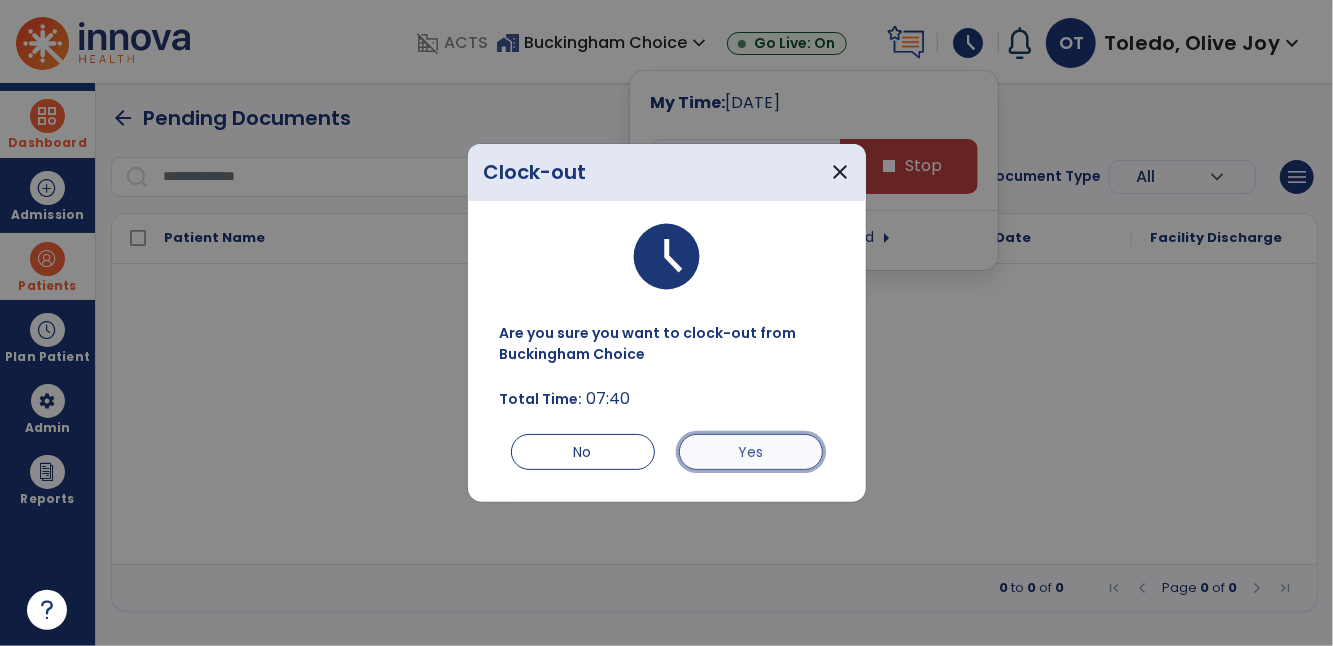 click on "Yes" at bounding box center (751, 452) 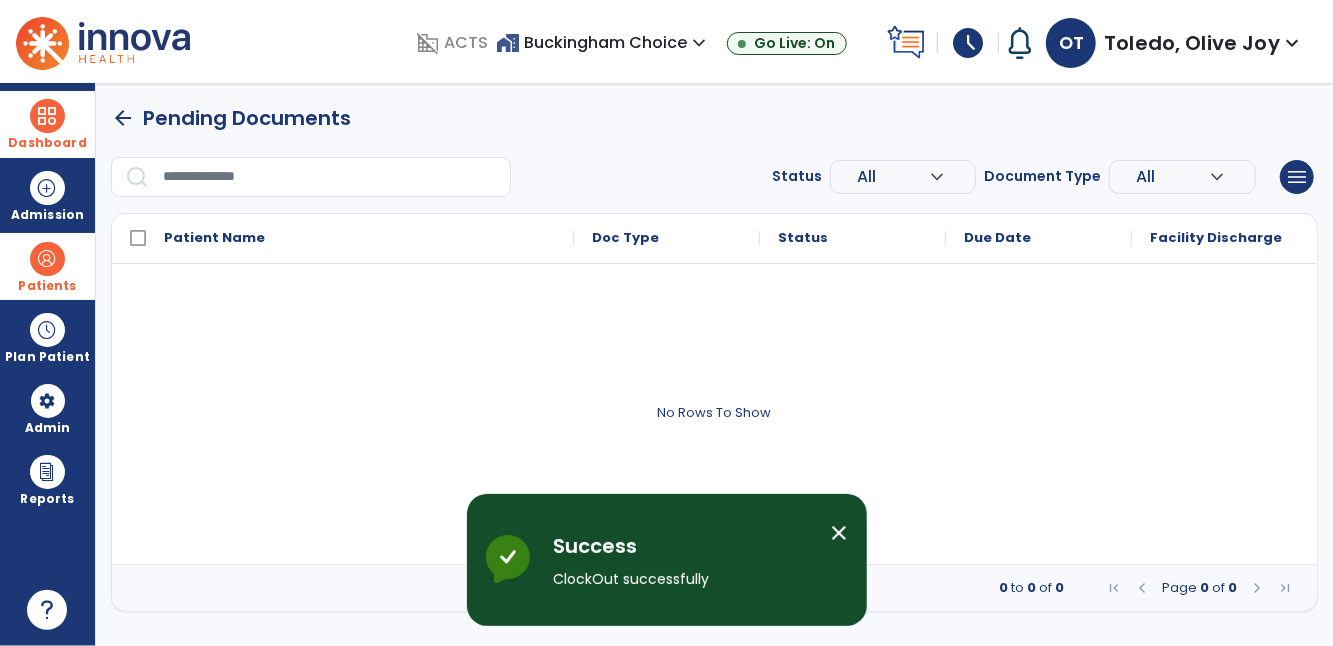 type on "****" 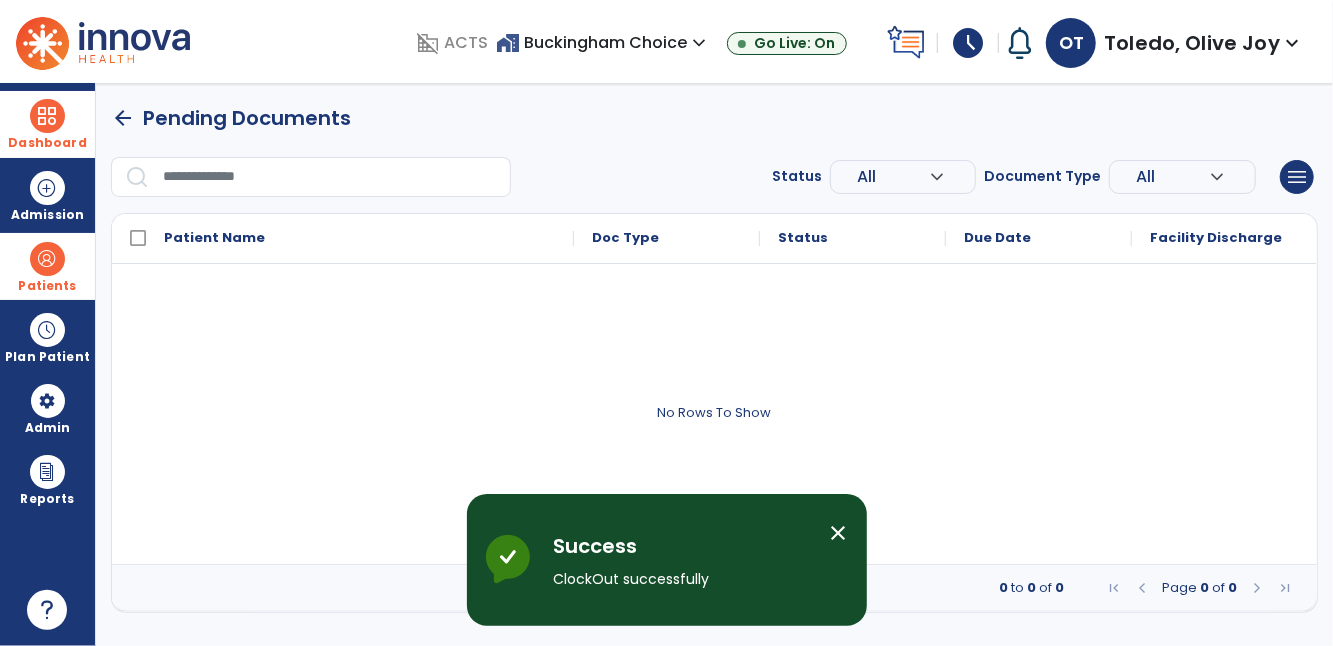 click on "schedule" at bounding box center (968, 43) 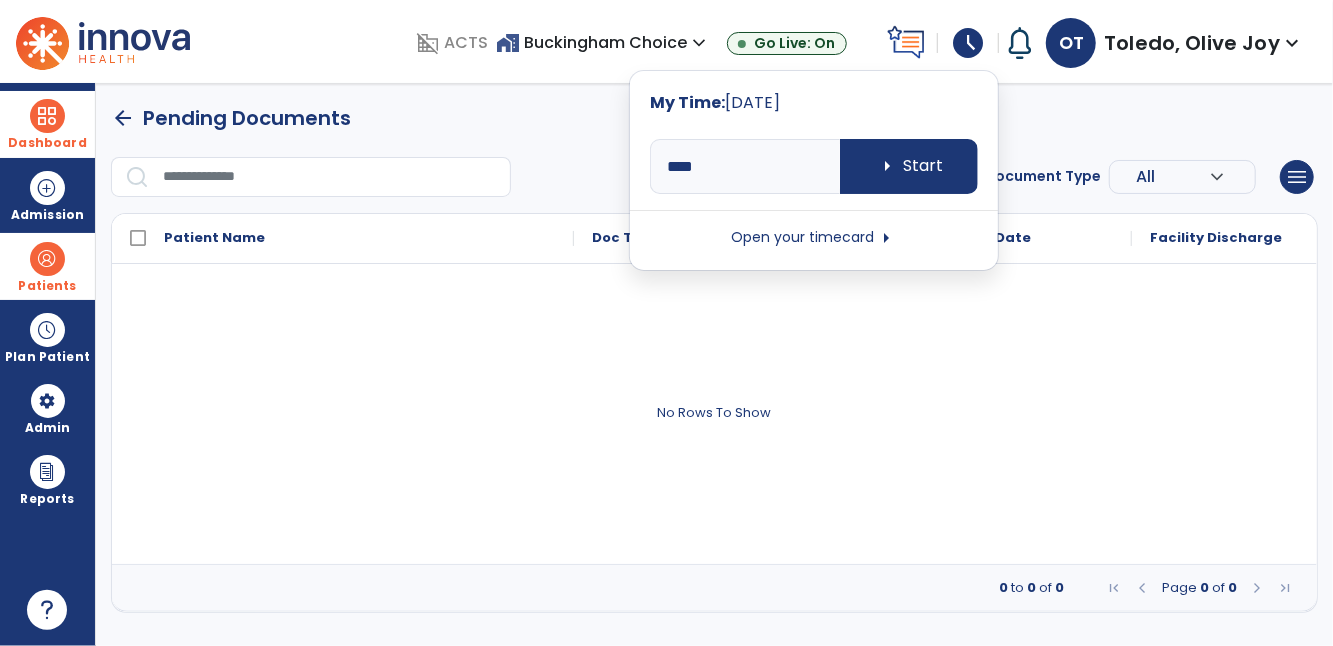 click on "Open your timecard  arrow_right" at bounding box center (814, 238) 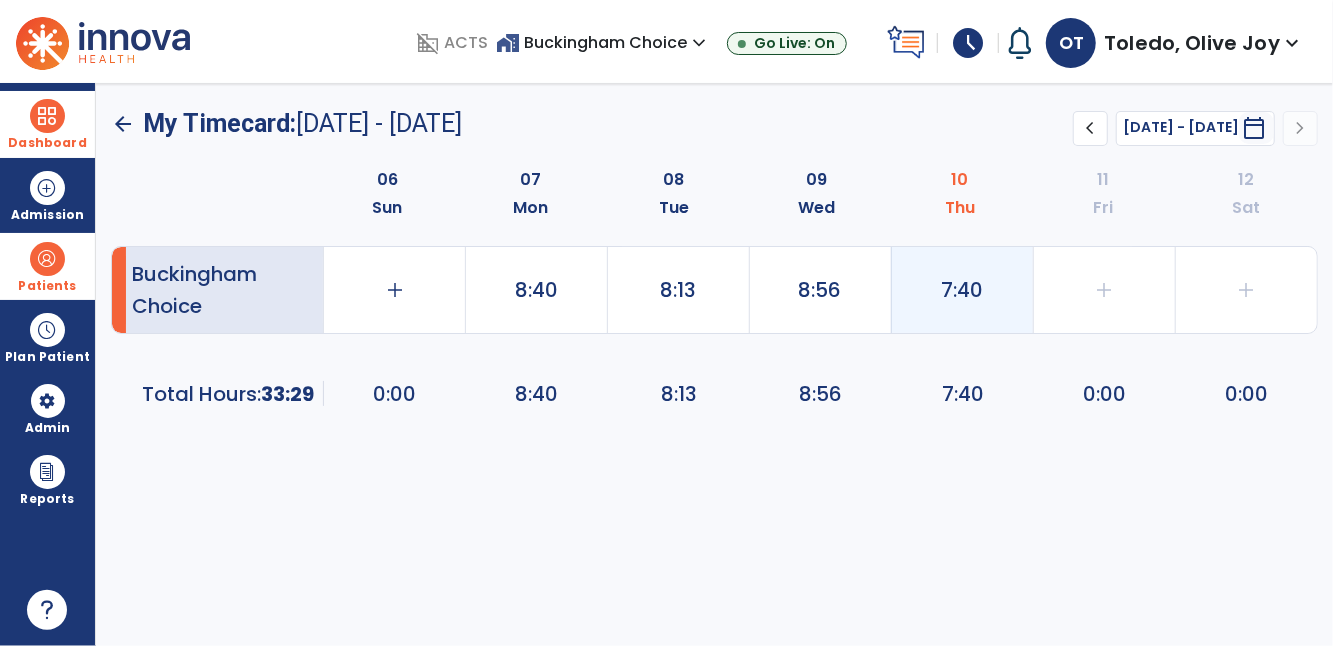 click on "7:40" 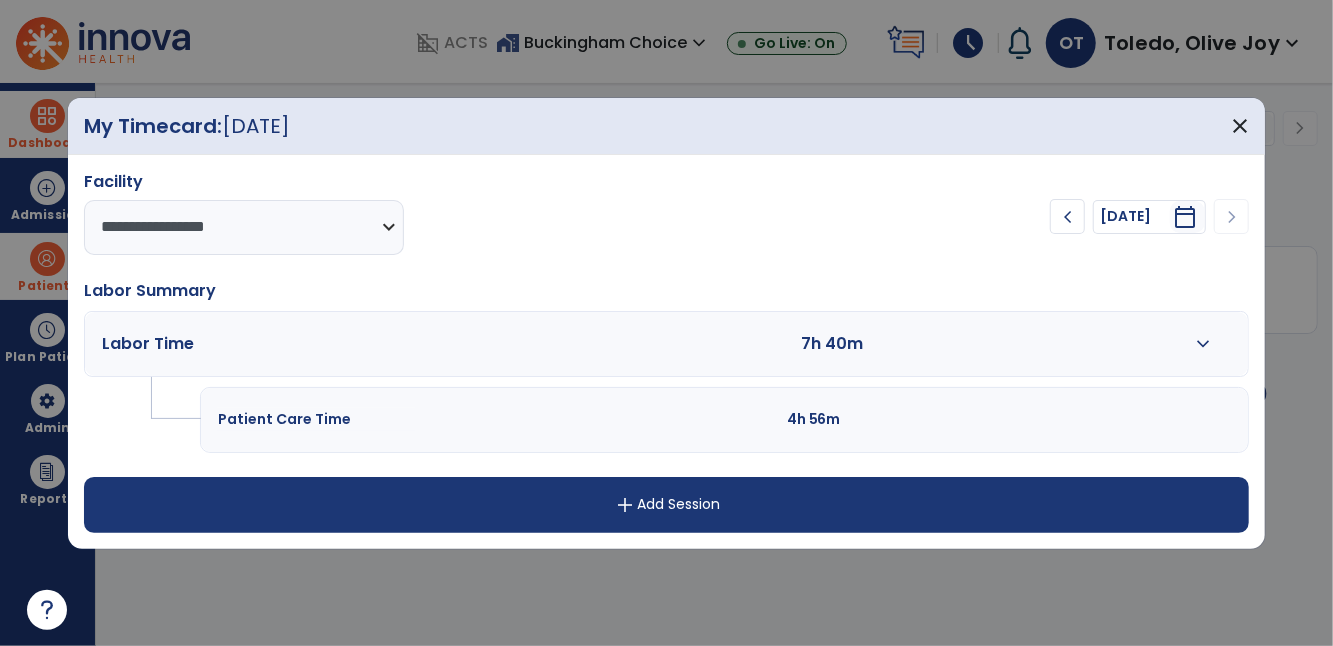 click on "add  Add Session" at bounding box center [667, 505] 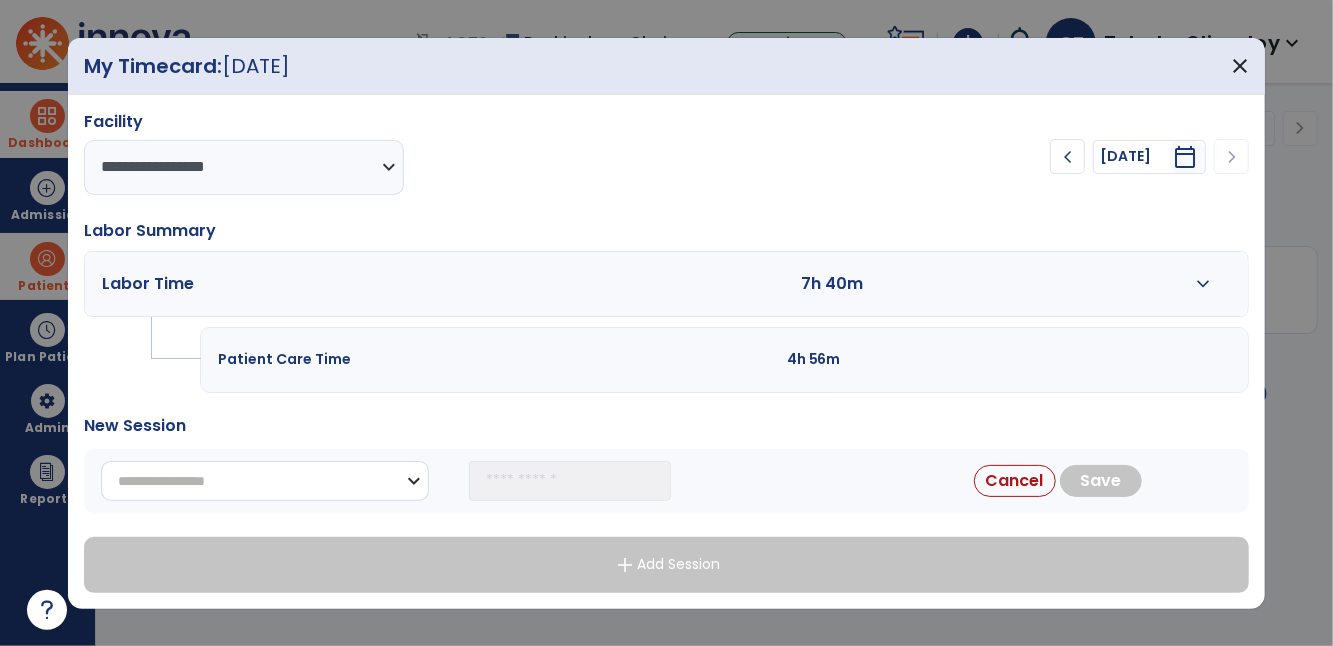 click on "**********" at bounding box center [265, 481] 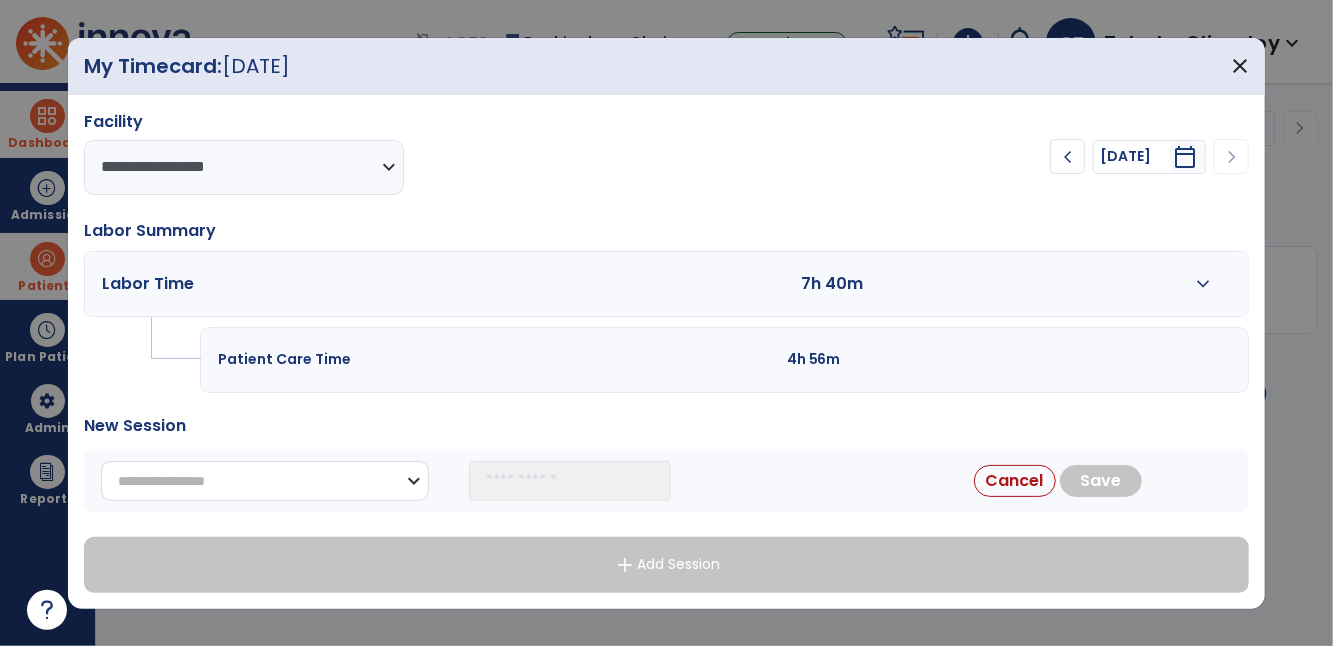 select on "**********" 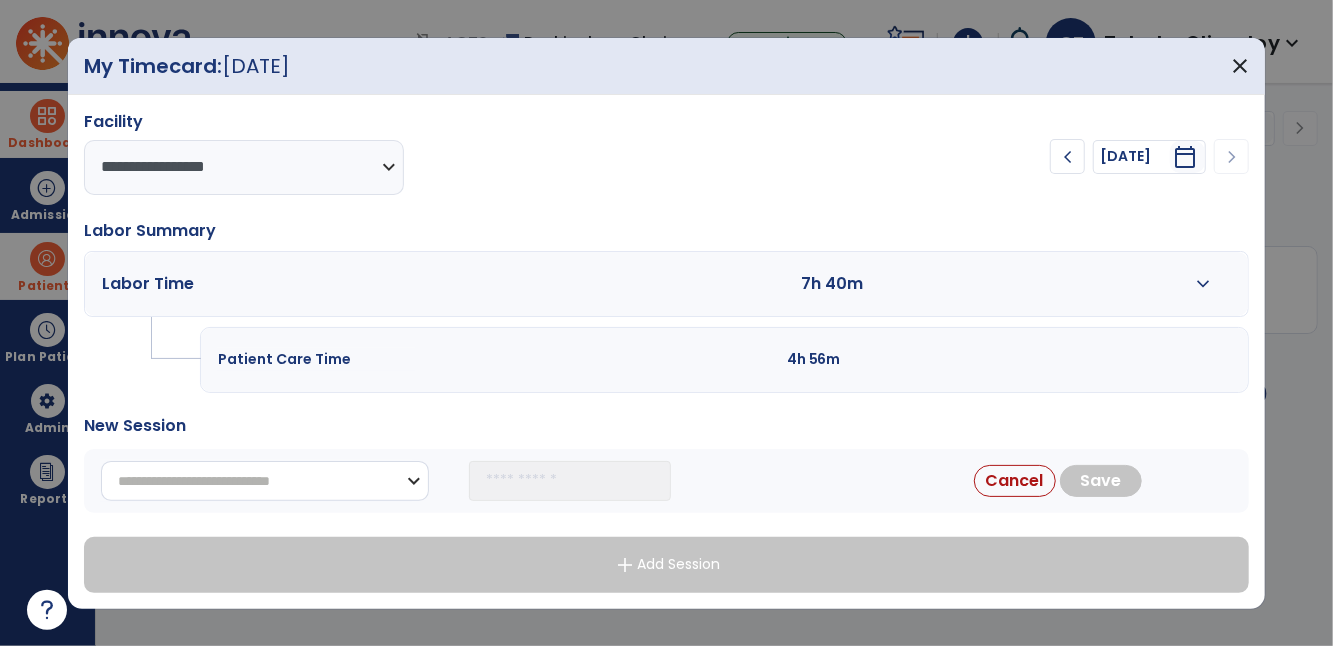 click on "**********" at bounding box center [265, 481] 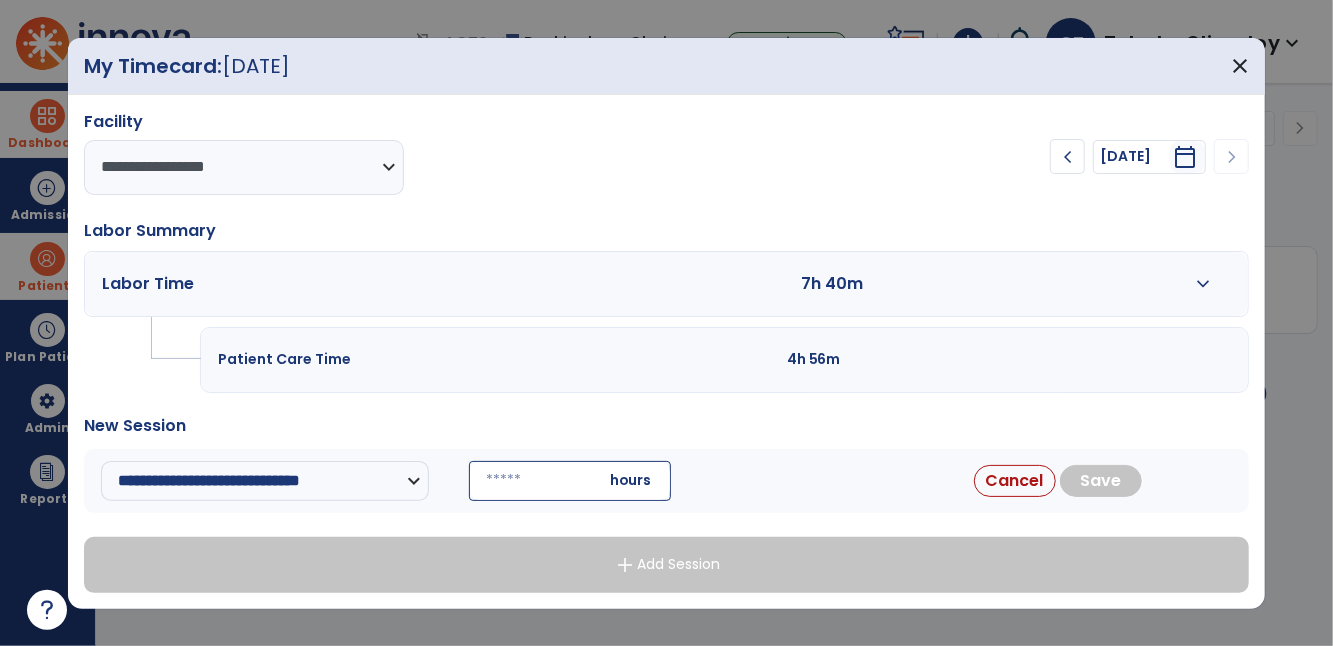 click at bounding box center (570, 481) 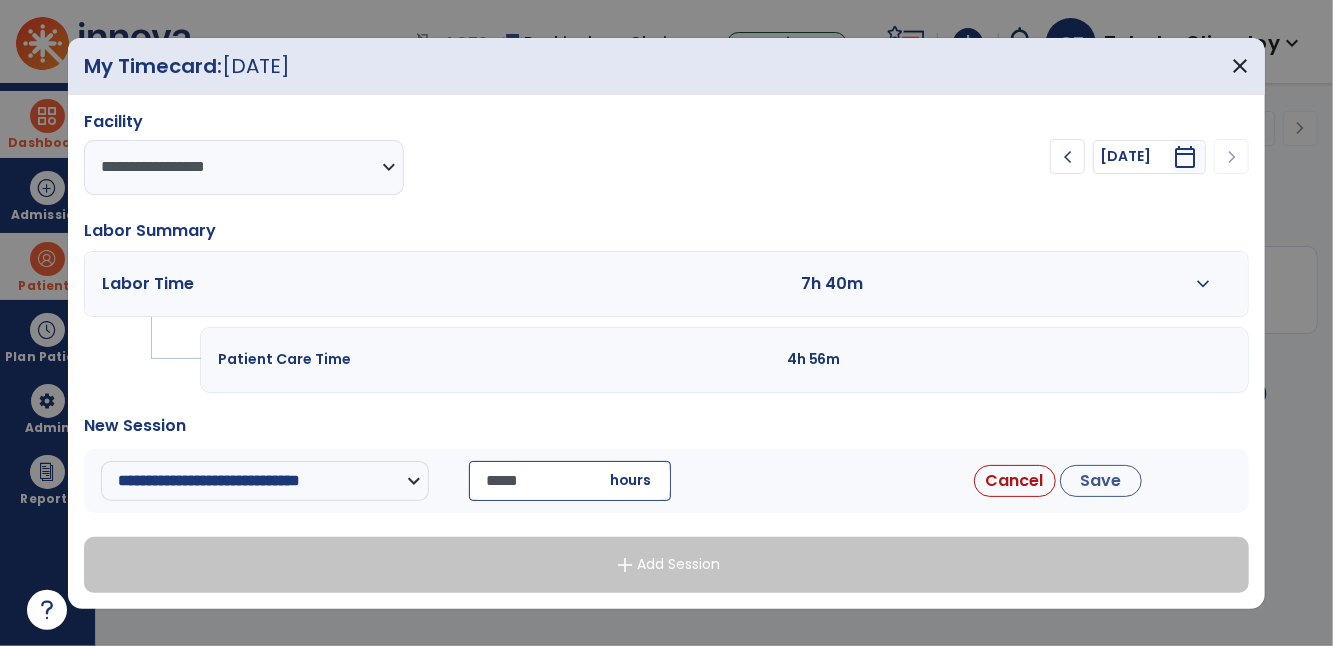 type on "*****" 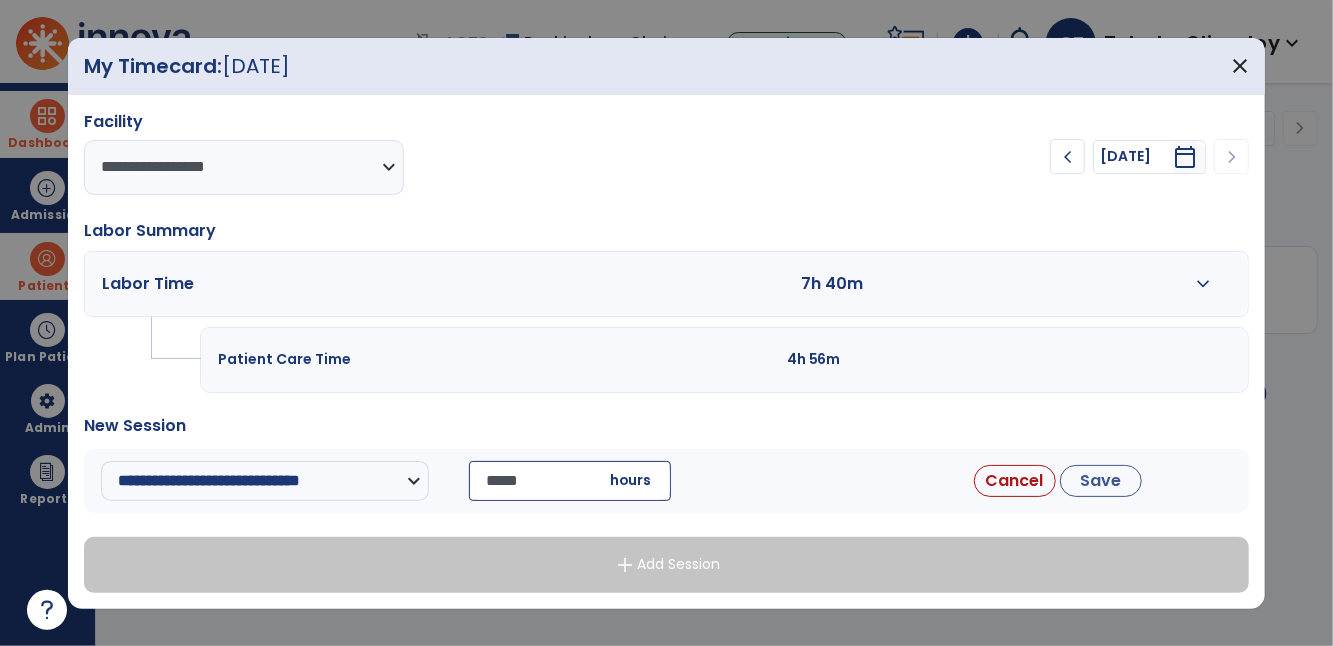 click on "Save" at bounding box center (1101, 481) 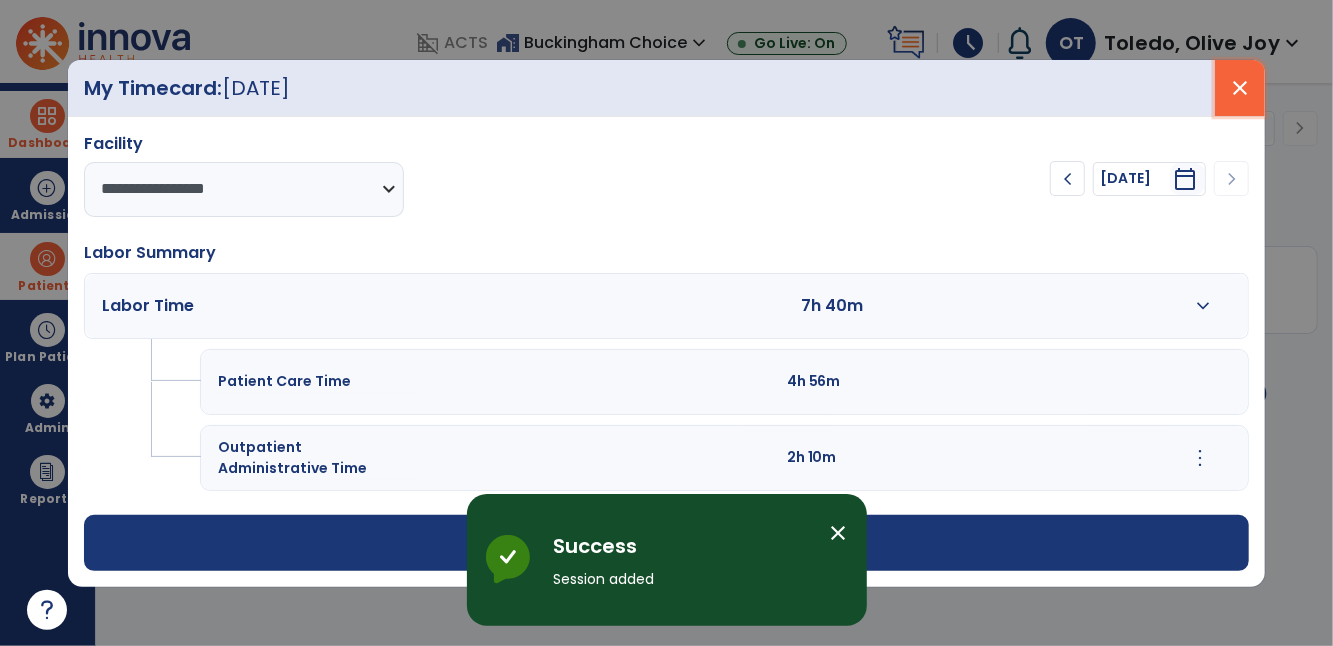 click on "close" at bounding box center [1240, 88] 